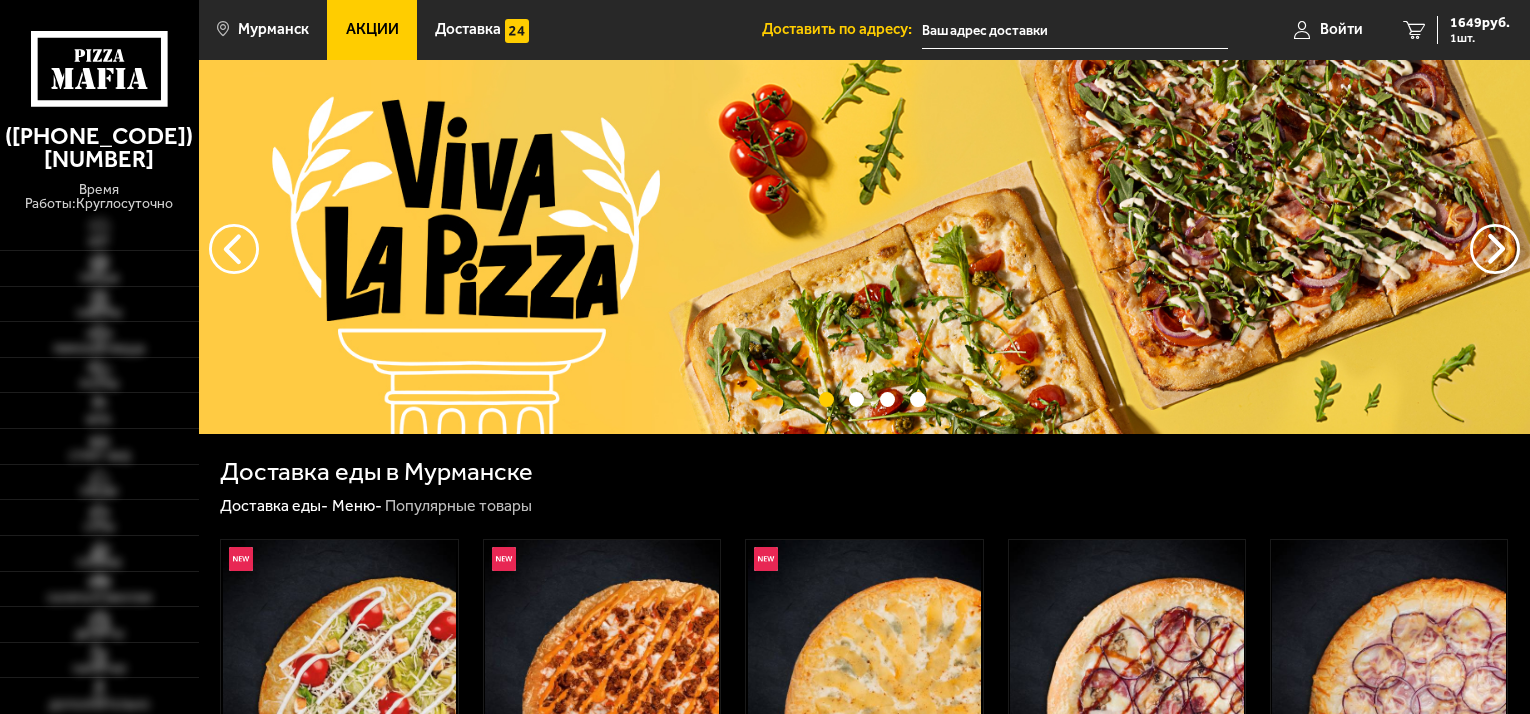 scroll, scrollTop: 0, scrollLeft: 0, axis: both 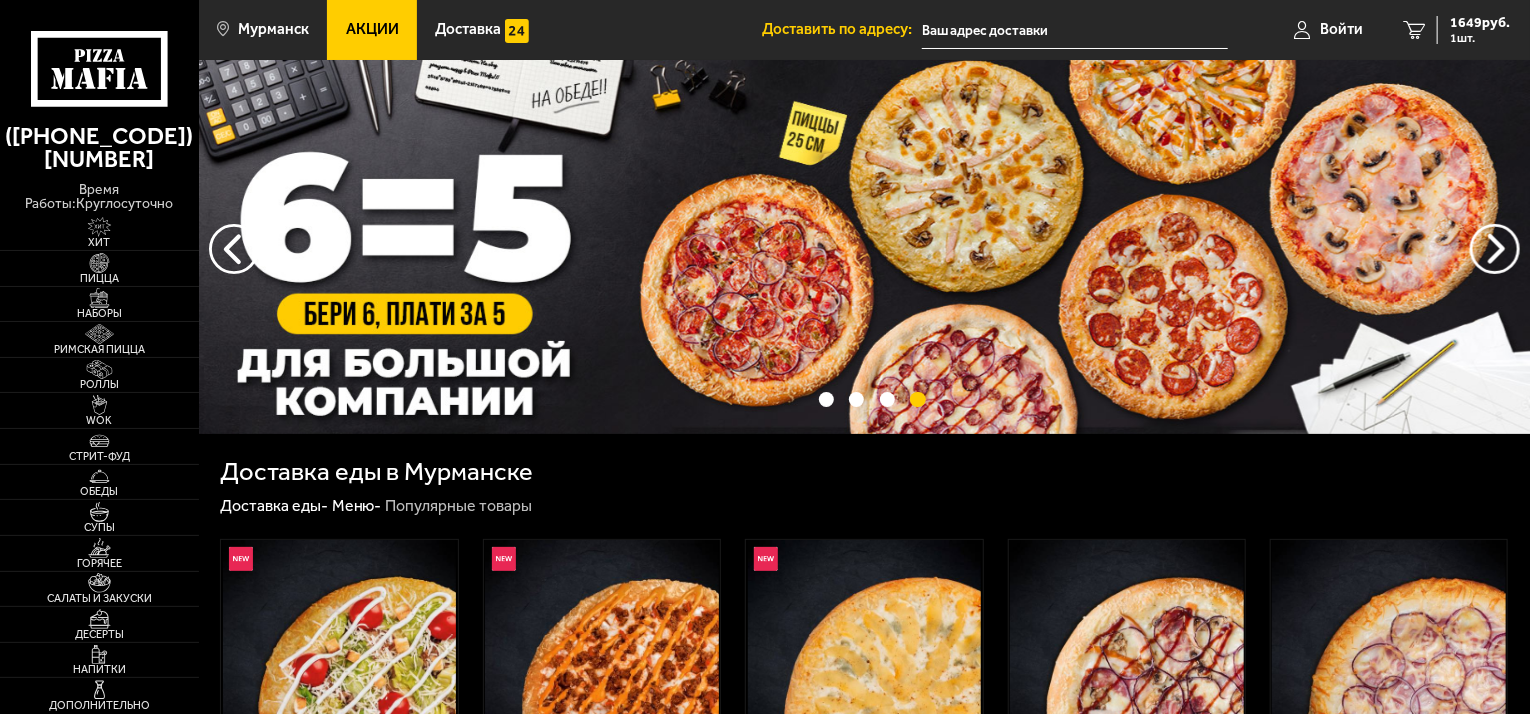 click at bounding box center (1075, 30) 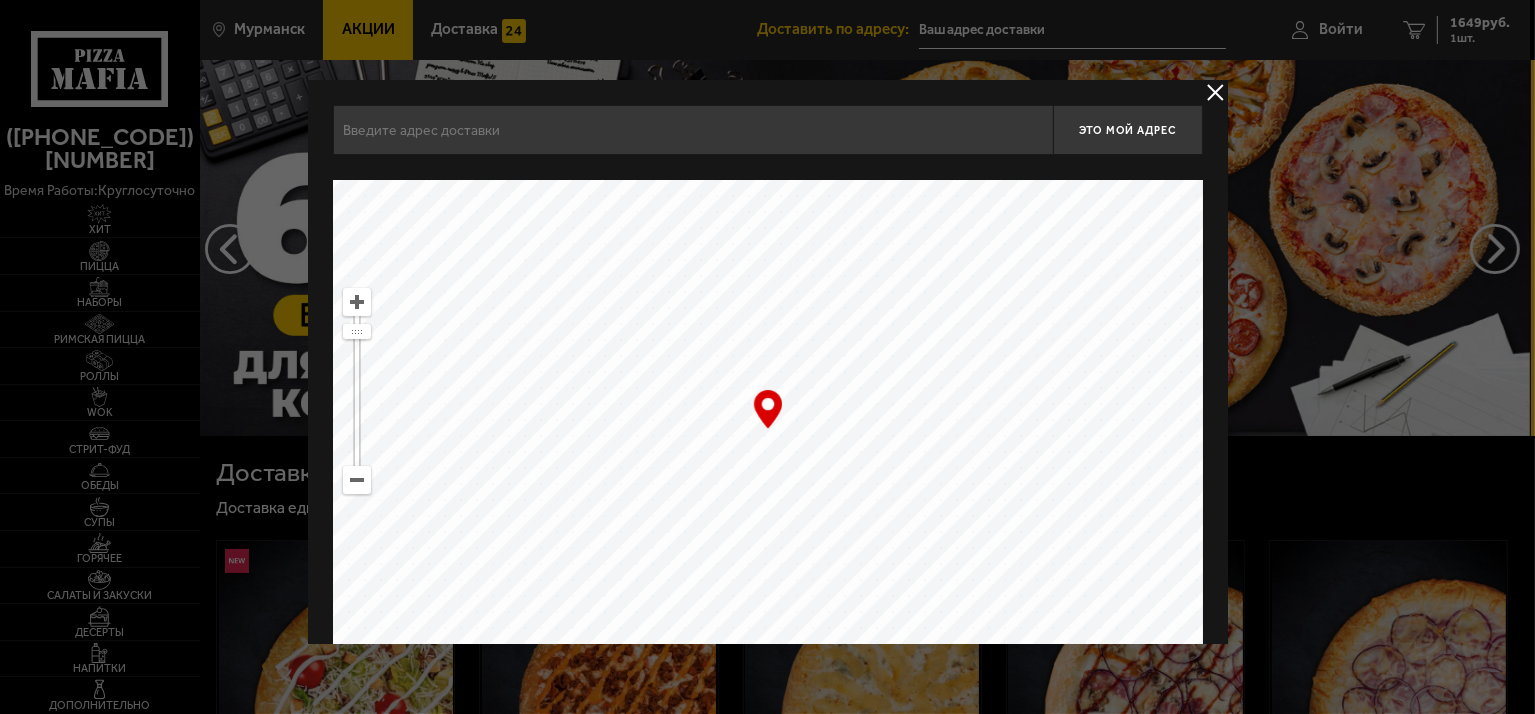 click at bounding box center (1215, 92) 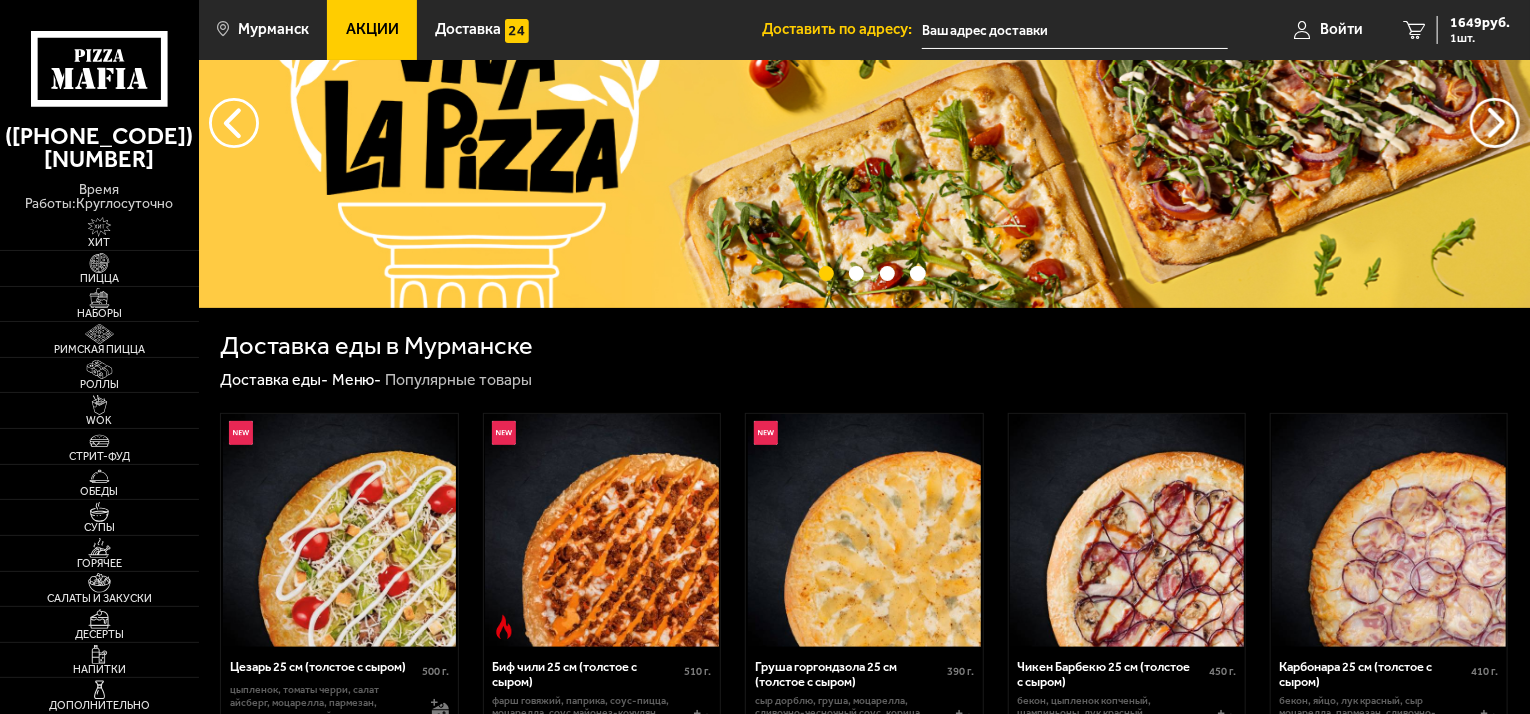 scroll, scrollTop: 400, scrollLeft: 0, axis: vertical 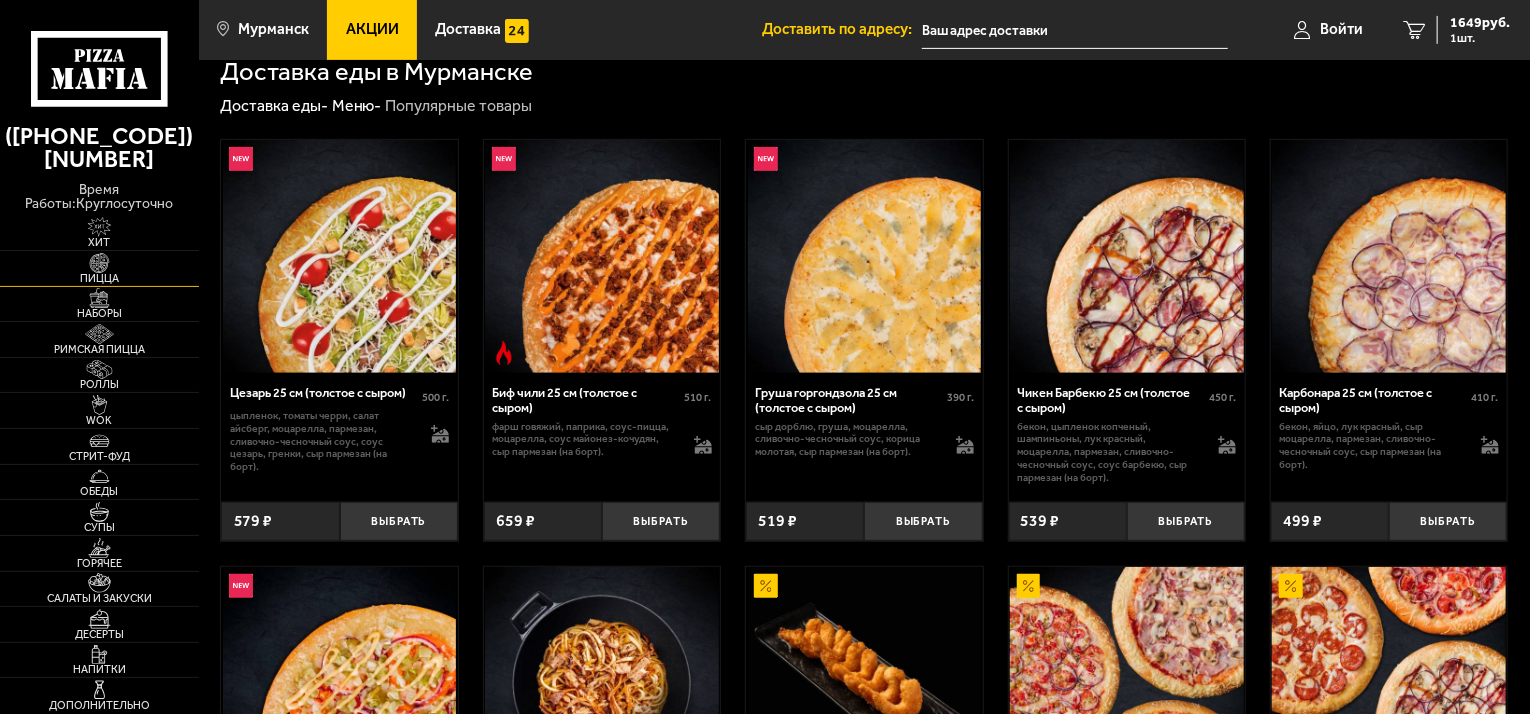 click at bounding box center [99, 263] 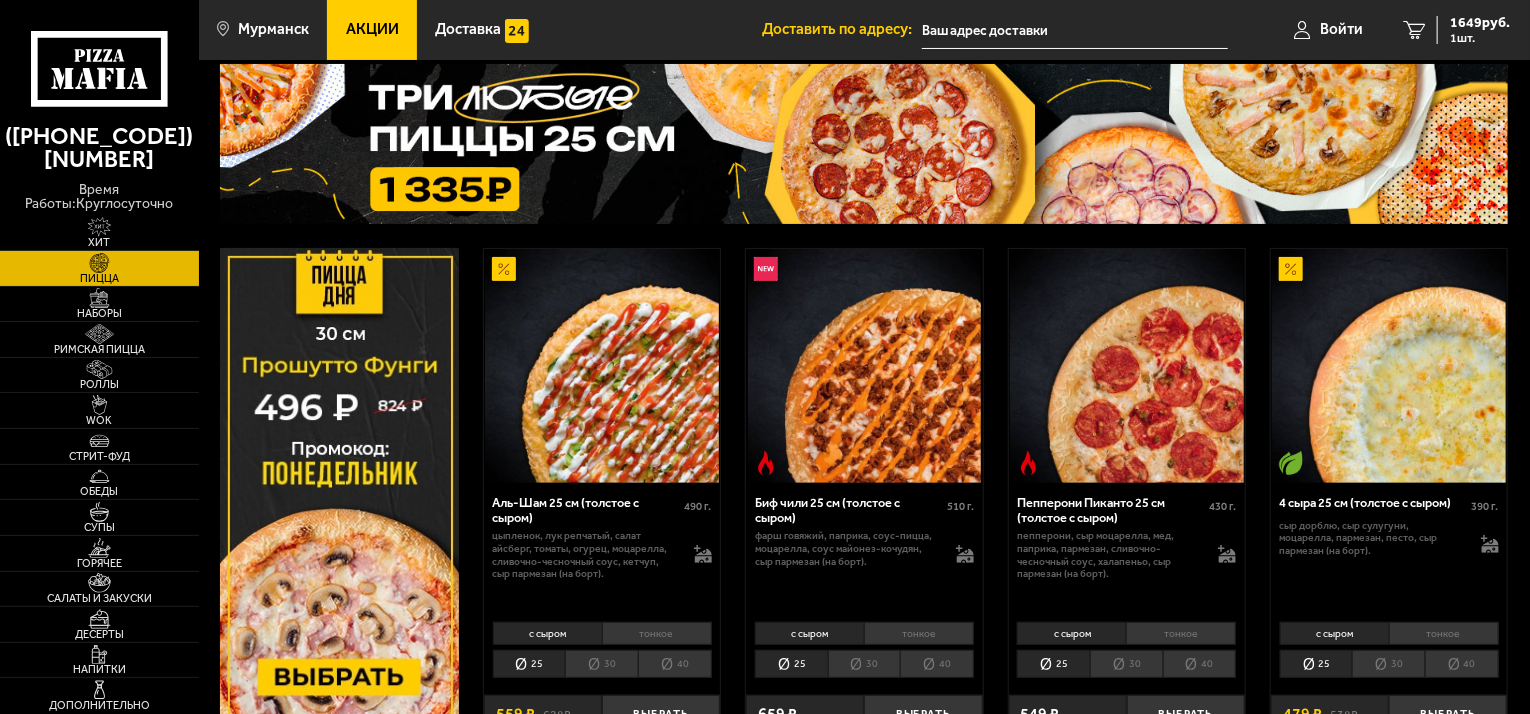 scroll, scrollTop: 200, scrollLeft: 0, axis: vertical 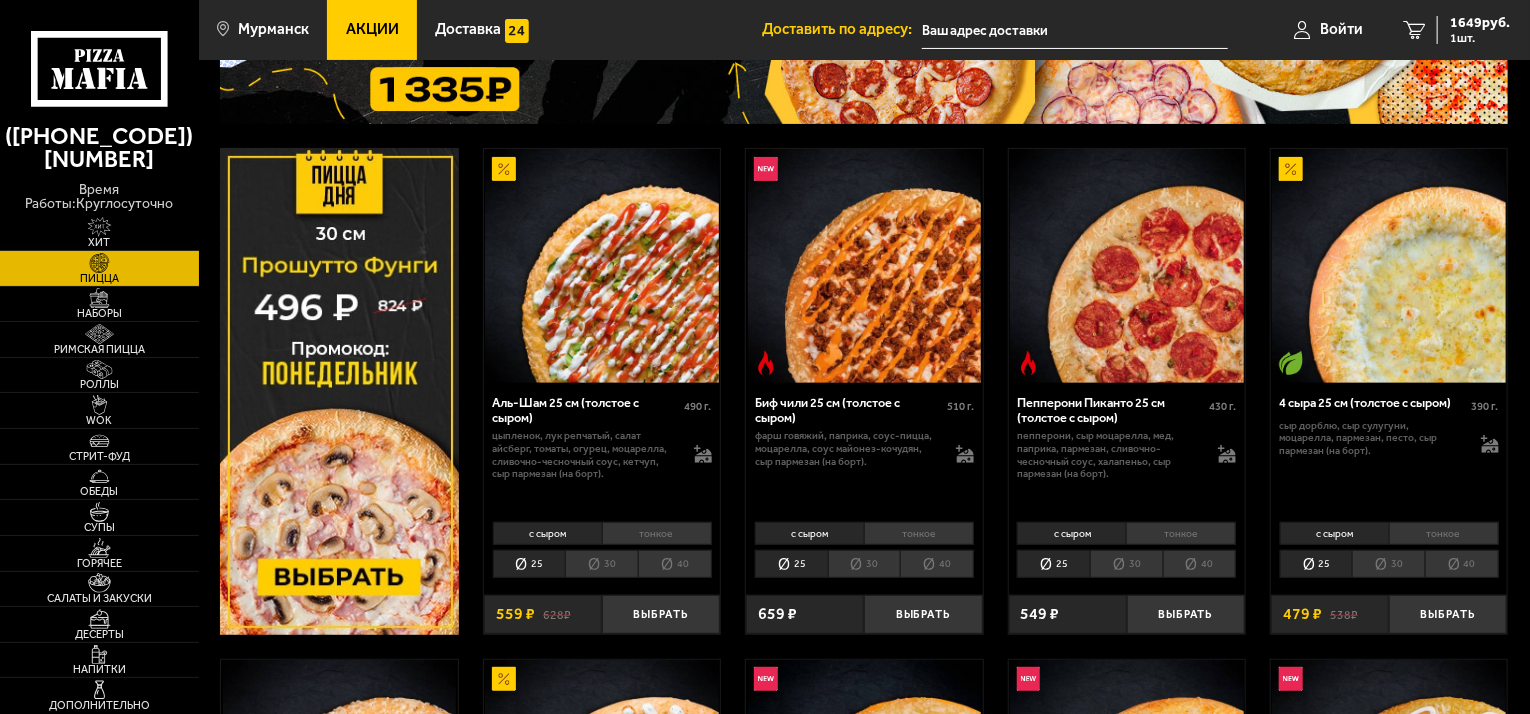 click on "тонкое" at bounding box center (1444, 533) 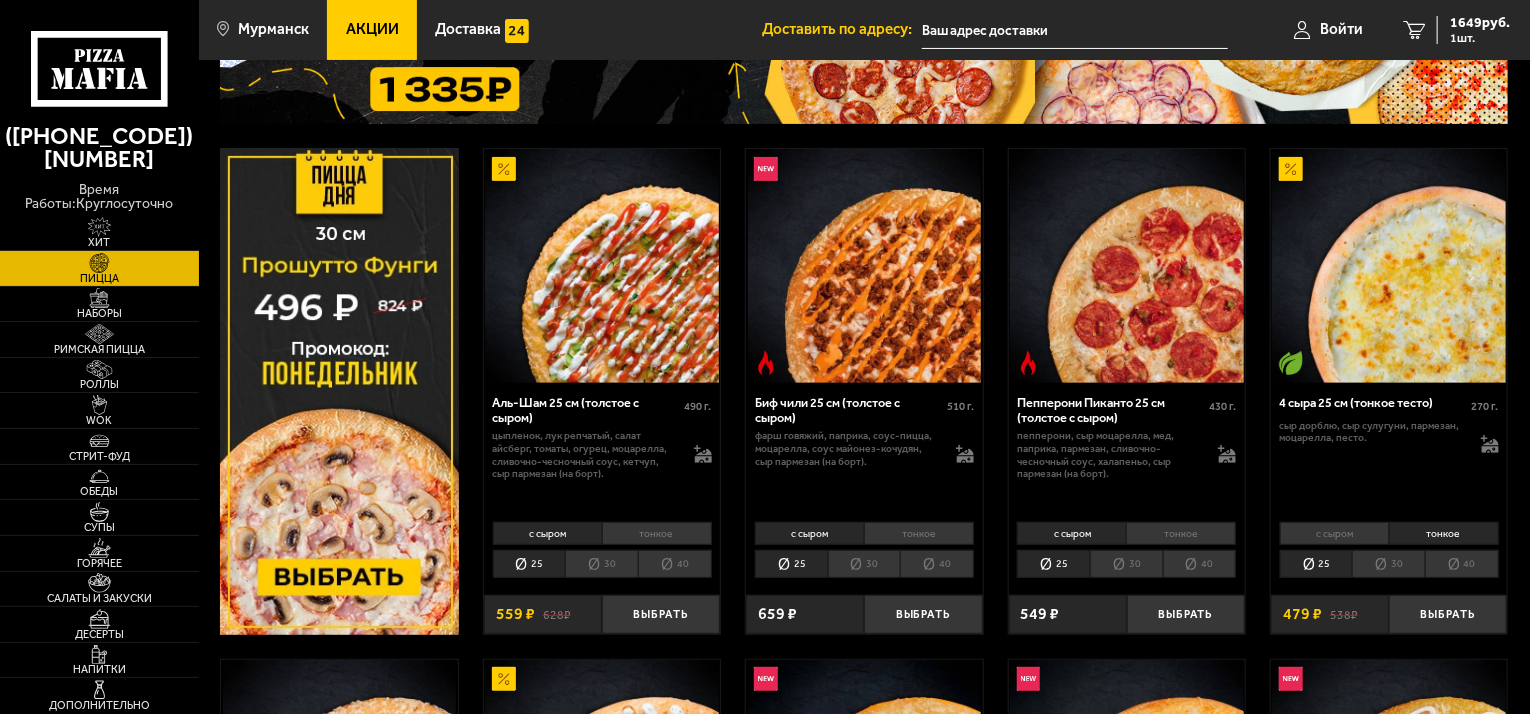 click on "с сыром" at bounding box center (1334, 533) 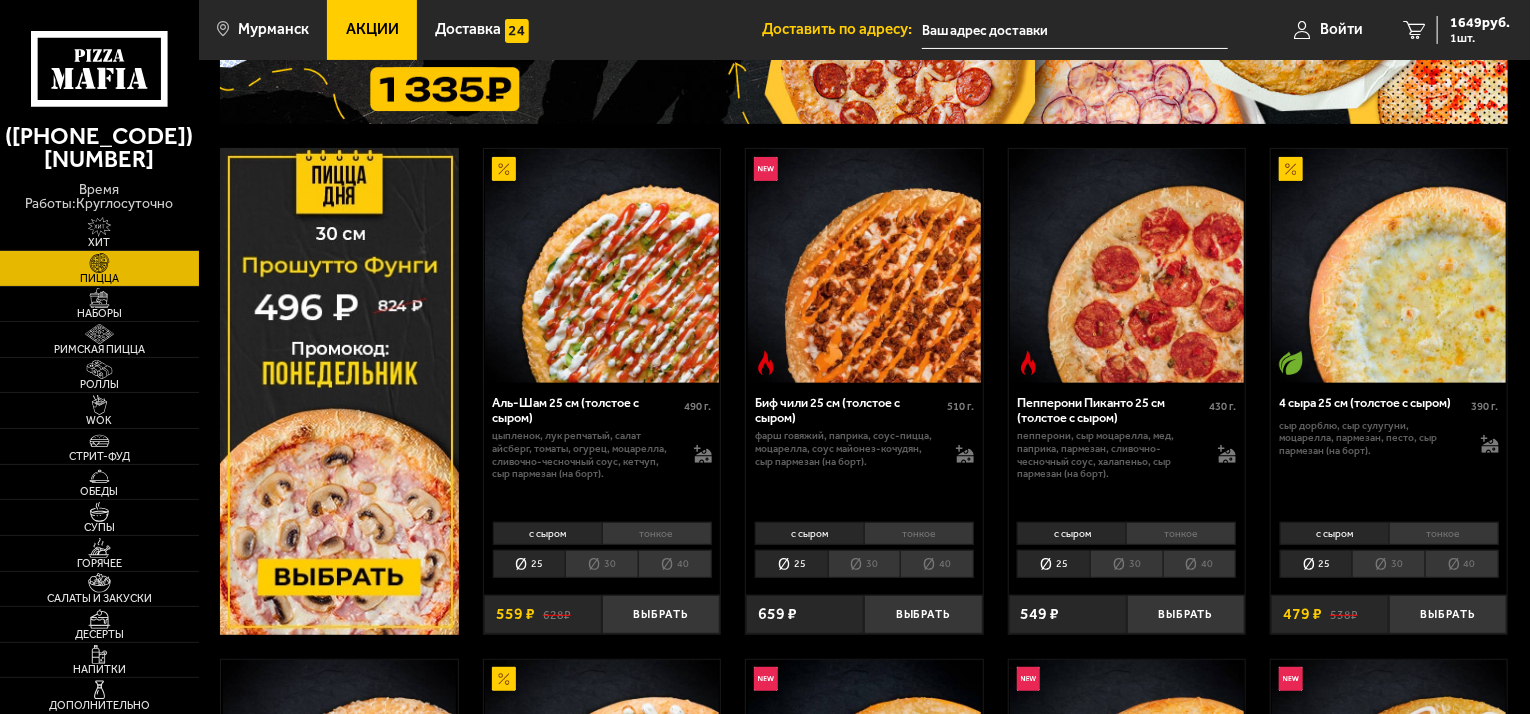 click on "тонкое" at bounding box center (1444, 533) 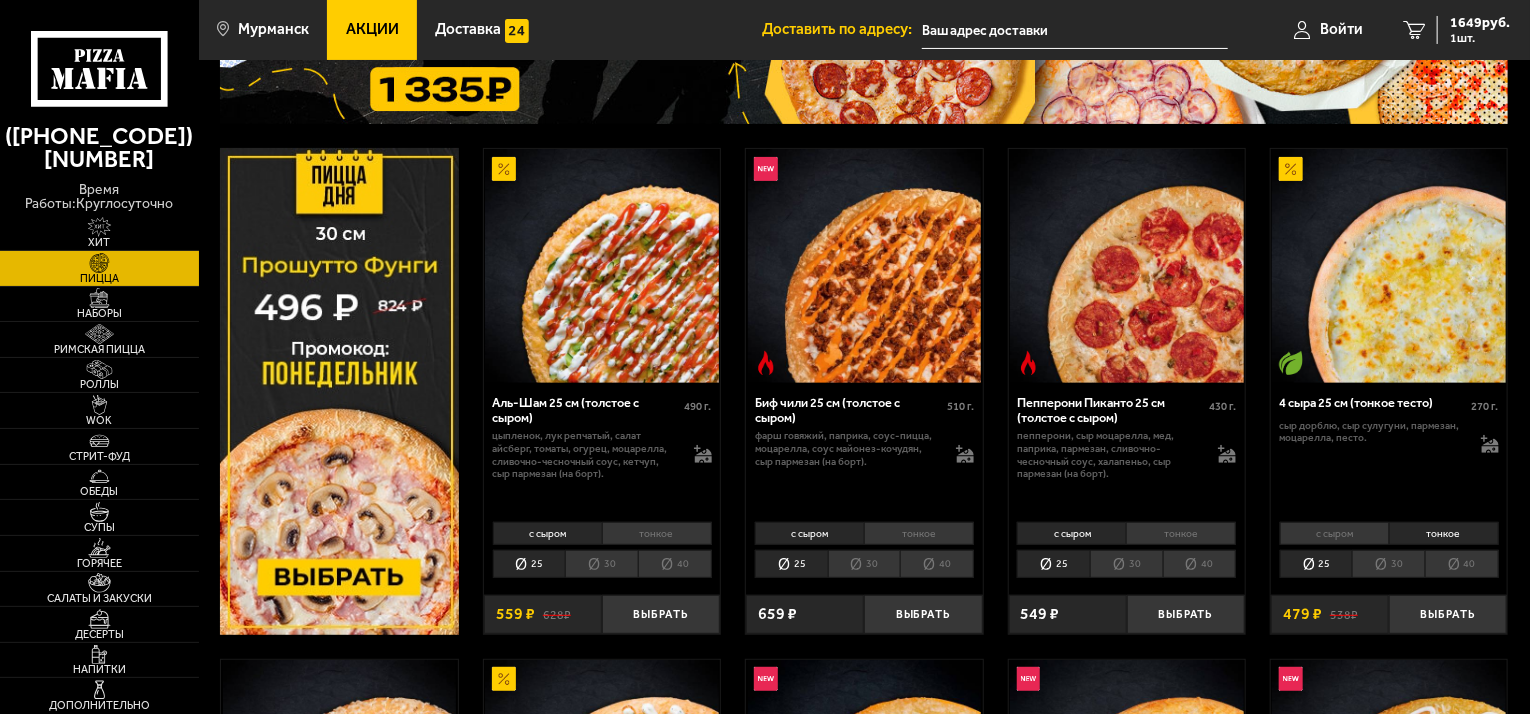 click on "30" at bounding box center [1388, 564] 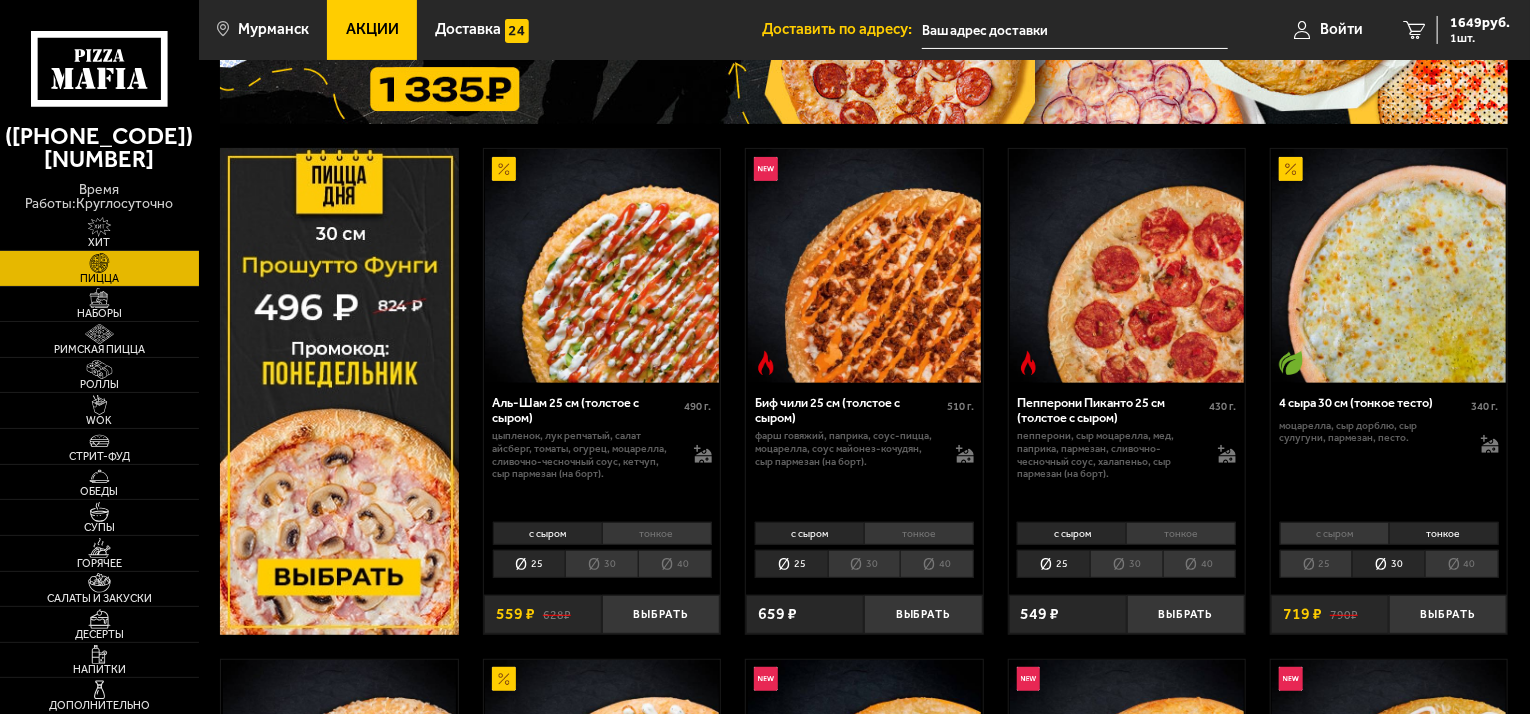click on "25" at bounding box center (1316, 564) 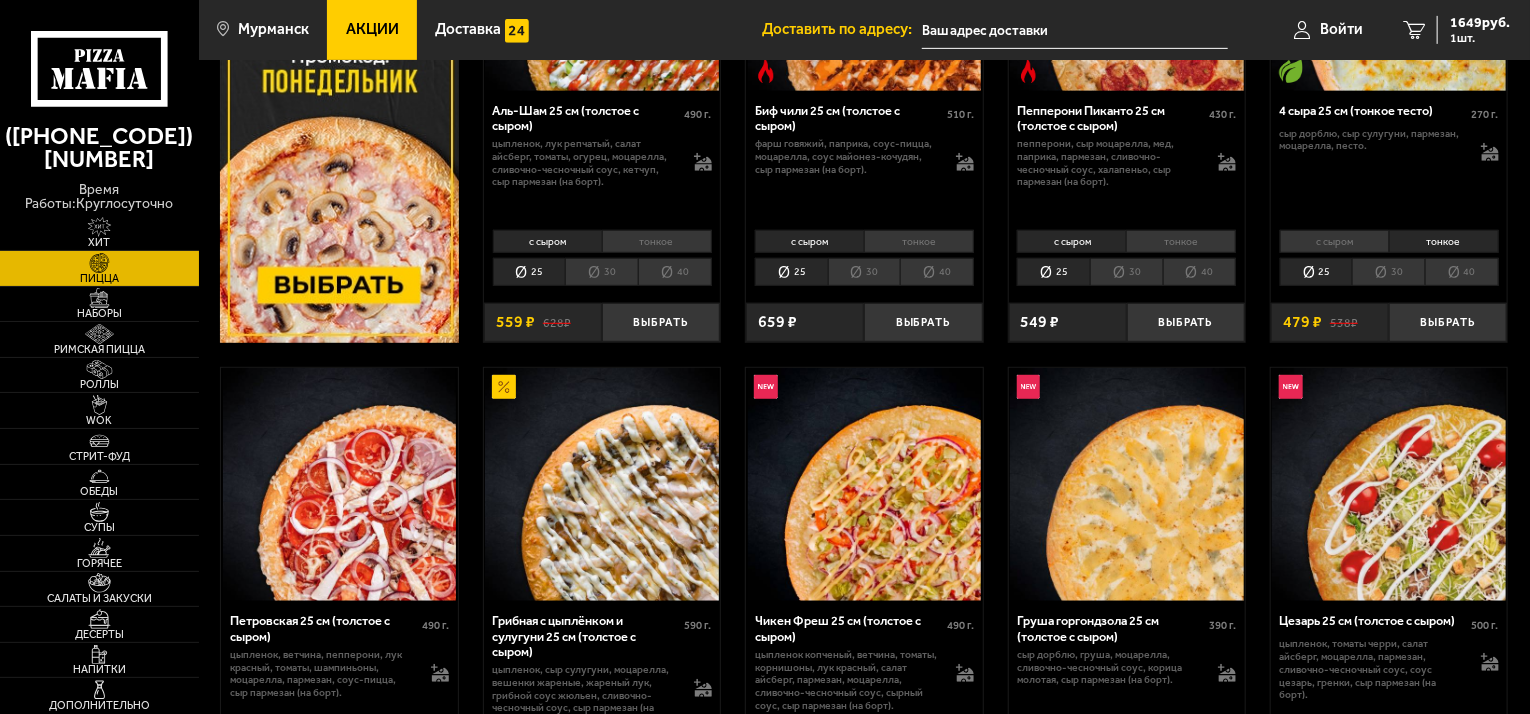 scroll, scrollTop: 600, scrollLeft: 0, axis: vertical 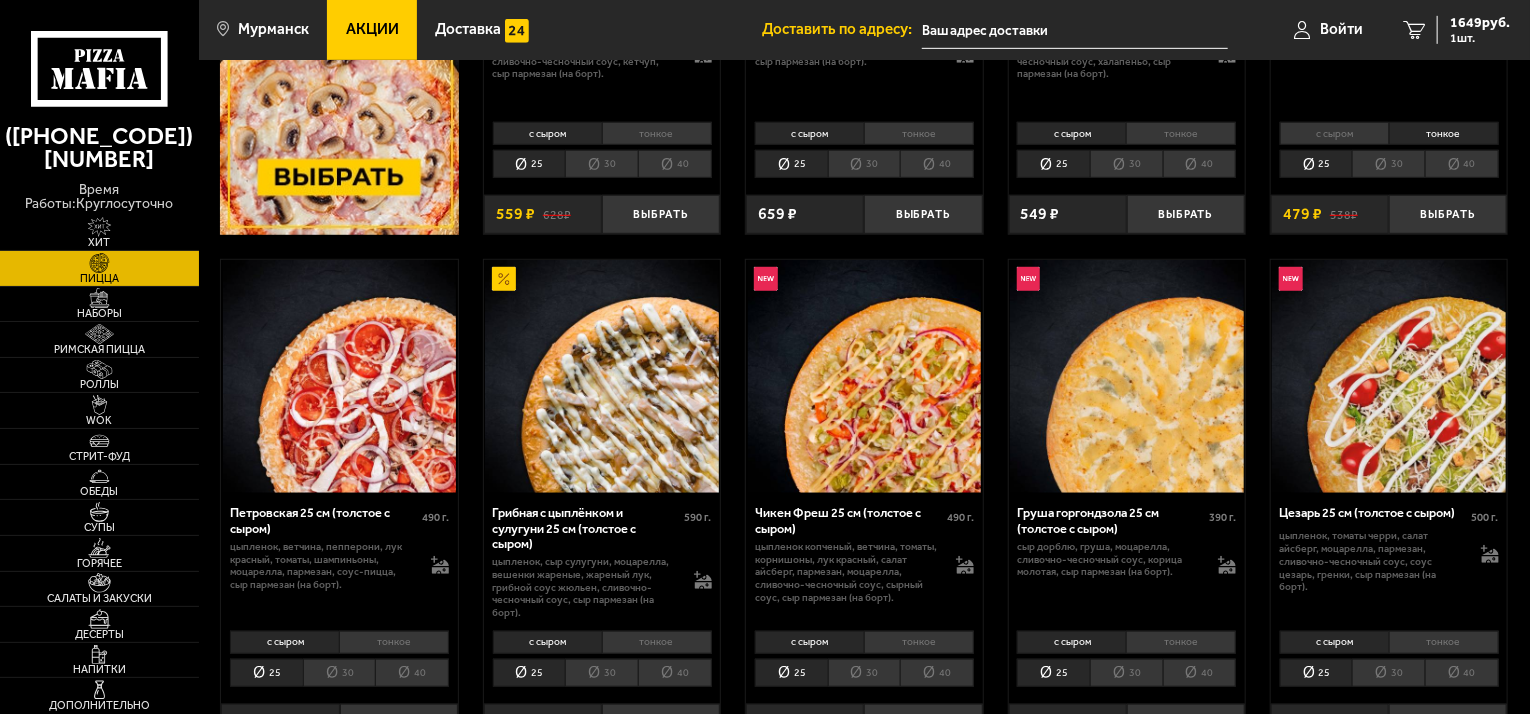 click on "Груша горгондзола 25 см (толстое с сыром)" at bounding box center [1113, 520] 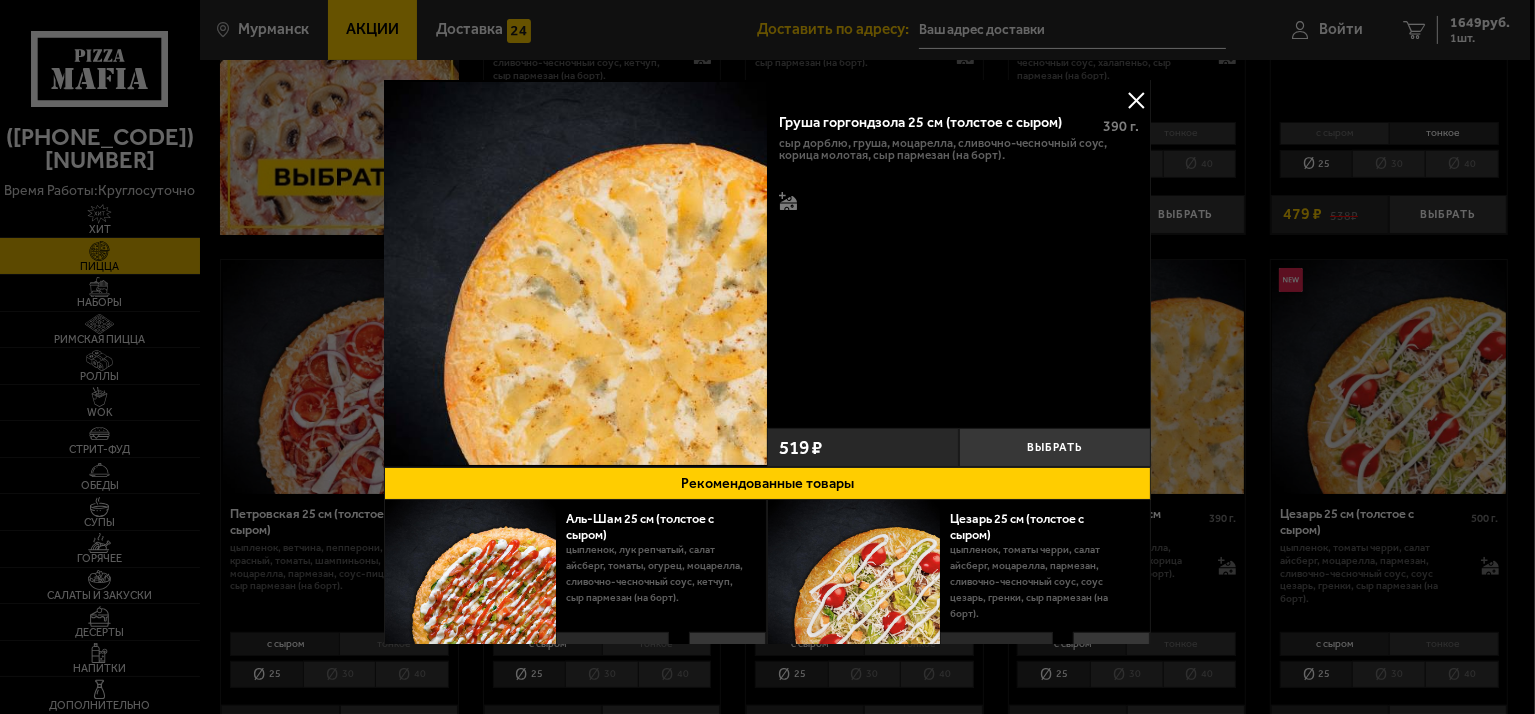 click at bounding box center [1136, 100] 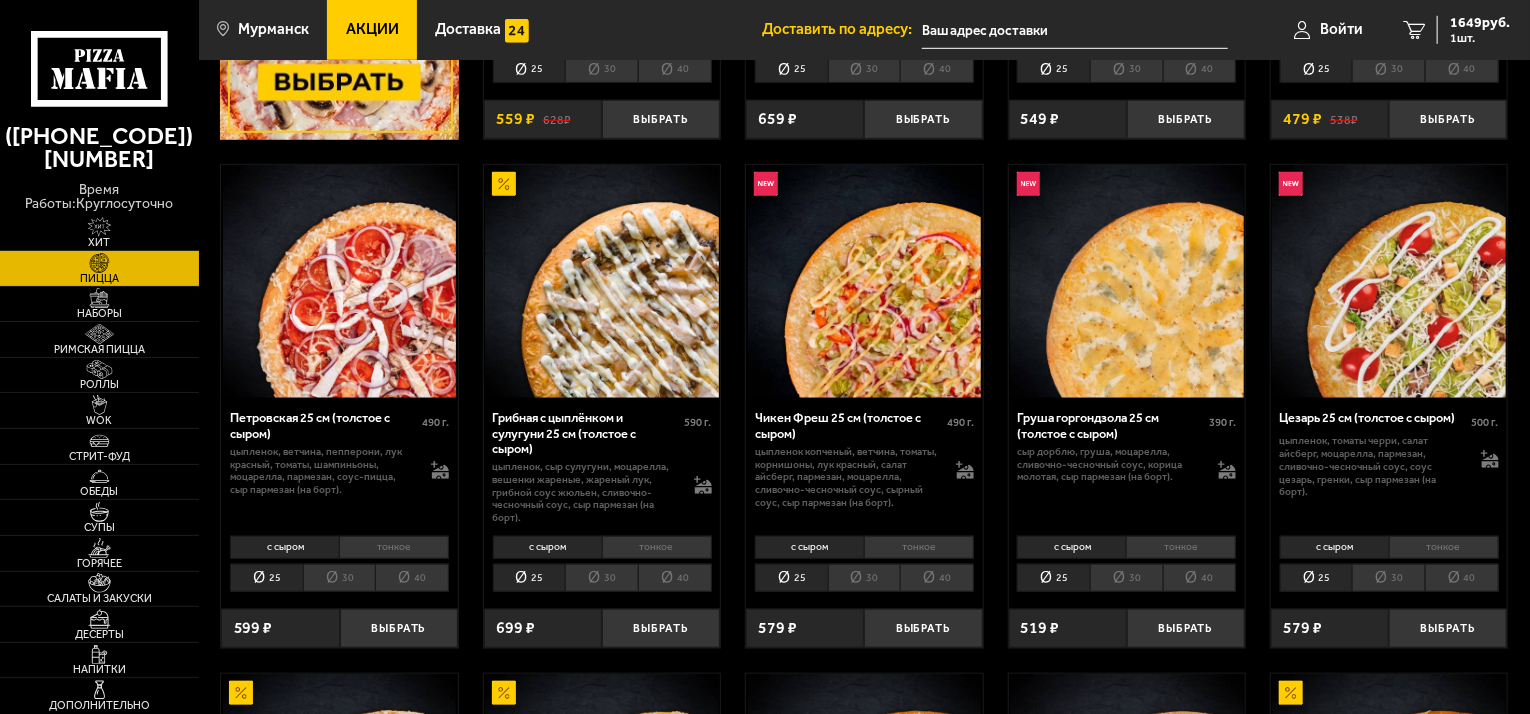 scroll, scrollTop: 700, scrollLeft: 0, axis: vertical 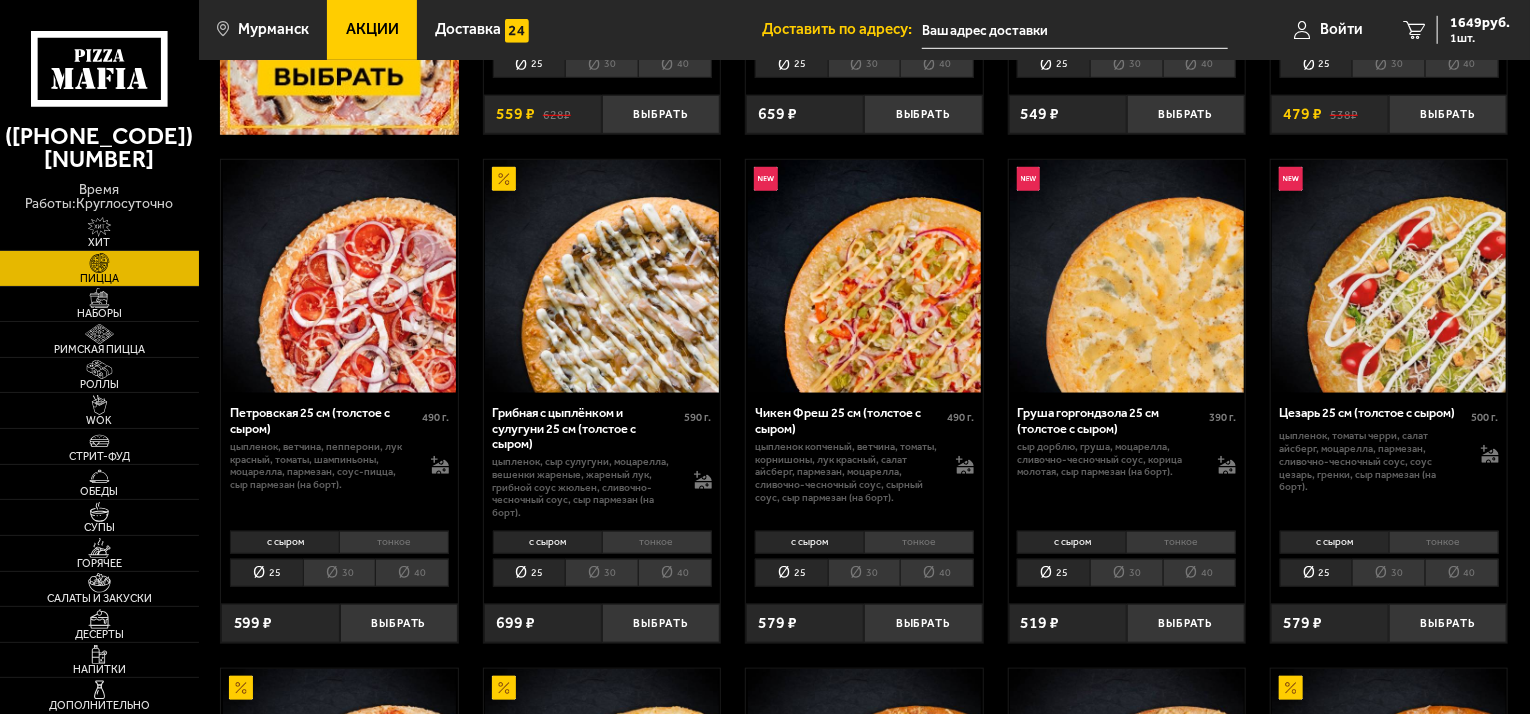 click on "тонкое" at bounding box center (1181, 542) 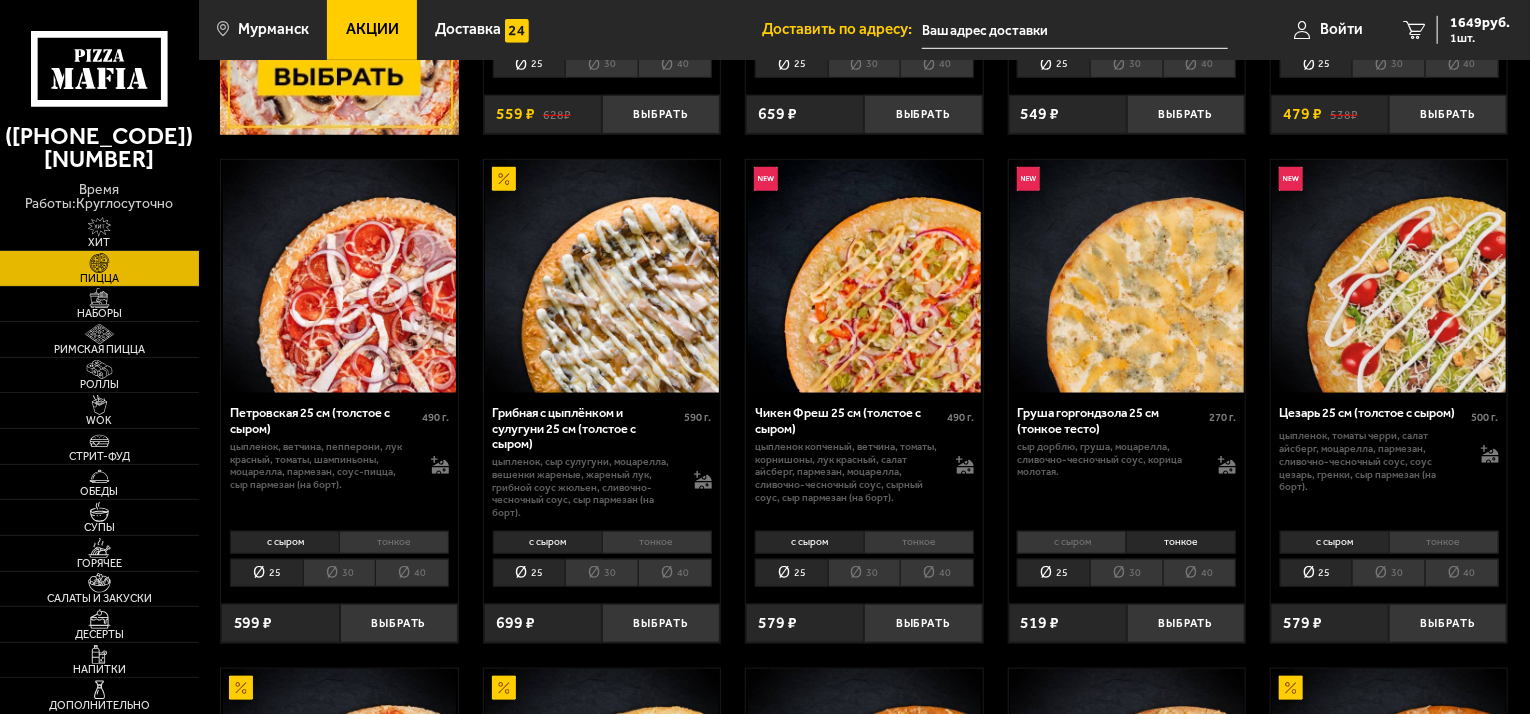 click on "30" at bounding box center (1126, 573) 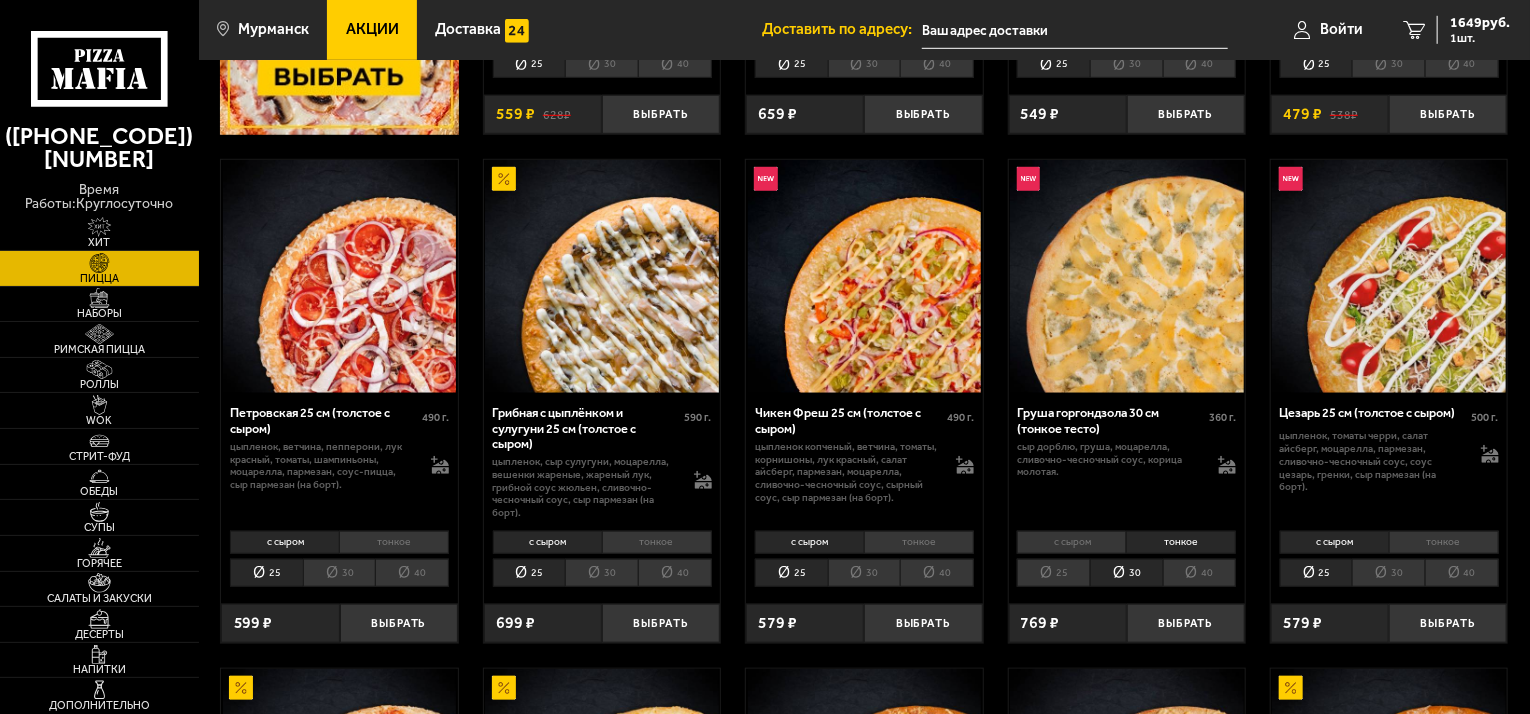 click on "тонкое" at bounding box center [1181, 542] 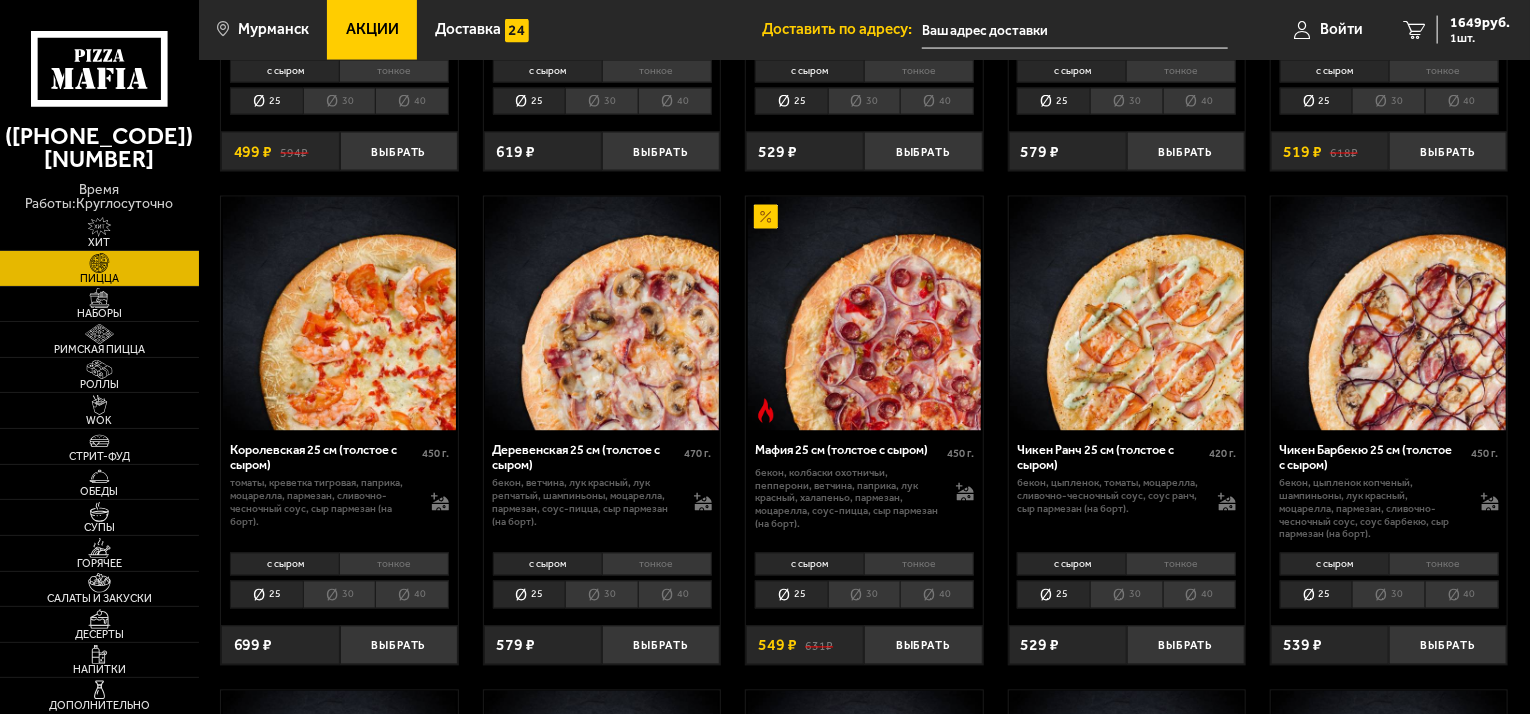 scroll, scrollTop: 1700, scrollLeft: 0, axis: vertical 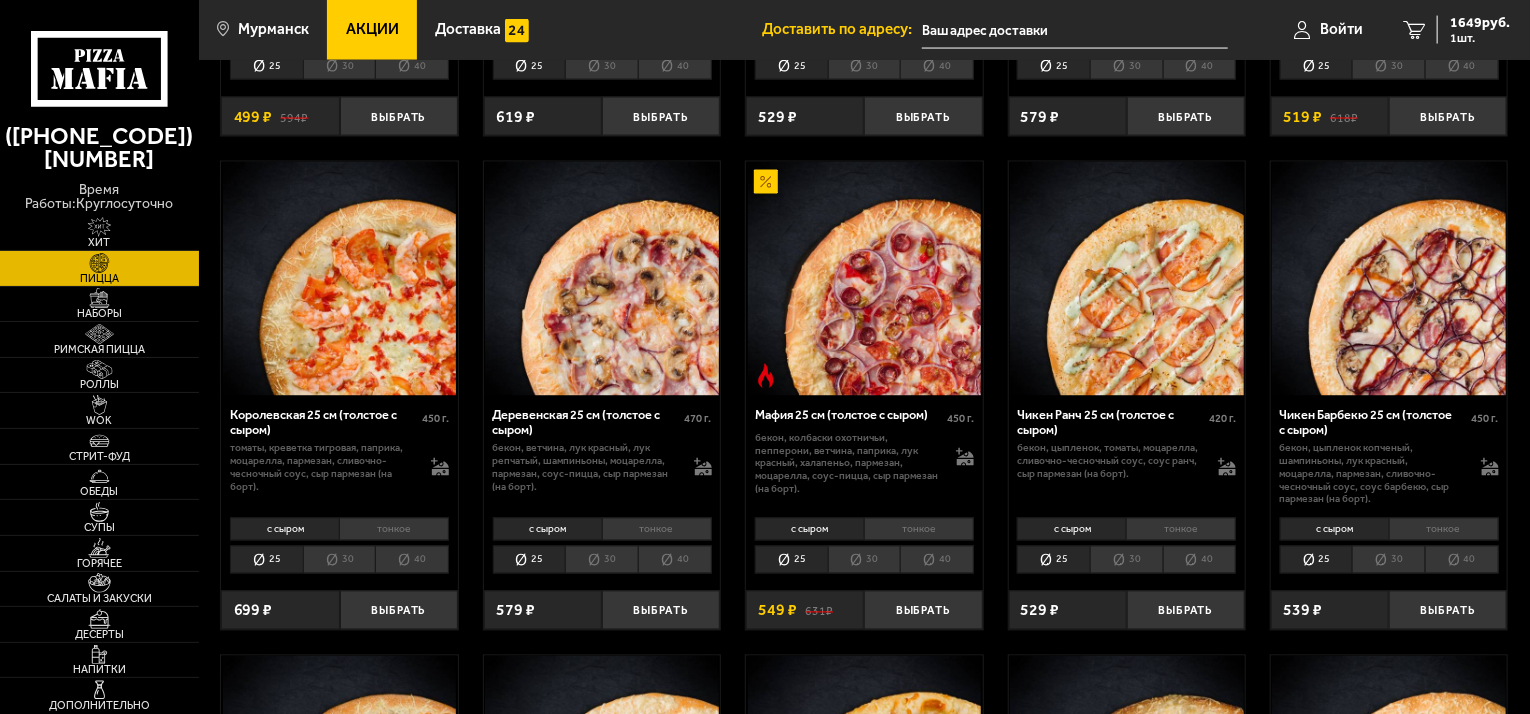 click on "тонкое" at bounding box center [657, 529] 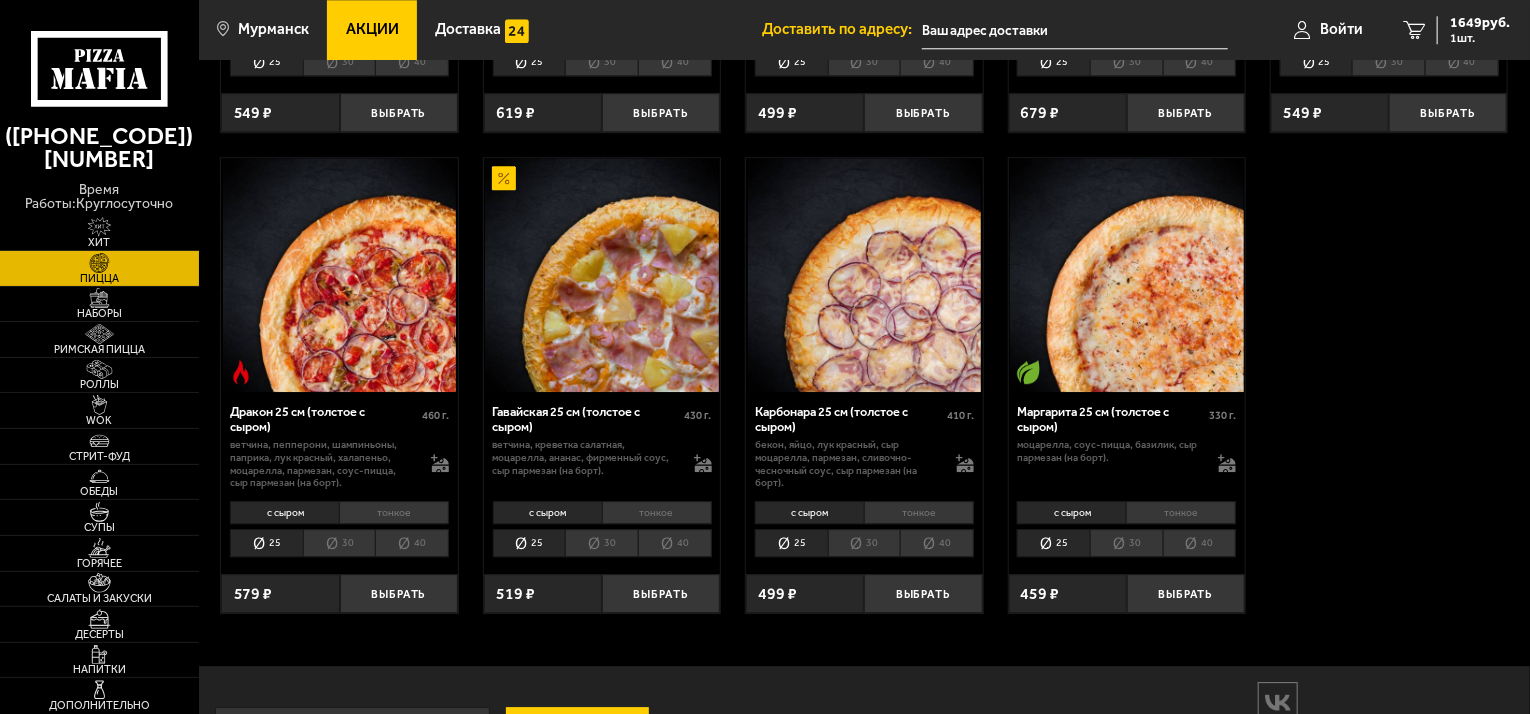 scroll, scrollTop: 2700, scrollLeft: 0, axis: vertical 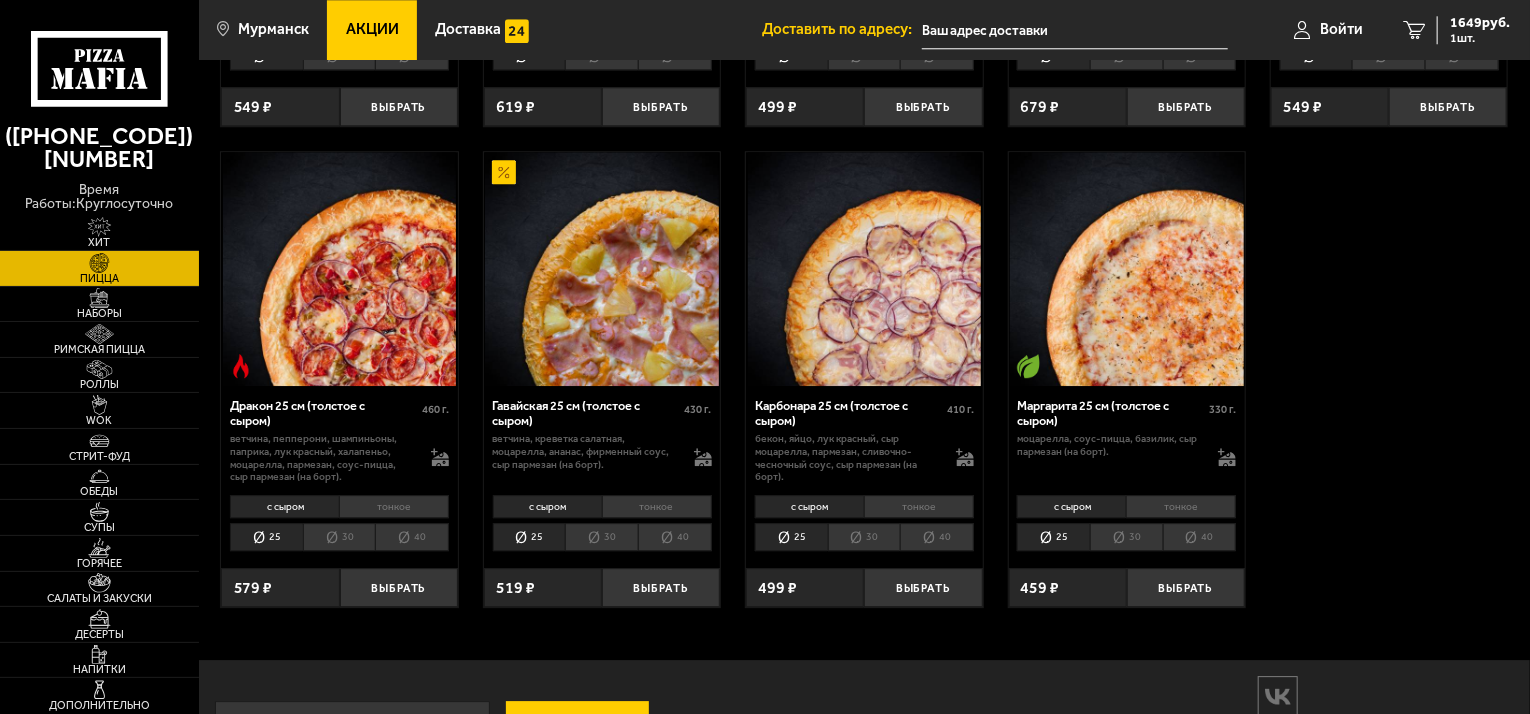 click on "тонкое" at bounding box center (1181, 506) 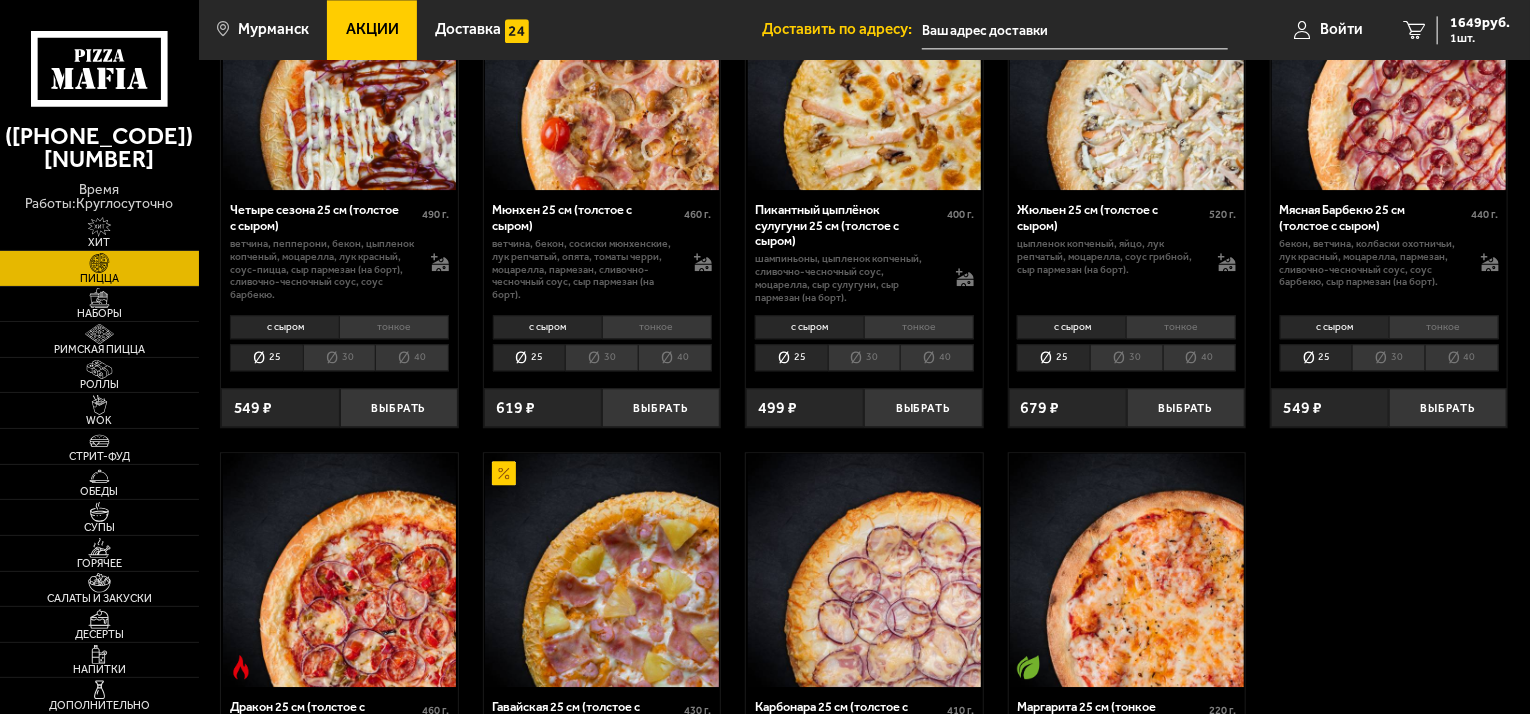 scroll, scrollTop: 2791, scrollLeft: 0, axis: vertical 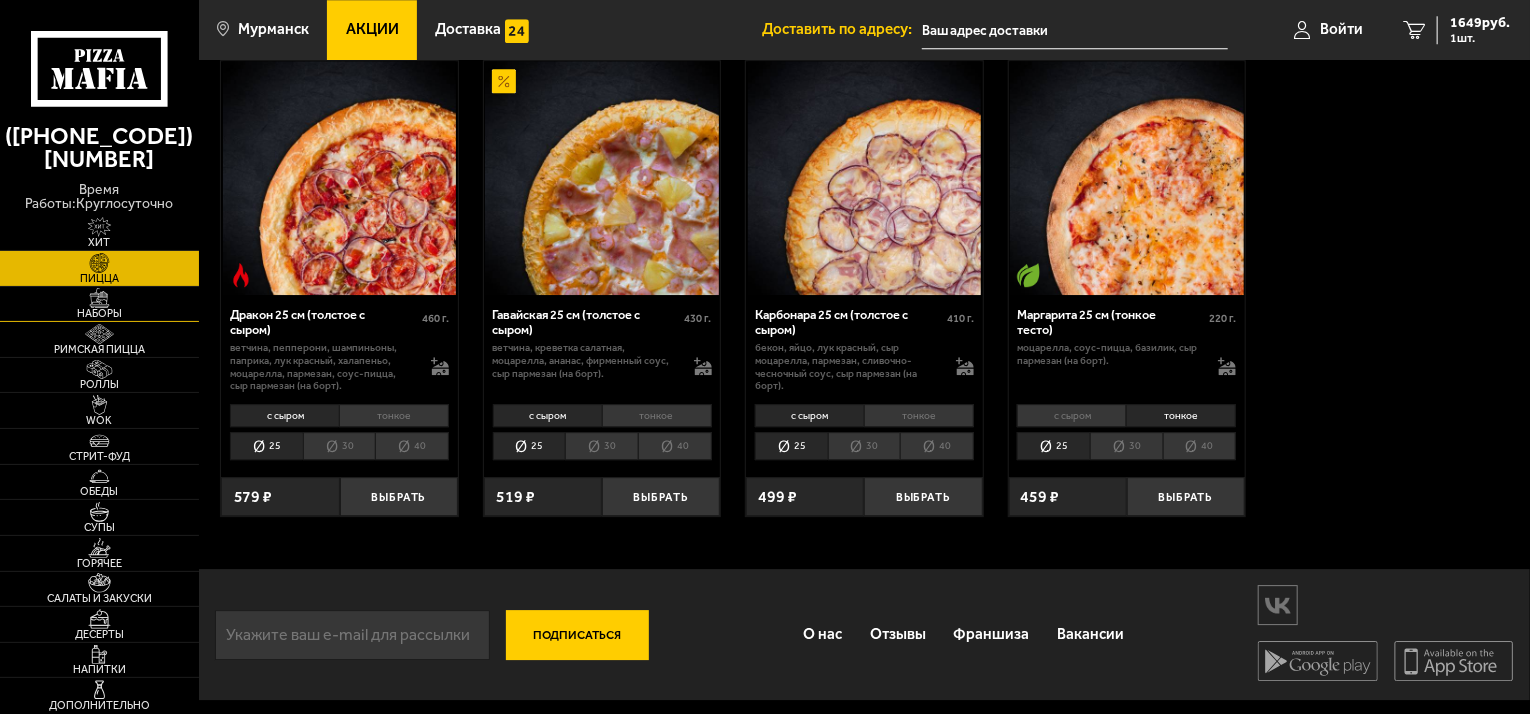 click at bounding box center (99, 298) 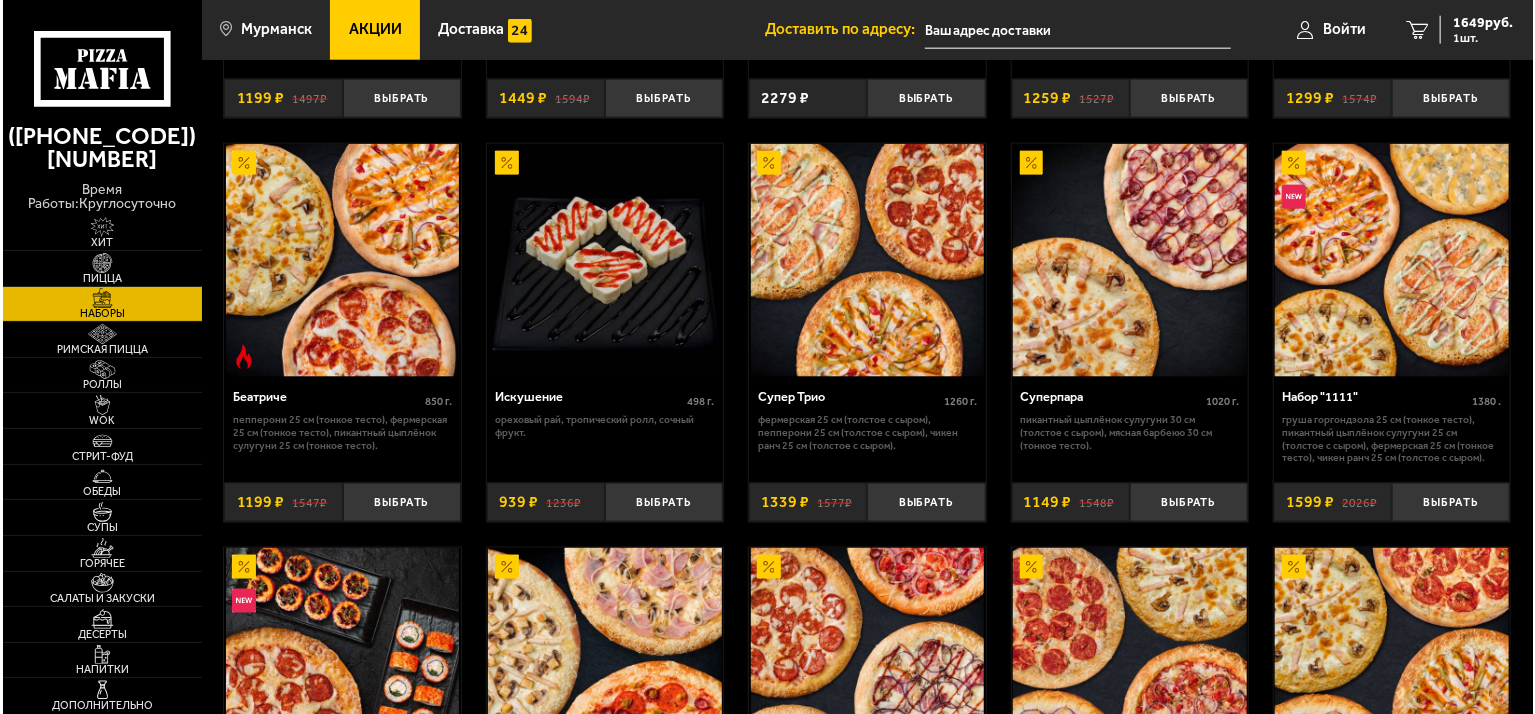 scroll, scrollTop: 1200, scrollLeft: 0, axis: vertical 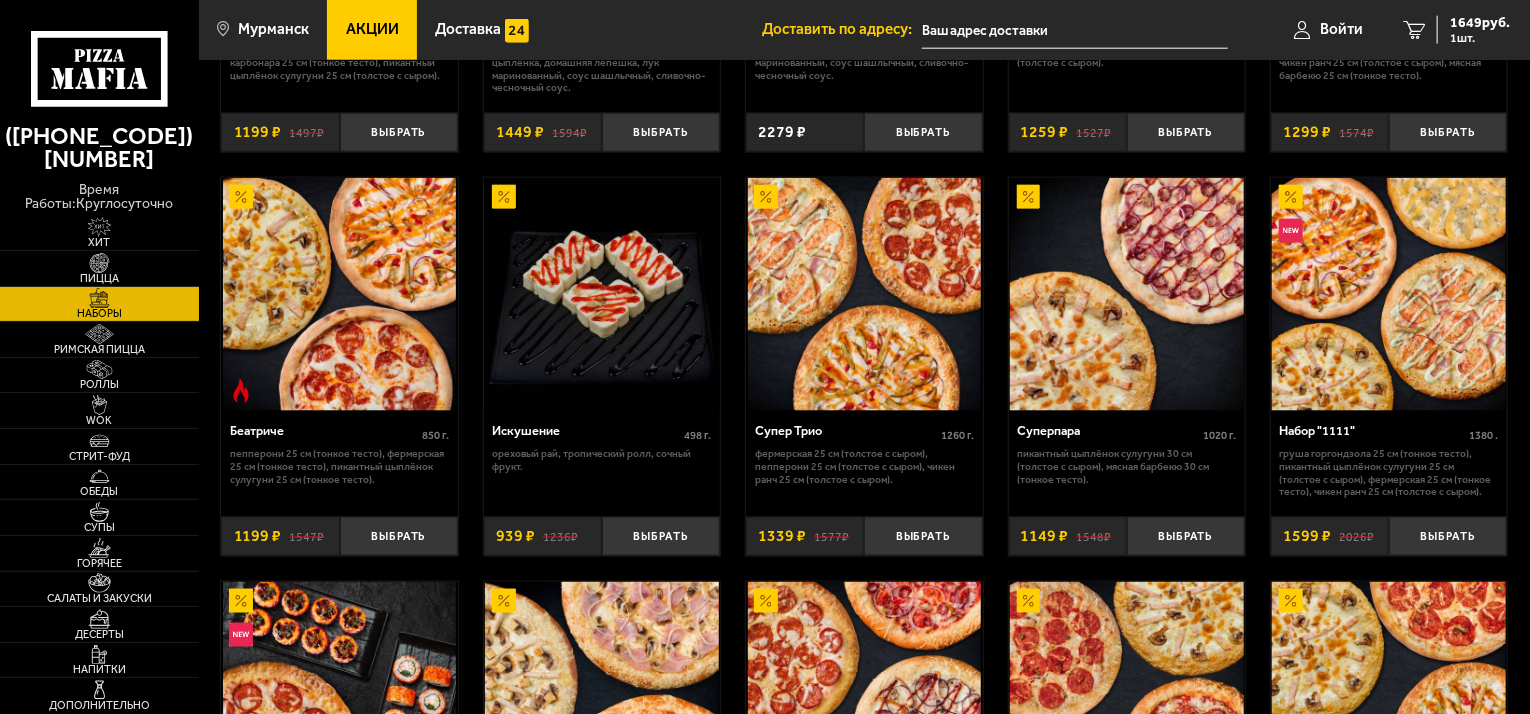 click at bounding box center (1389, 294) 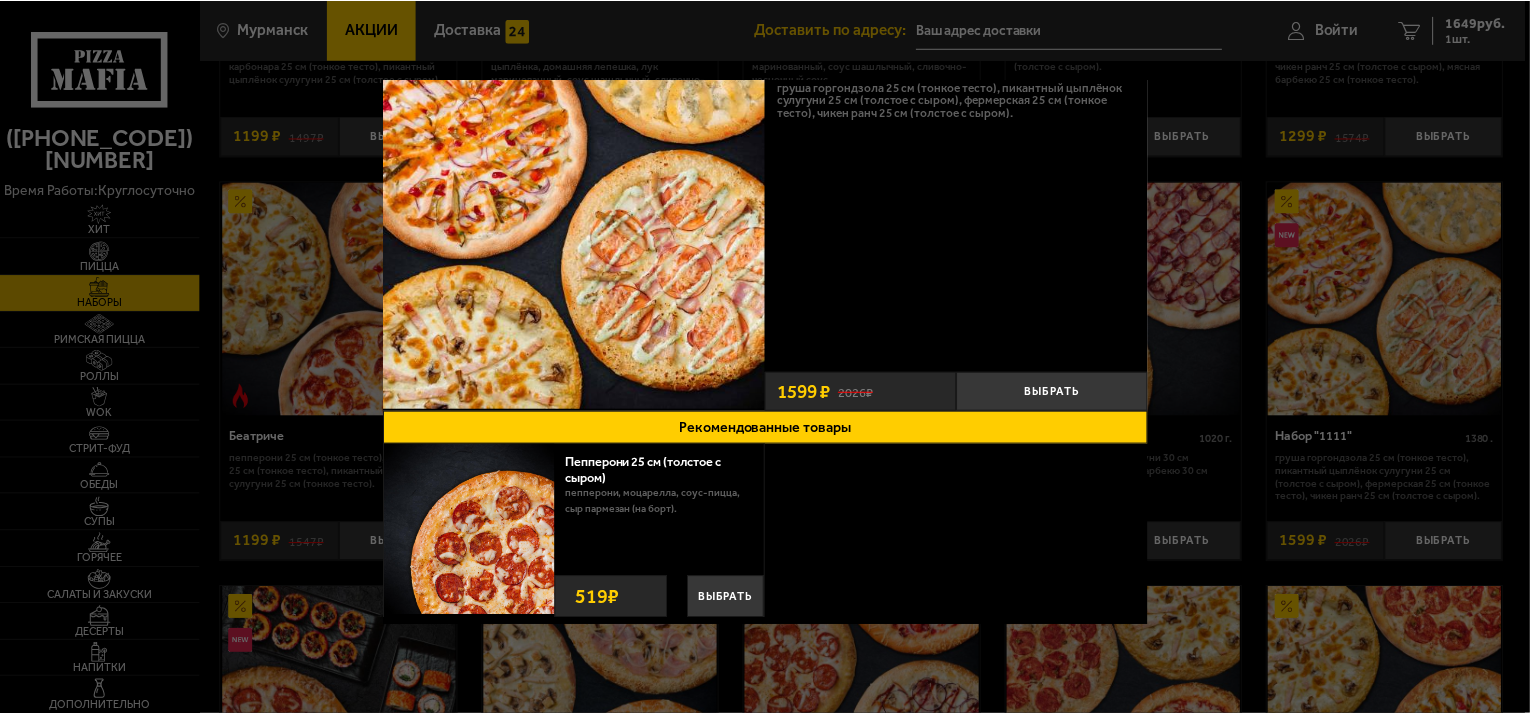 scroll, scrollTop: 0, scrollLeft: 0, axis: both 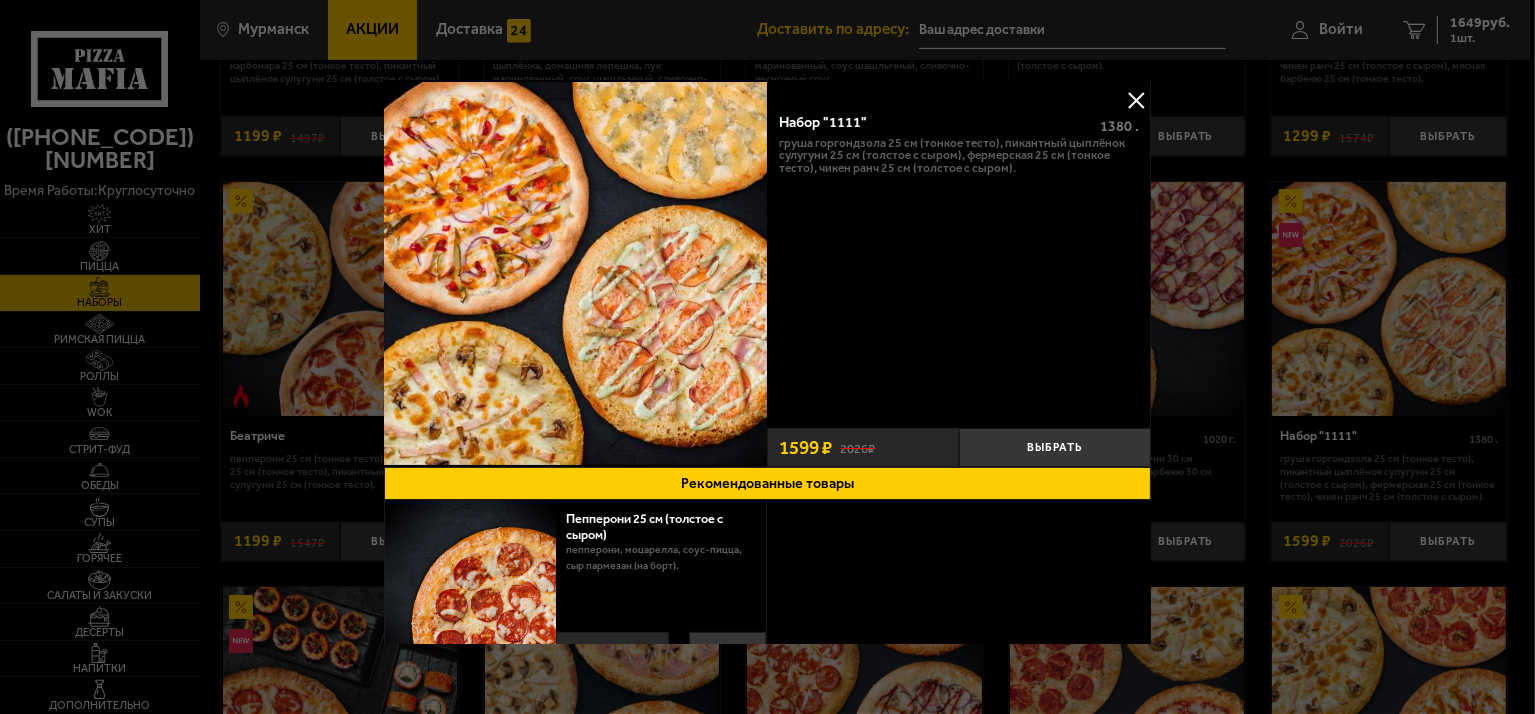click at bounding box center [1136, 100] 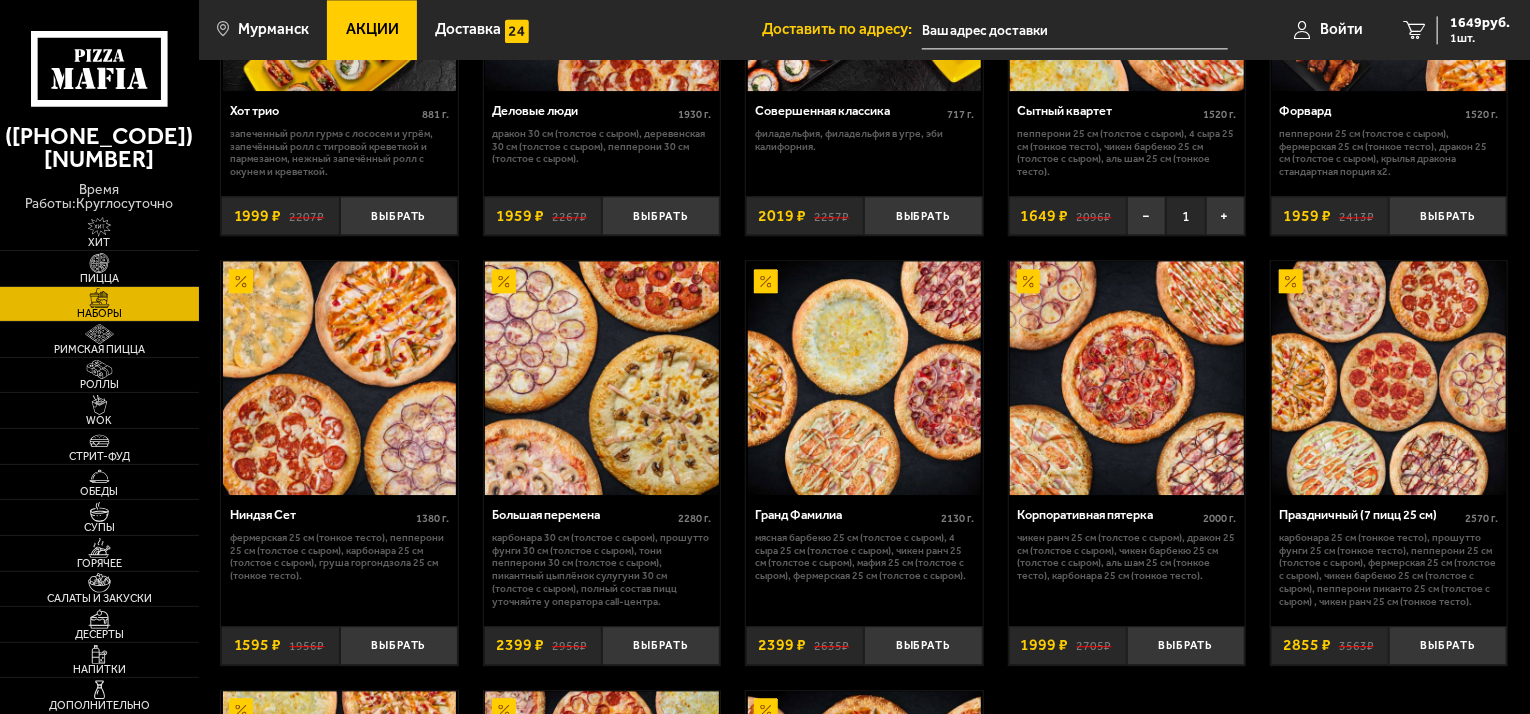 scroll, scrollTop: 2464, scrollLeft: 0, axis: vertical 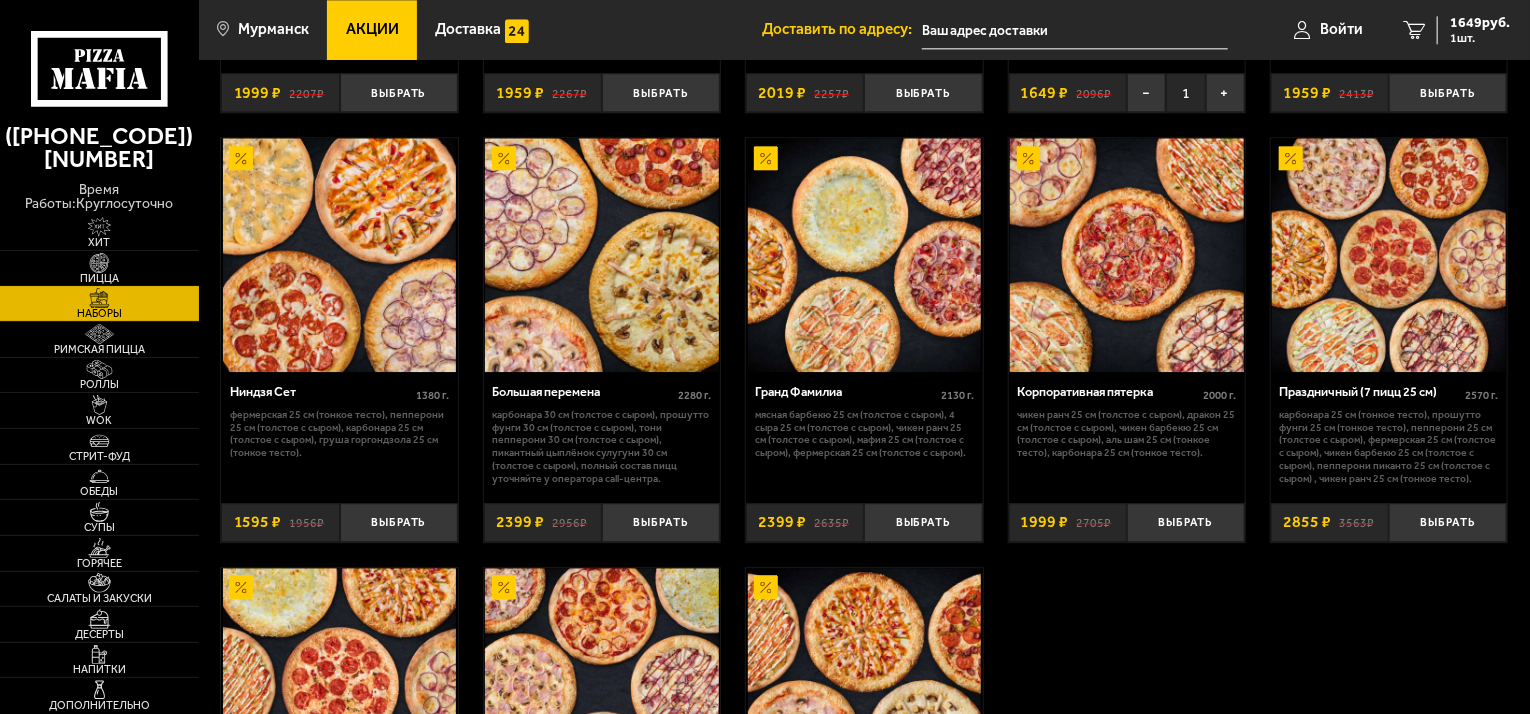 click at bounding box center (99, 263) 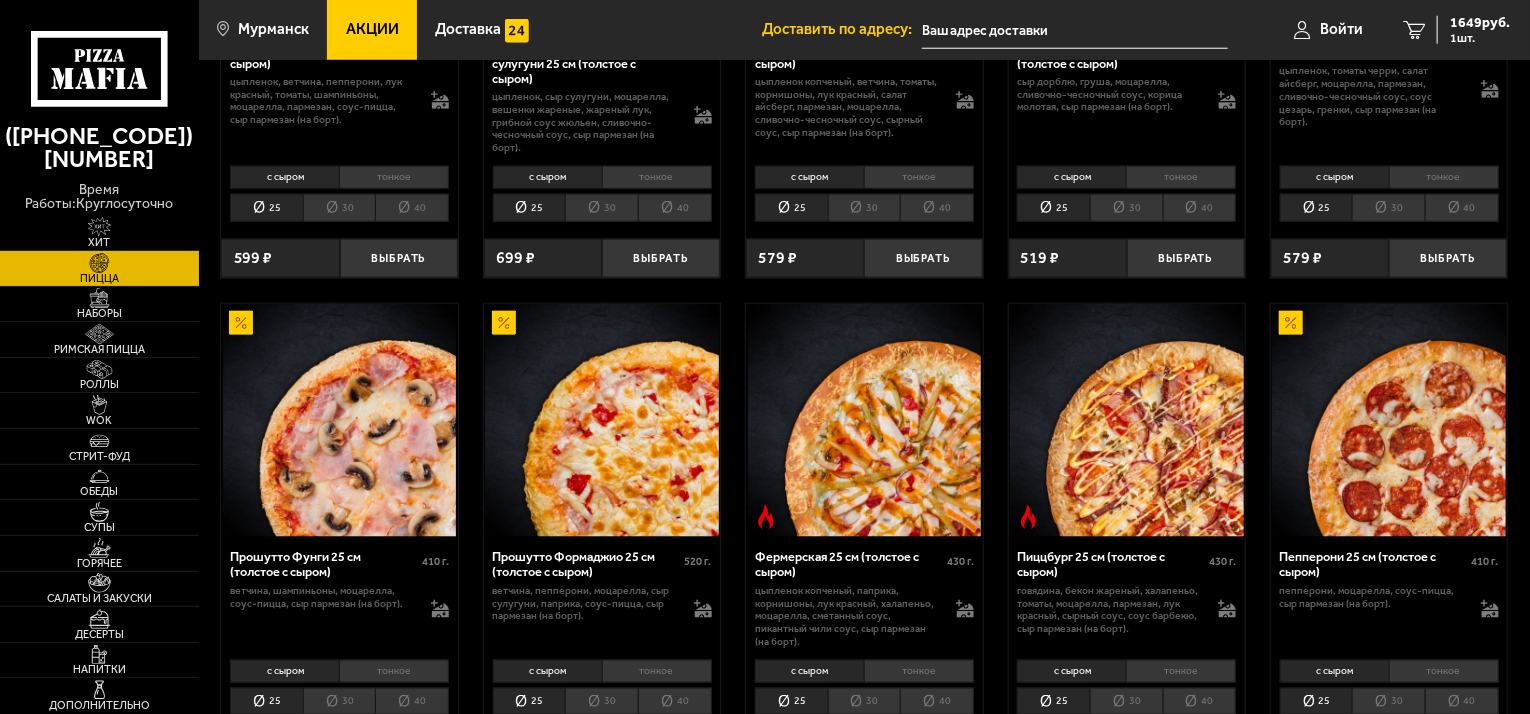 scroll, scrollTop: 1100, scrollLeft: 0, axis: vertical 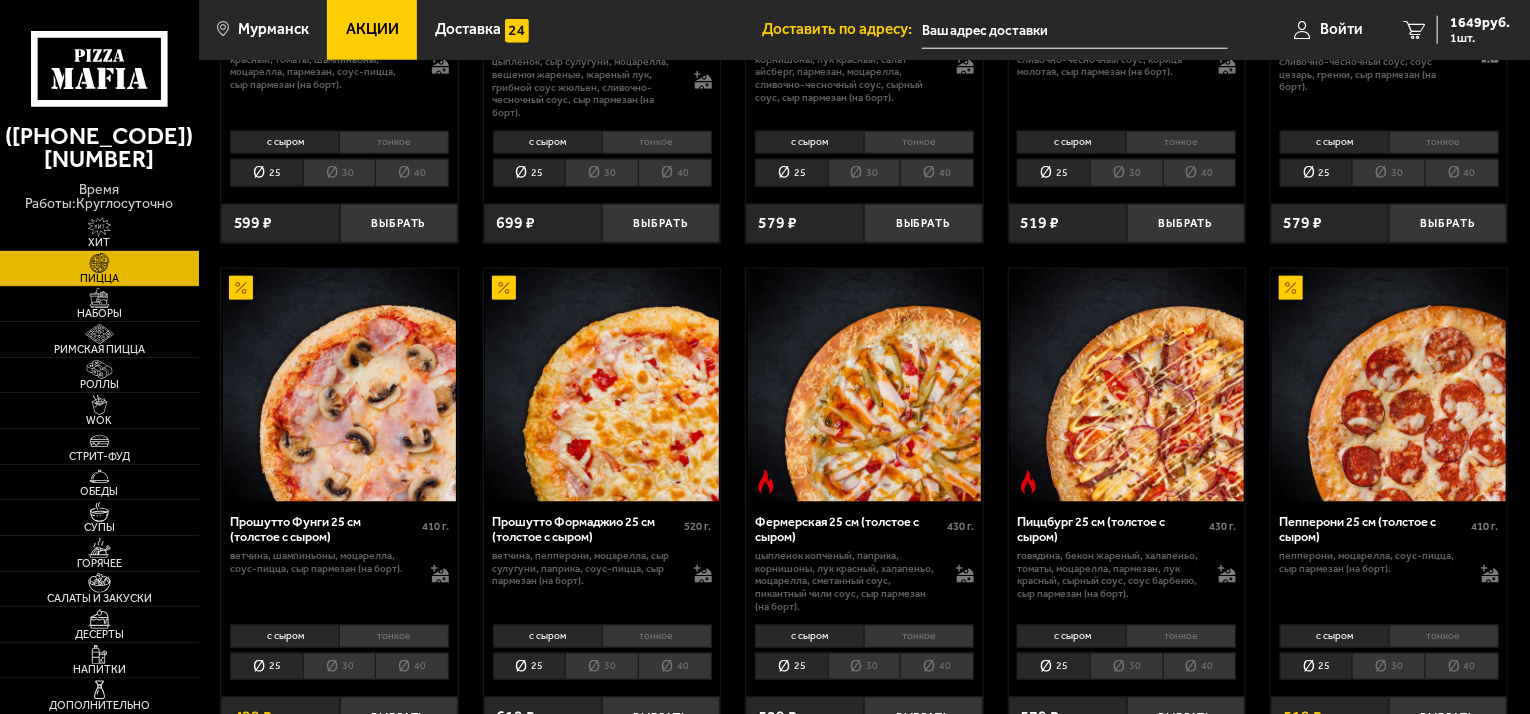 click on "30" at bounding box center [339, 667] 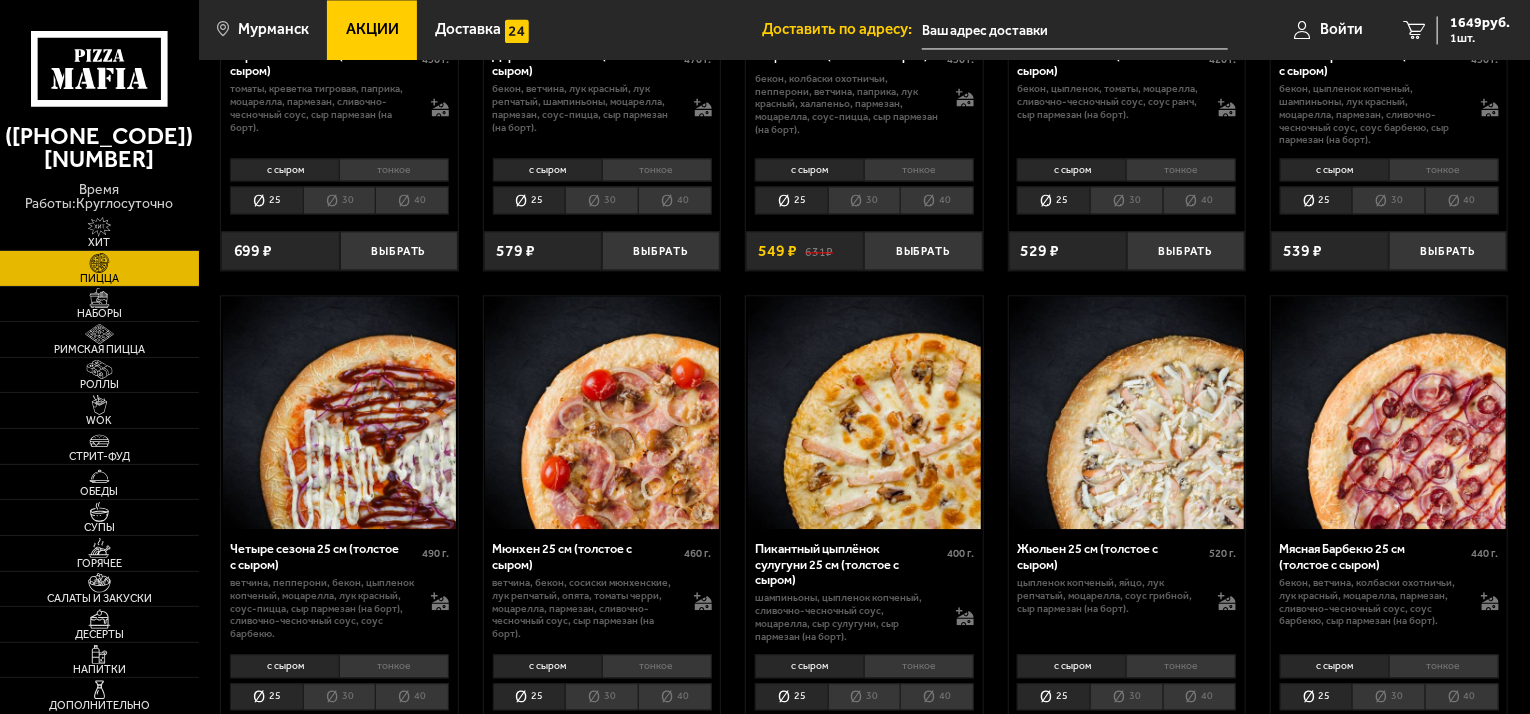 scroll, scrollTop: 2100, scrollLeft: 0, axis: vertical 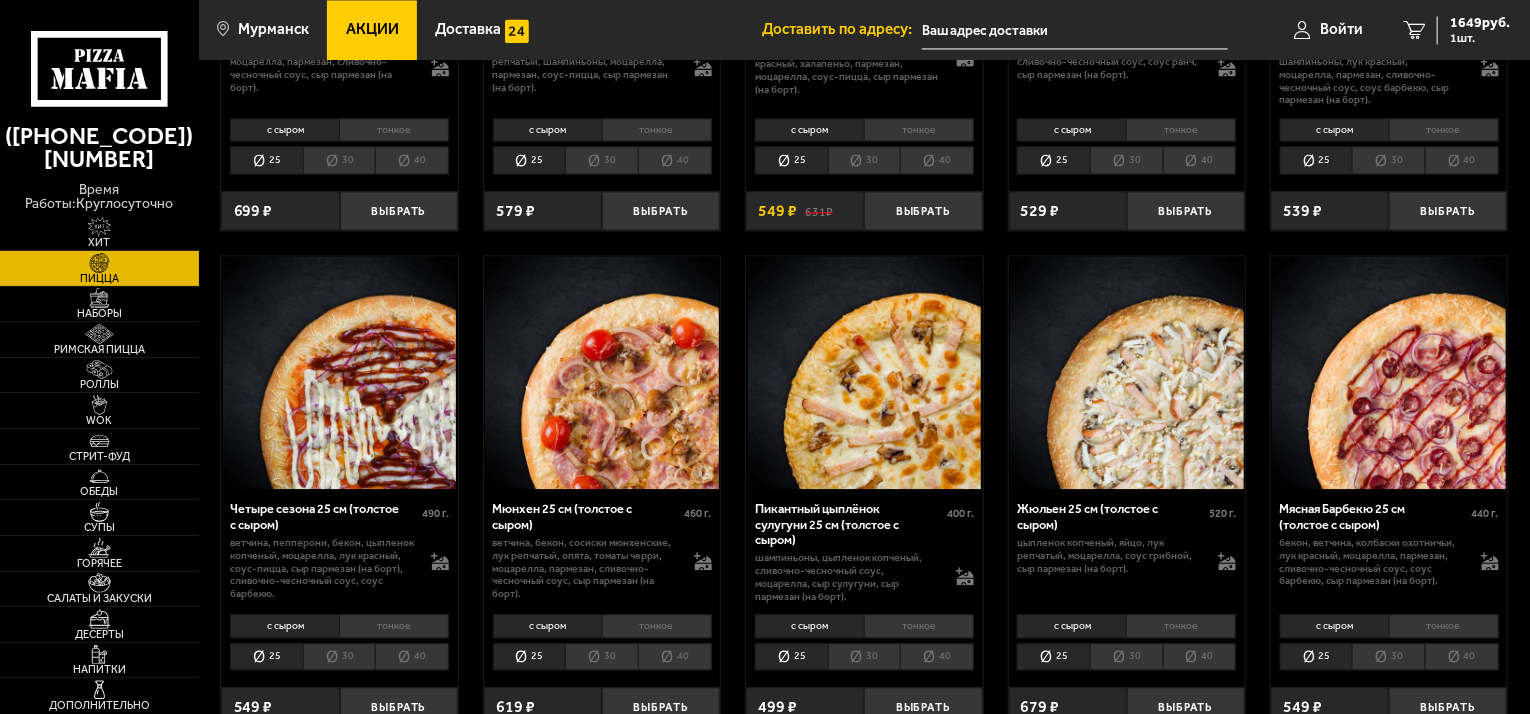click on "30" at bounding box center [864, 657] 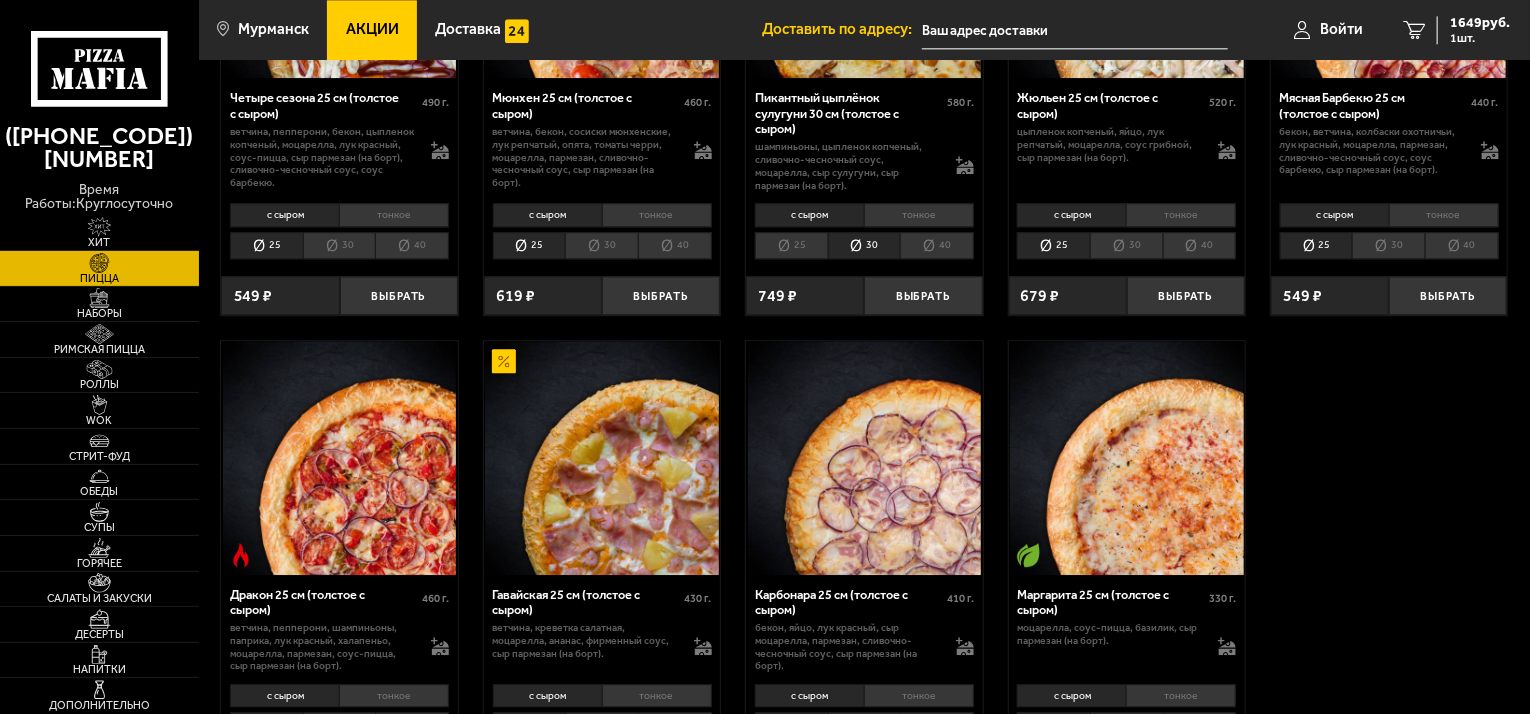 scroll, scrollTop: 2600, scrollLeft: 0, axis: vertical 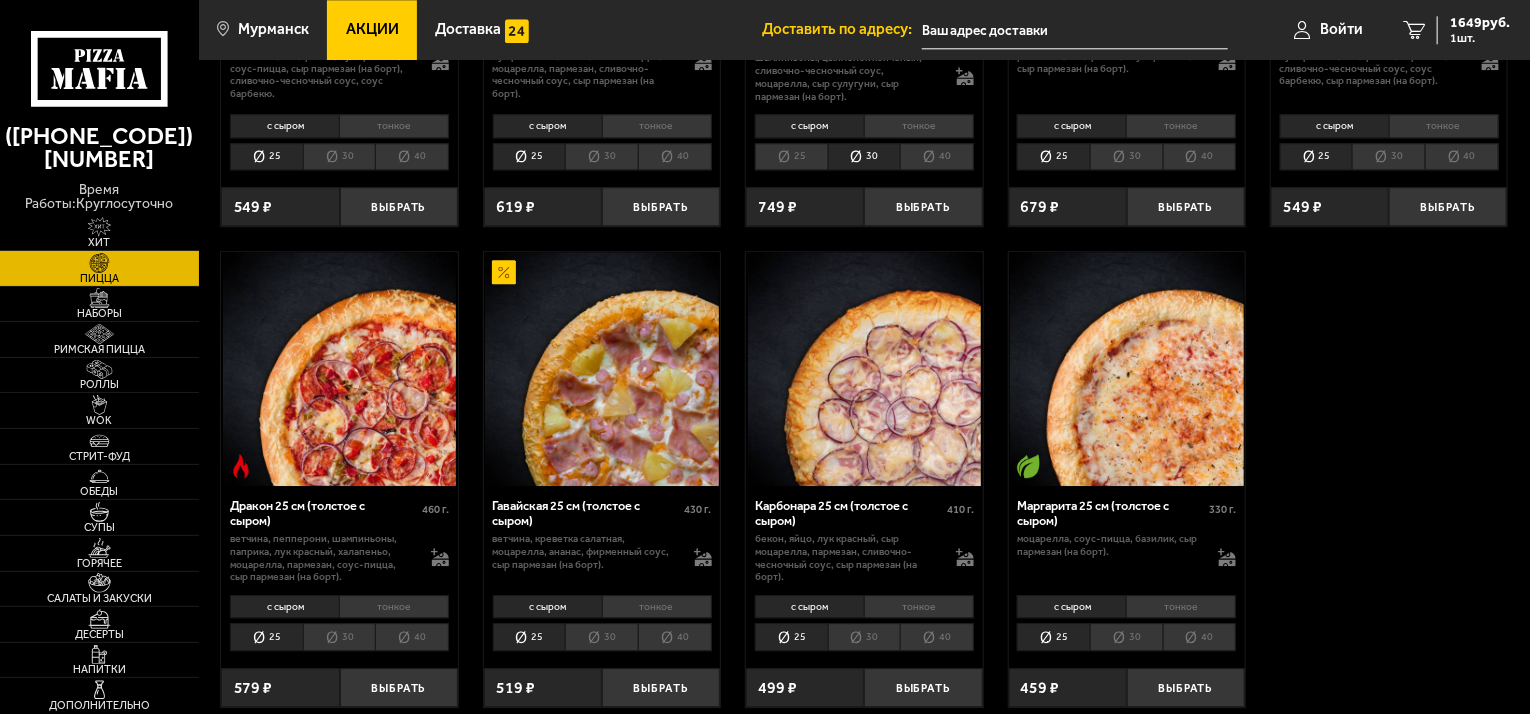 click on "30" at bounding box center [864, 637] 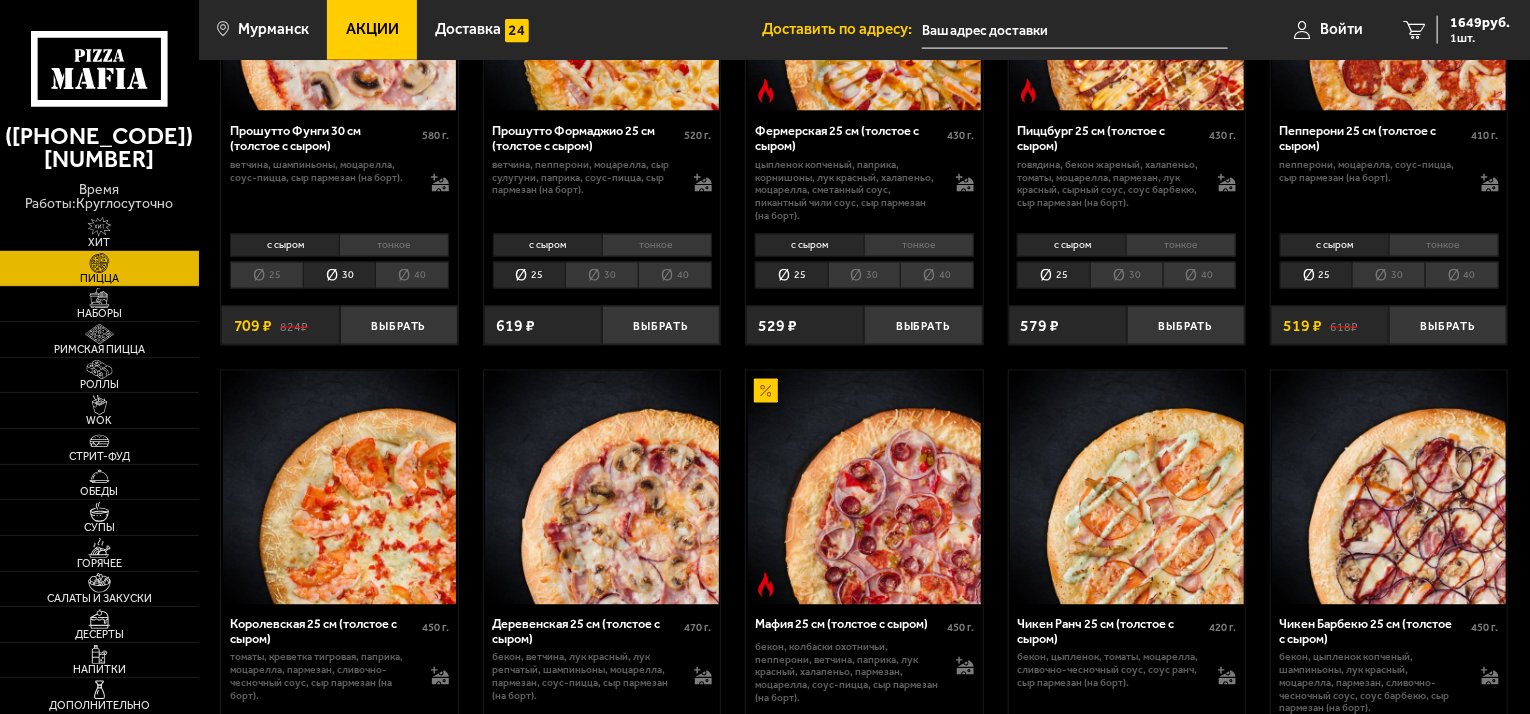 scroll, scrollTop: 1391, scrollLeft: 0, axis: vertical 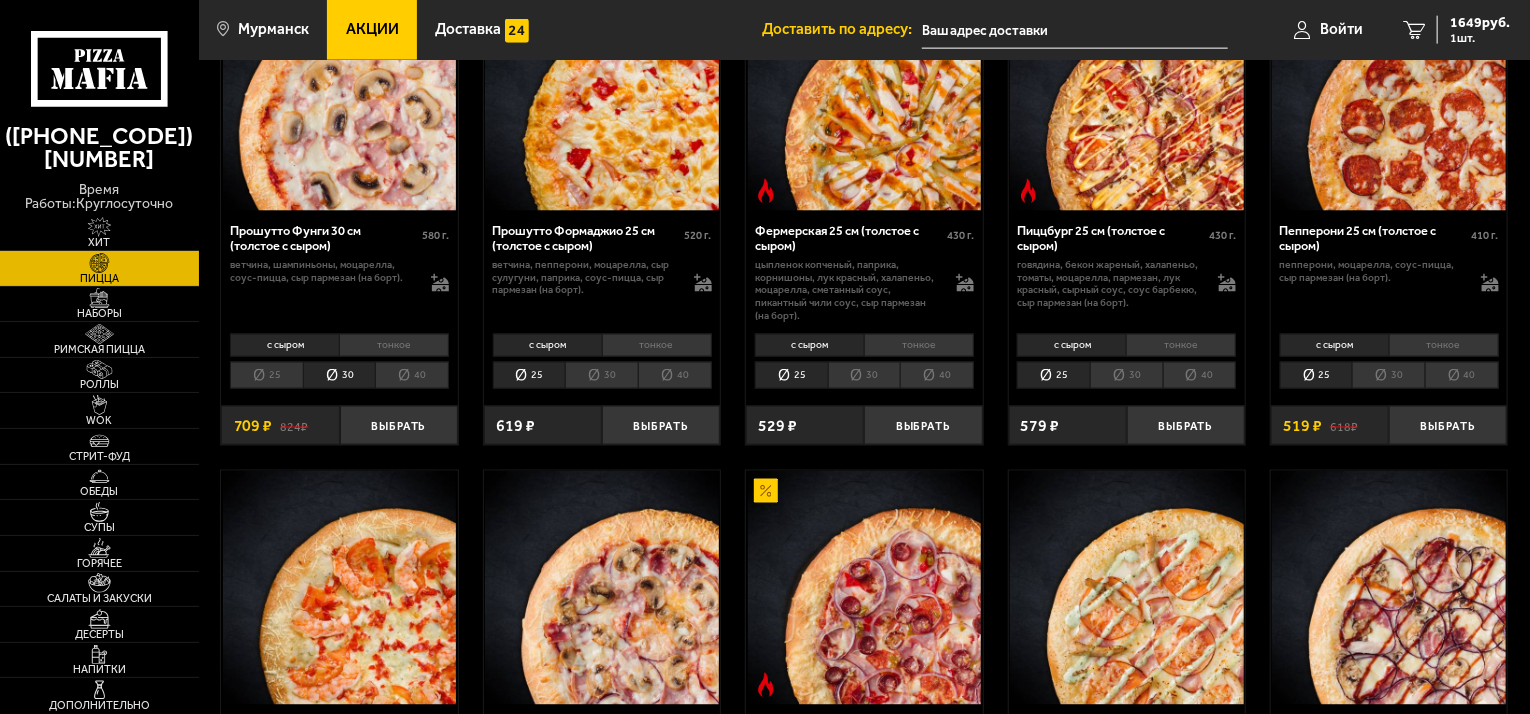 click on "тонкое" at bounding box center [1444, 345] 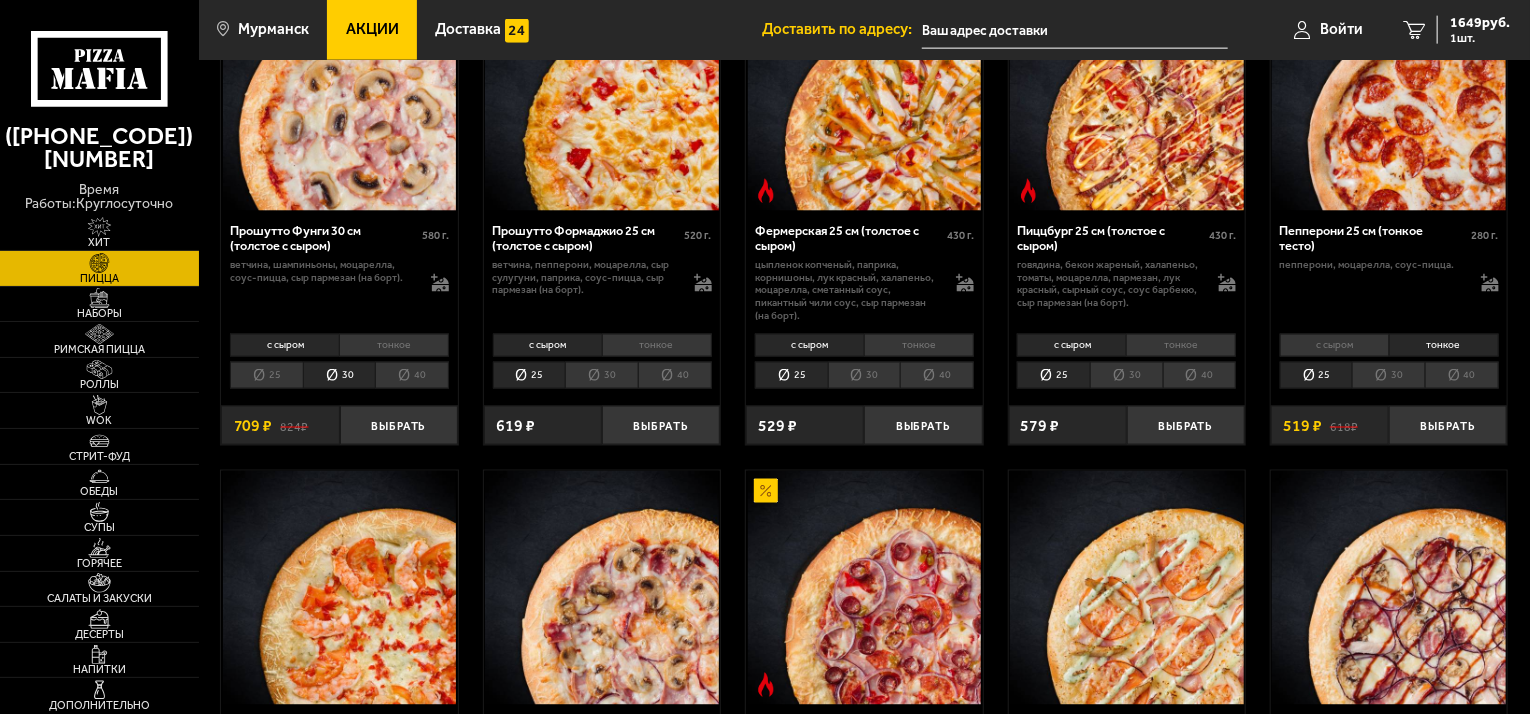 click on "с сыром" at bounding box center (1334, 345) 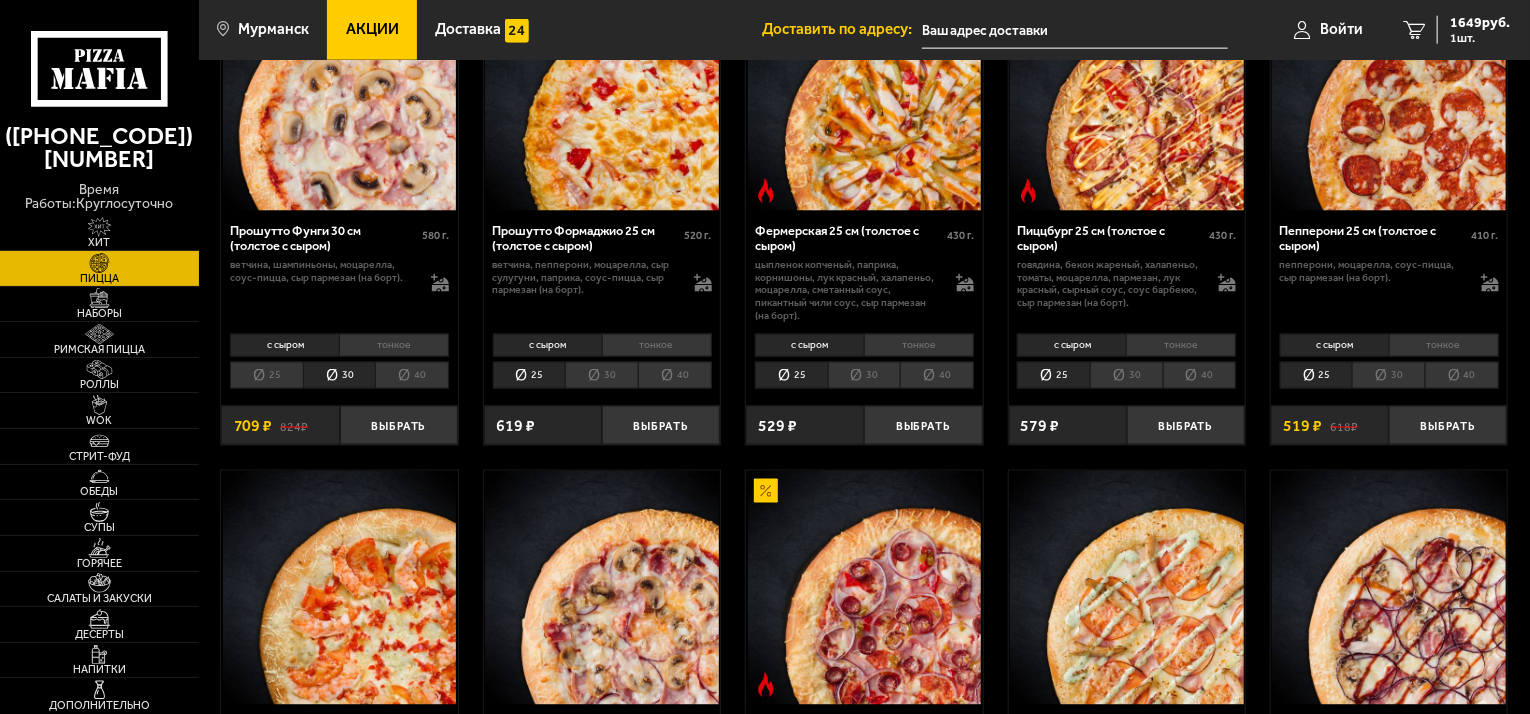 click on "30" at bounding box center (1388, 376) 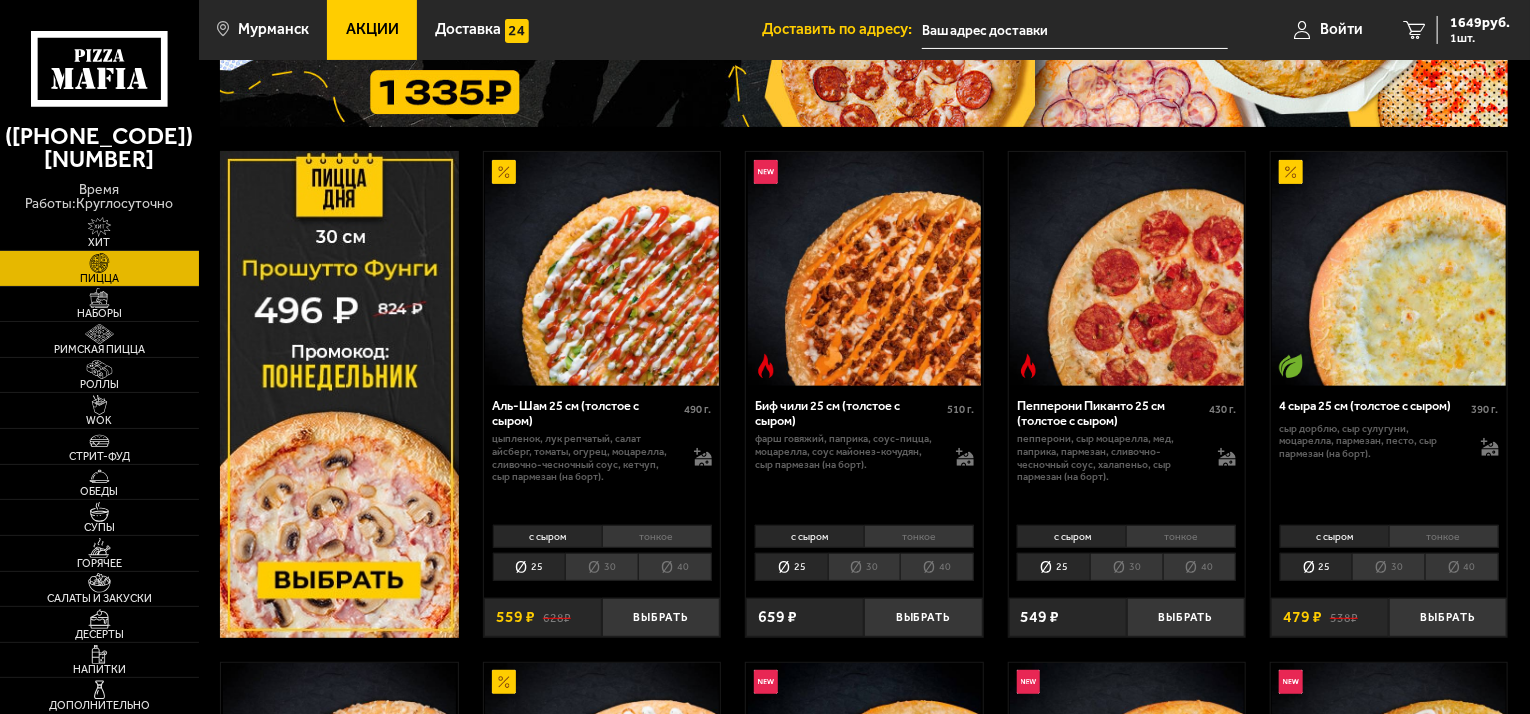 scroll, scrollTop: 0, scrollLeft: 0, axis: both 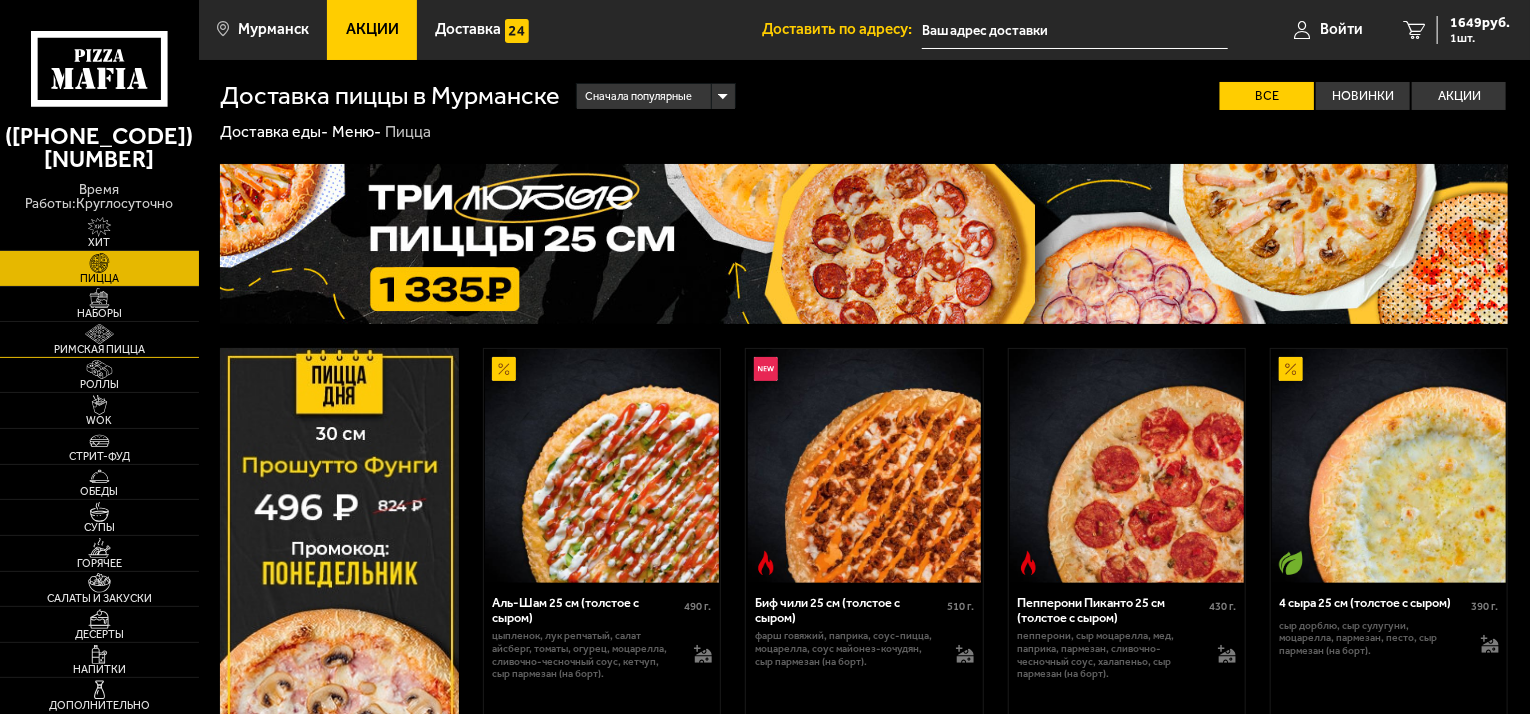 click at bounding box center [99, 334] 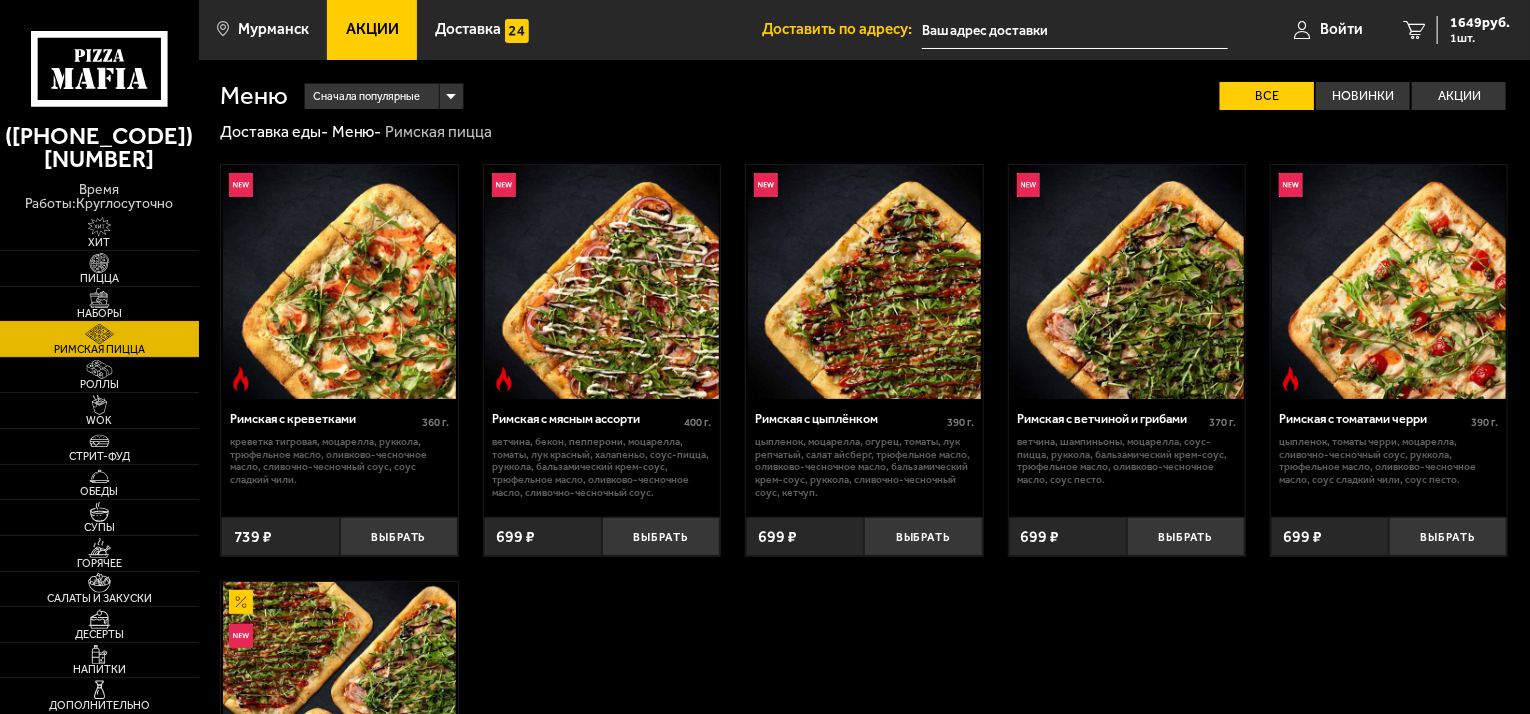 click at bounding box center [99, 298] 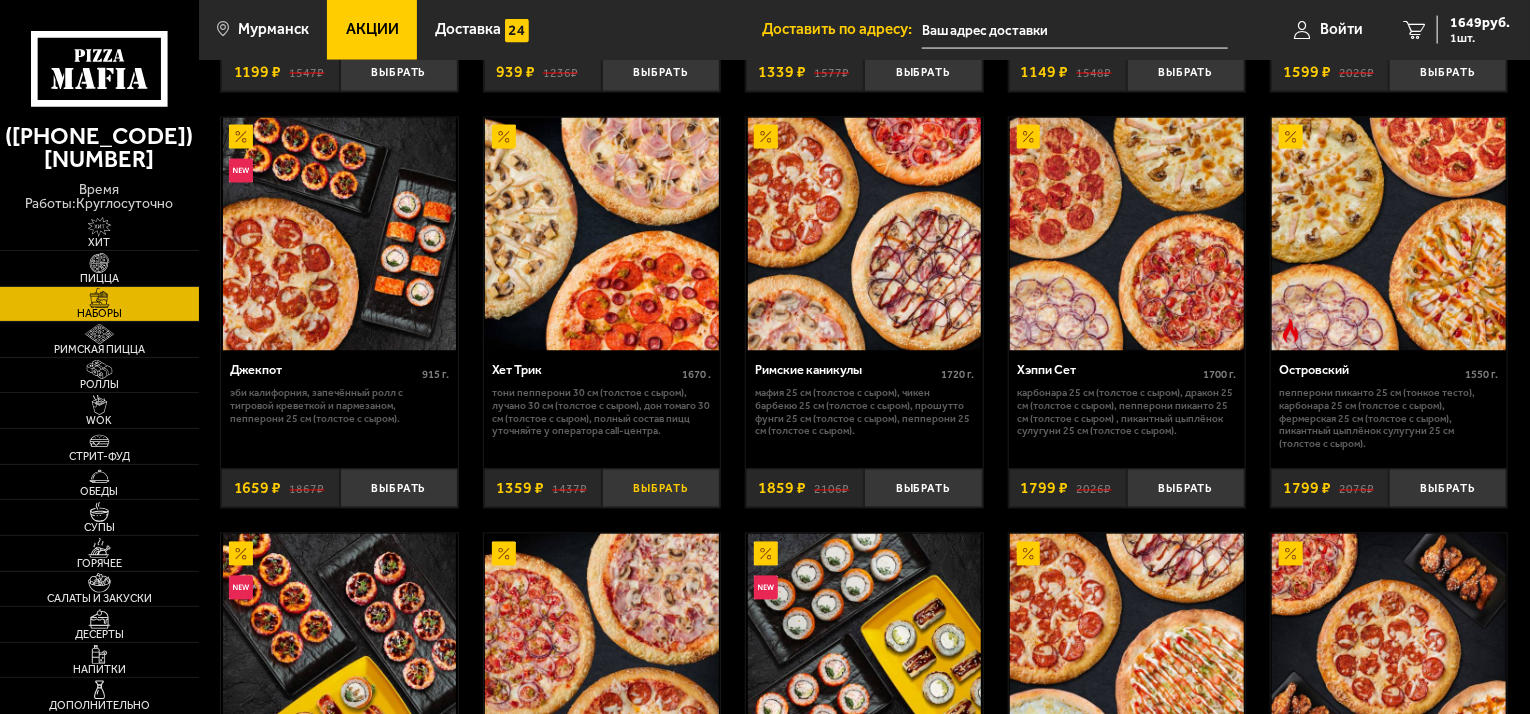 scroll, scrollTop: 1964, scrollLeft: 0, axis: vertical 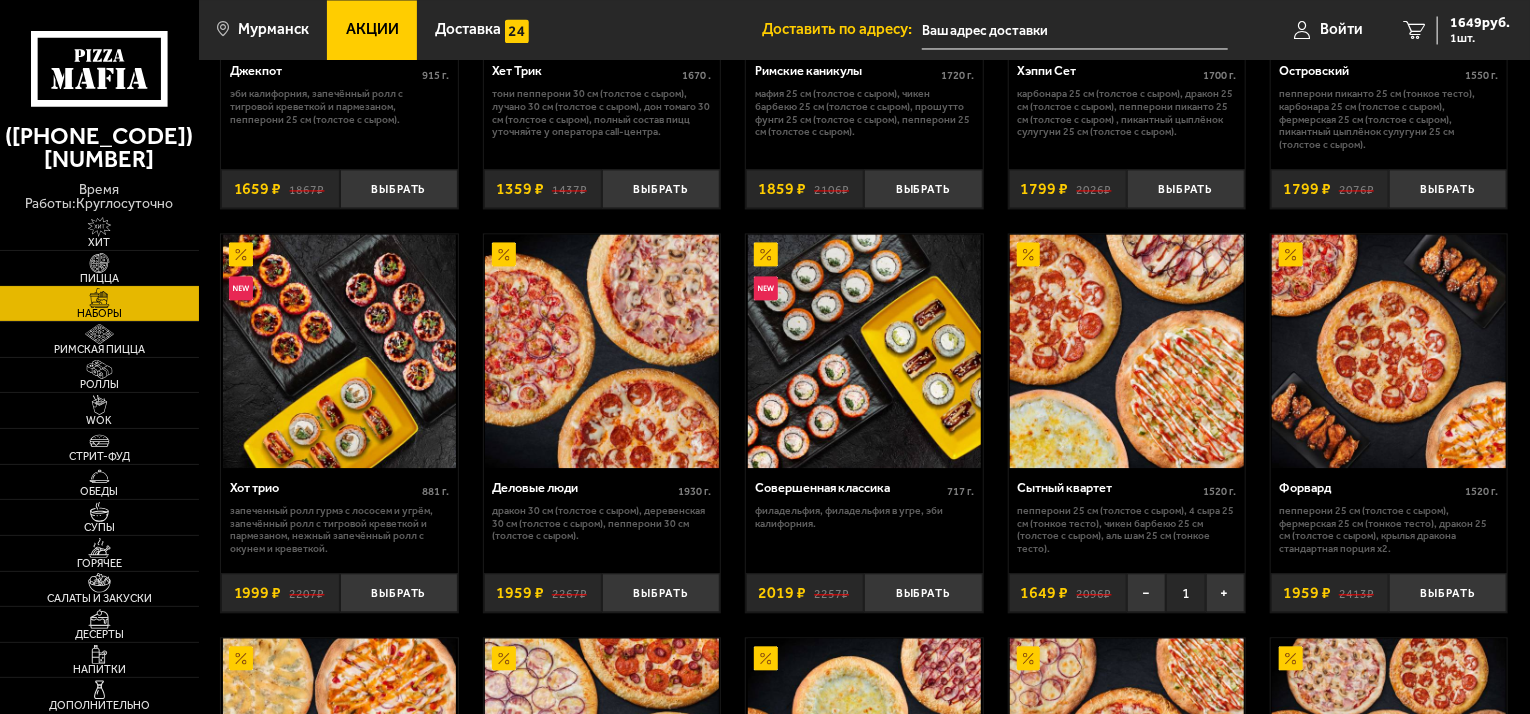 click at bounding box center (99, 263) 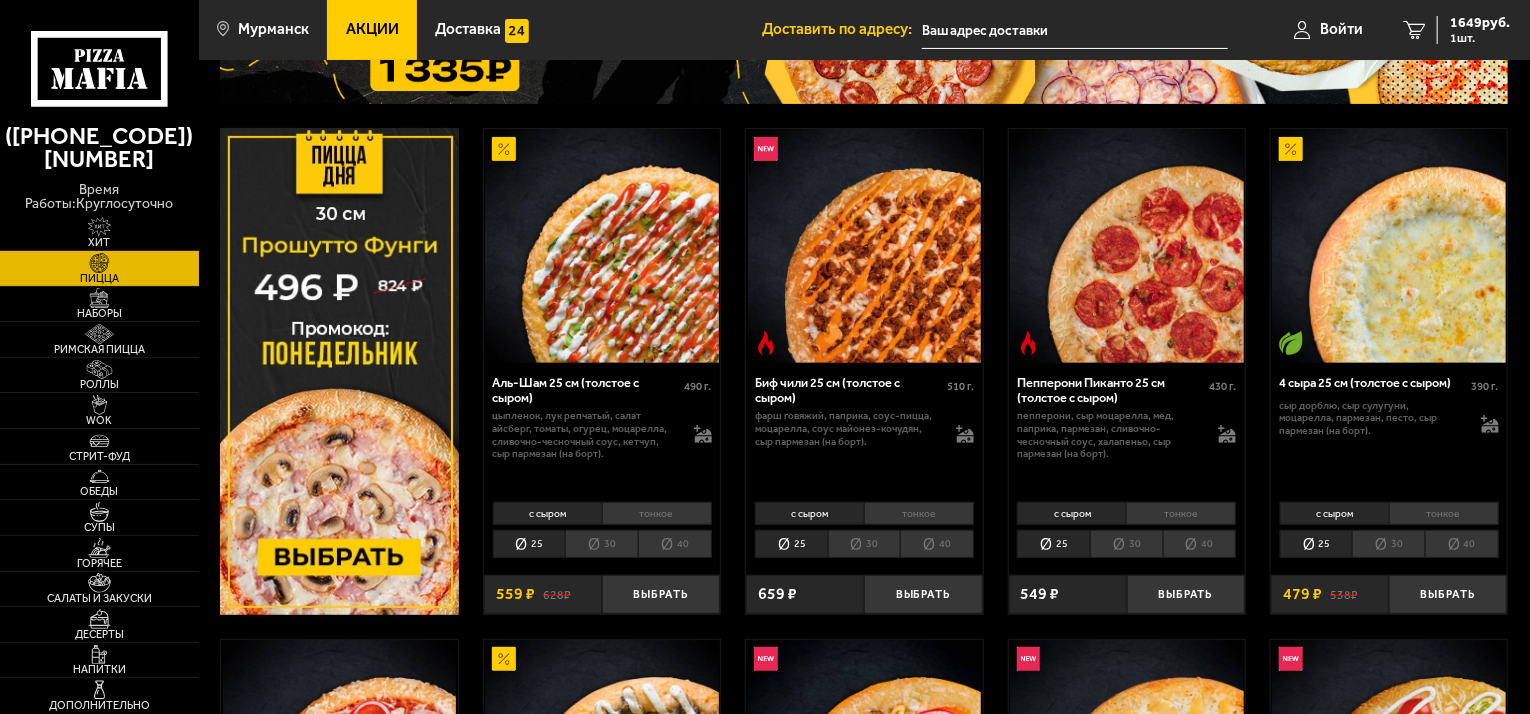 scroll, scrollTop: 200, scrollLeft: 0, axis: vertical 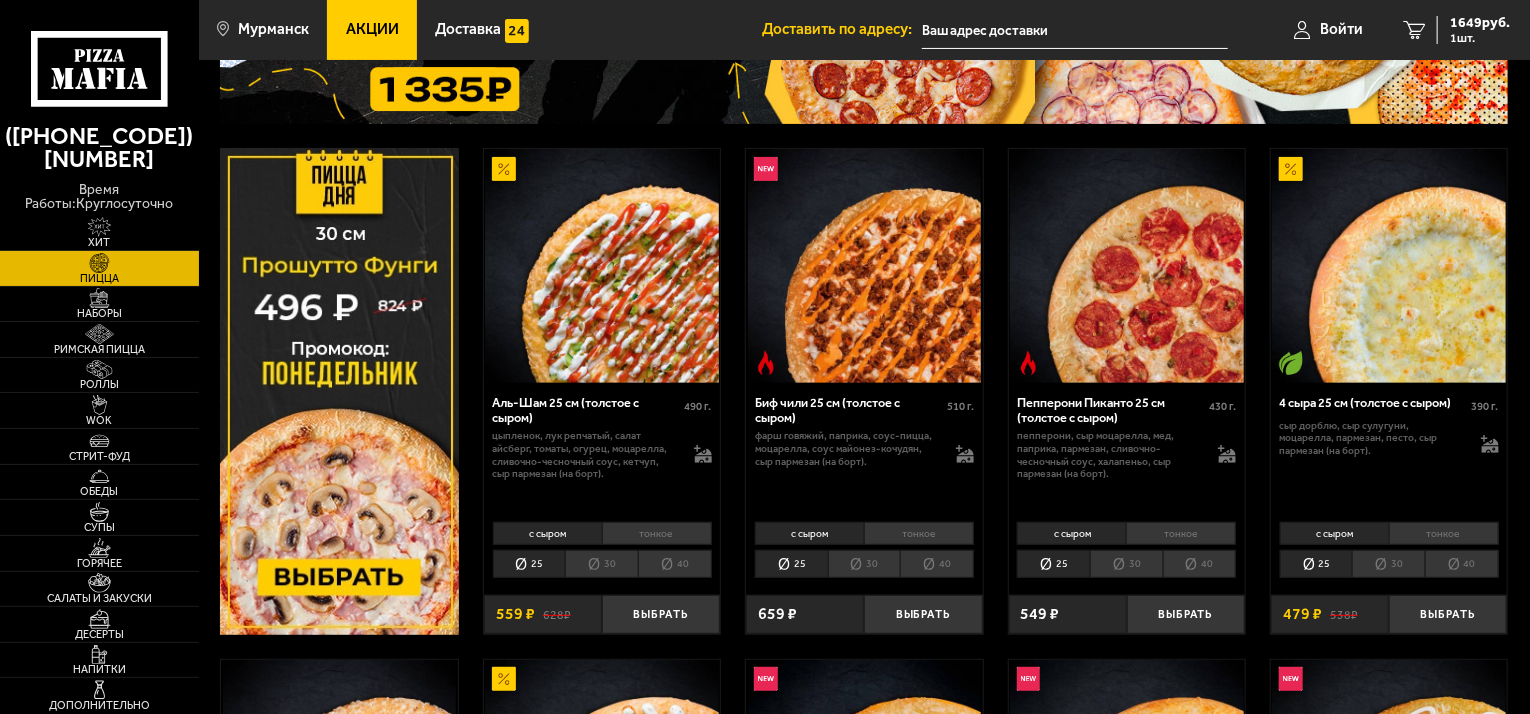 click on "30" at bounding box center [1388, 564] 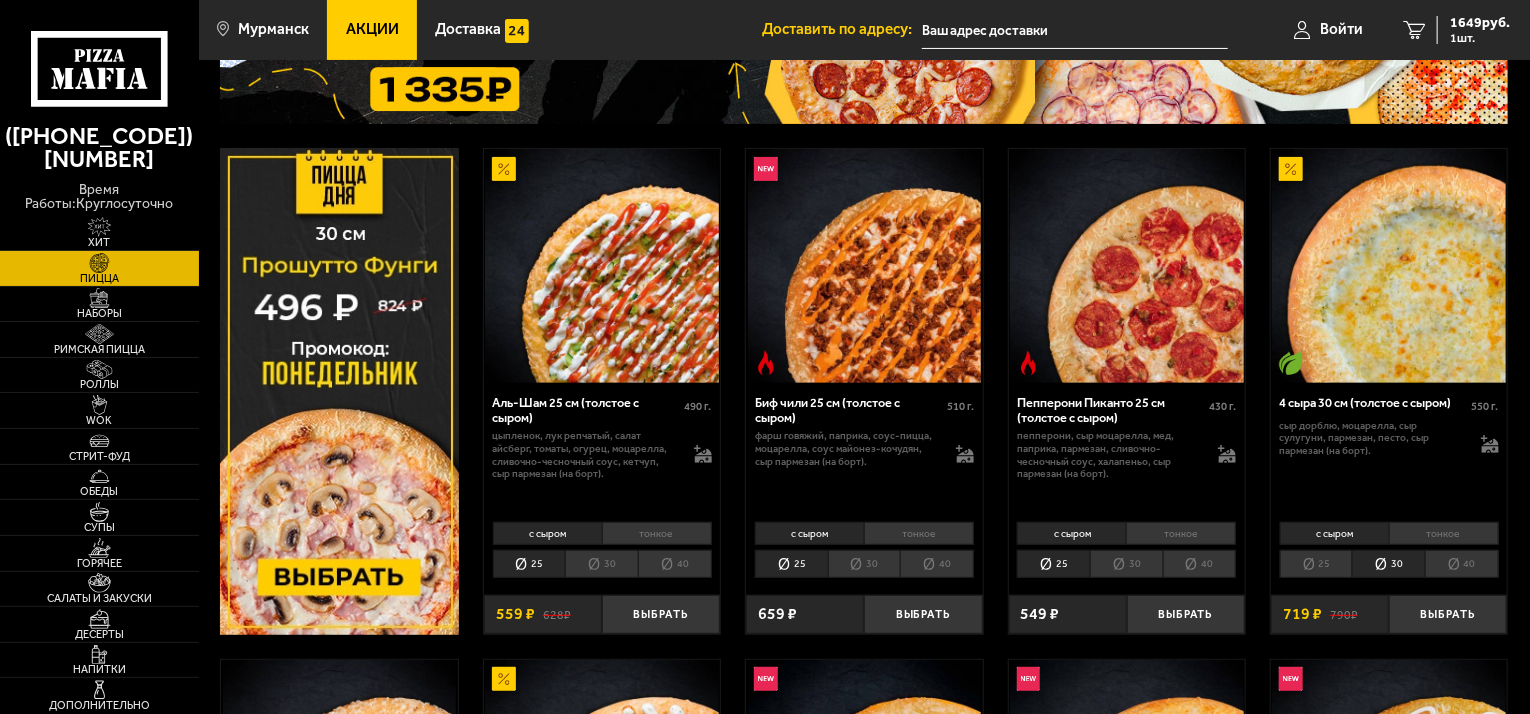 click on "тонкое" at bounding box center [1444, 533] 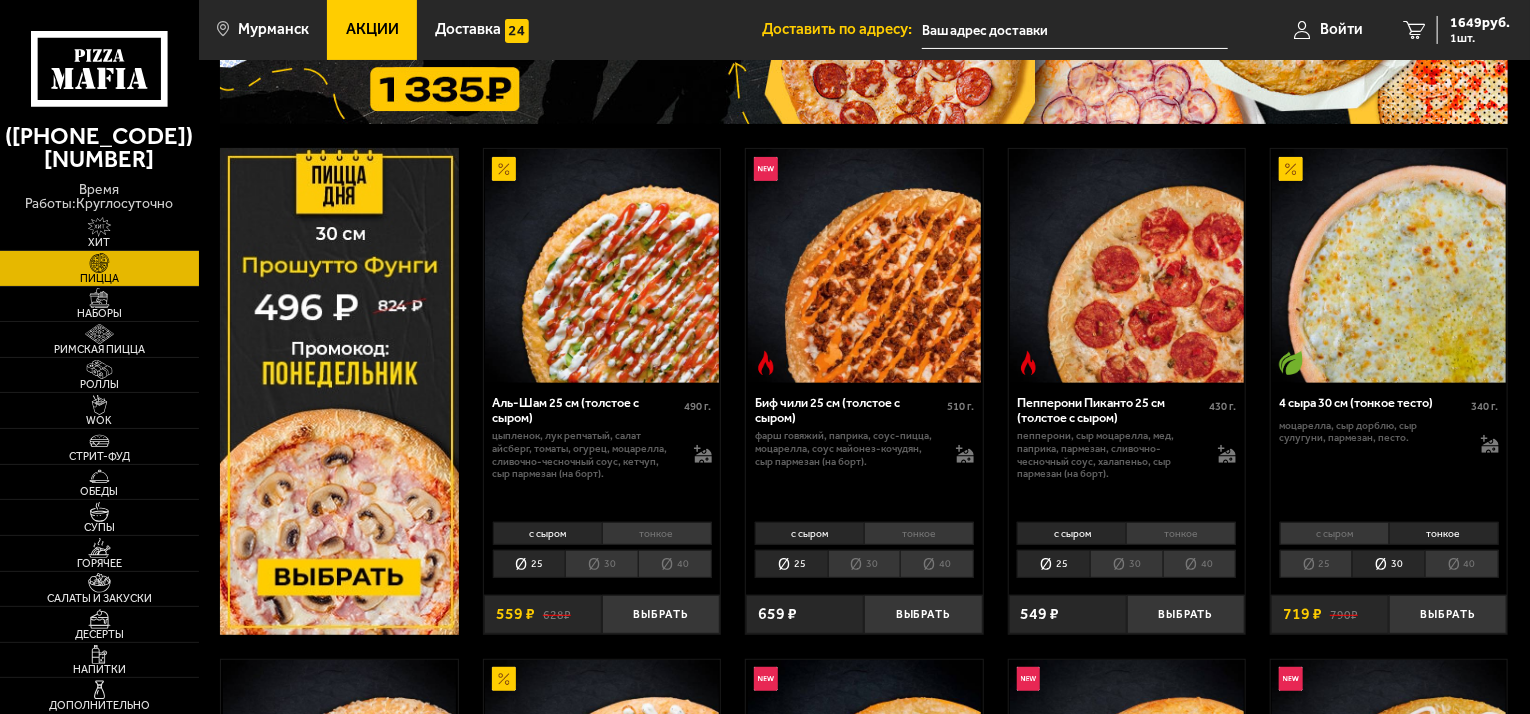 click on "Акции" at bounding box center [372, 29] 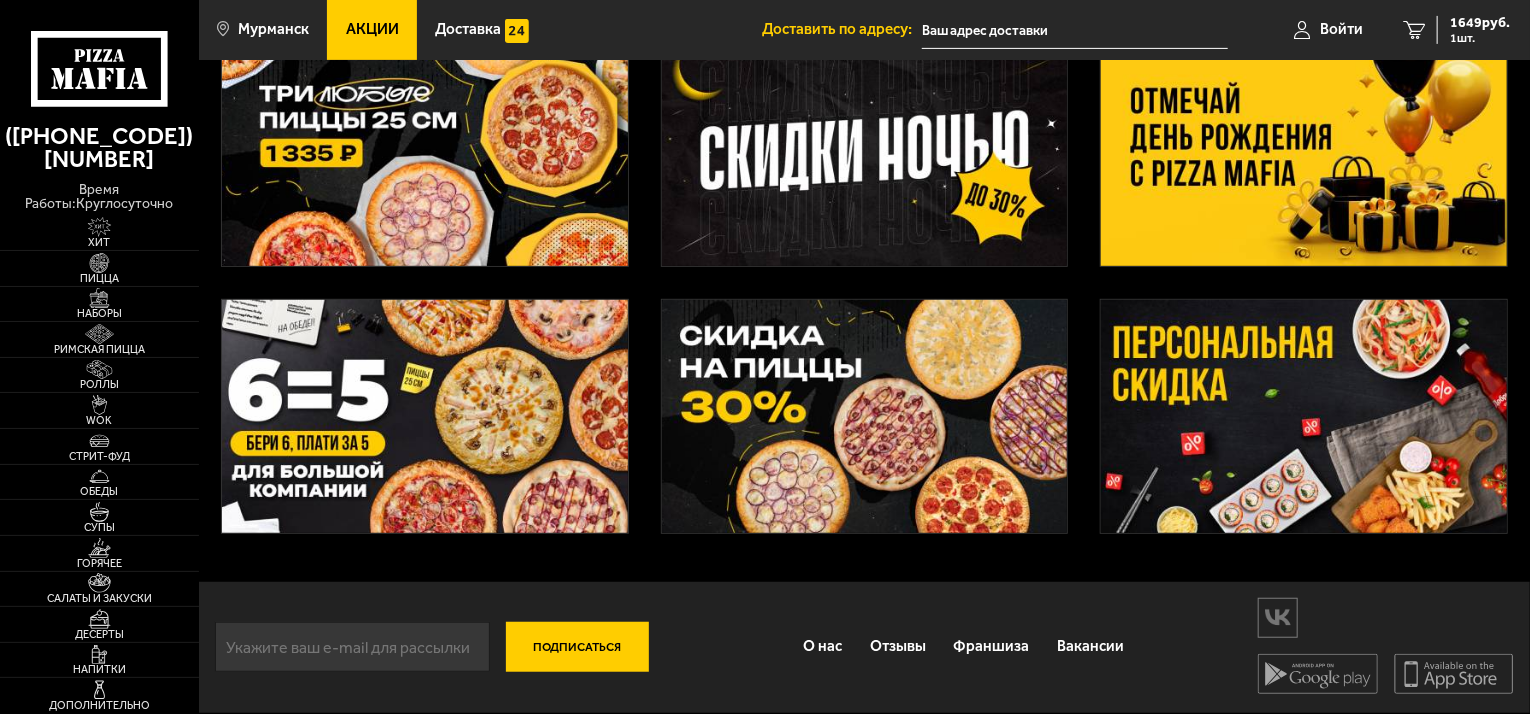 scroll, scrollTop: 400, scrollLeft: 0, axis: vertical 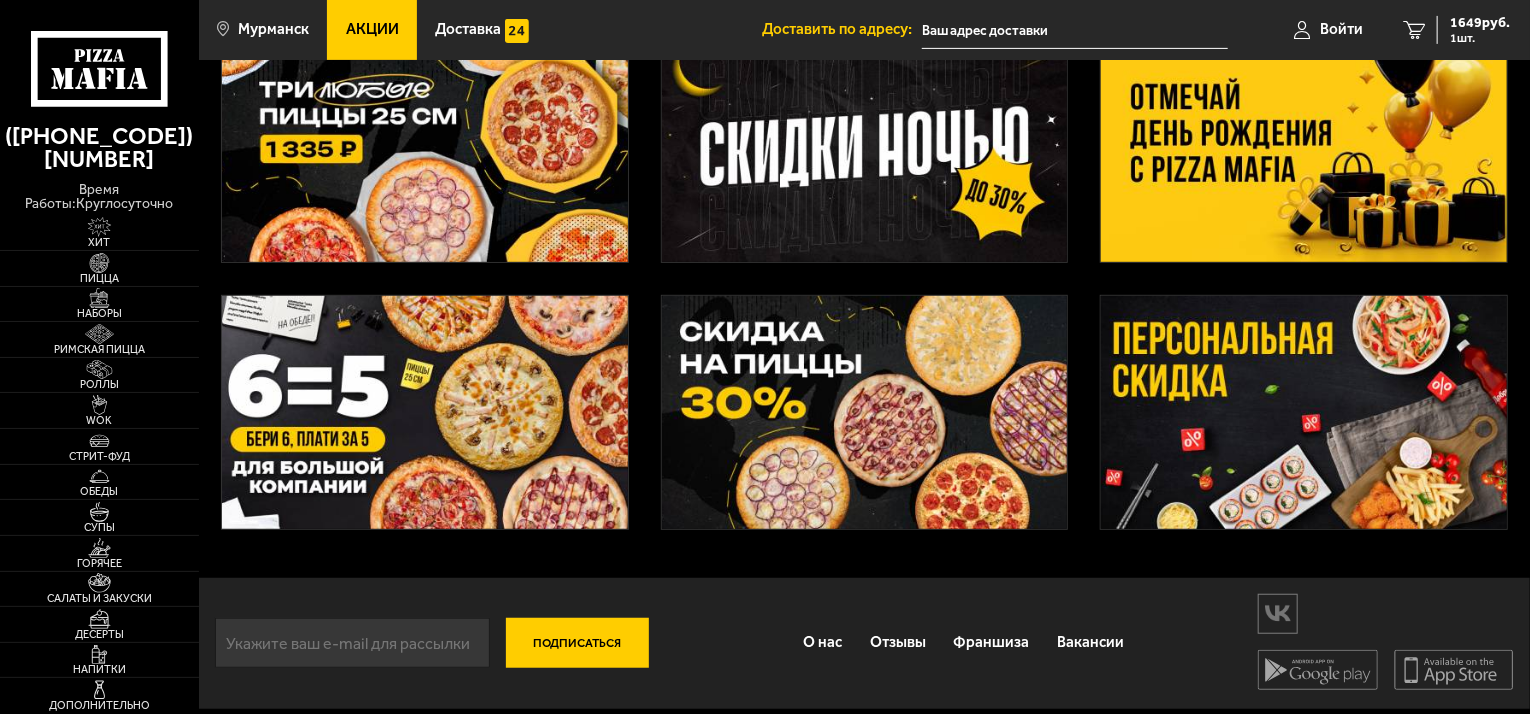 click at bounding box center [865, 412] 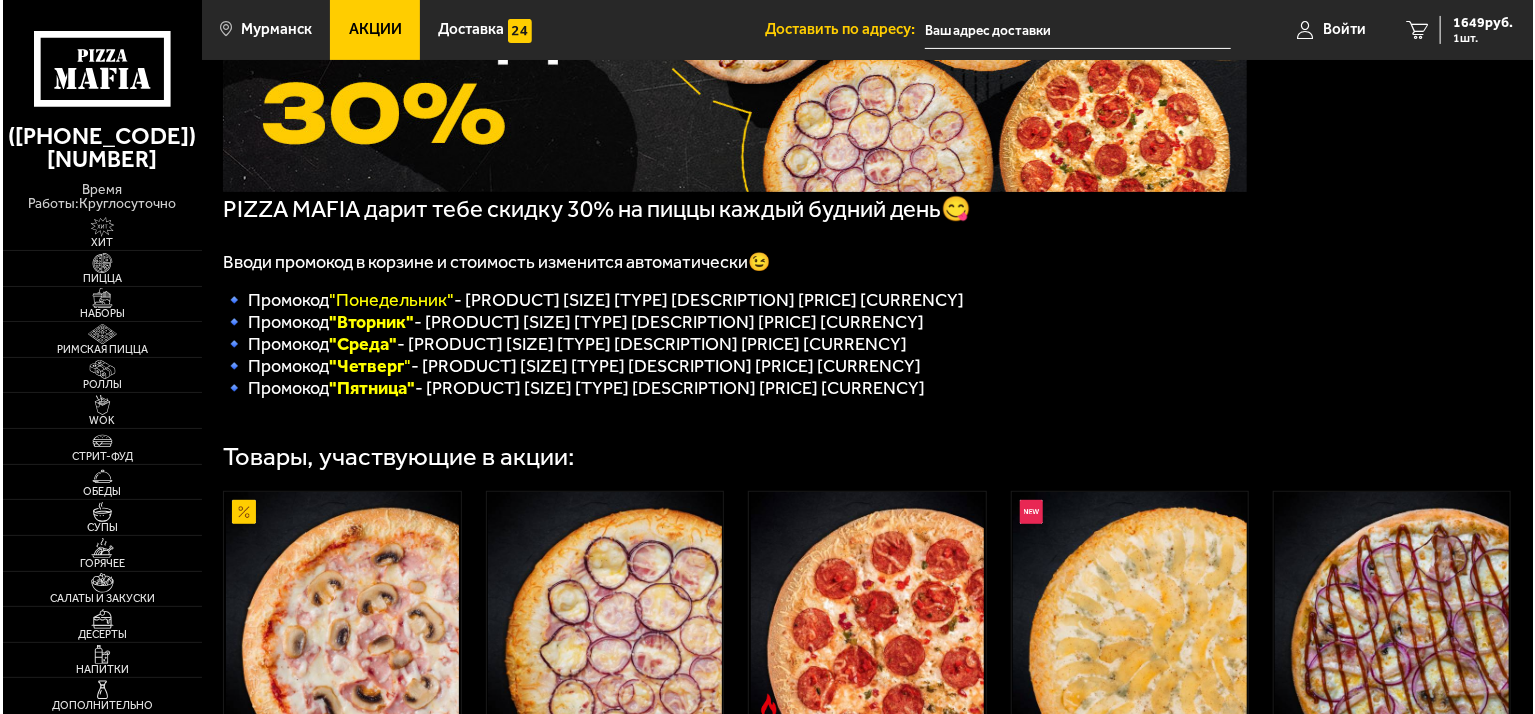 scroll, scrollTop: 0, scrollLeft: 0, axis: both 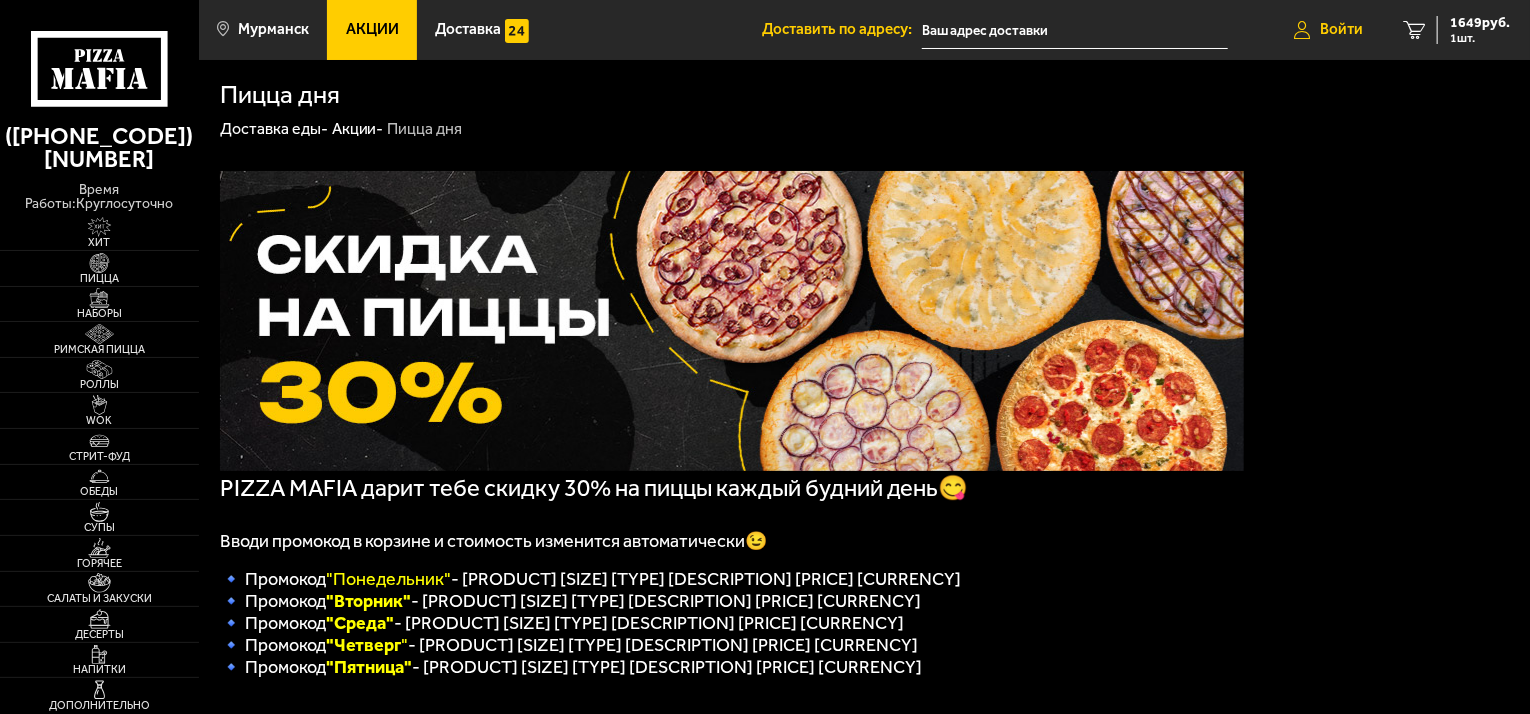 click on "Войти" at bounding box center [1341, 29] 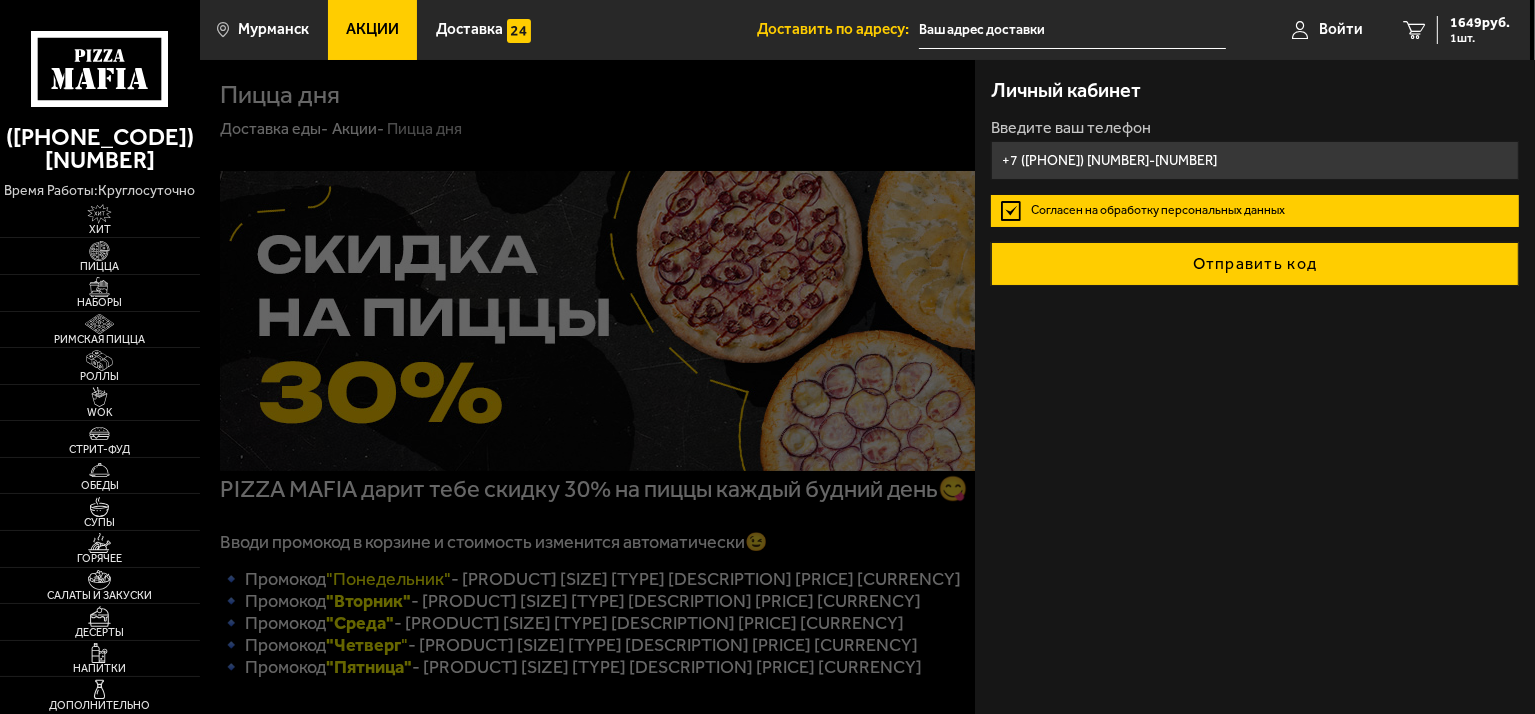 type on "+7 ([PHONE]) [NUMBER]-[NUMBER]" 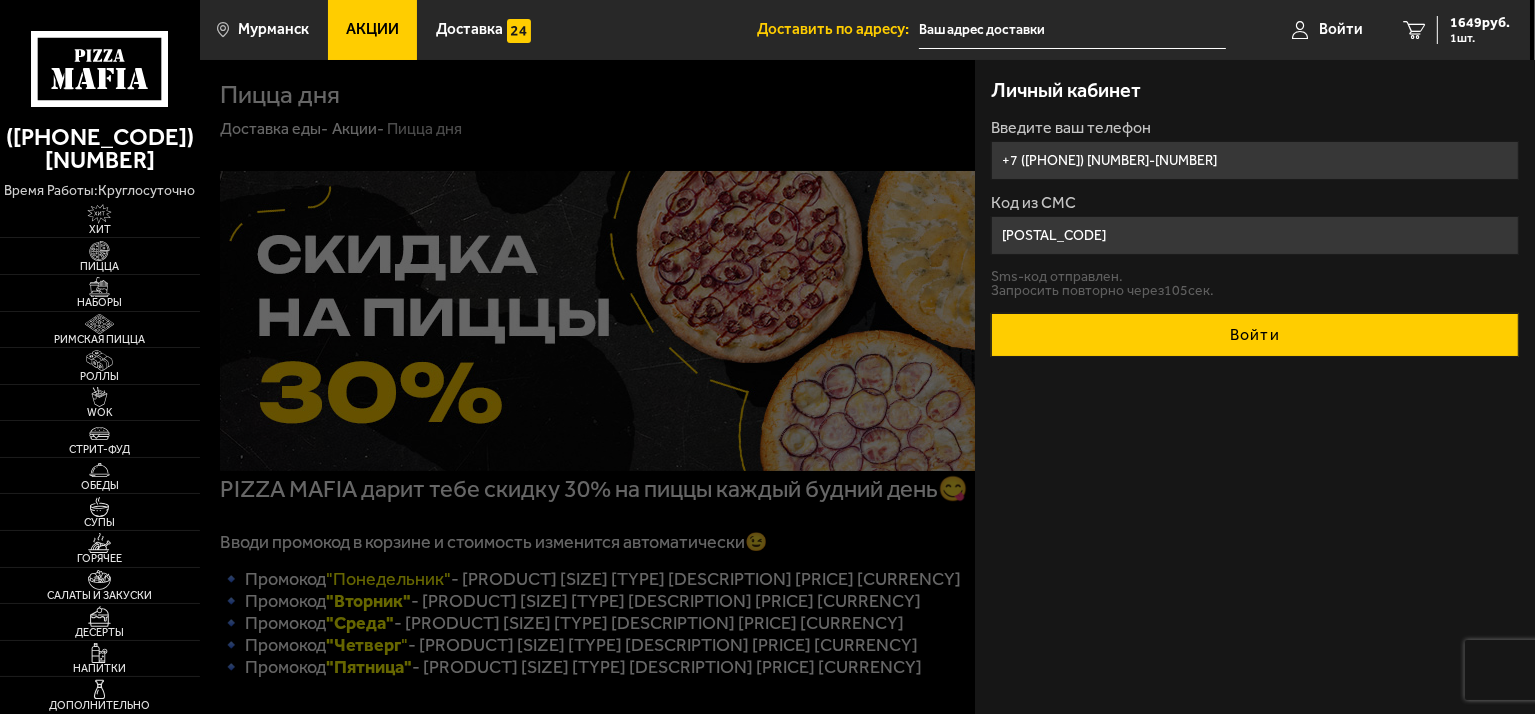 type on "[POSTAL_CODE]" 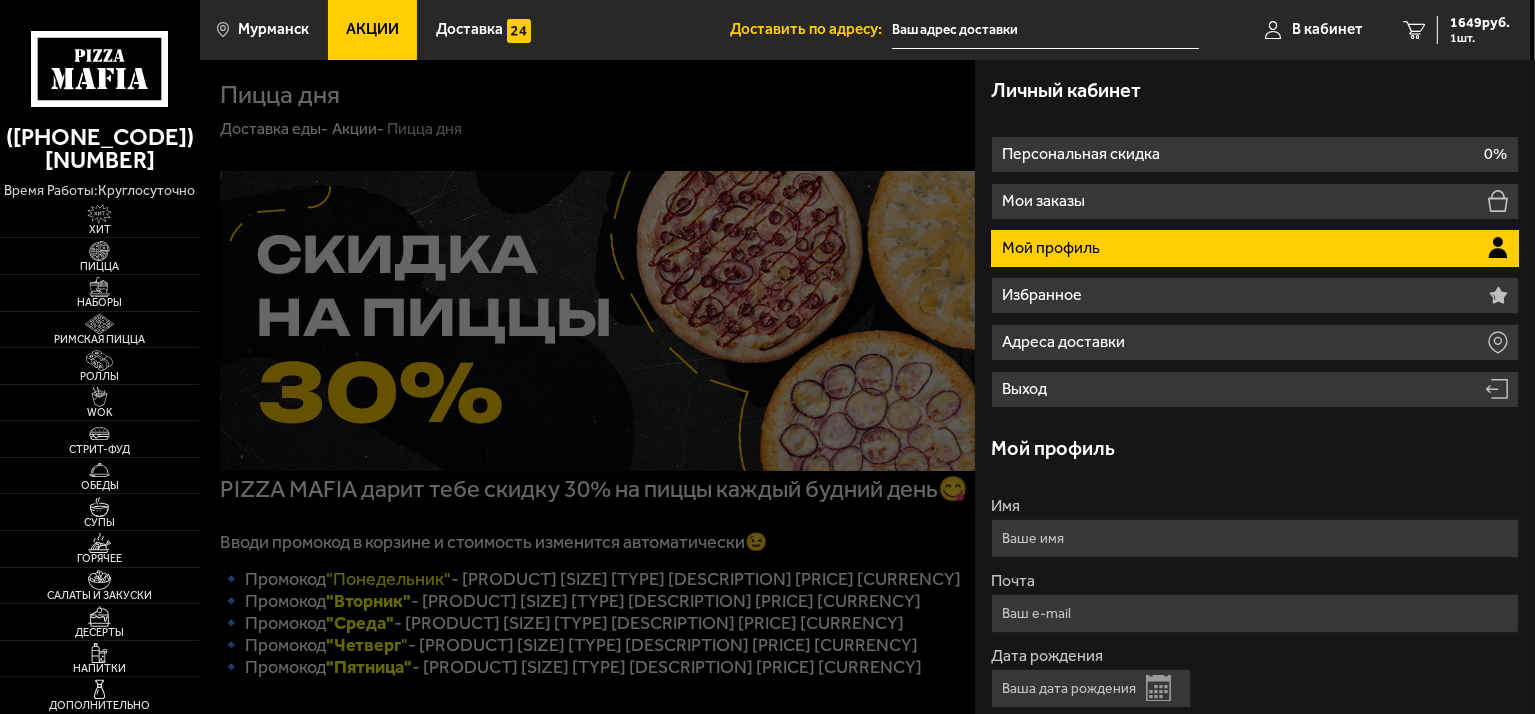 click on "Имя" at bounding box center [1255, 538] 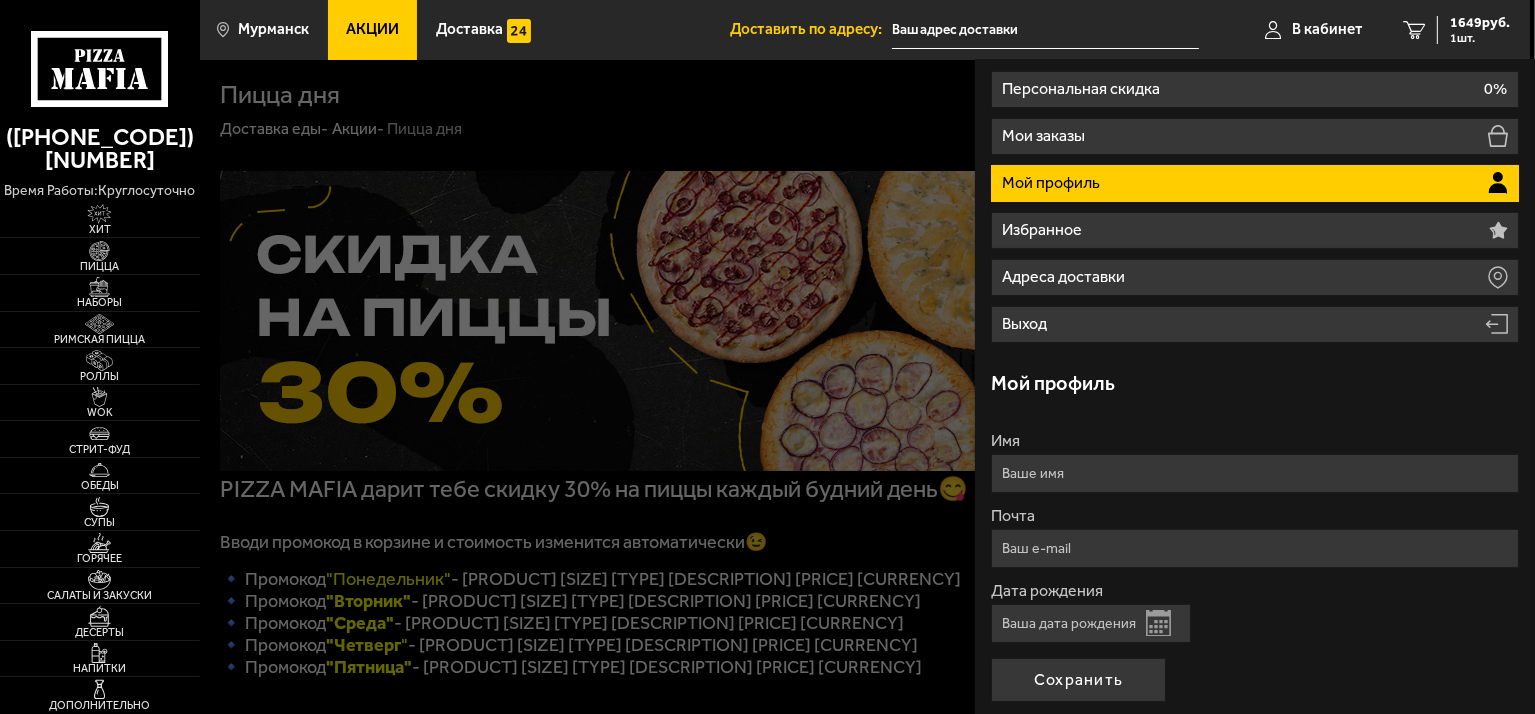 scroll, scrollTop: 100, scrollLeft: 0, axis: vertical 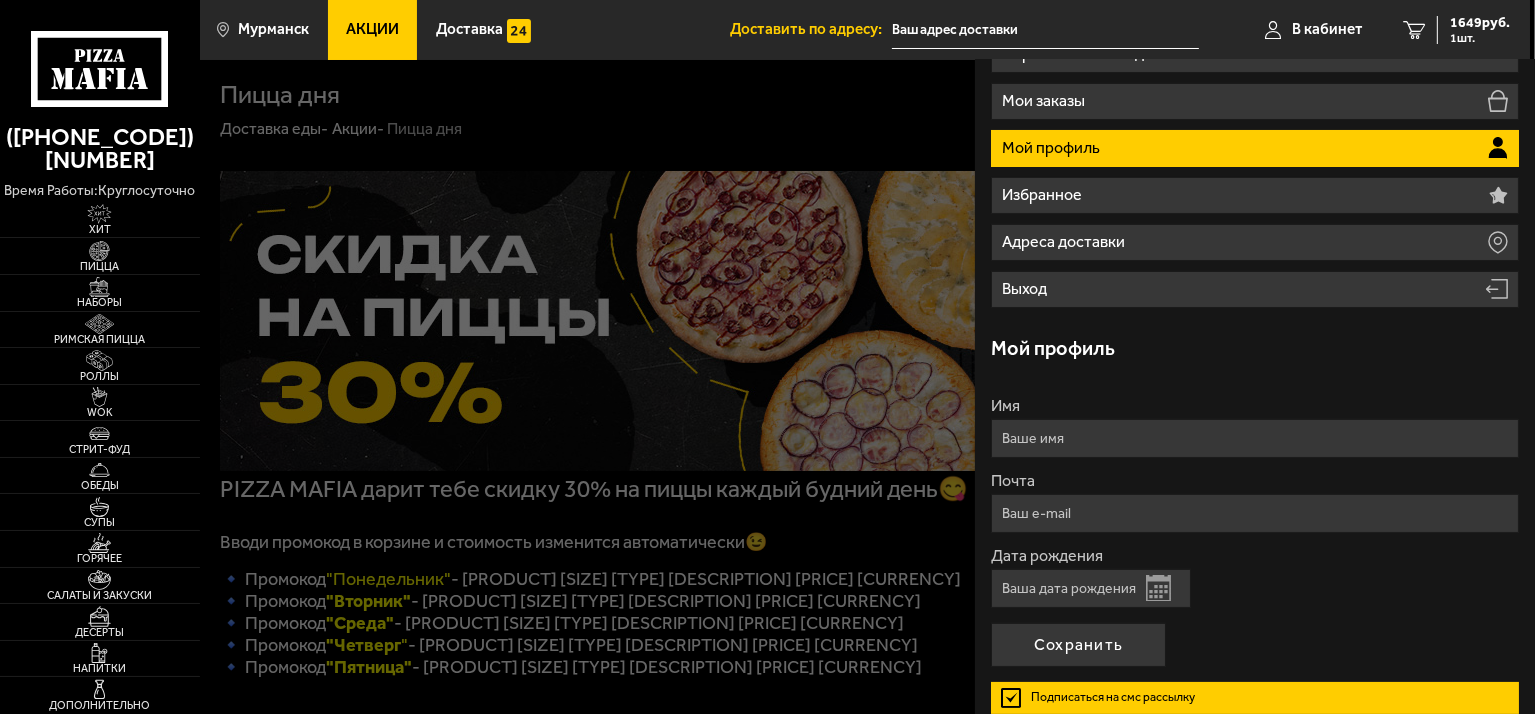 type on "[NAME]" 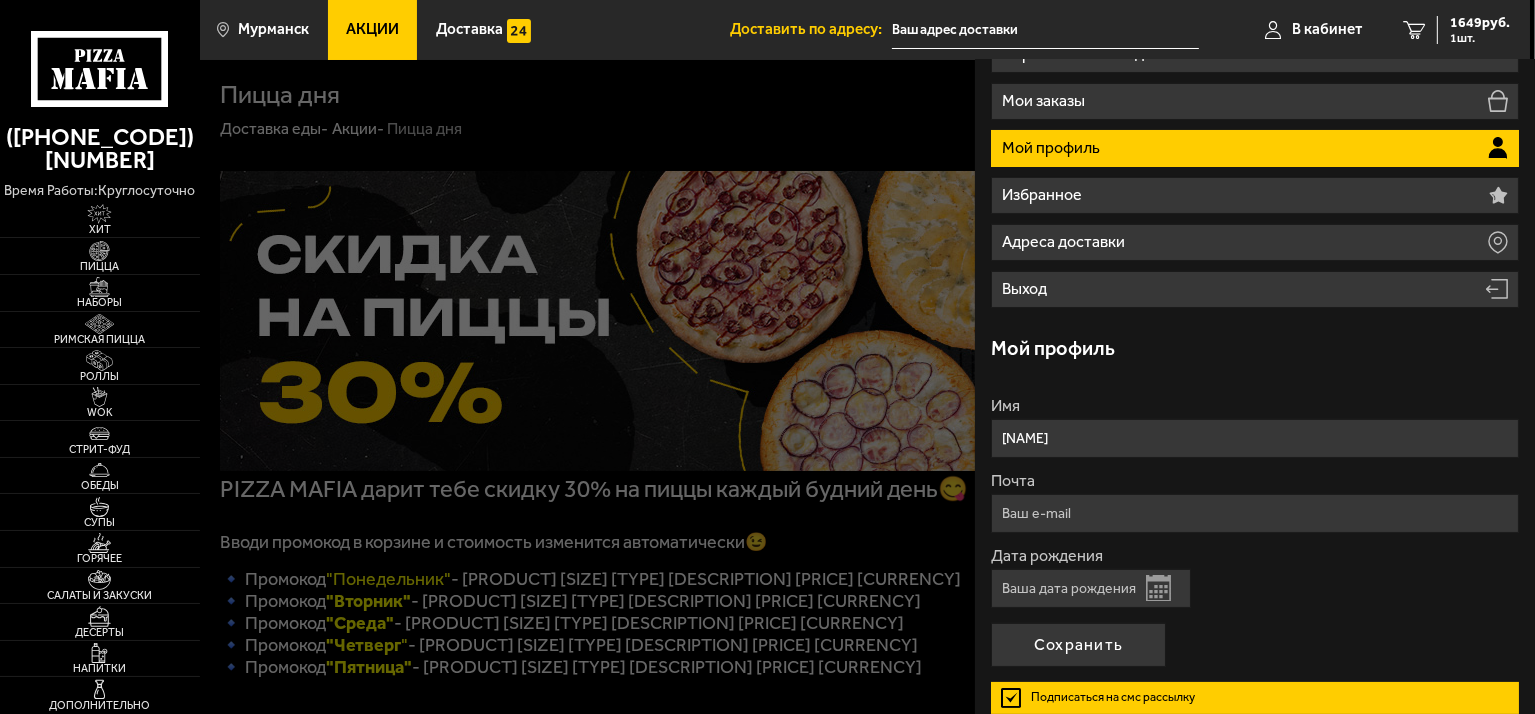 click on "Открыть календарь" at bounding box center [1158, 588] 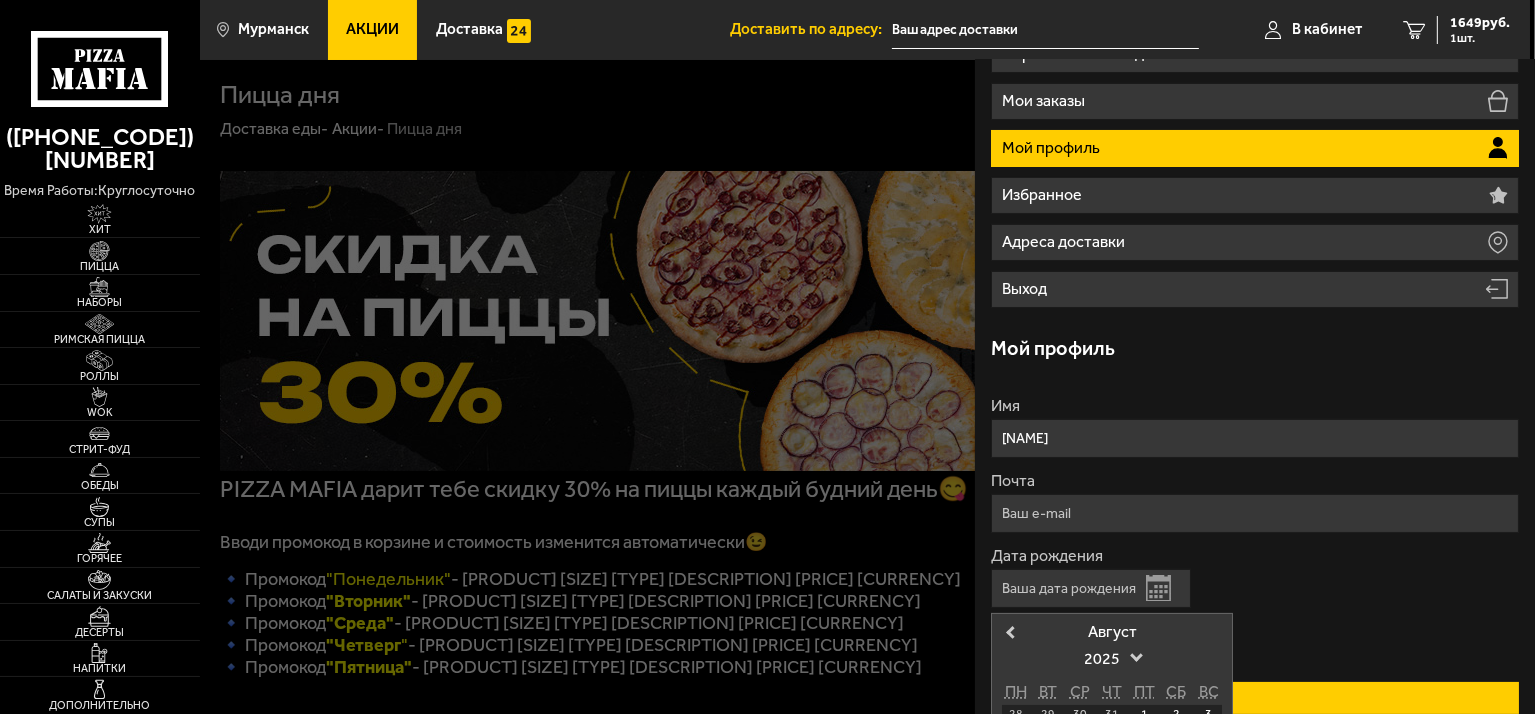 scroll, scrollTop: 200, scrollLeft: 0, axis: vertical 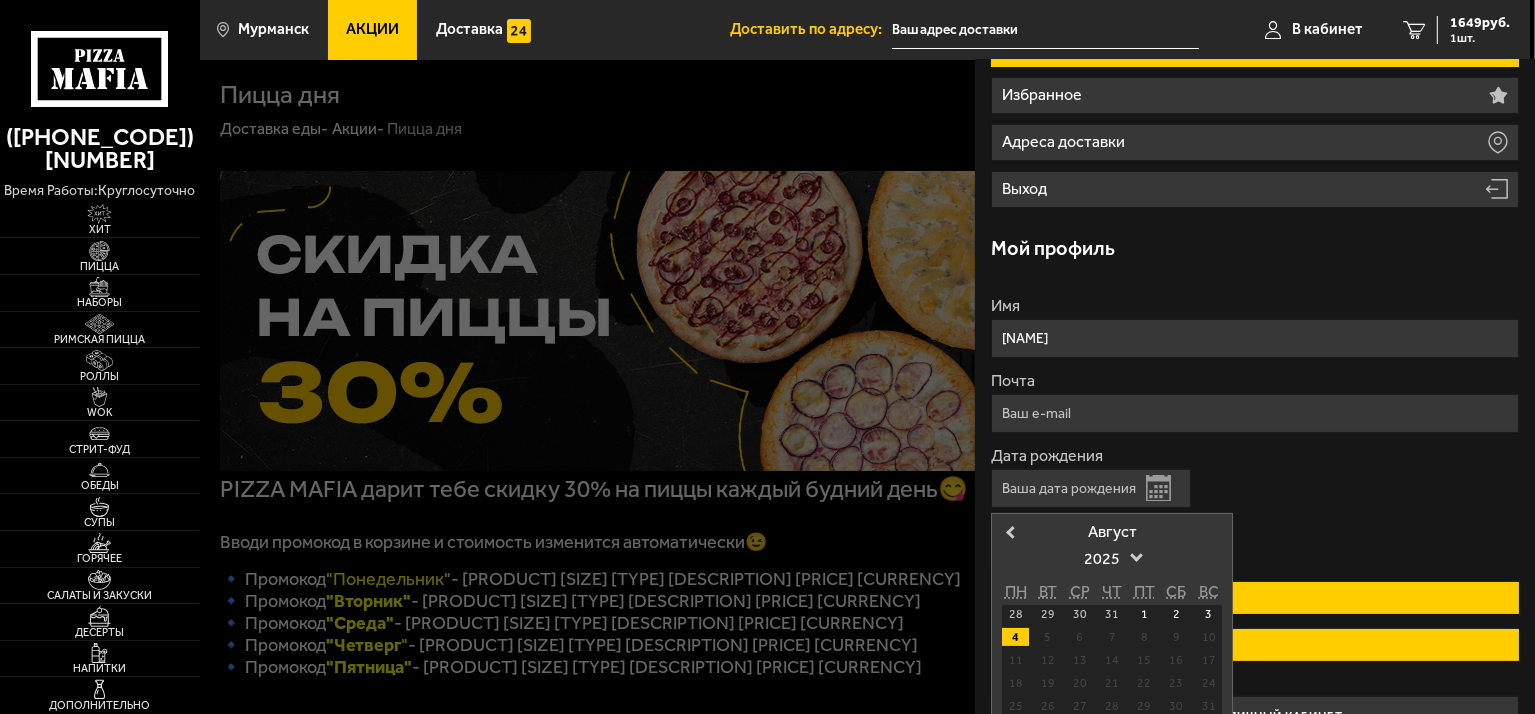 click on "5" at bounding box center (1047, 637) 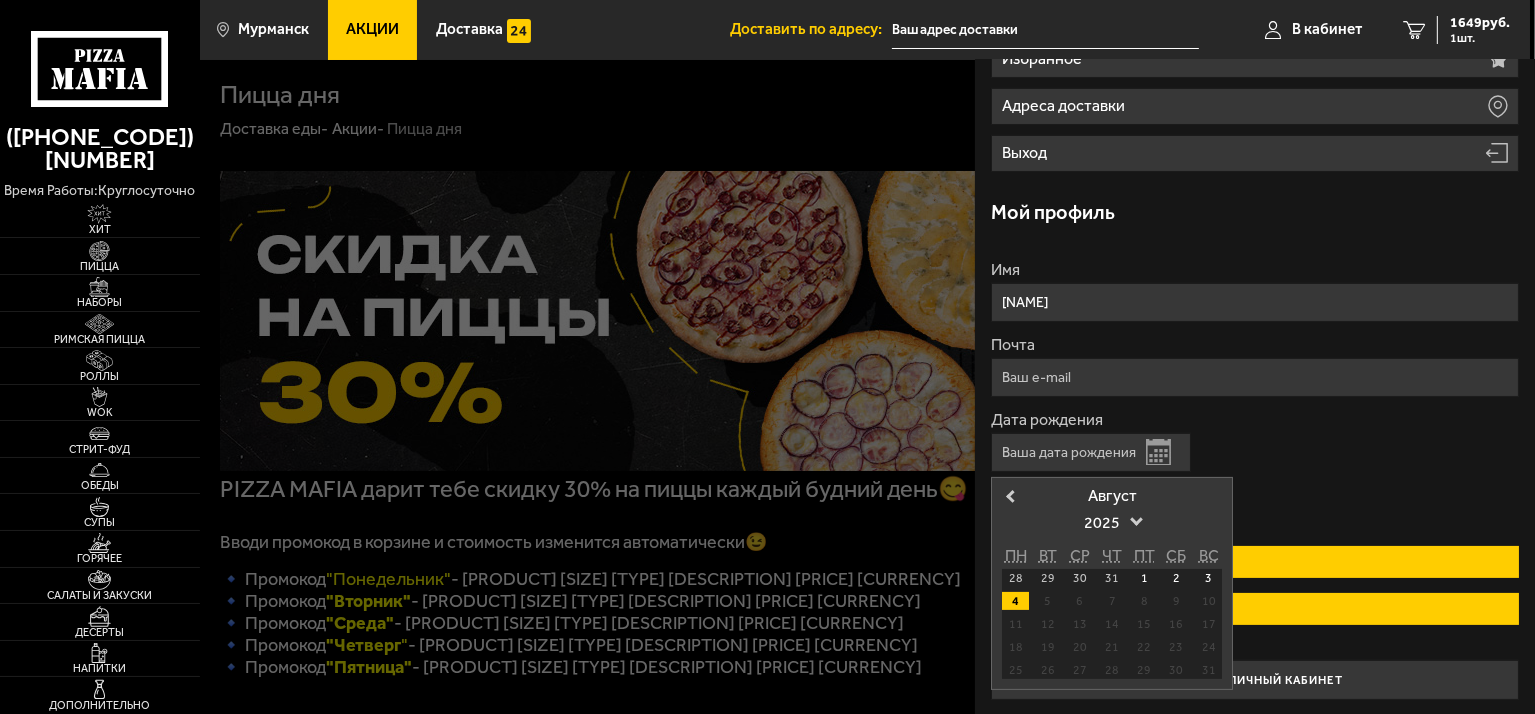 click on "Август" at bounding box center (1112, 496) 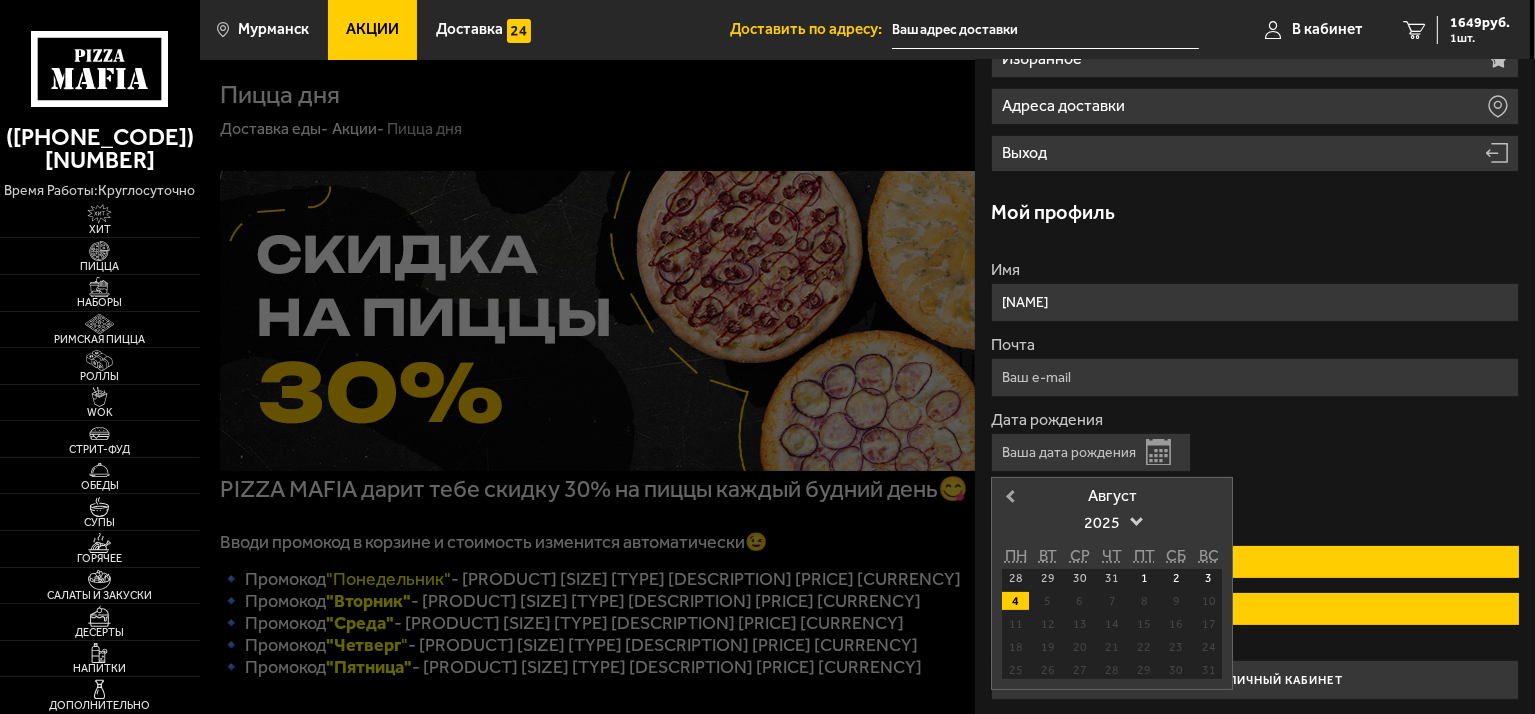 click on "Previous Month" at bounding box center (1010, 498) 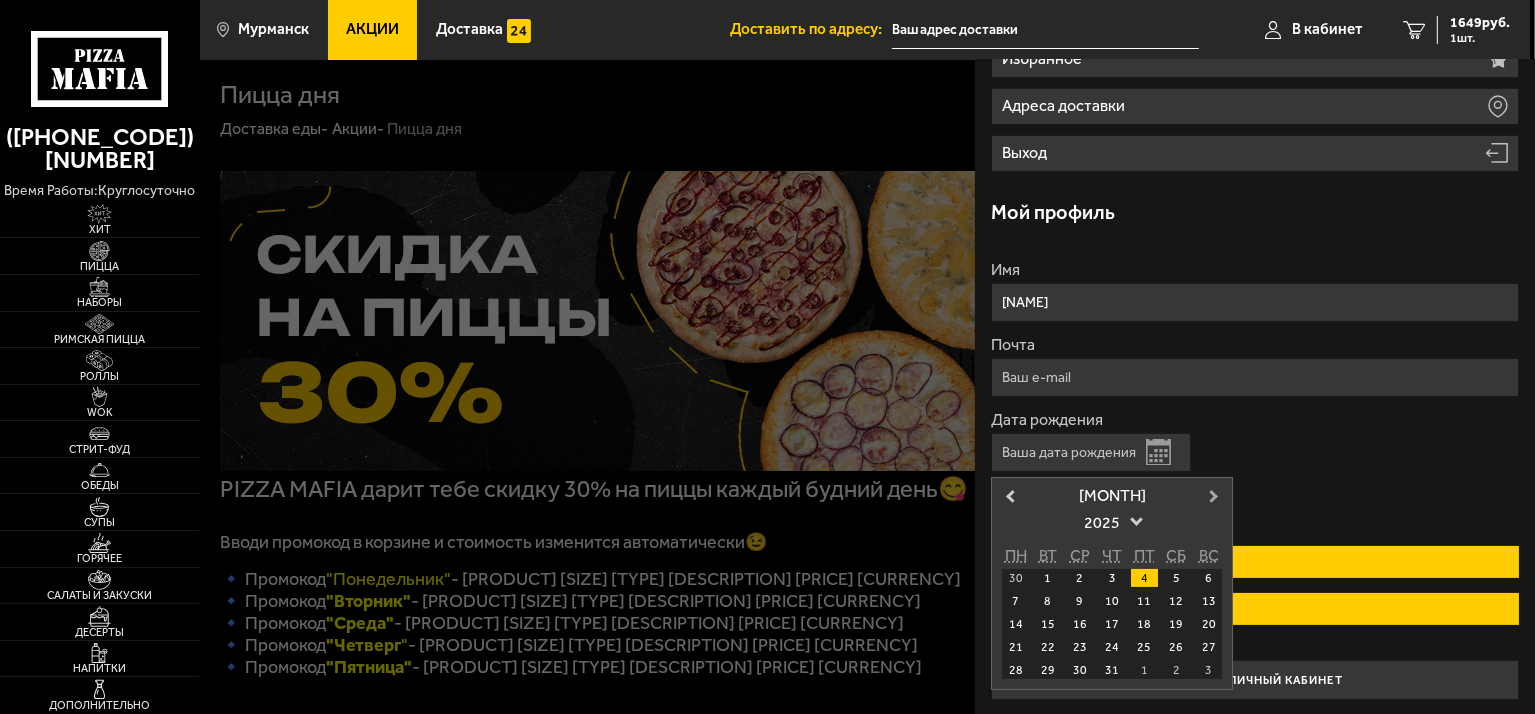 click on "Next Month" at bounding box center [1214, 498] 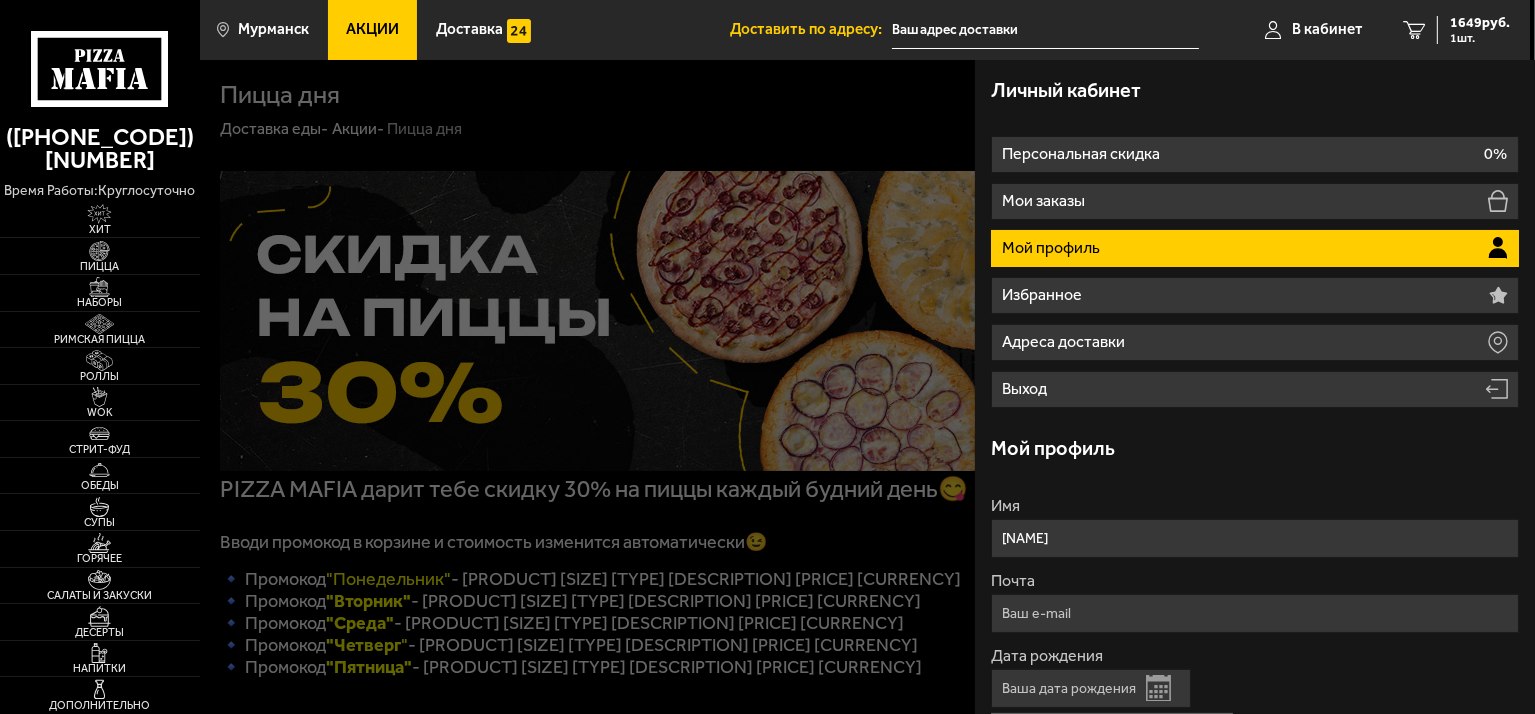 scroll, scrollTop: 236, scrollLeft: 0, axis: vertical 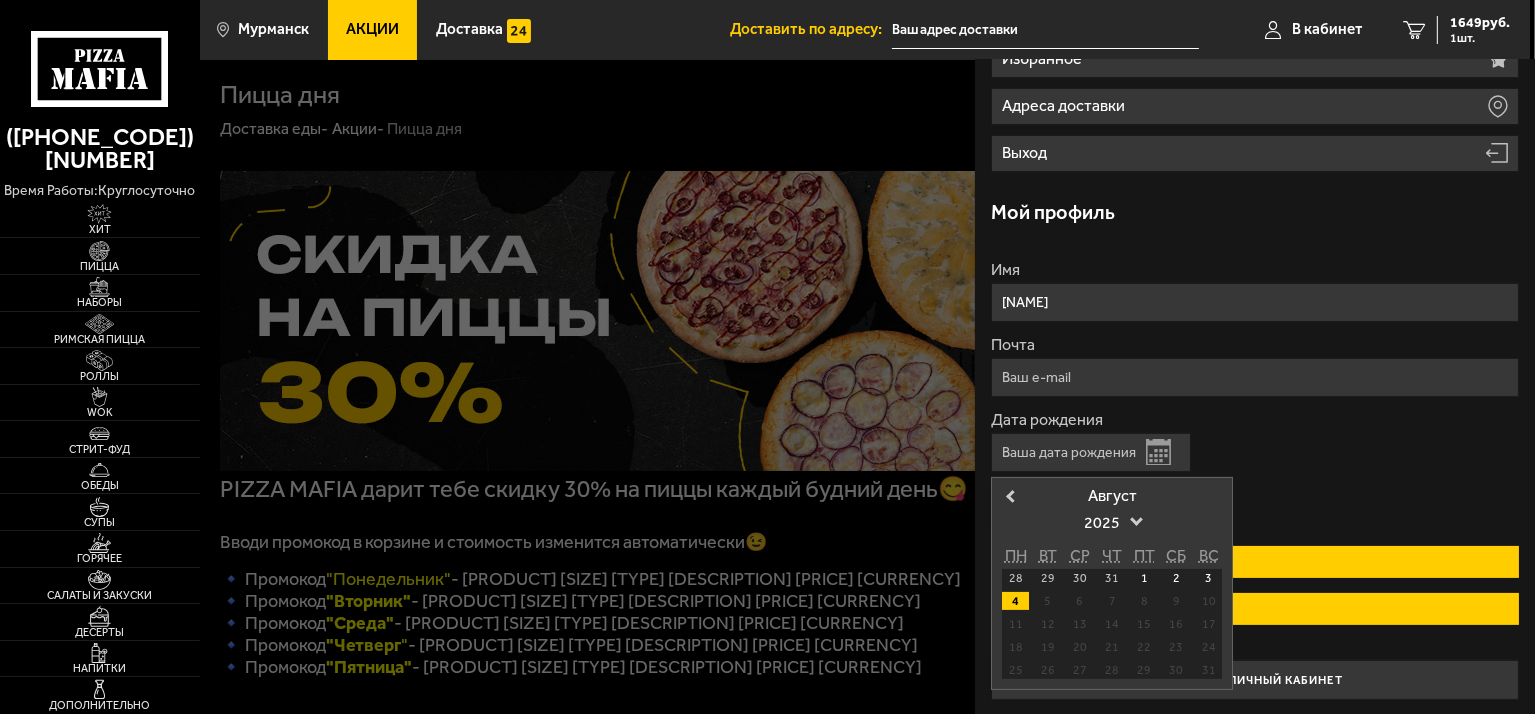 click on "5" at bounding box center (1047, 601) 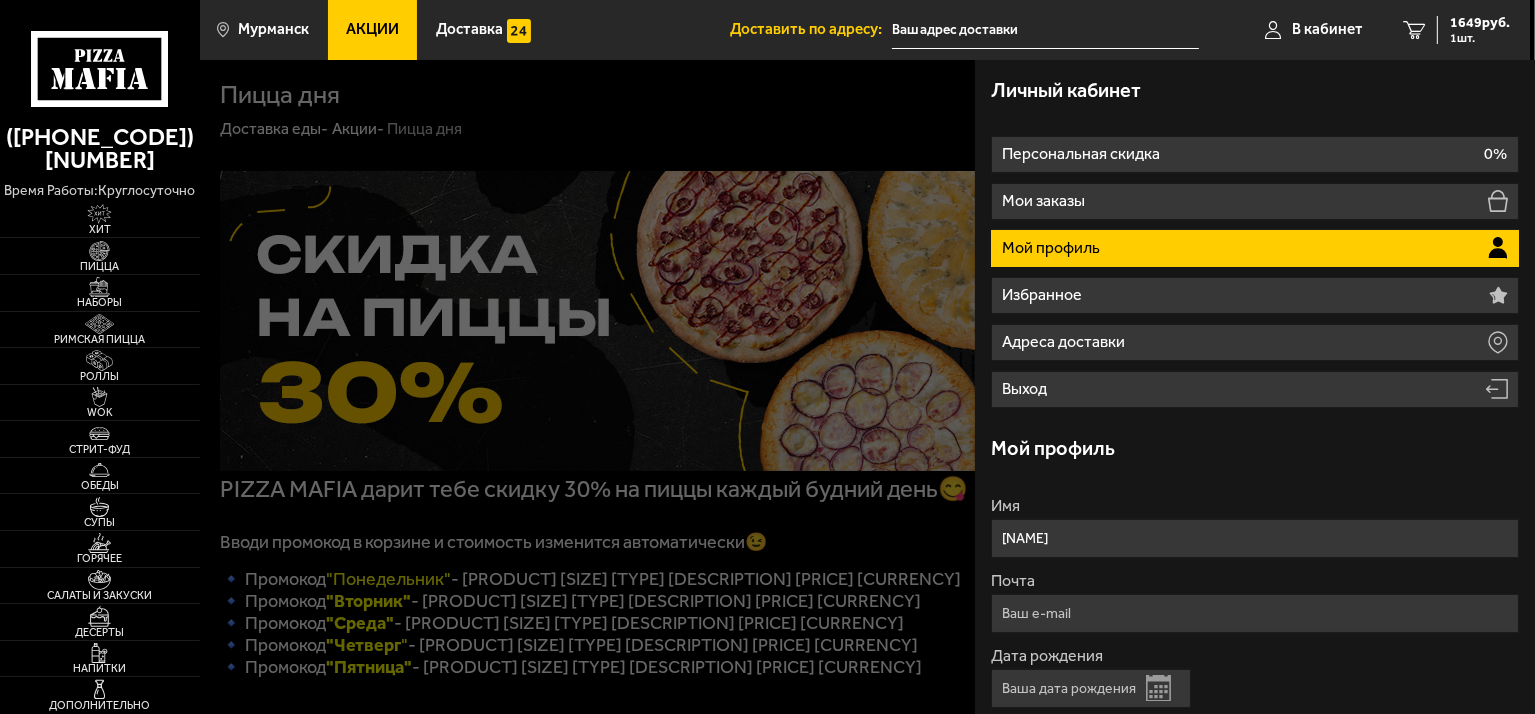 scroll, scrollTop: 0, scrollLeft: 0, axis: both 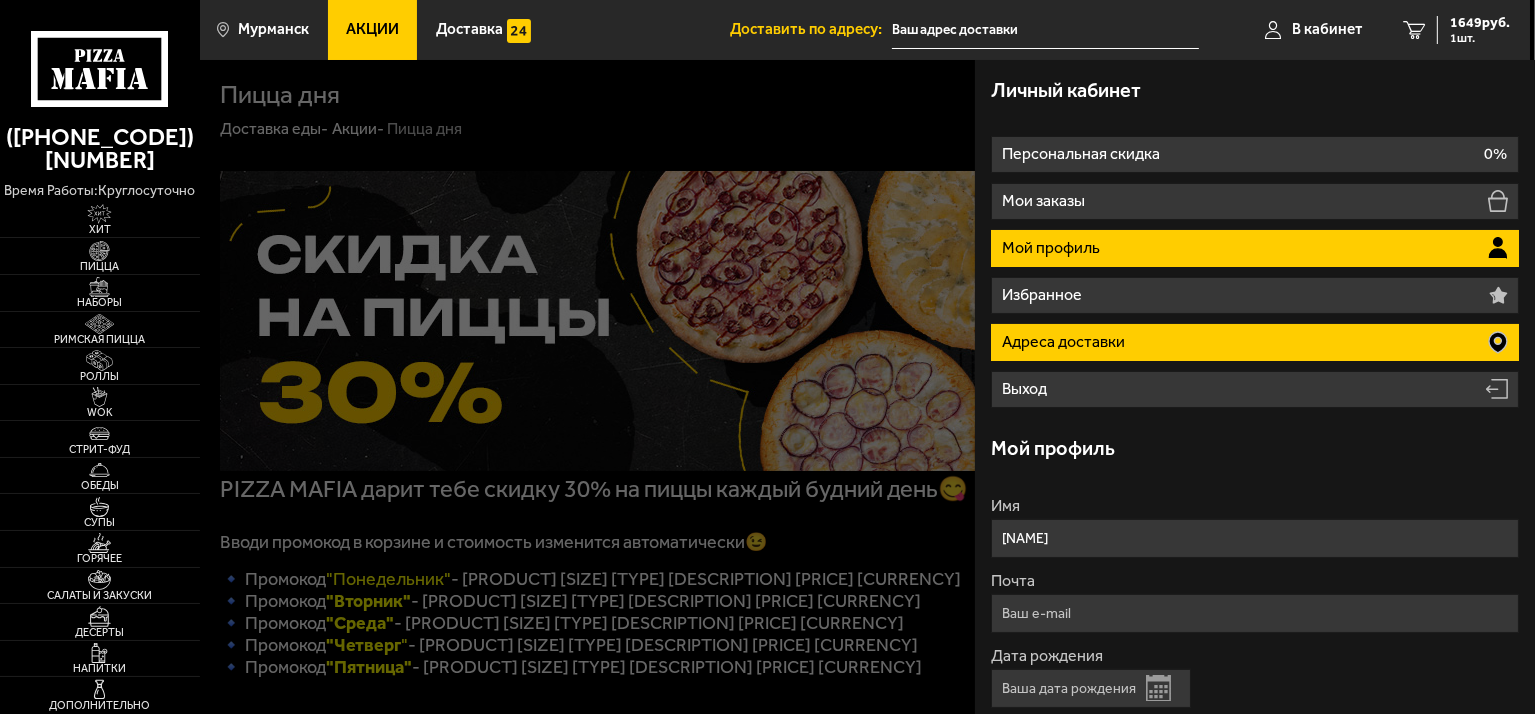 click on "Адреса доставки" at bounding box center [1065, 342] 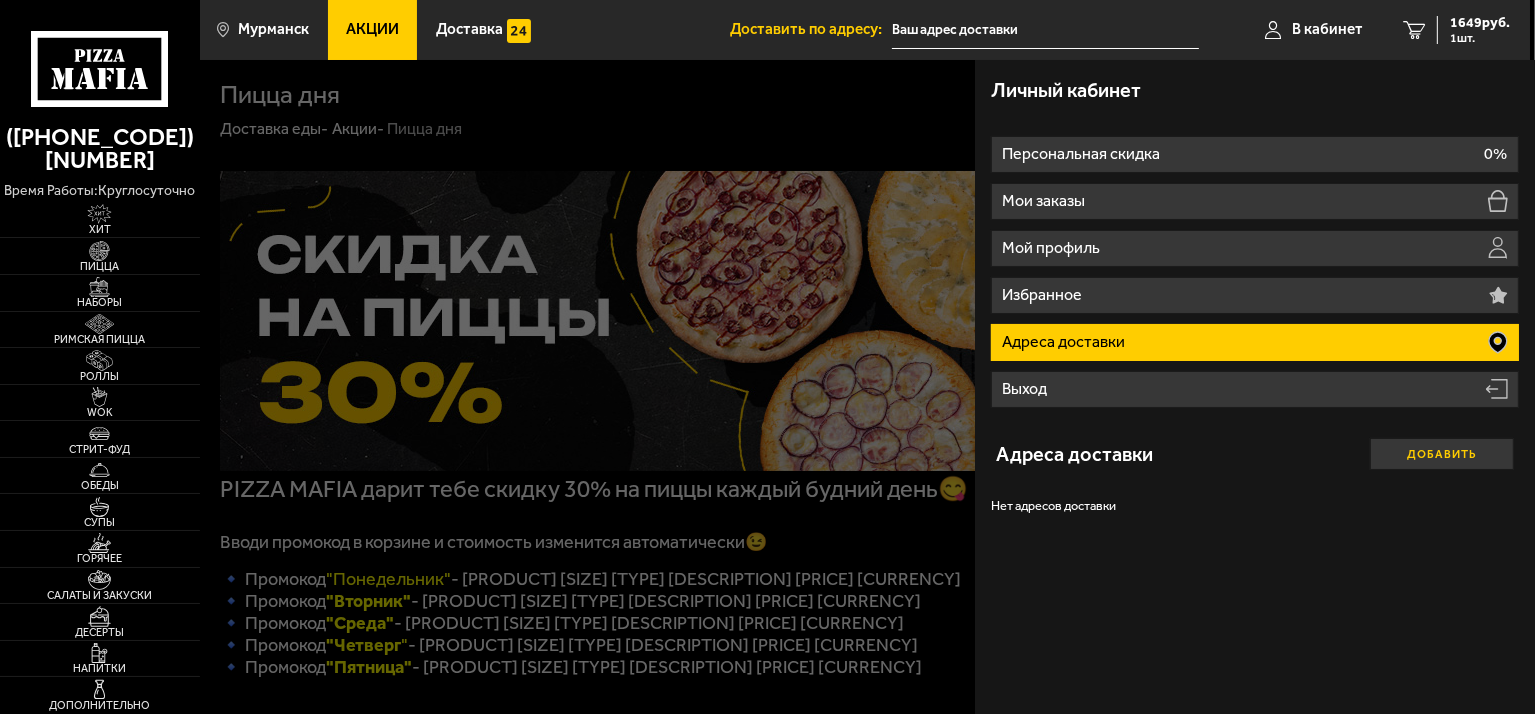 click on "Добавить" at bounding box center [1442, 454] 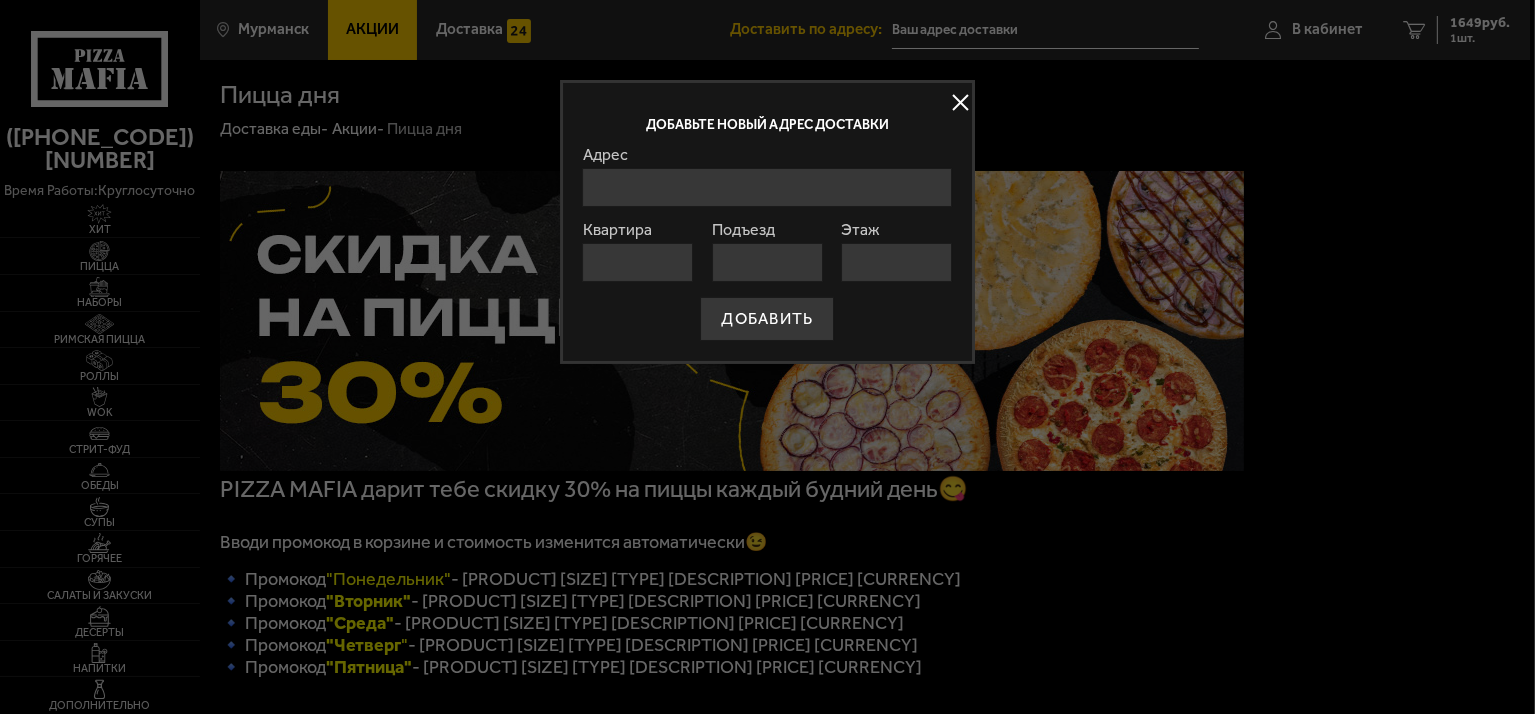 click on "Адрес" at bounding box center (768, 187) 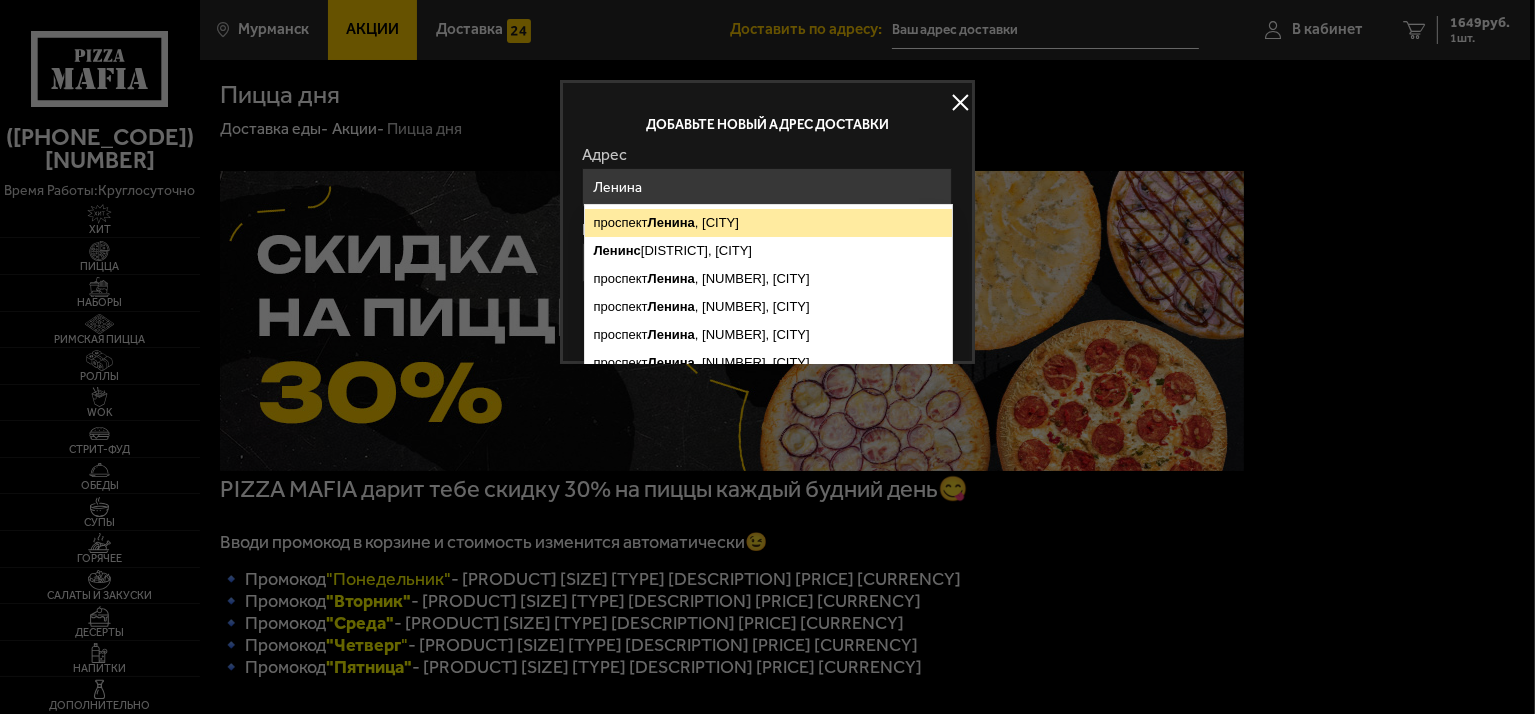 click on "[STREET] , [CITY]" at bounding box center [768, 223] 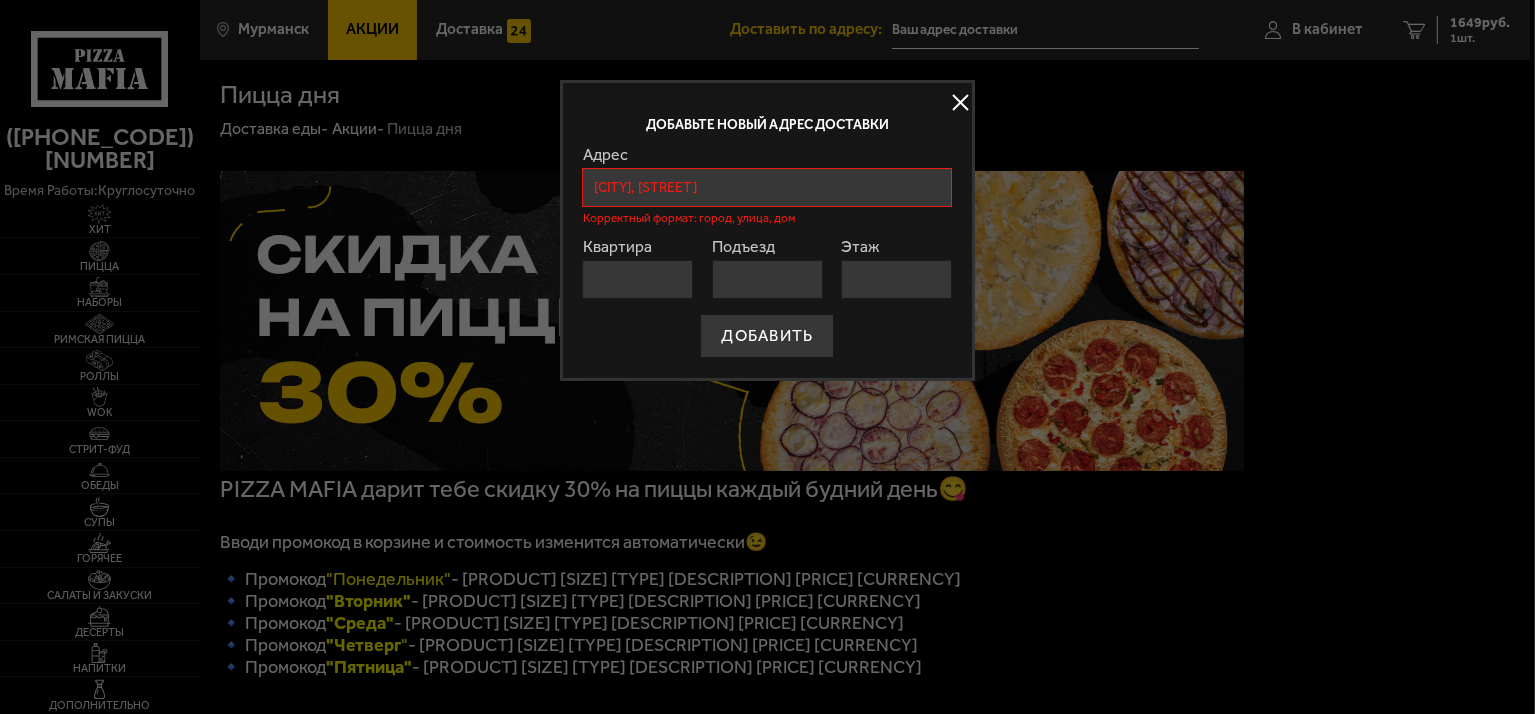 click on "[CITY], [STREET]" at bounding box center [768, 187] 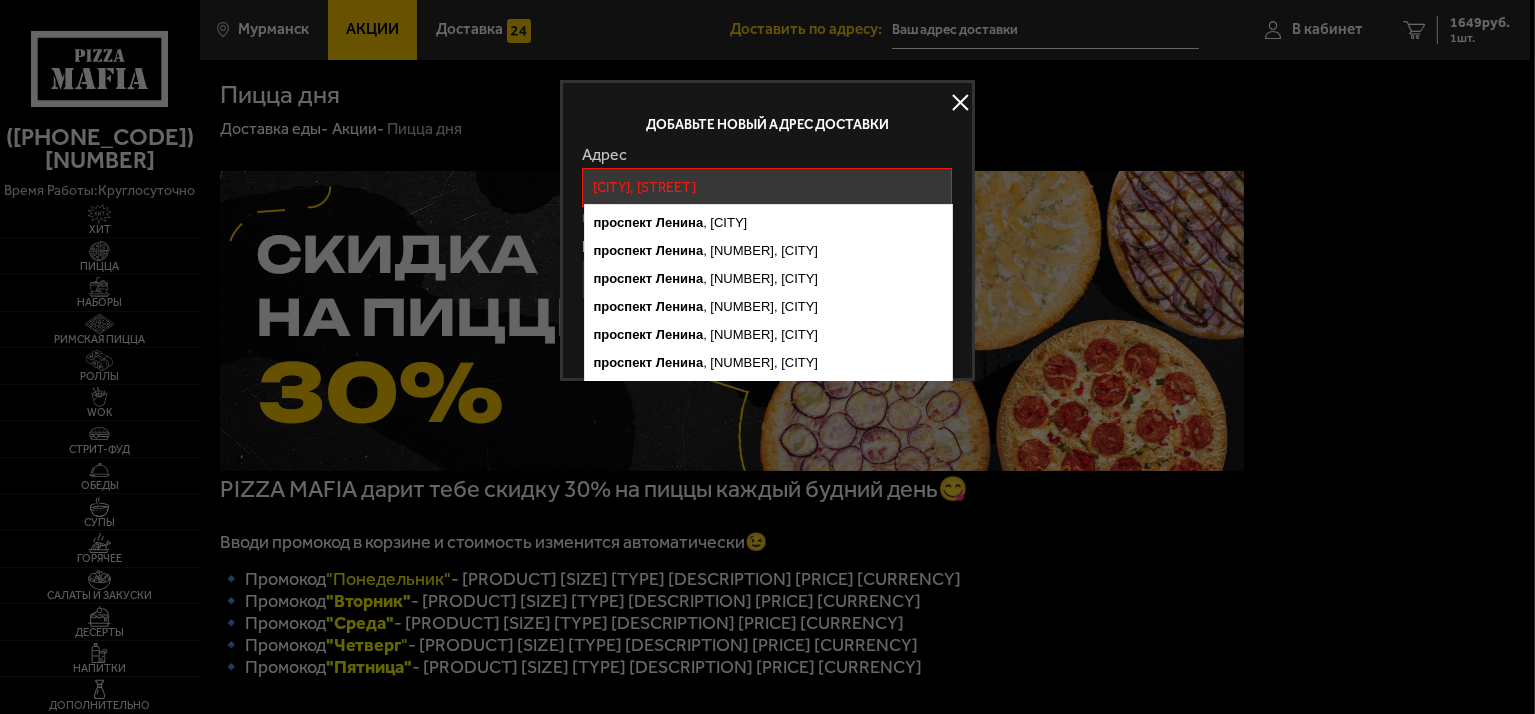 click on "[CITY], [STREET]" at bounding box center (768, 187) 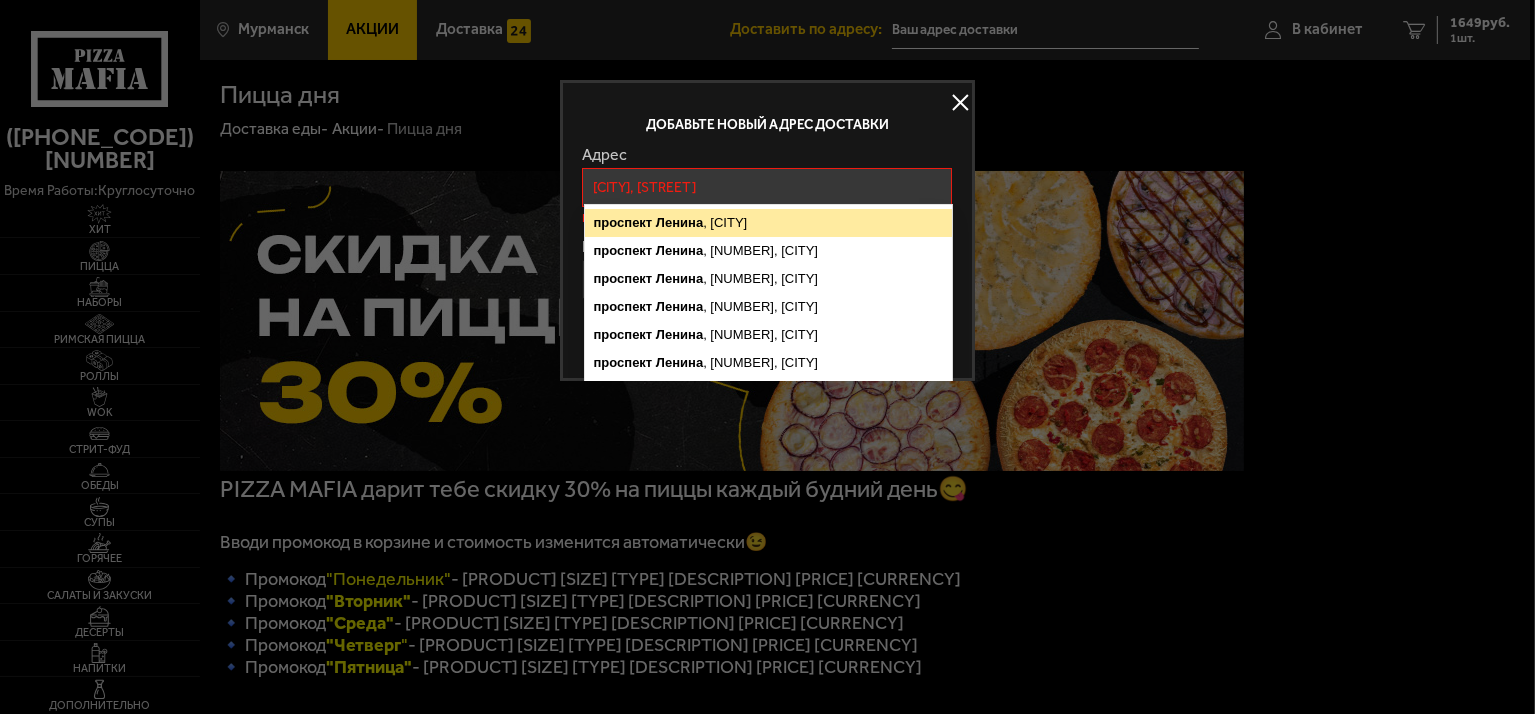 click on "[STREET] , [CITY]" at bounding box center (768, 223) 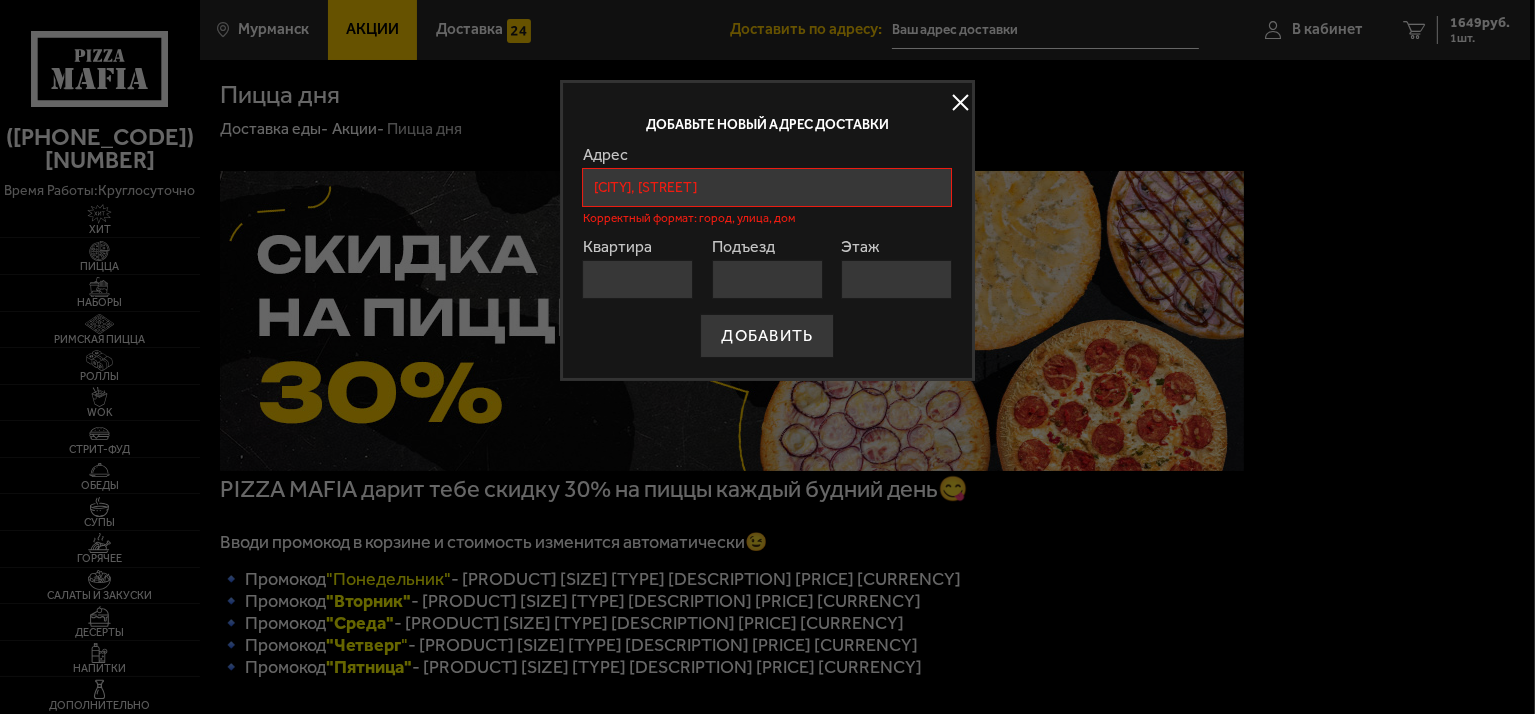 click on "Квартира" at bounding box center [638, 279] 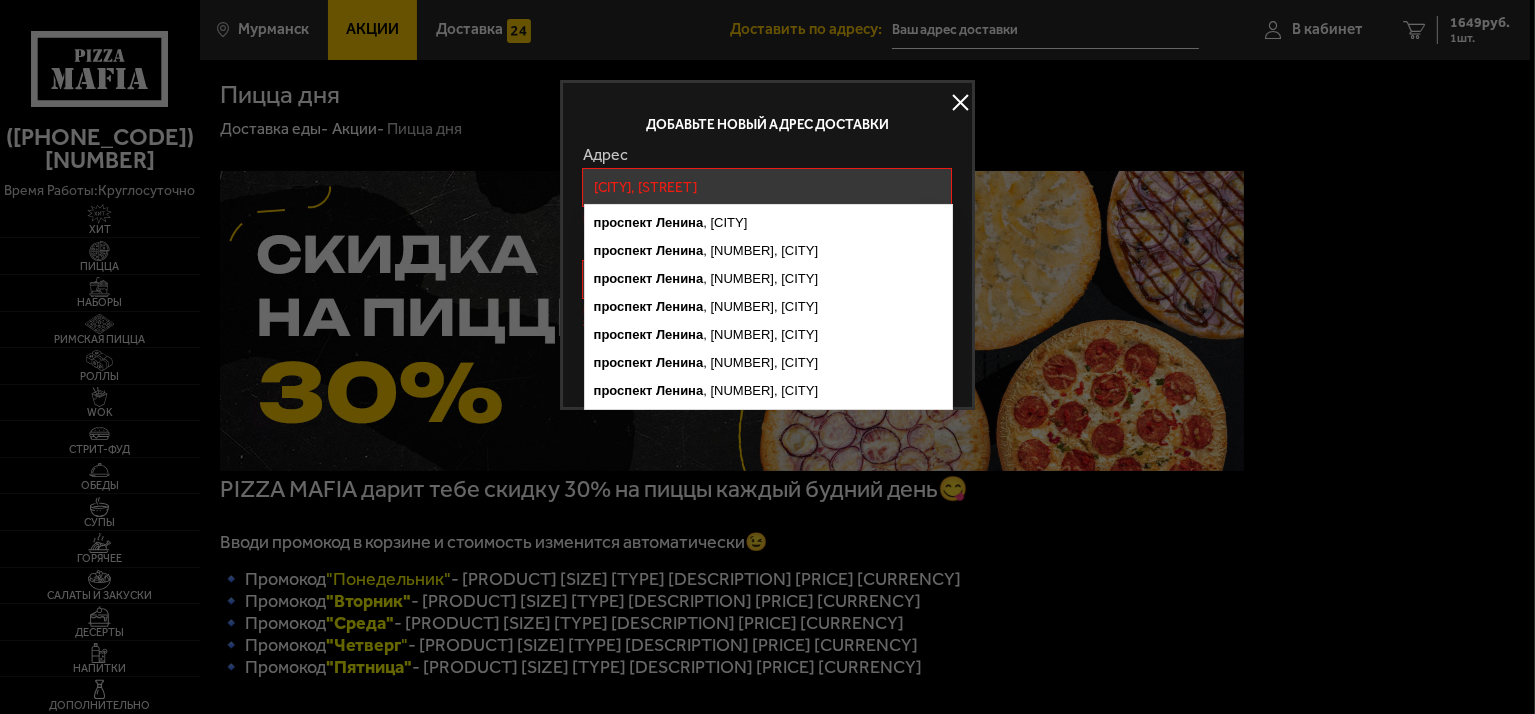 click on "[CITY], [STREET]" at bounding box center (768, 187) 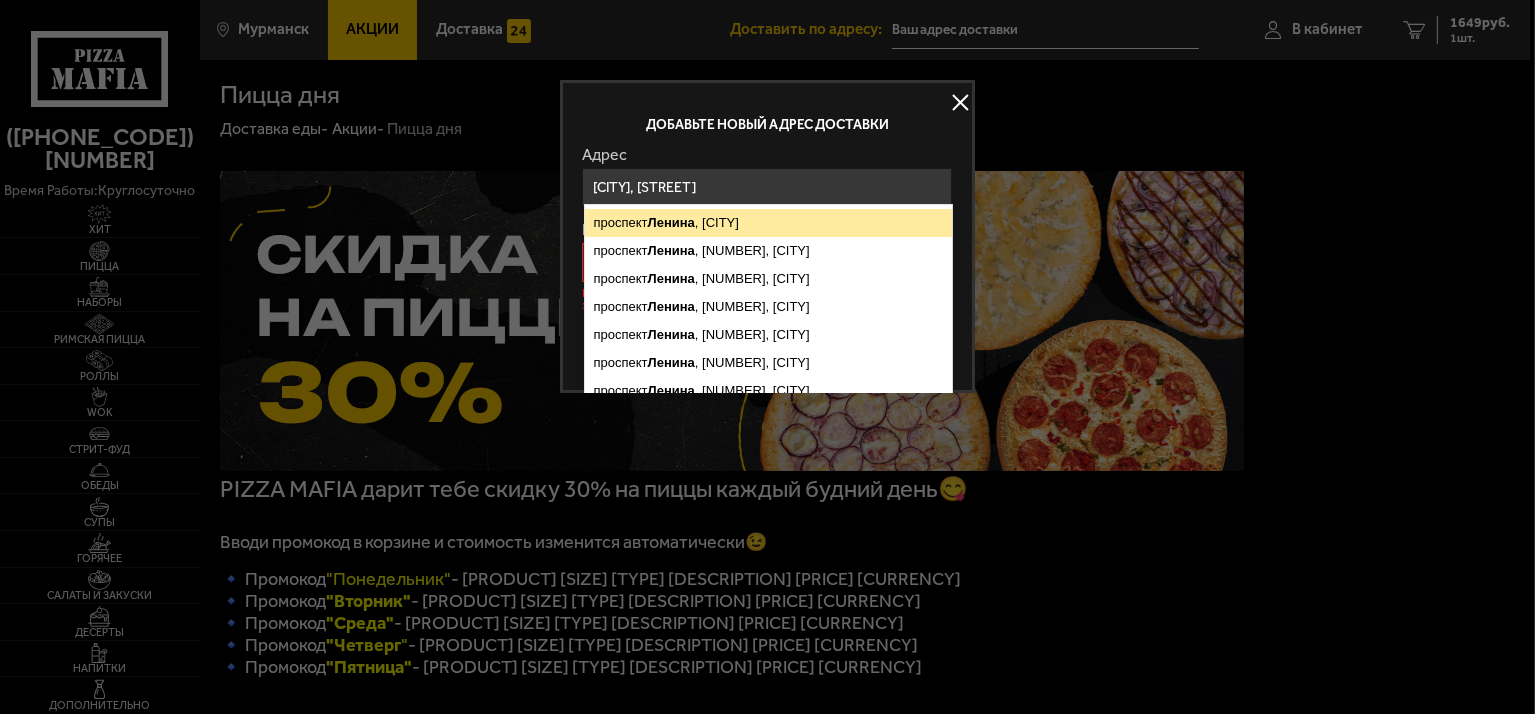click on "[STREET] , [CITY]" at bounding box center (768, 223) 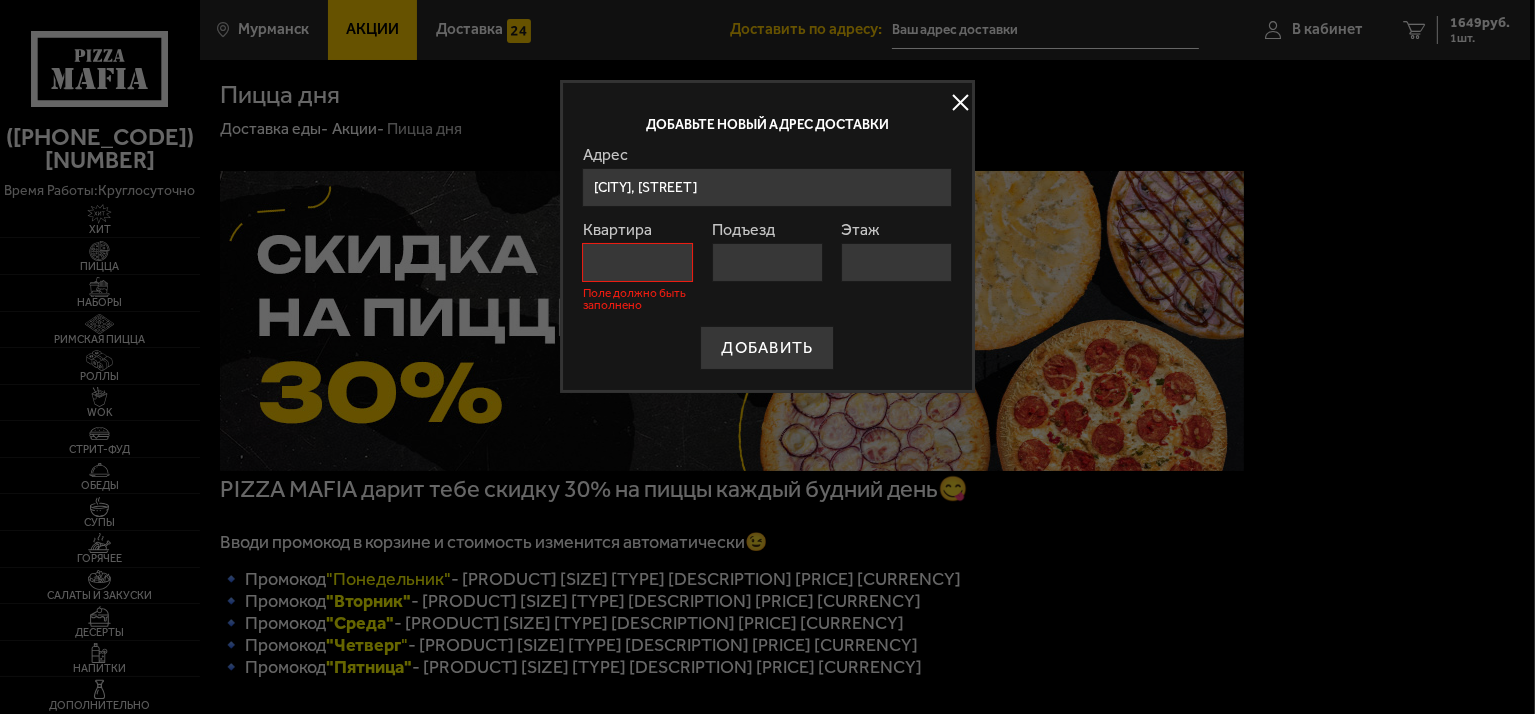 click on "Квартира" at bounding box center (638, 262) 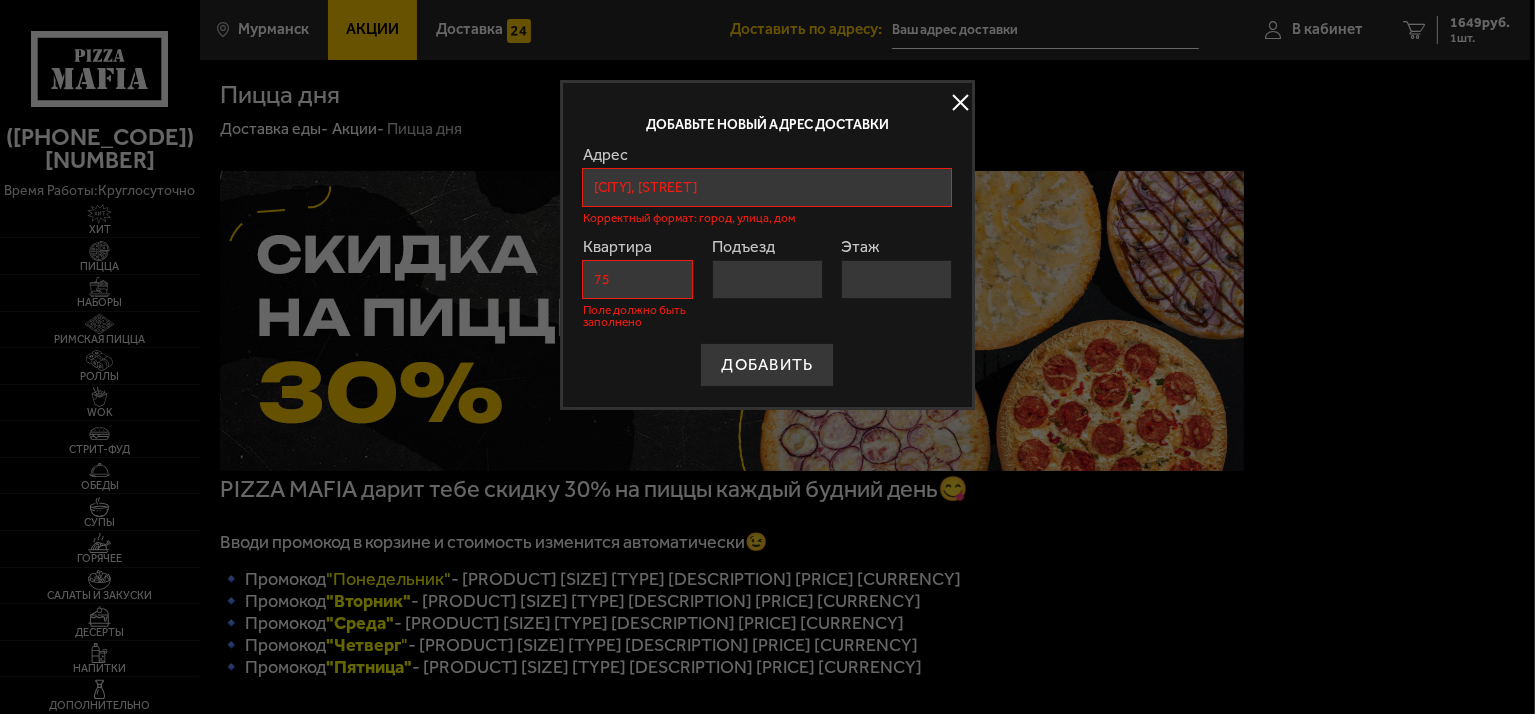 type on "7" 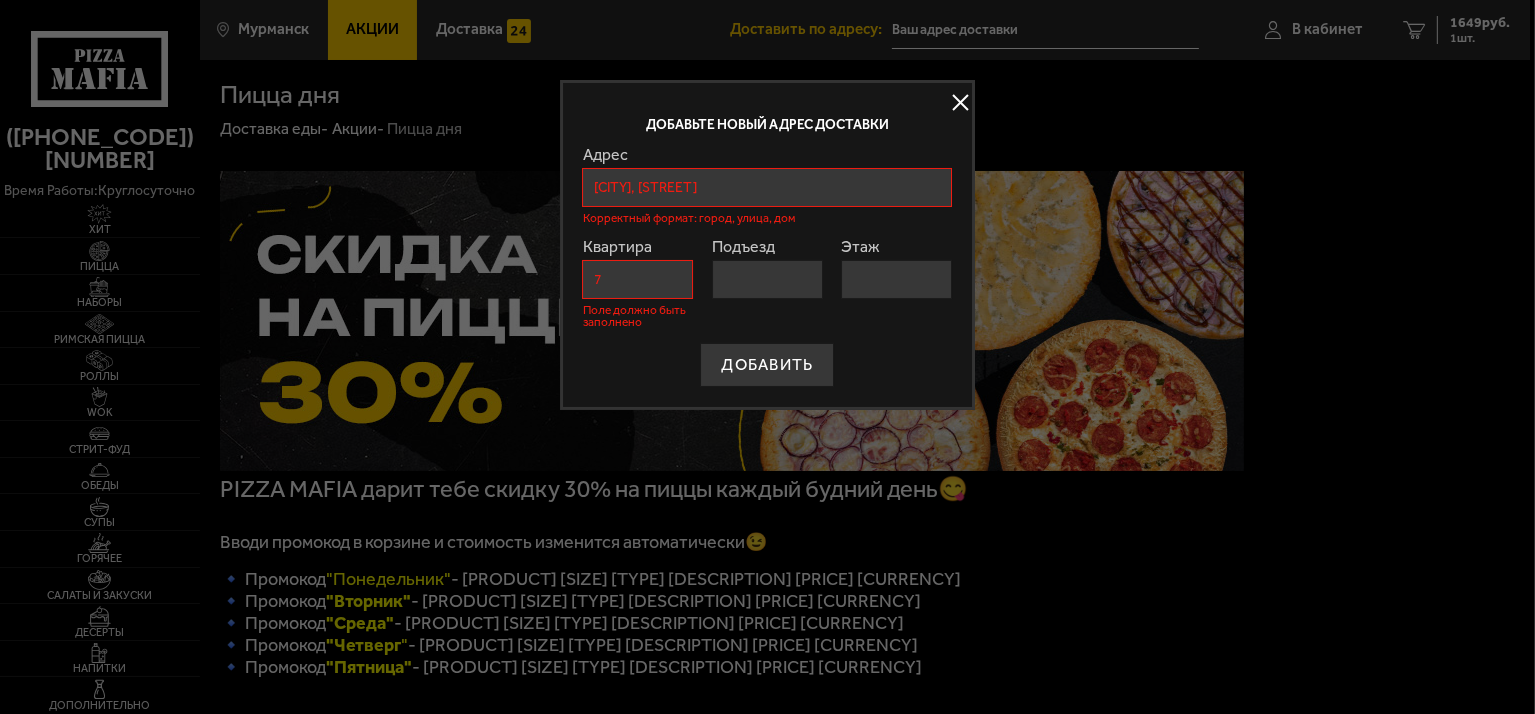 type 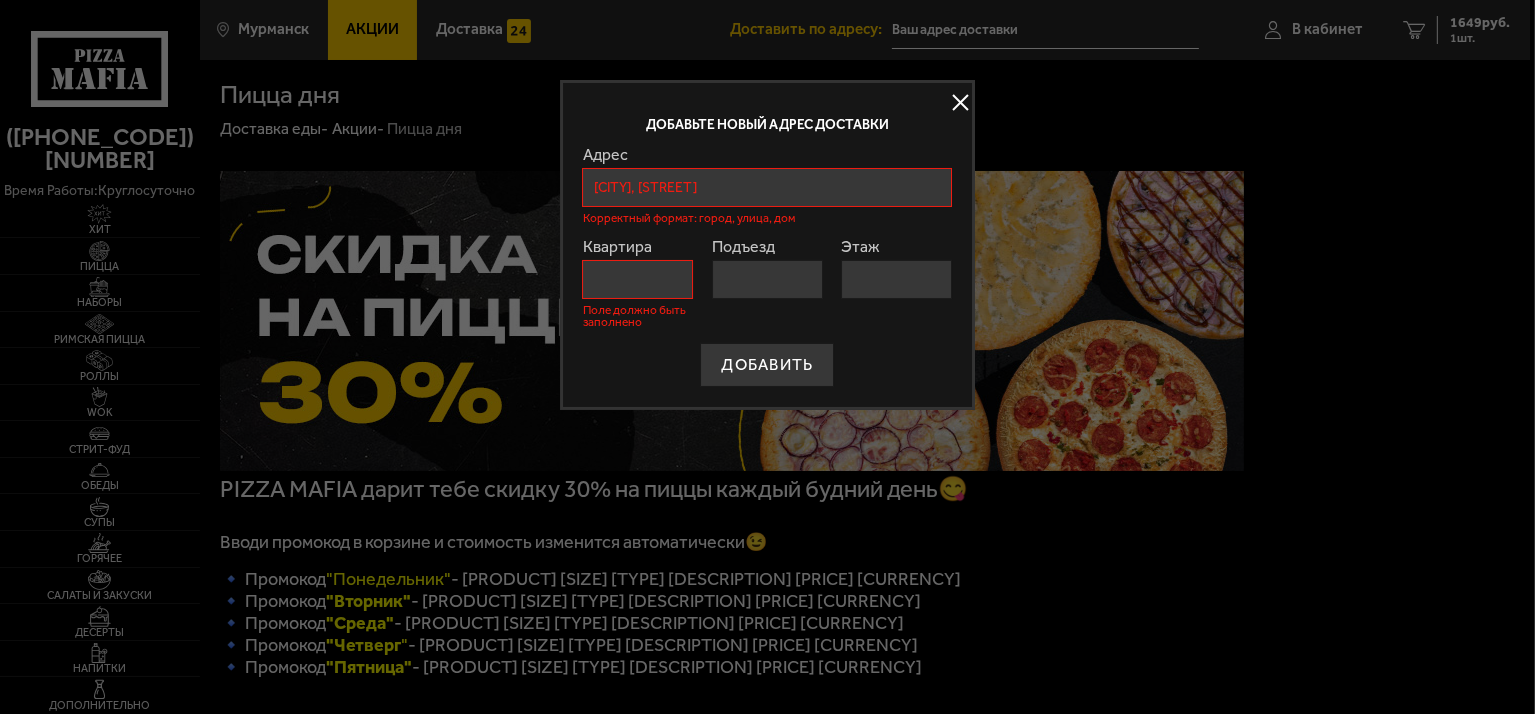 click on "[CITY], [STREET]" at bounding box center [768, 187] 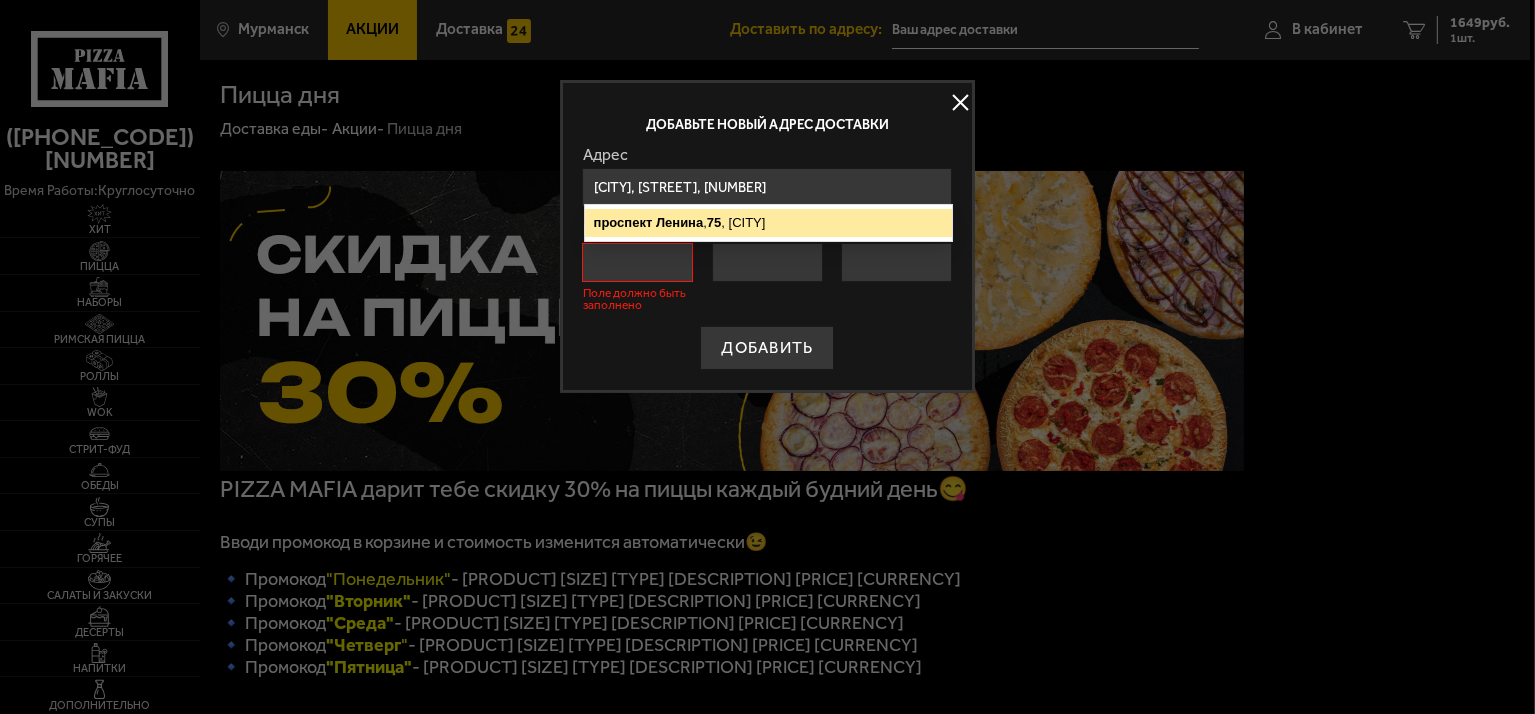 type on "[CITY], [STREET], [NUMBER]" 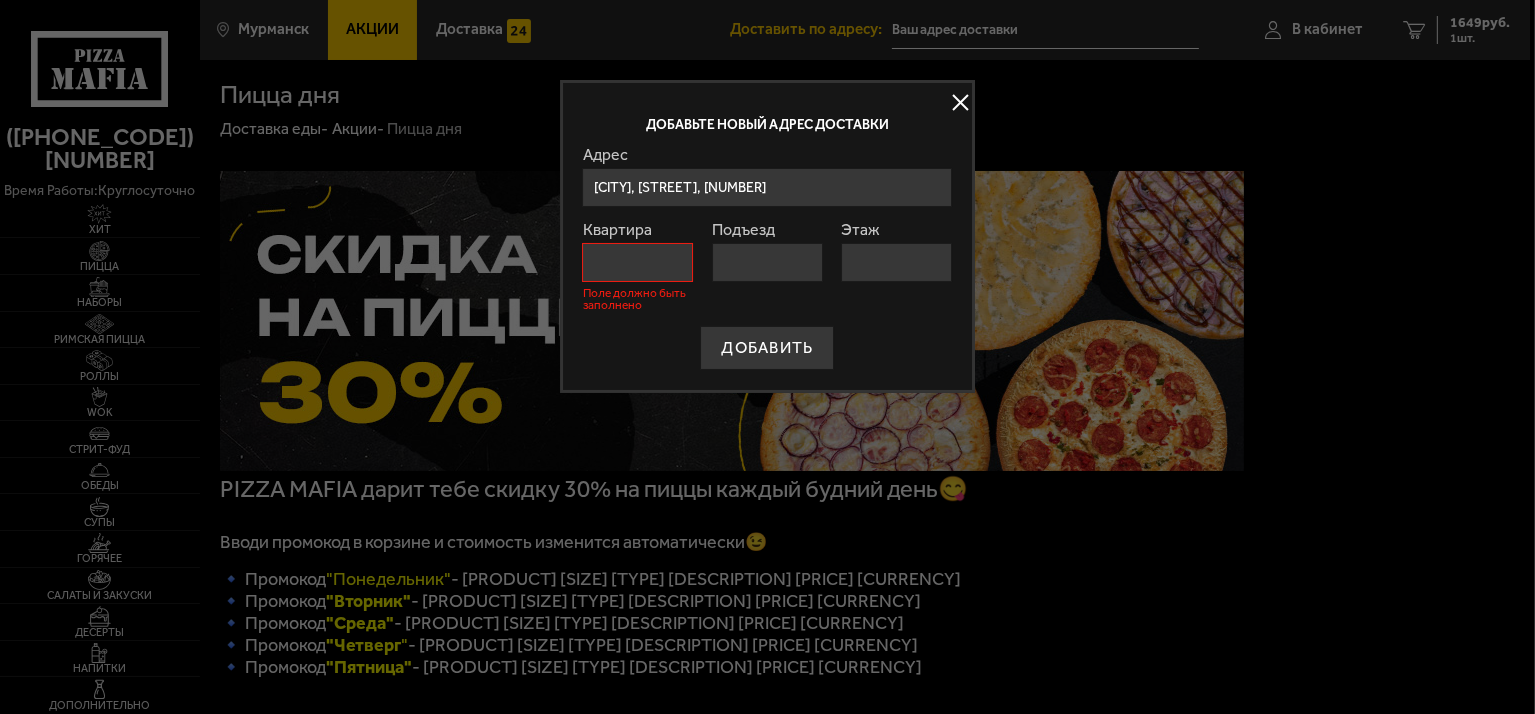 click on "Квартира" at bounding box center (638, 262) 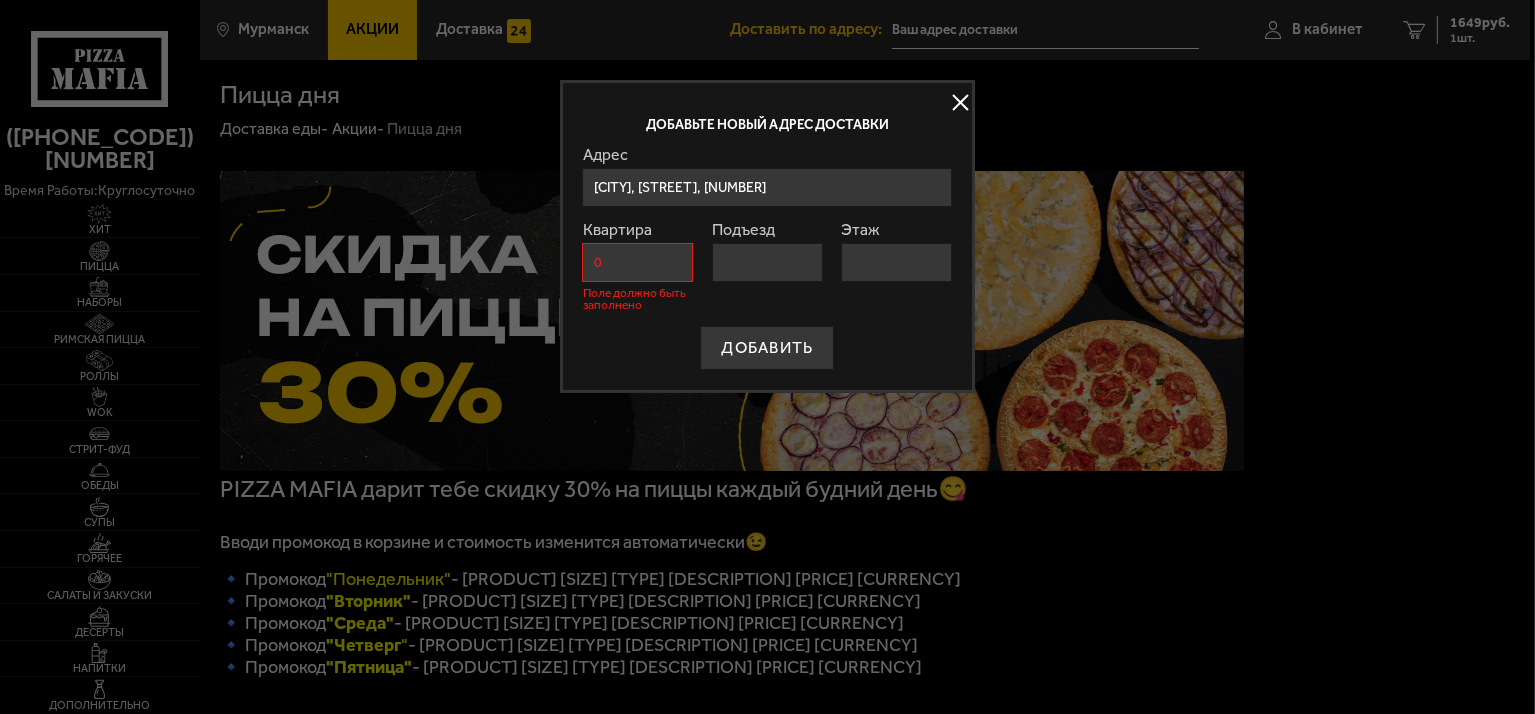 type on "0" 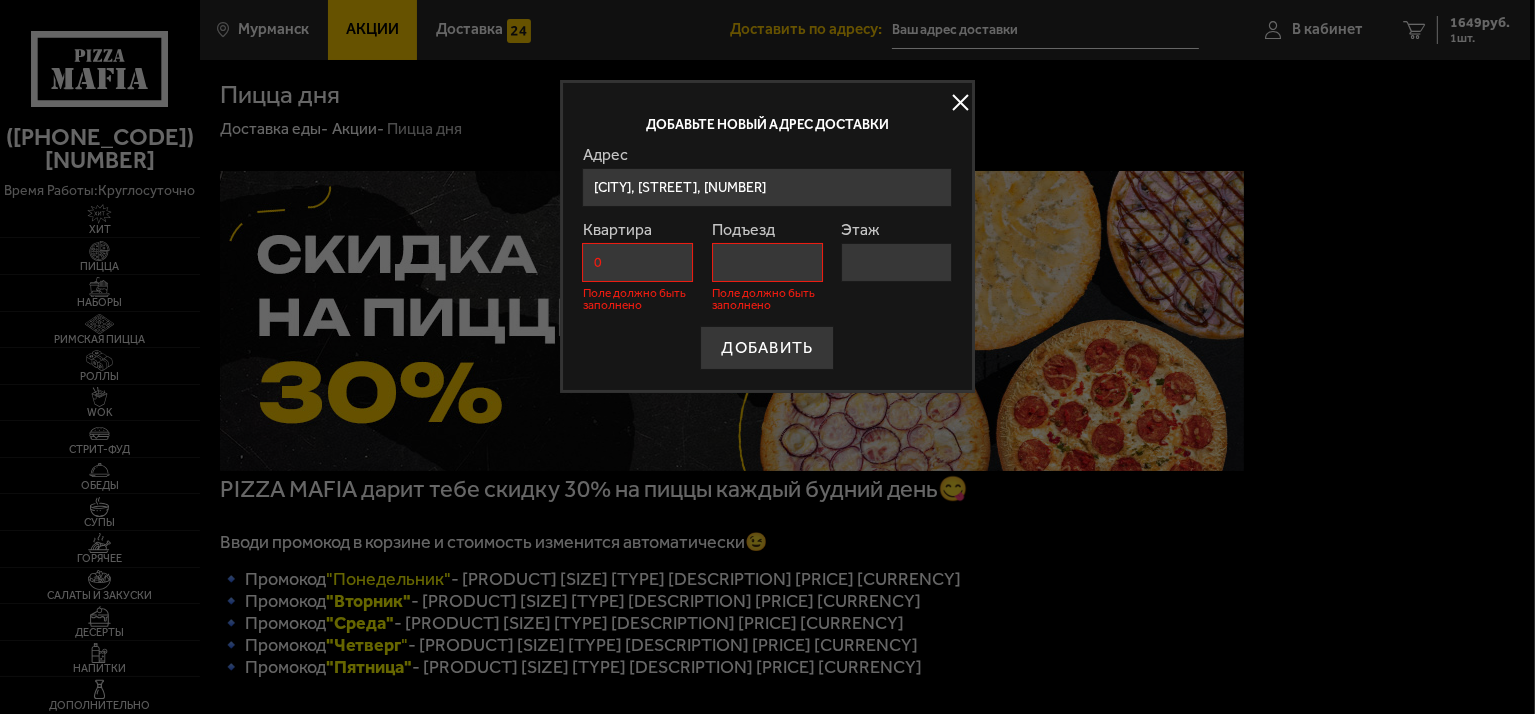 click on "0" at bounding box center [638, 262] 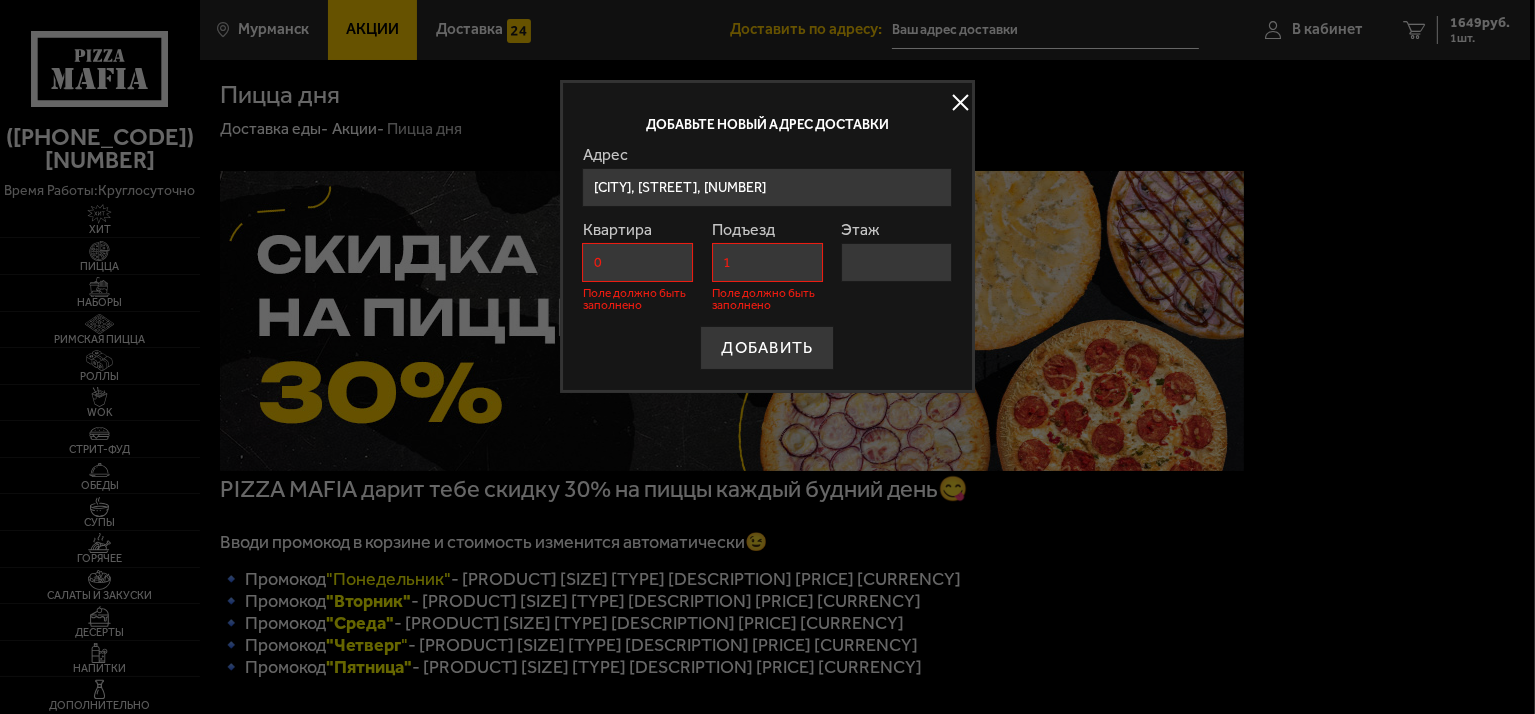 type on "1" 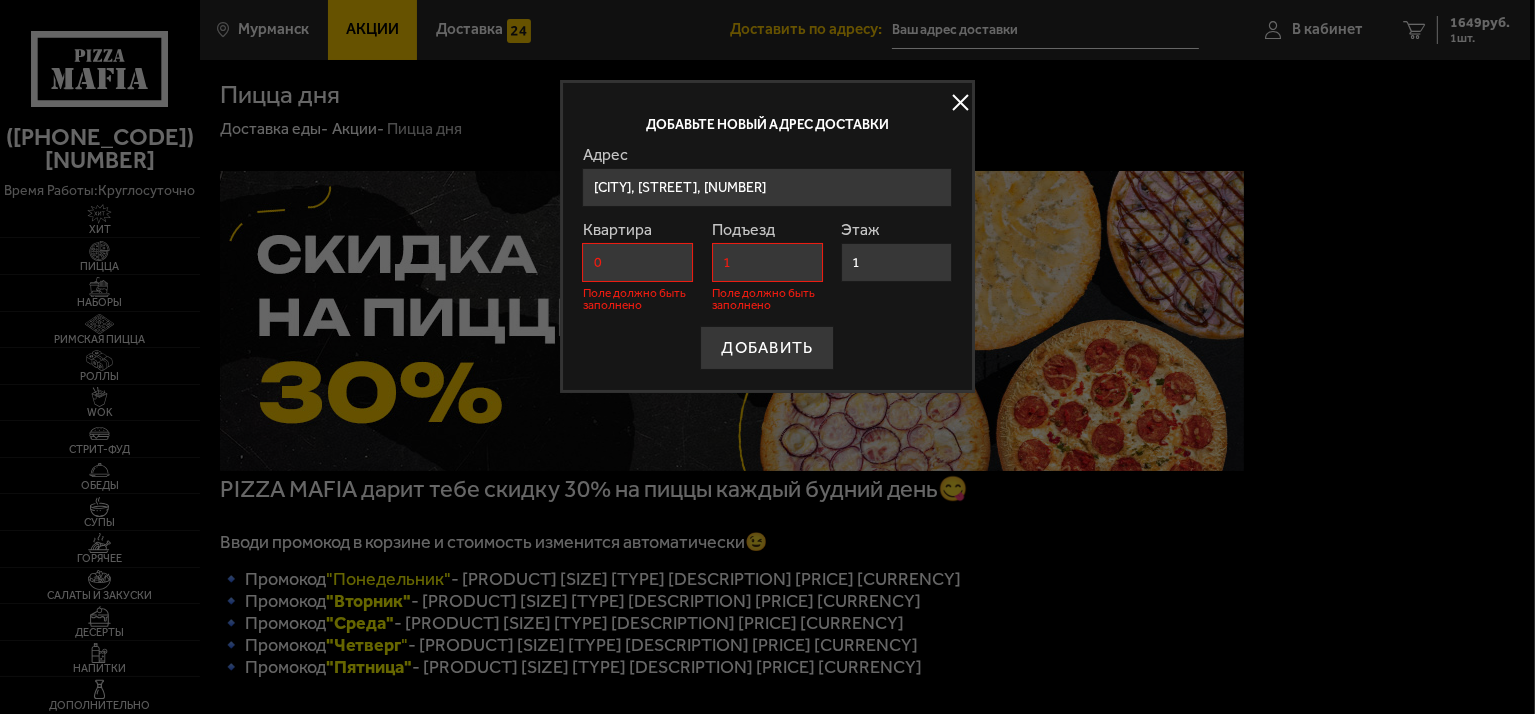 type on "1" 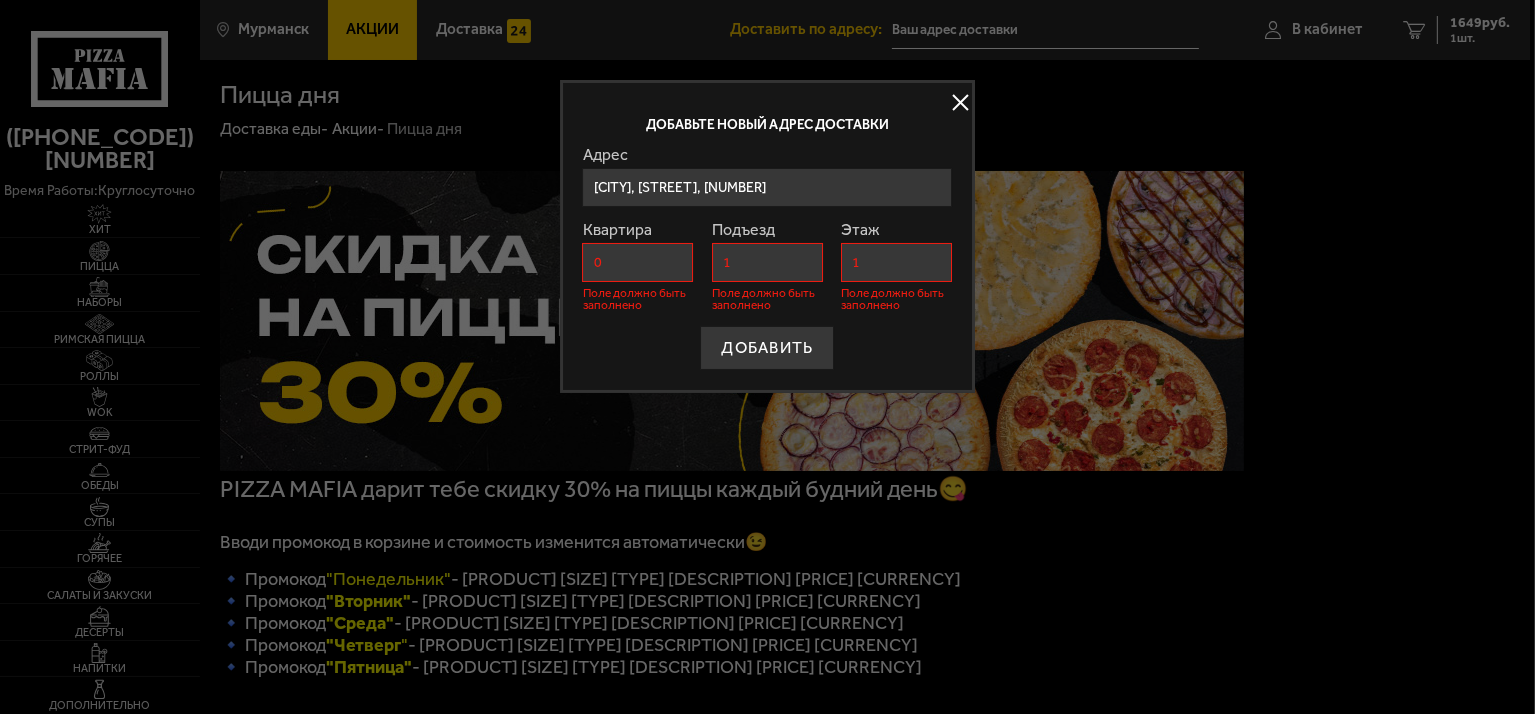 click on "0" at bounding box center (638, 262) 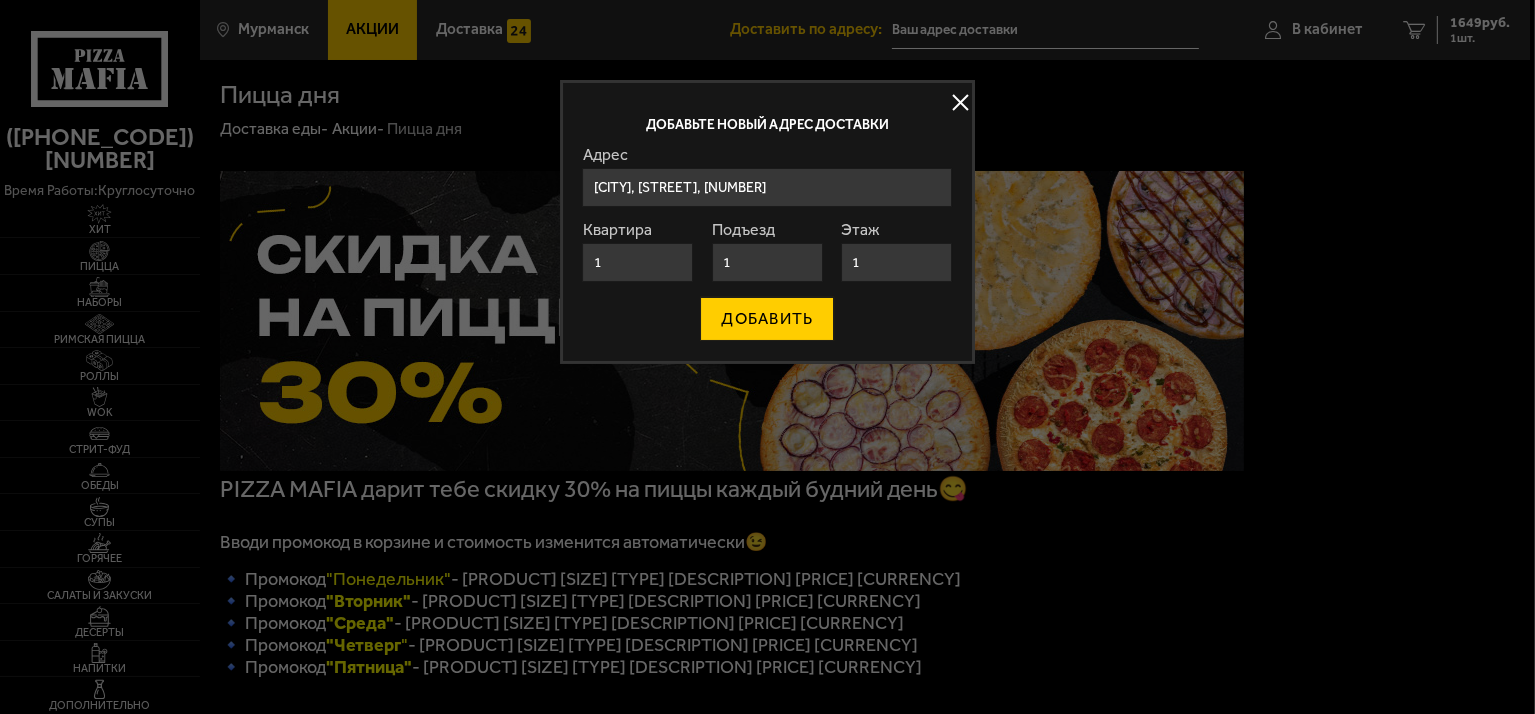 type on "1" 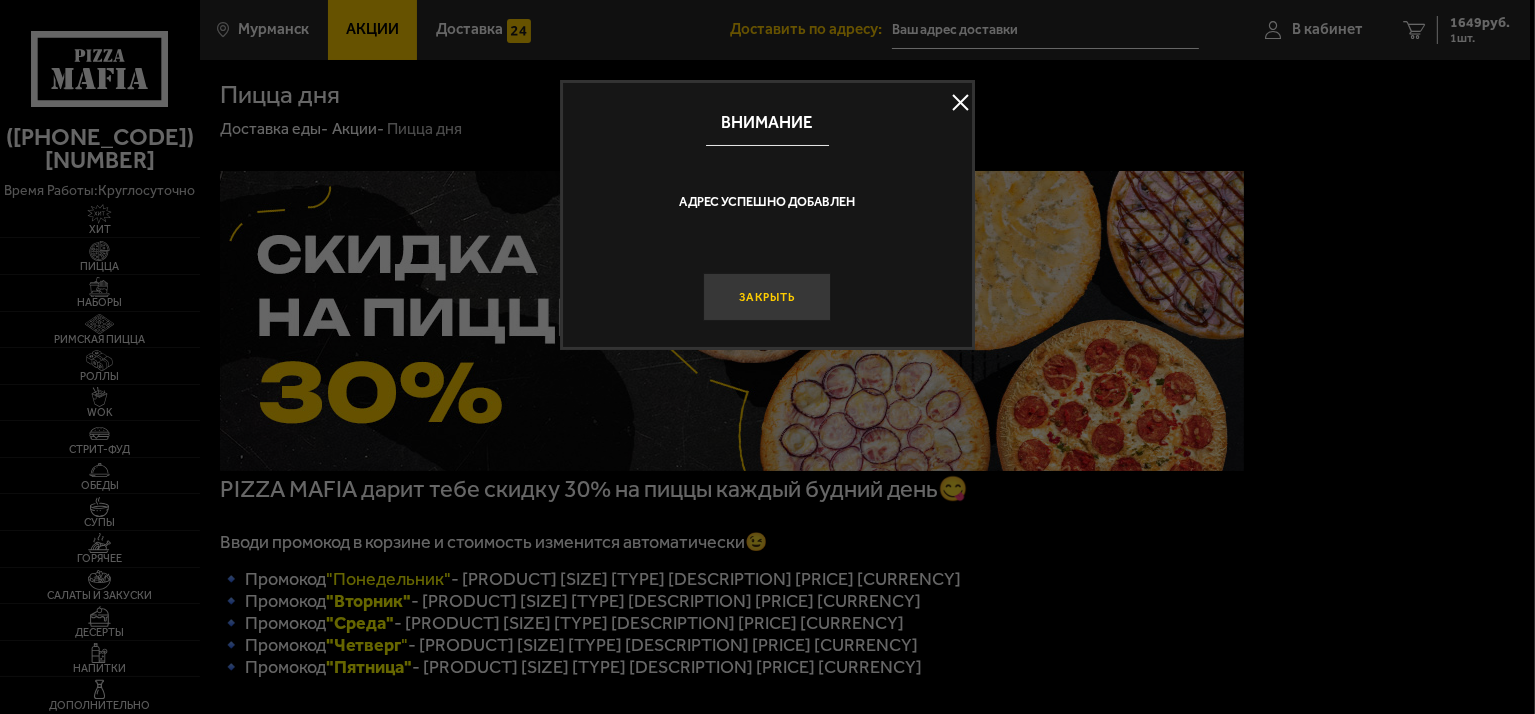 click on "Закрыть" at bounding box center [768, 297] 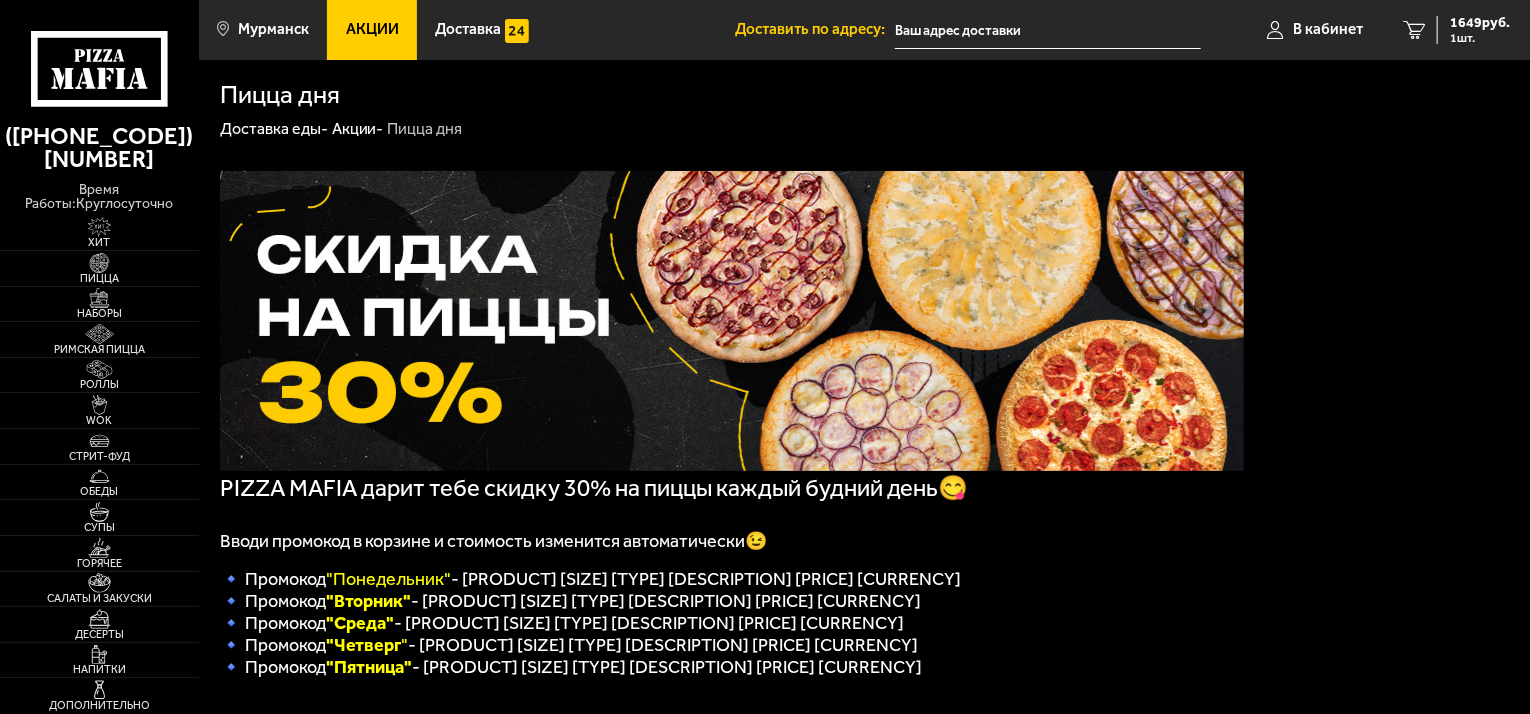 click at bounding box center (1048, 30) 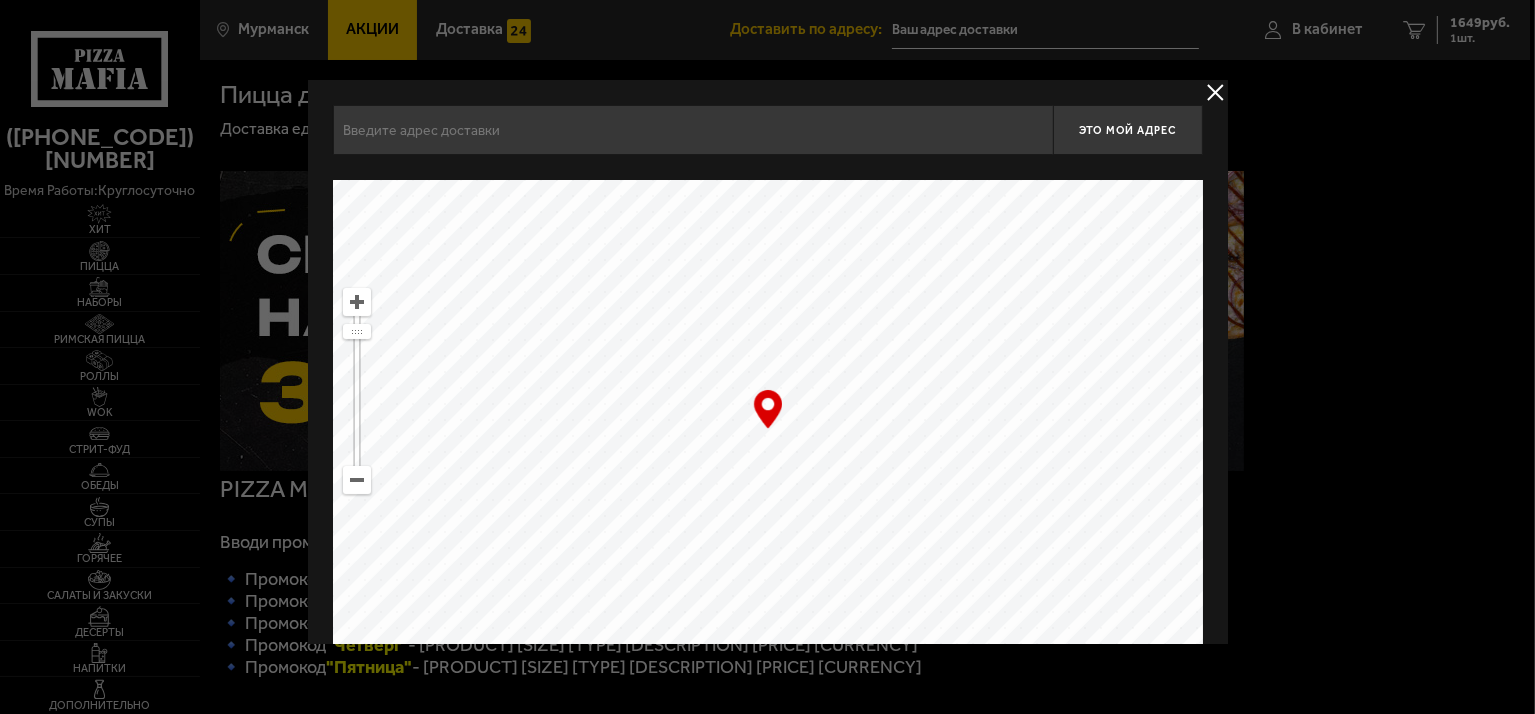 click at bounding box center (693, 130) 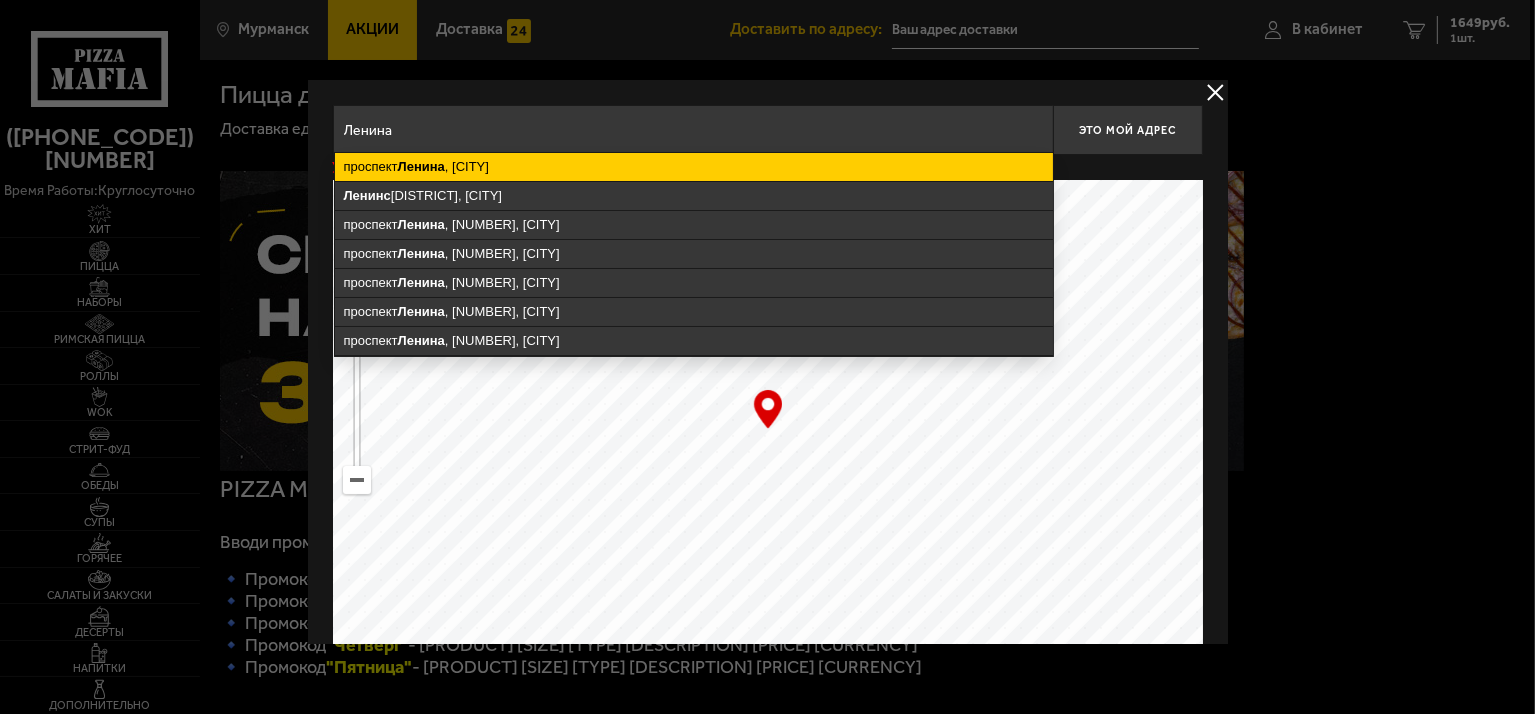 click on "[STREET] , [CITY]" at bounding box center [694, 167] 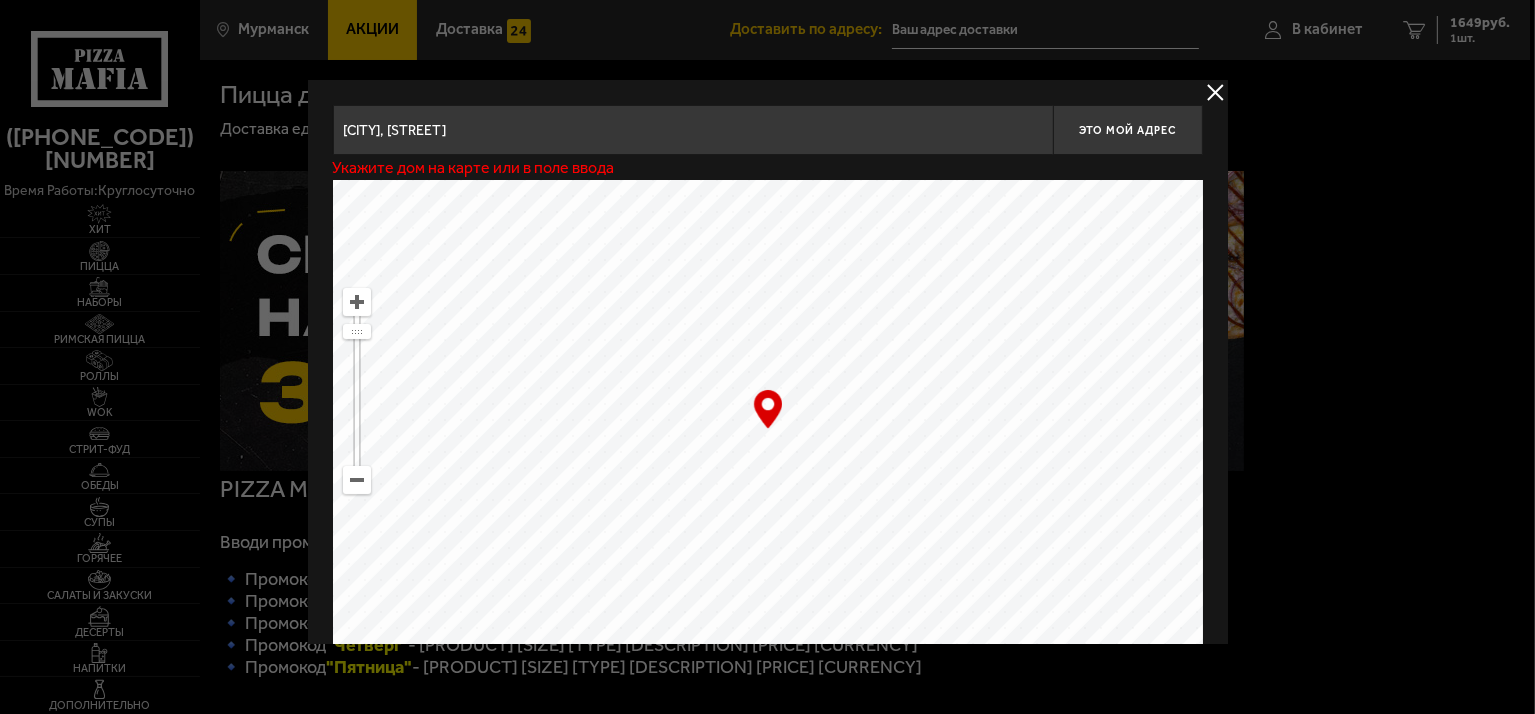 click on "[CITY], [STREET]" at bounding box center (693, 130) 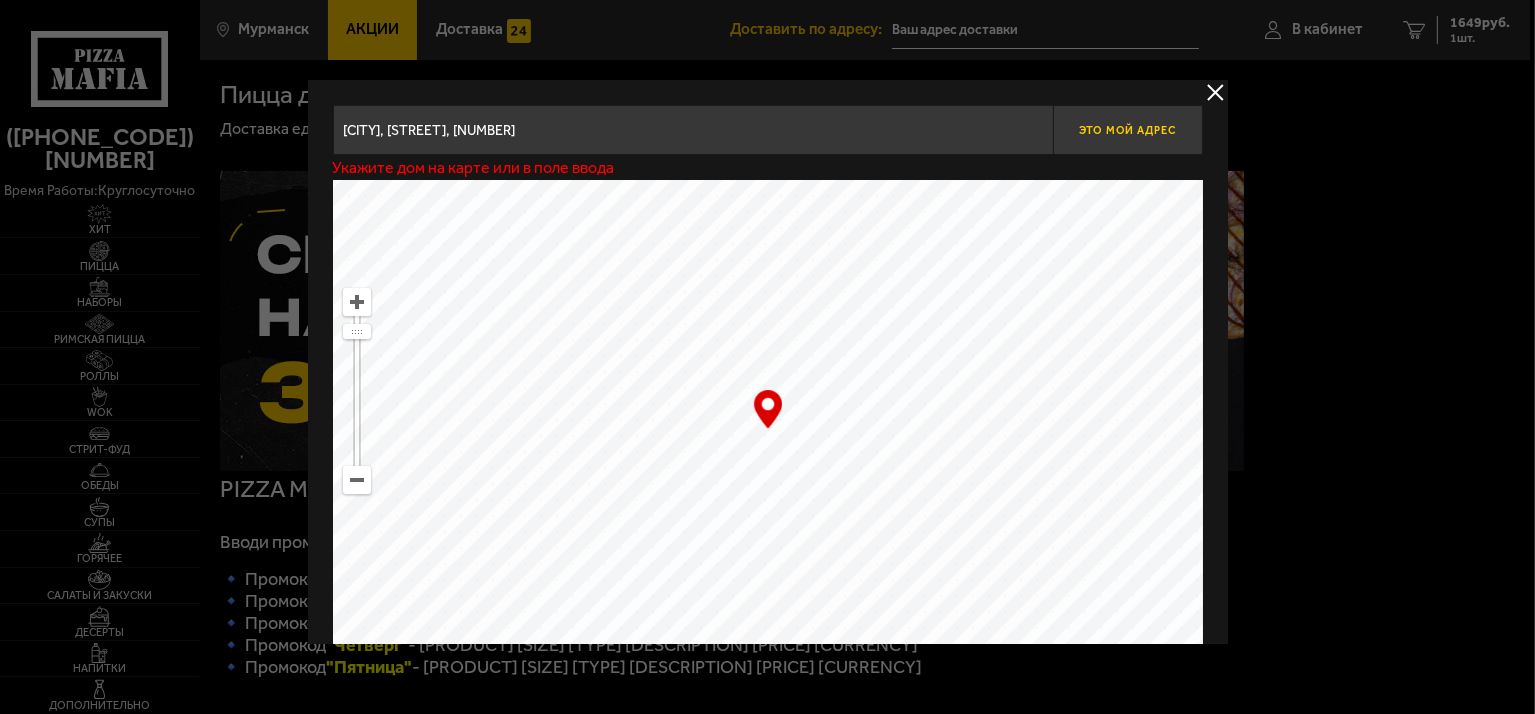 click on "Это мой адрес" at bounding box center (1127, 130) 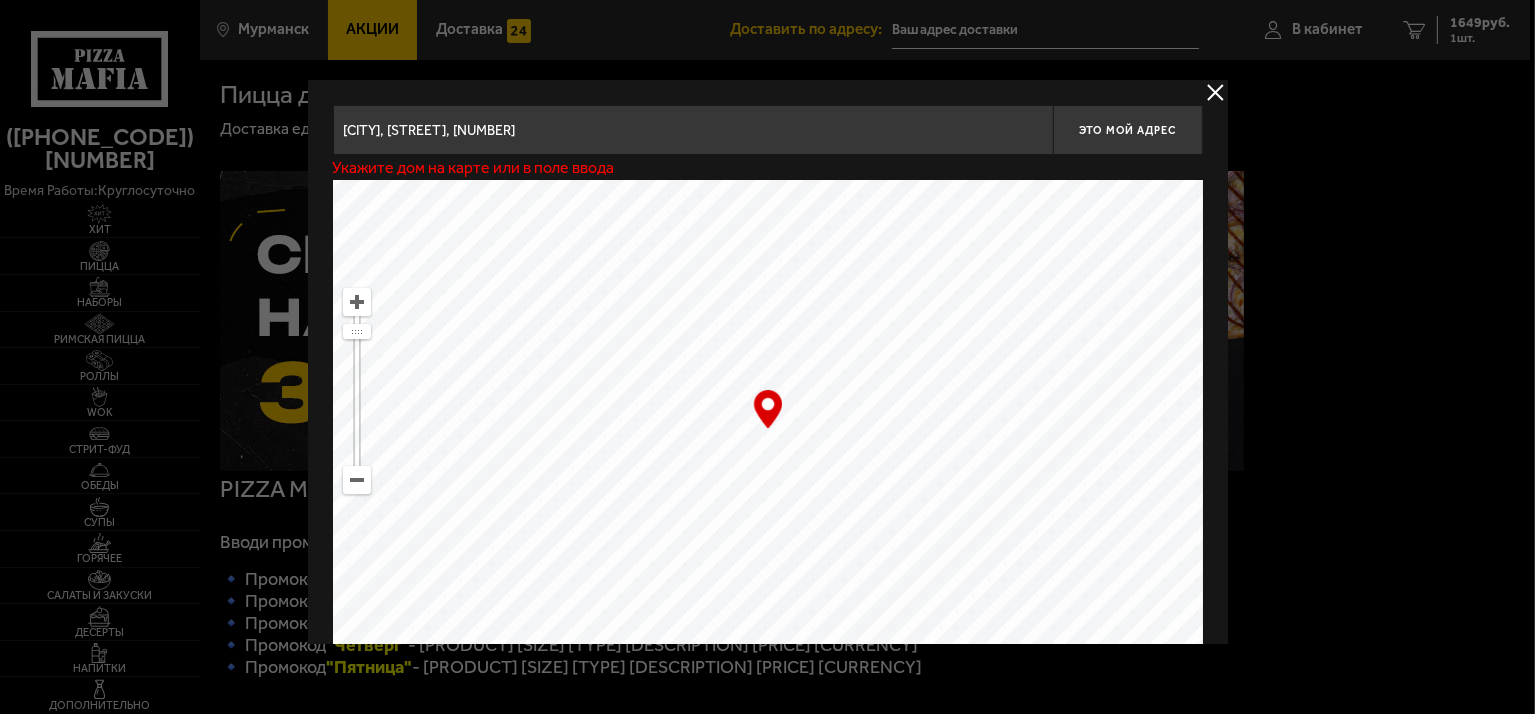 scroll, scrollTop: 60, scrollLeft: 0, axis: vertical 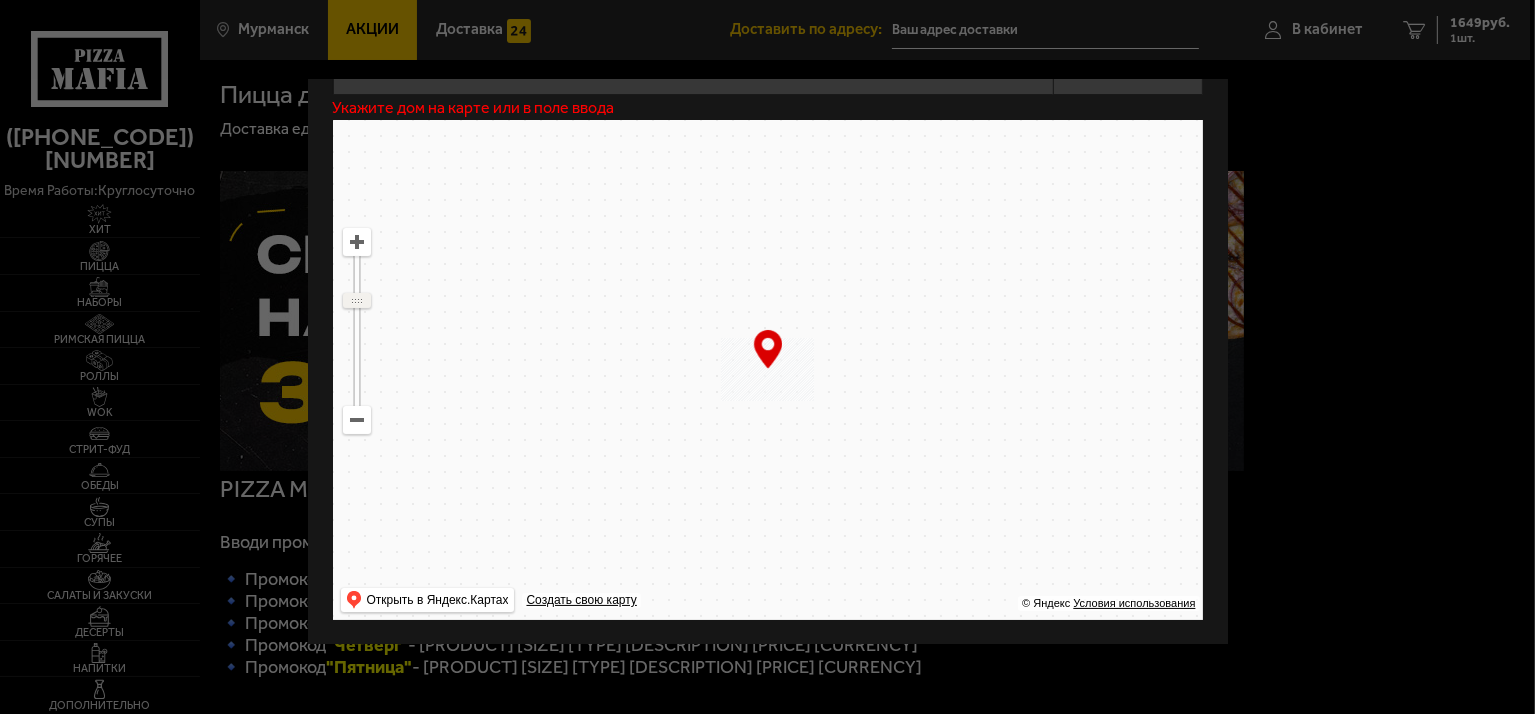 drag, startPoint x: 354, startPoint y: 270, endPoint x: 351, endPoint y: 300, distance: 30.149628 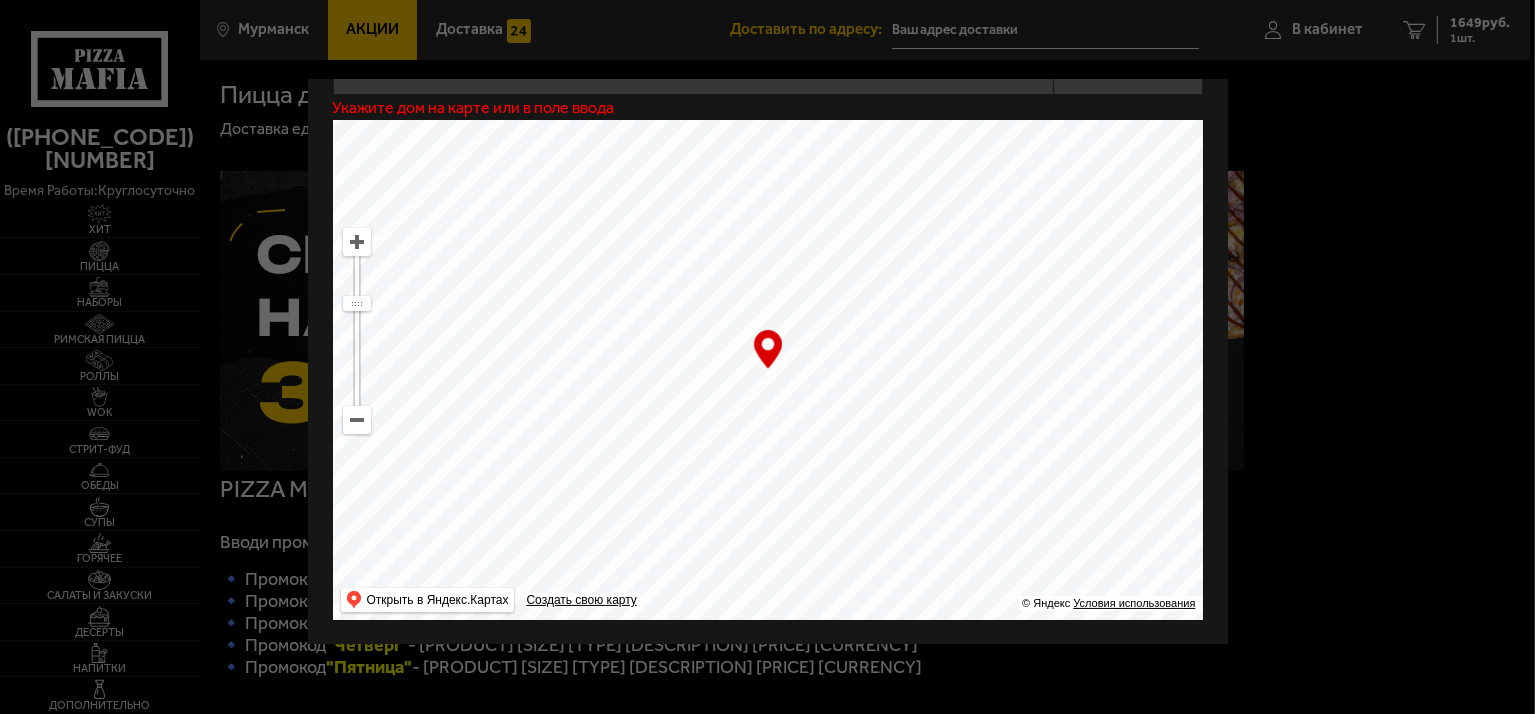drag, startPoint x: 847, startPoint y: 506, endPoint x: 800, endPoint y: 453, distance: 70.837845 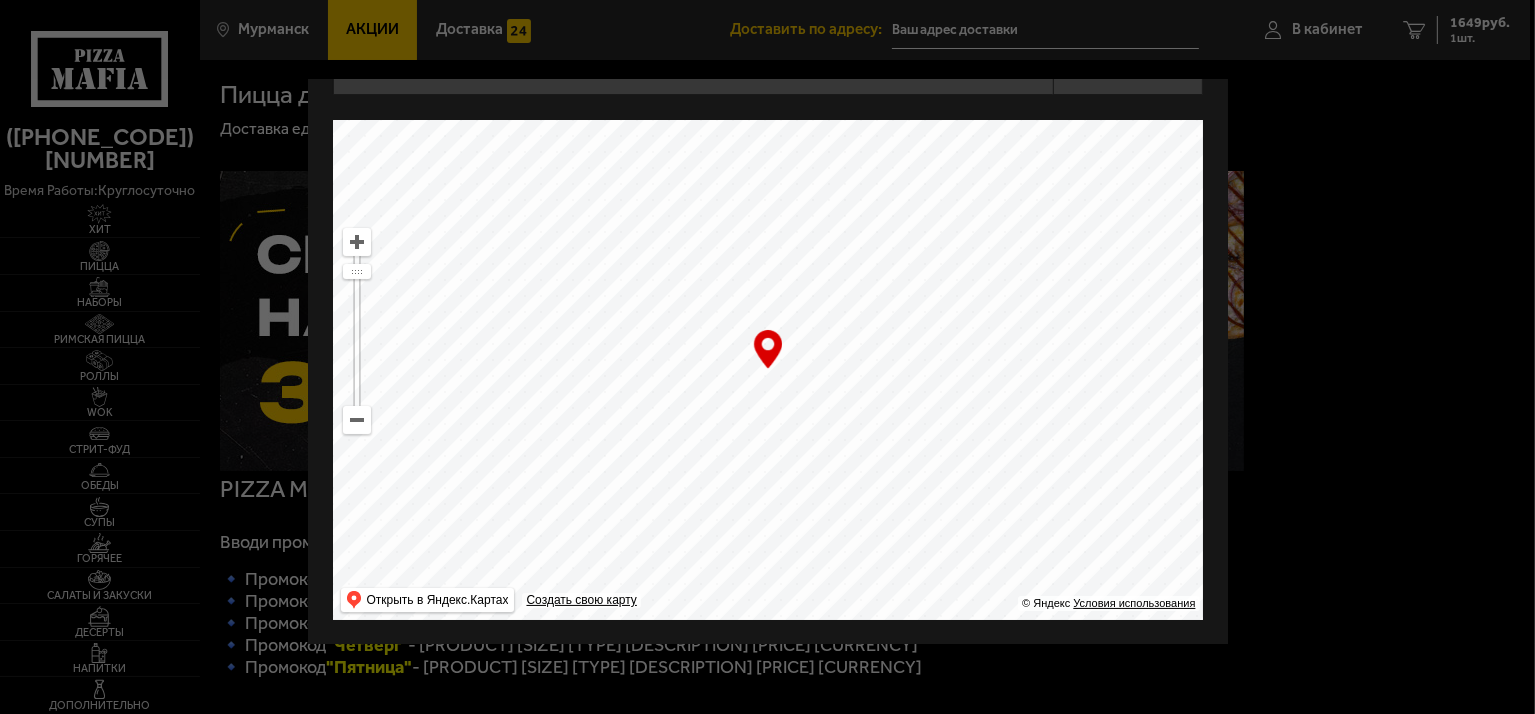 drag, startPoint x: 890, startPoint y: 468, endPoint x: 932, endPoint y: 150, distance: 320.7616 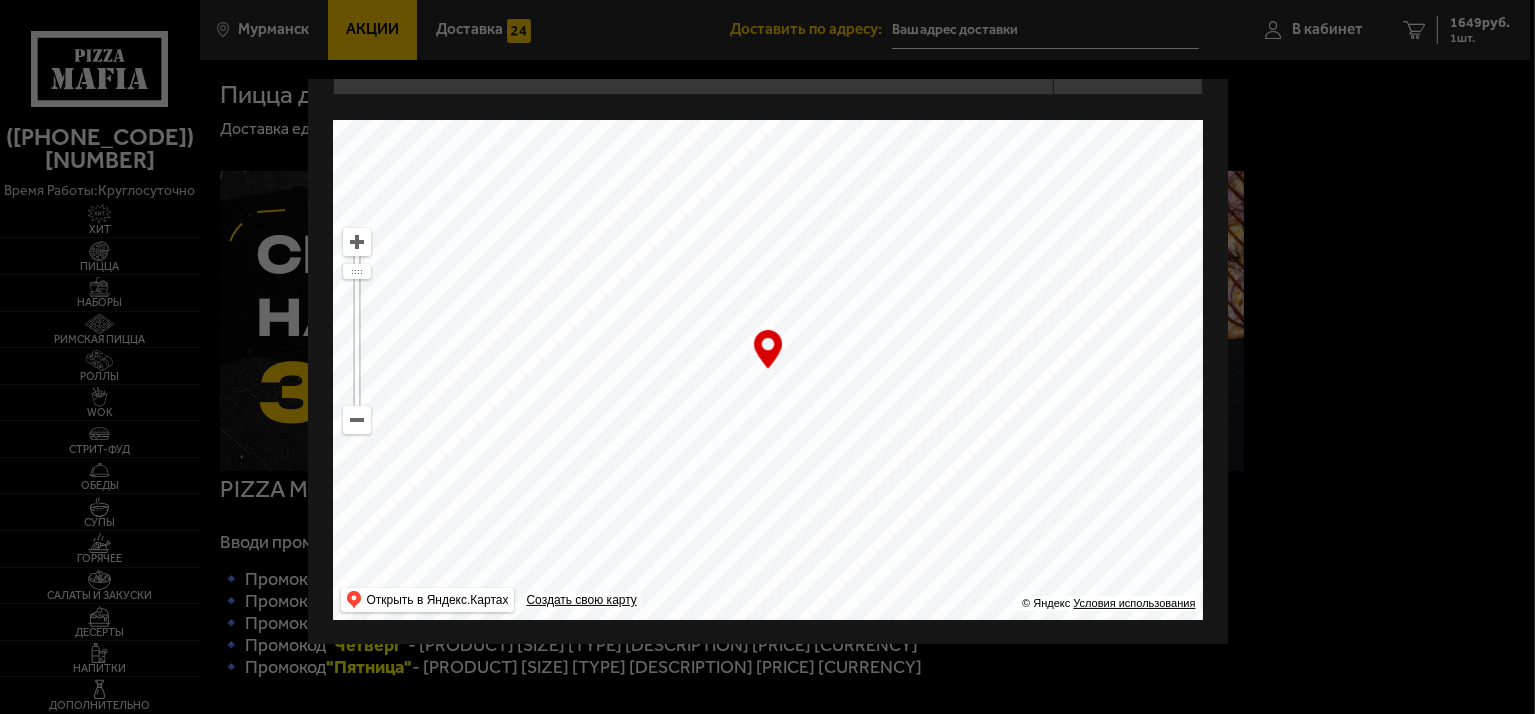 drag, startPoint x: 758, startPoint y: 501, endPoint x: 1060, endPoint y: 245, distance: 395.90402 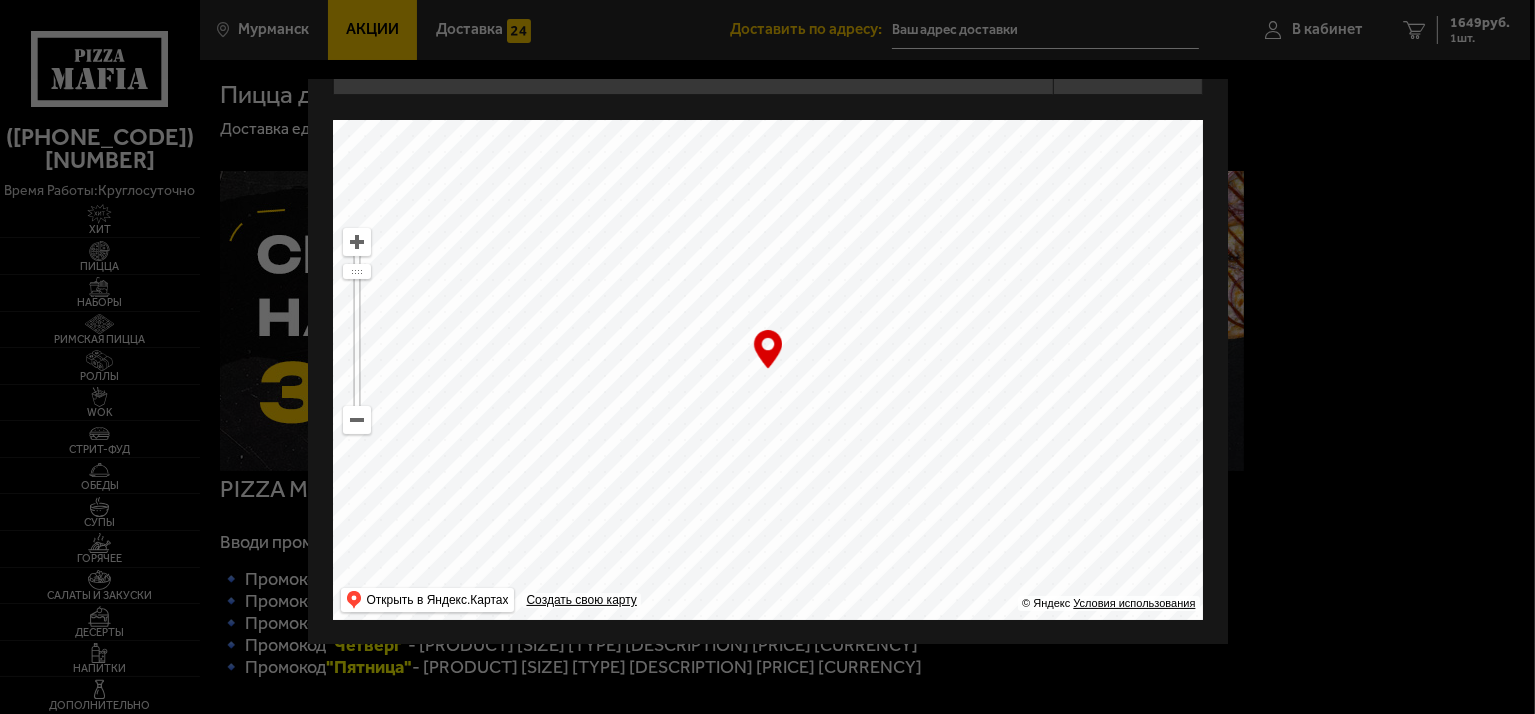 drag, startPoint x: 888, startPoint y: 521, endPoint x: 1159, endPoint y: 504, distance: 271.53268 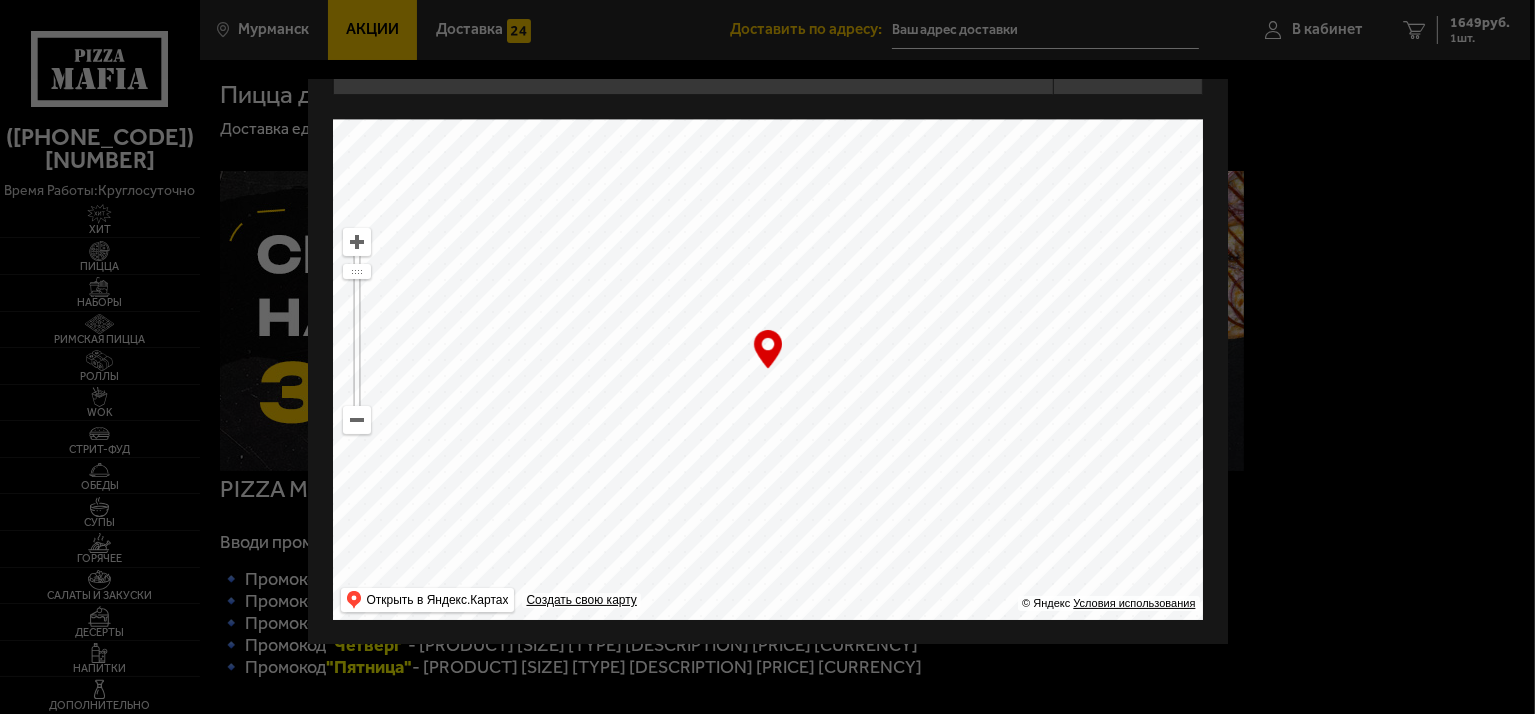 drag, startPoint x: 713, startPoint y: 437, endPoint x: 832, endPoint y: 569, distance: 177.7217 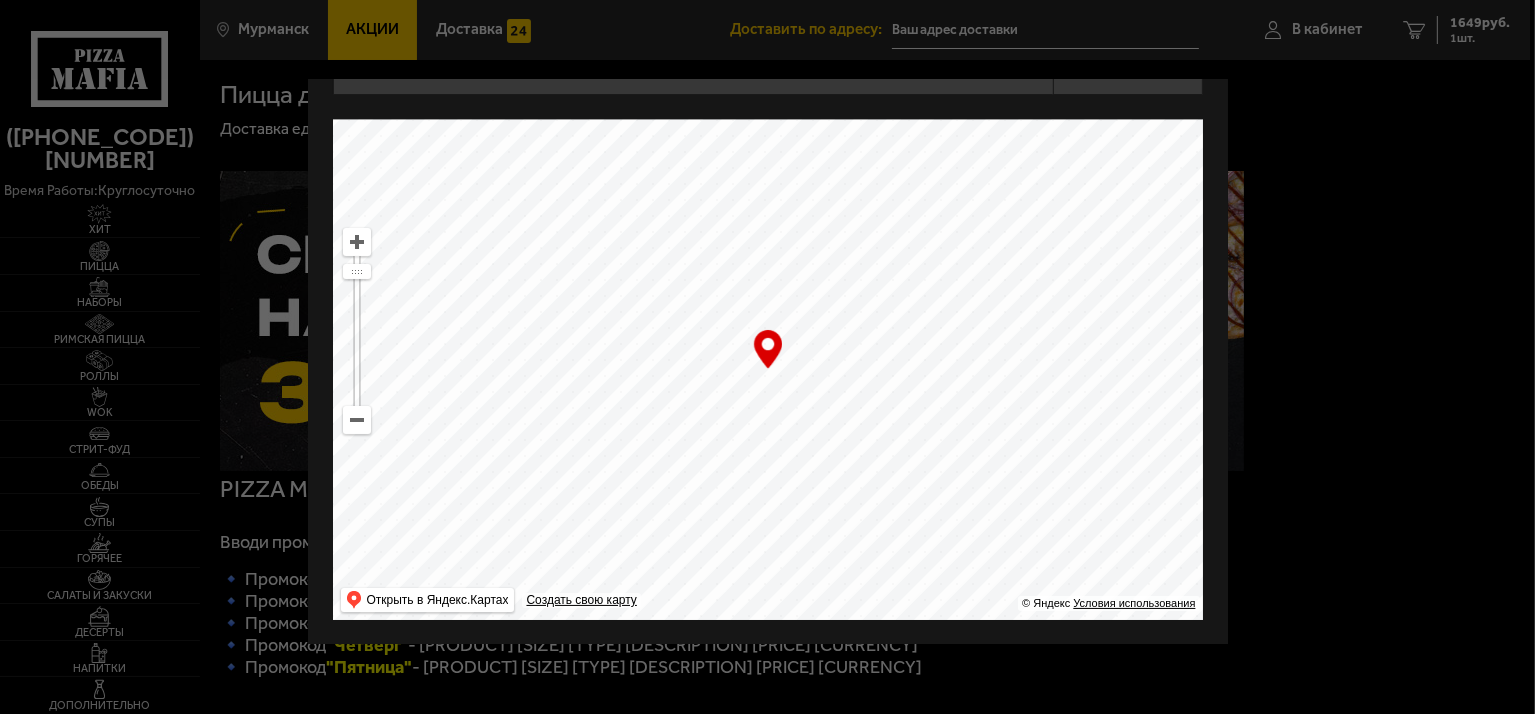 drag, startPoint x: 975, startPoint y: 298, endPoint x: 907, endPoint y: 523, distance: 235.05106 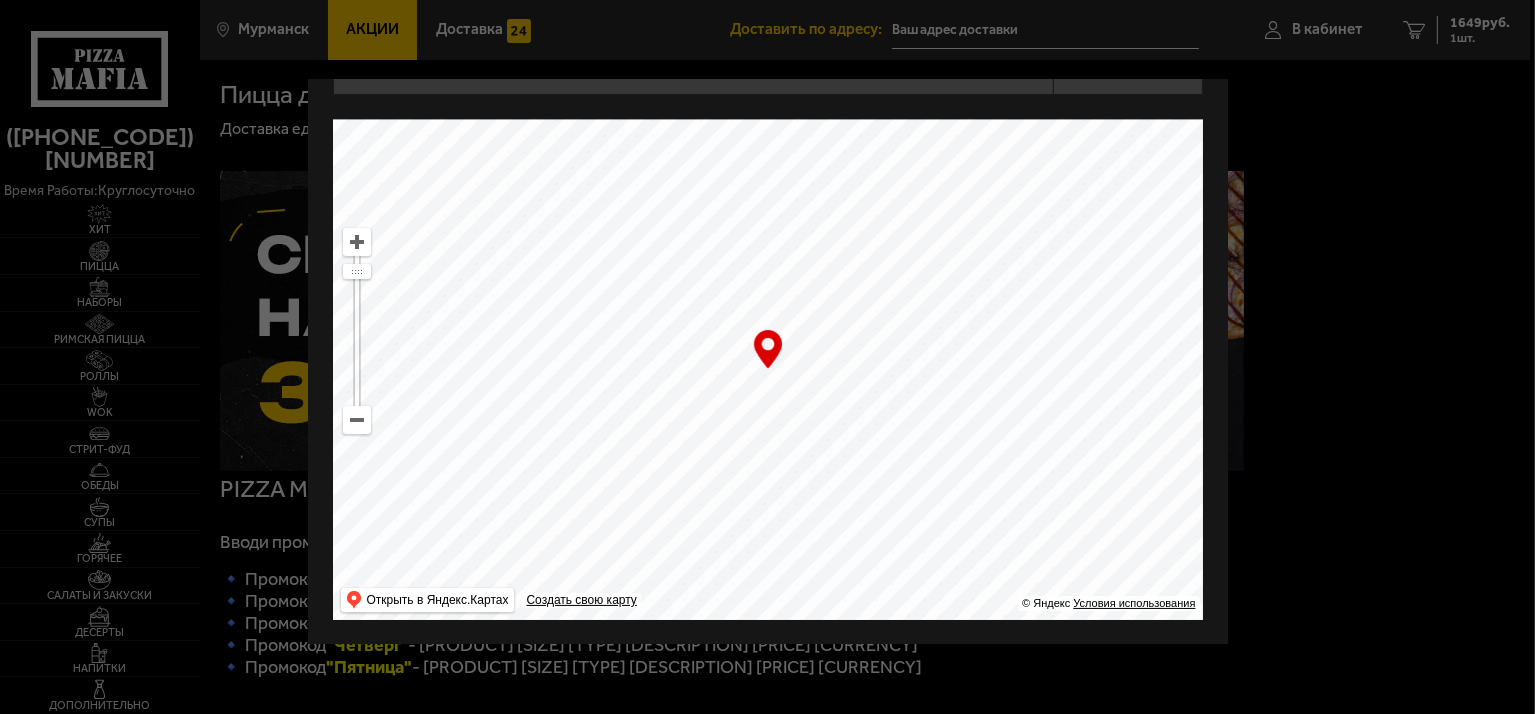 drag, startPoint x: 430, startPoint y: 367, endPoint x: 700, endPoint y: 532, distance: 316.42535 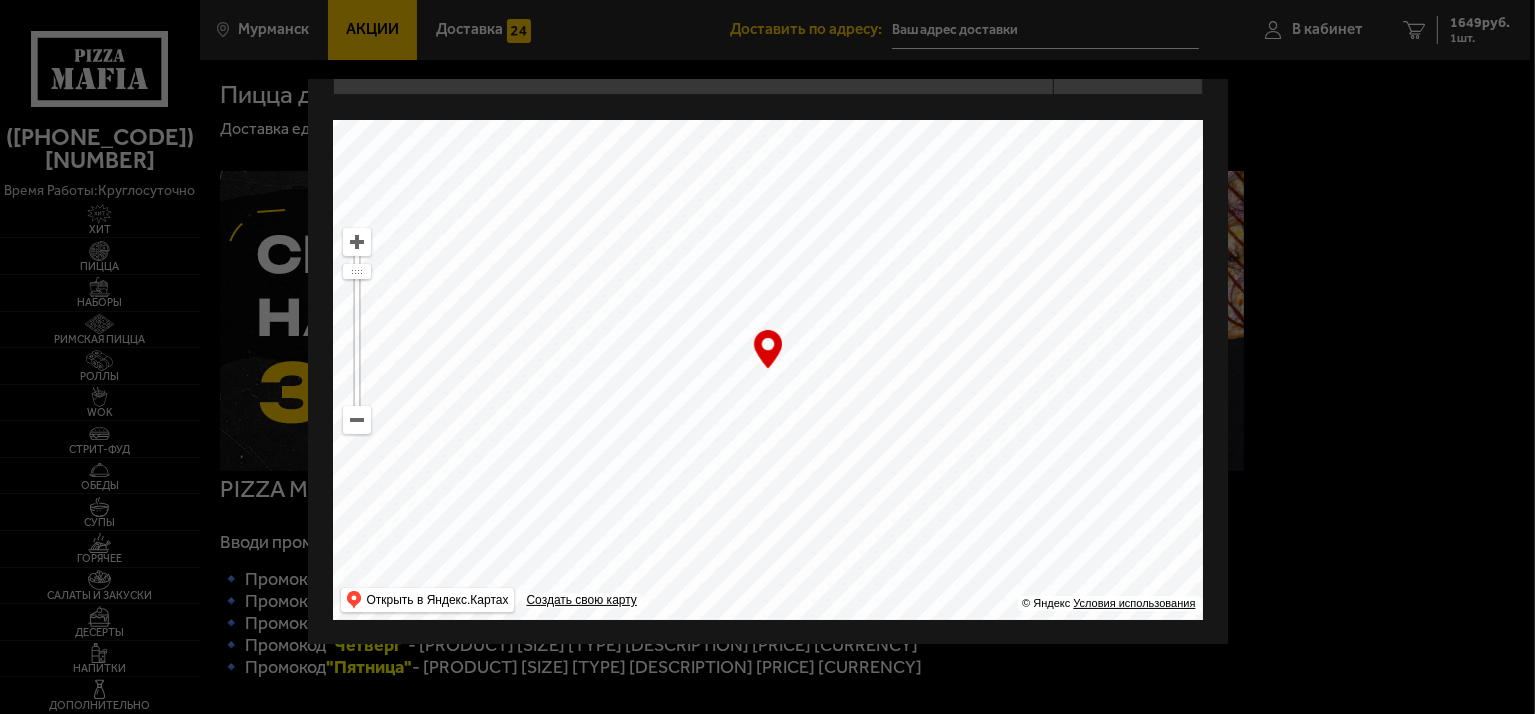 click at bounding box center [768, 370] 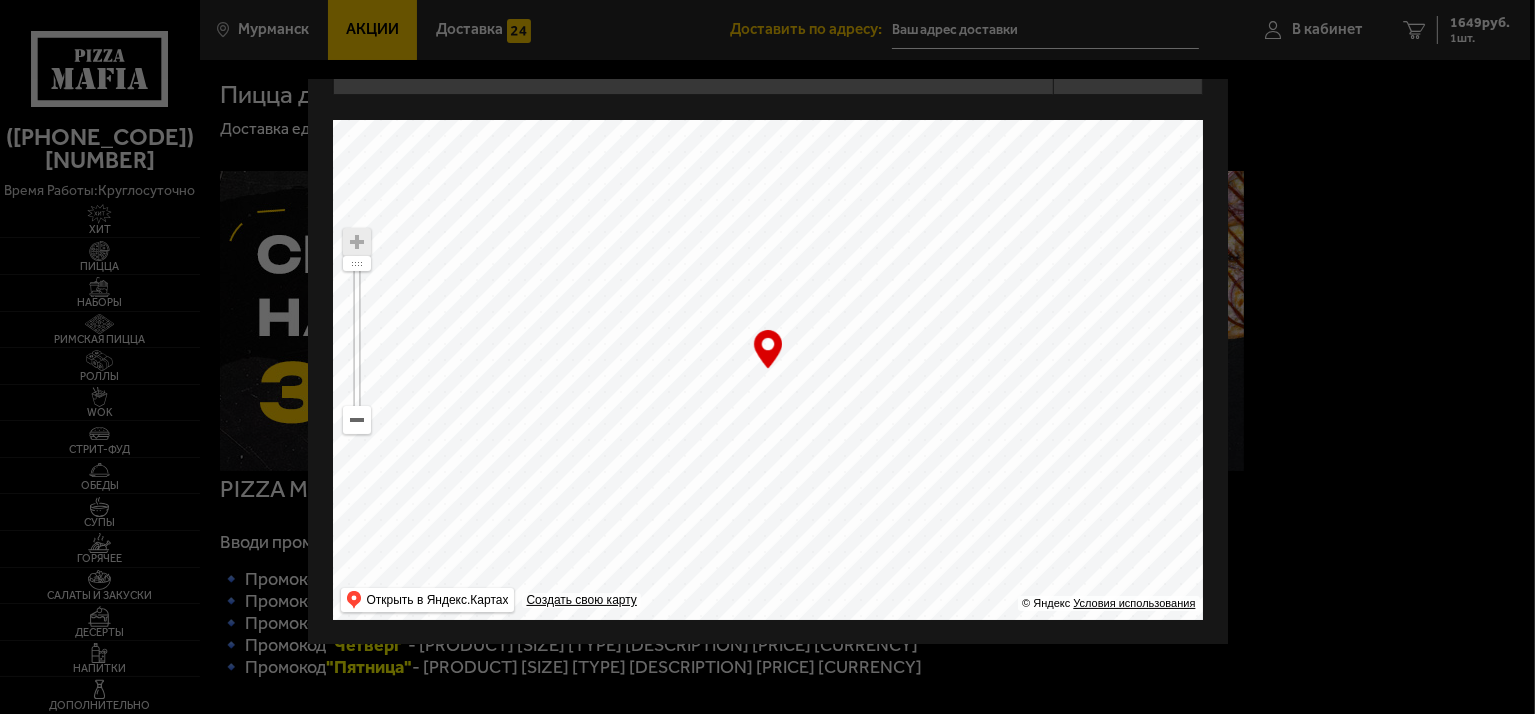 type on "[STREET], [NUMBER]" 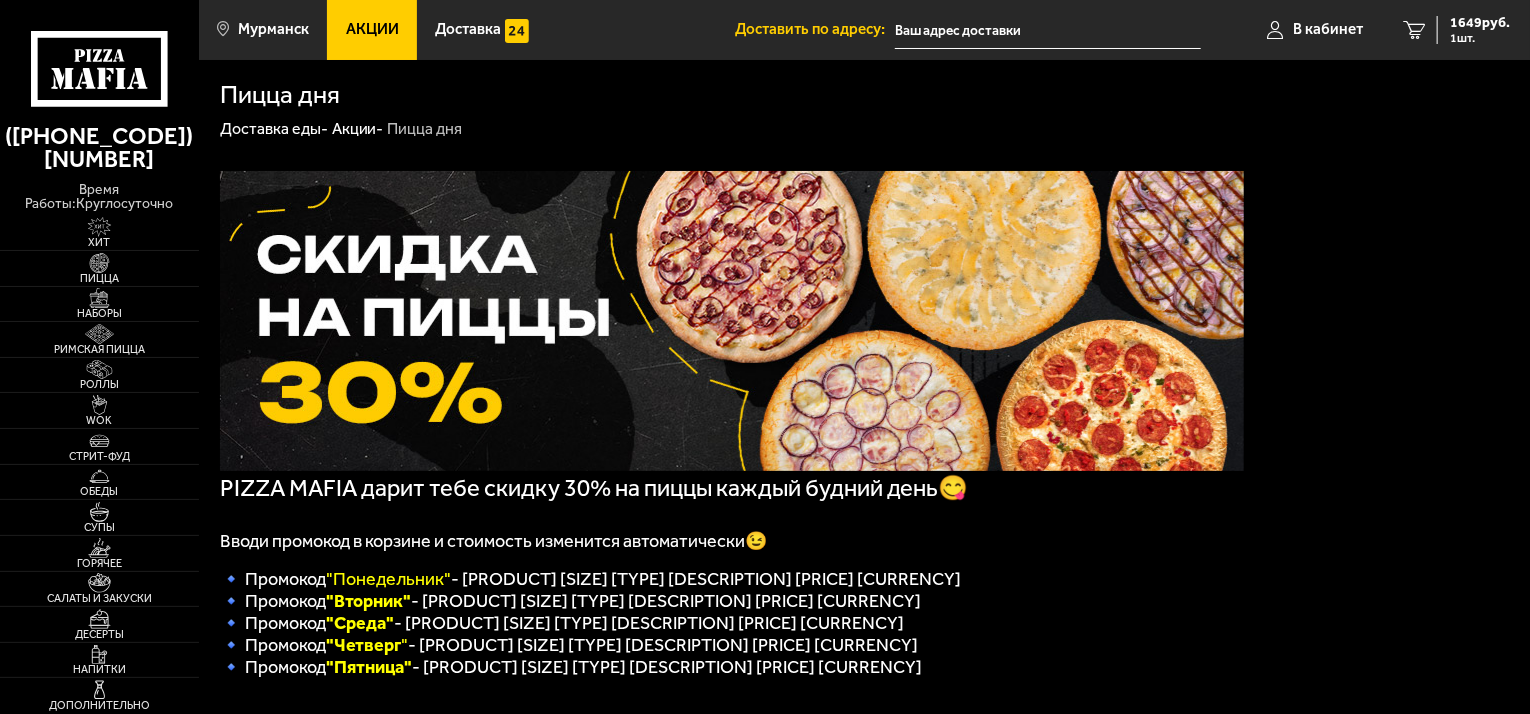 click at bounding box center [1048, 30] 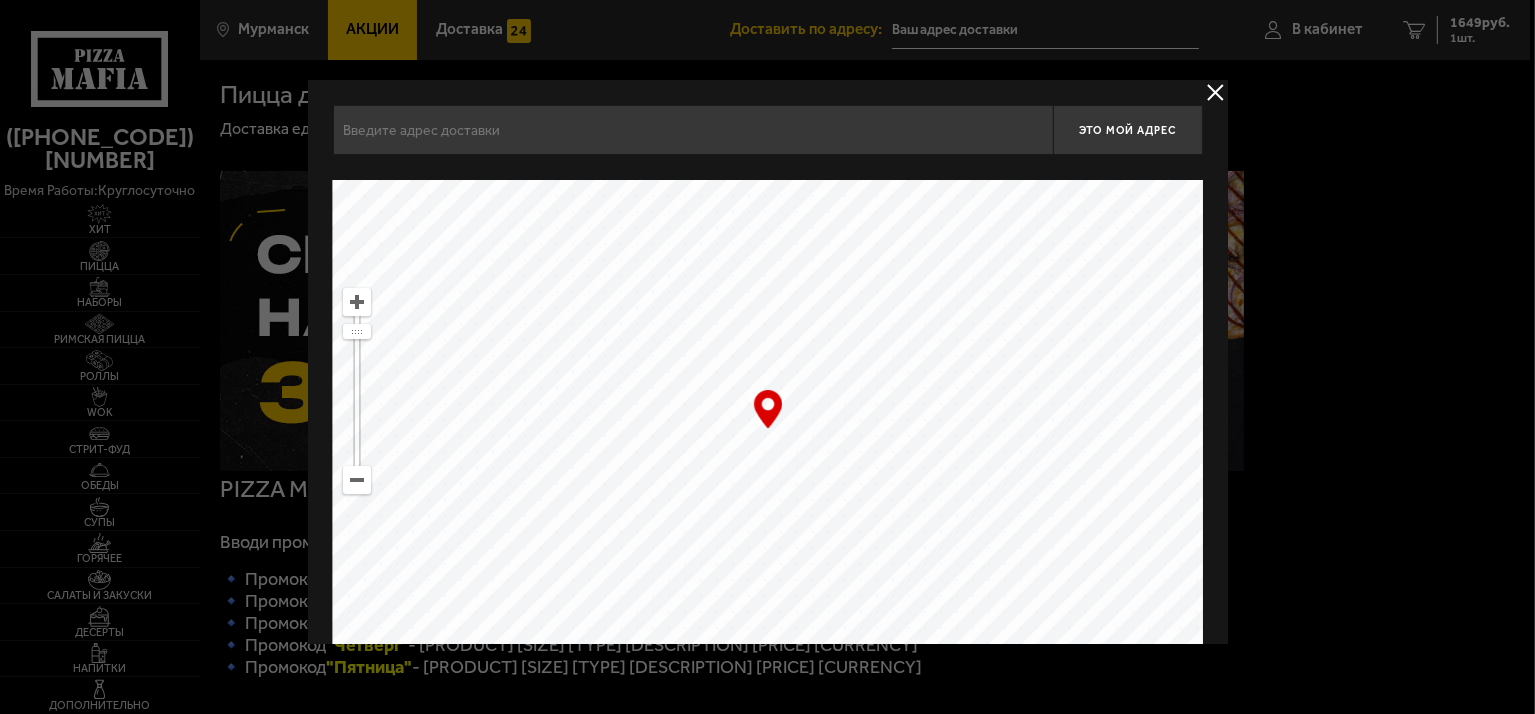 drag, startPoint x: 850, startPoint y: 544, endPoint x: 1081, endPoint y: 285, distance: 347.04755 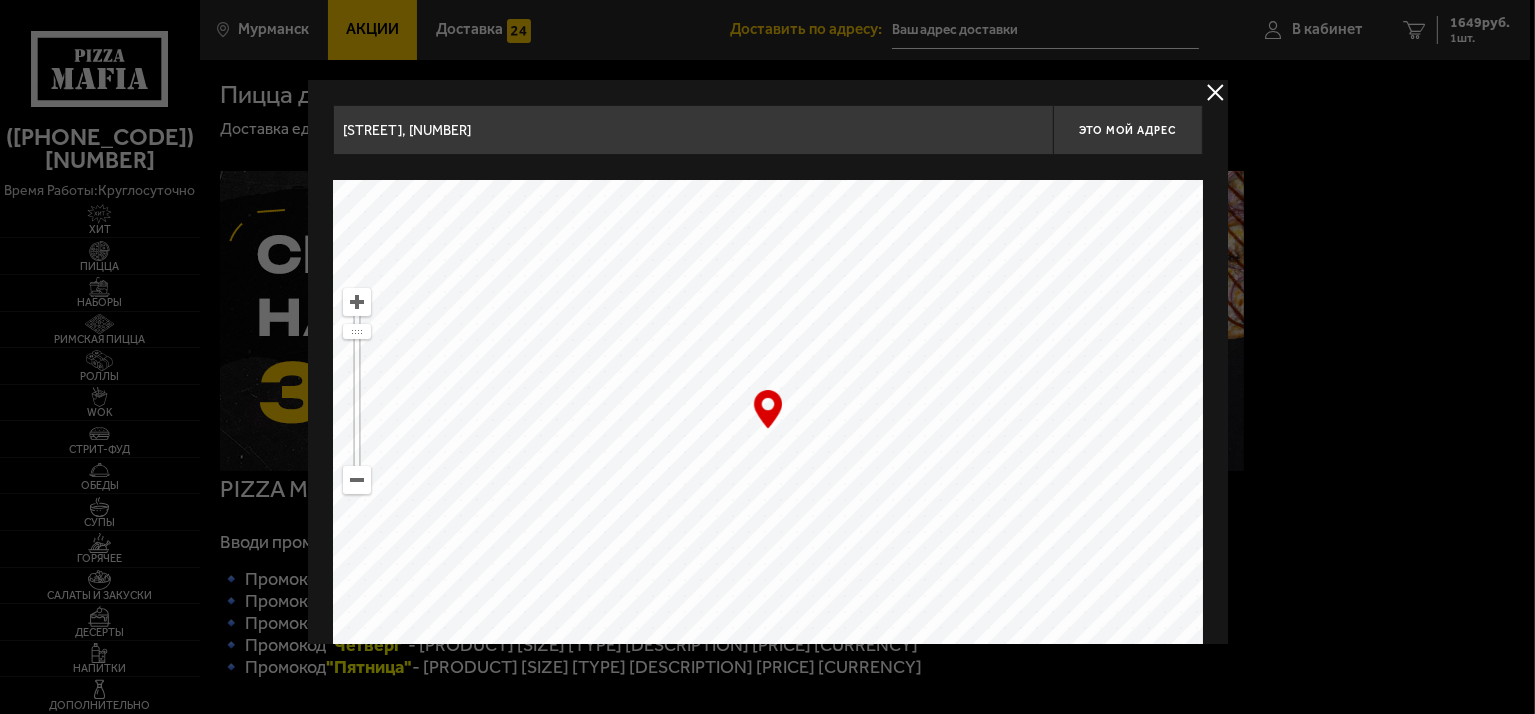 drag, startPoint x: 547, startPoint y: 532, endPoint x: 555, endPoint y: 136, distance: 396.0808 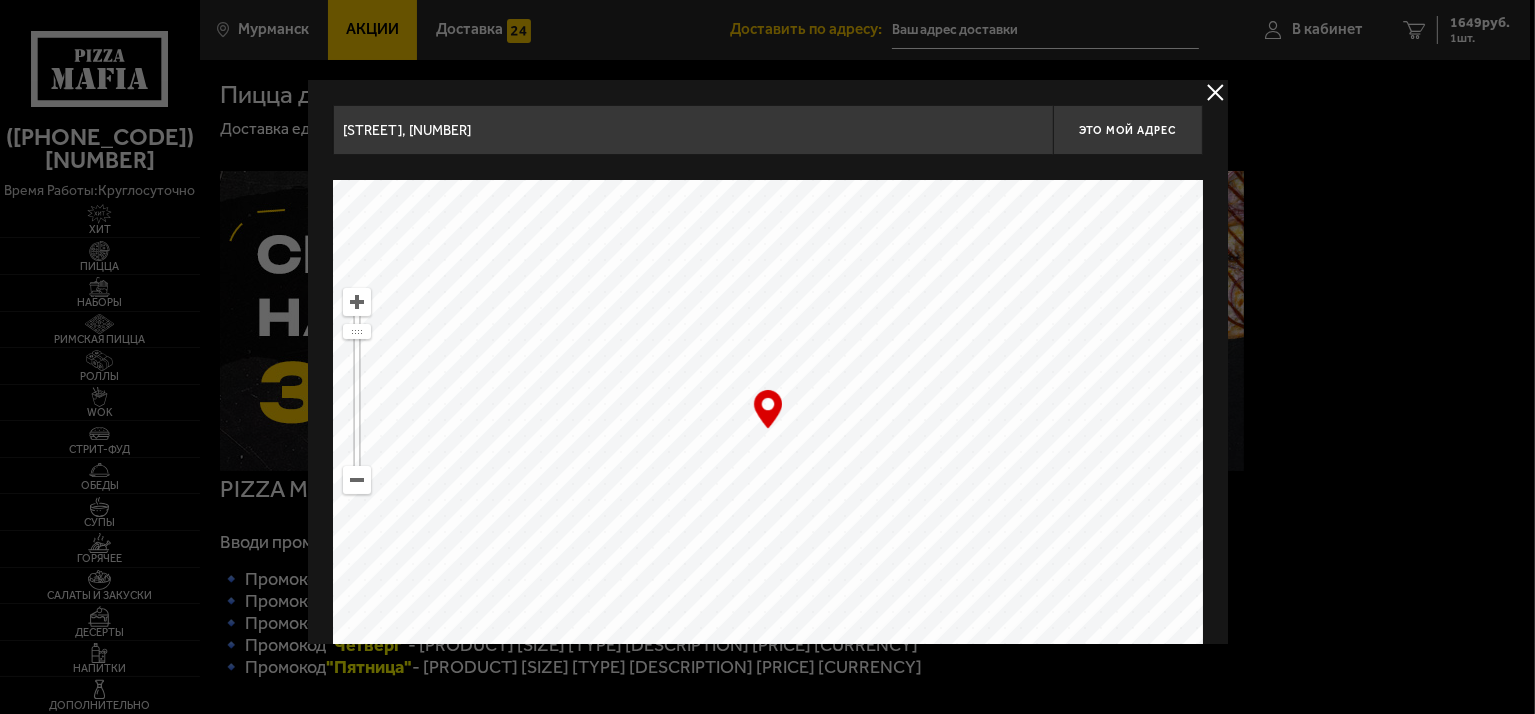 click at bounding box center (768, 430) 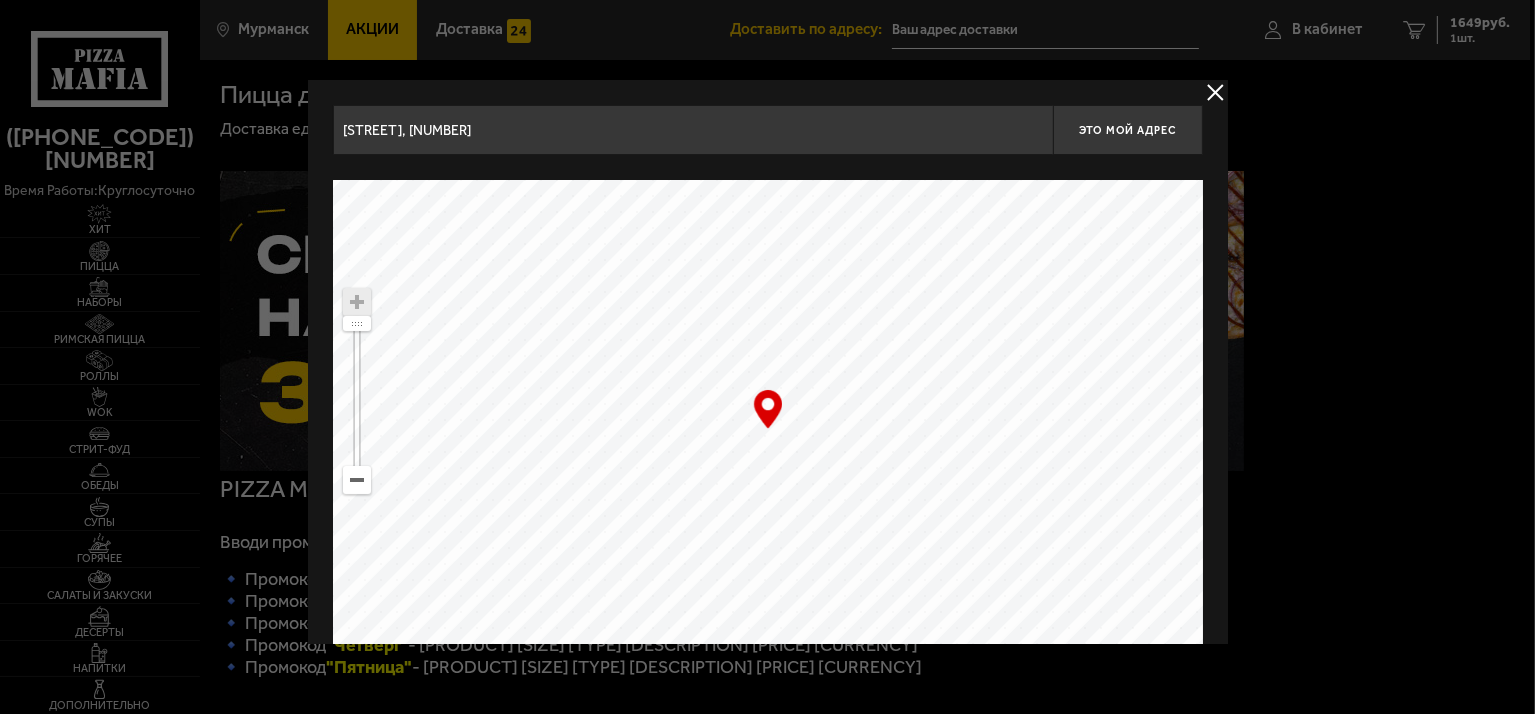 type on "[STREET], [NUMBER]" 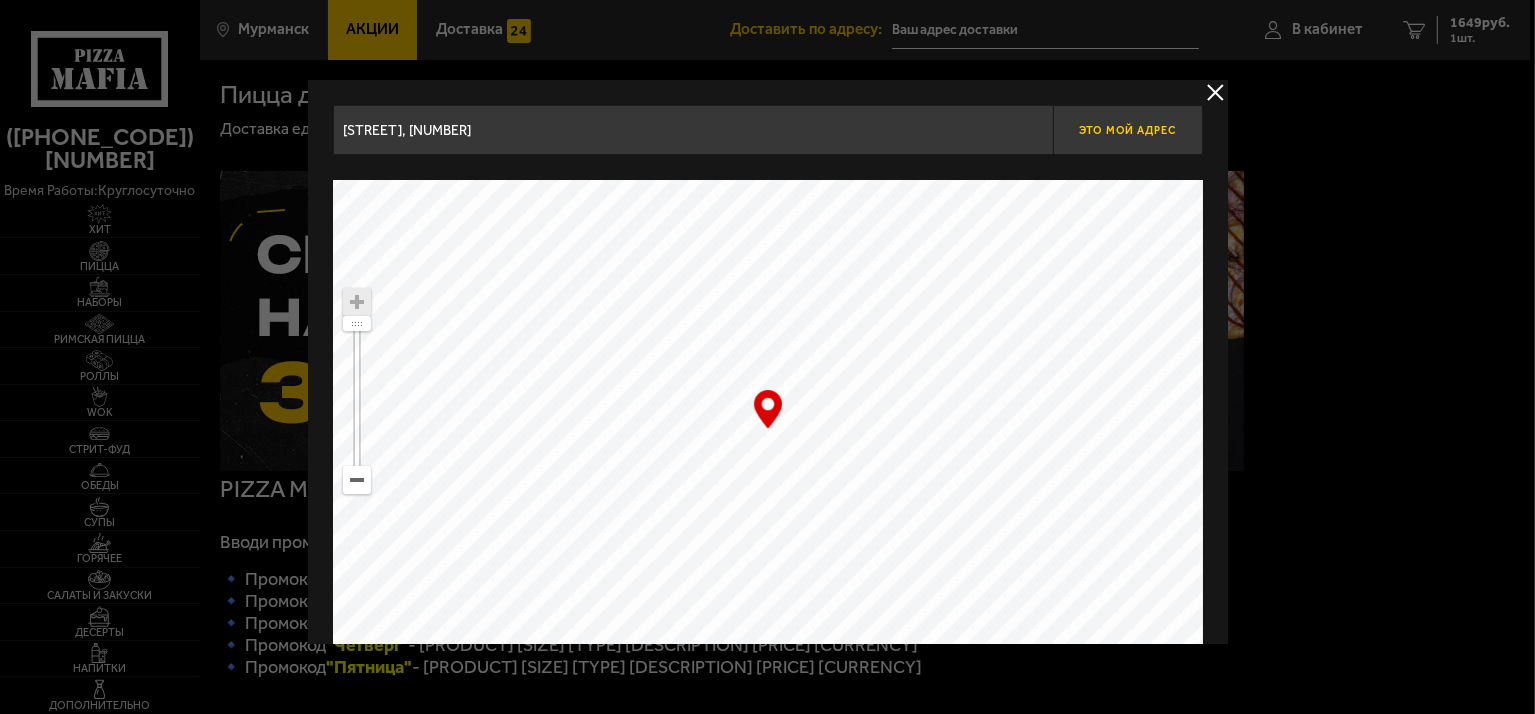 click on "Это мой адрес" at bounding box center [1127, 130] 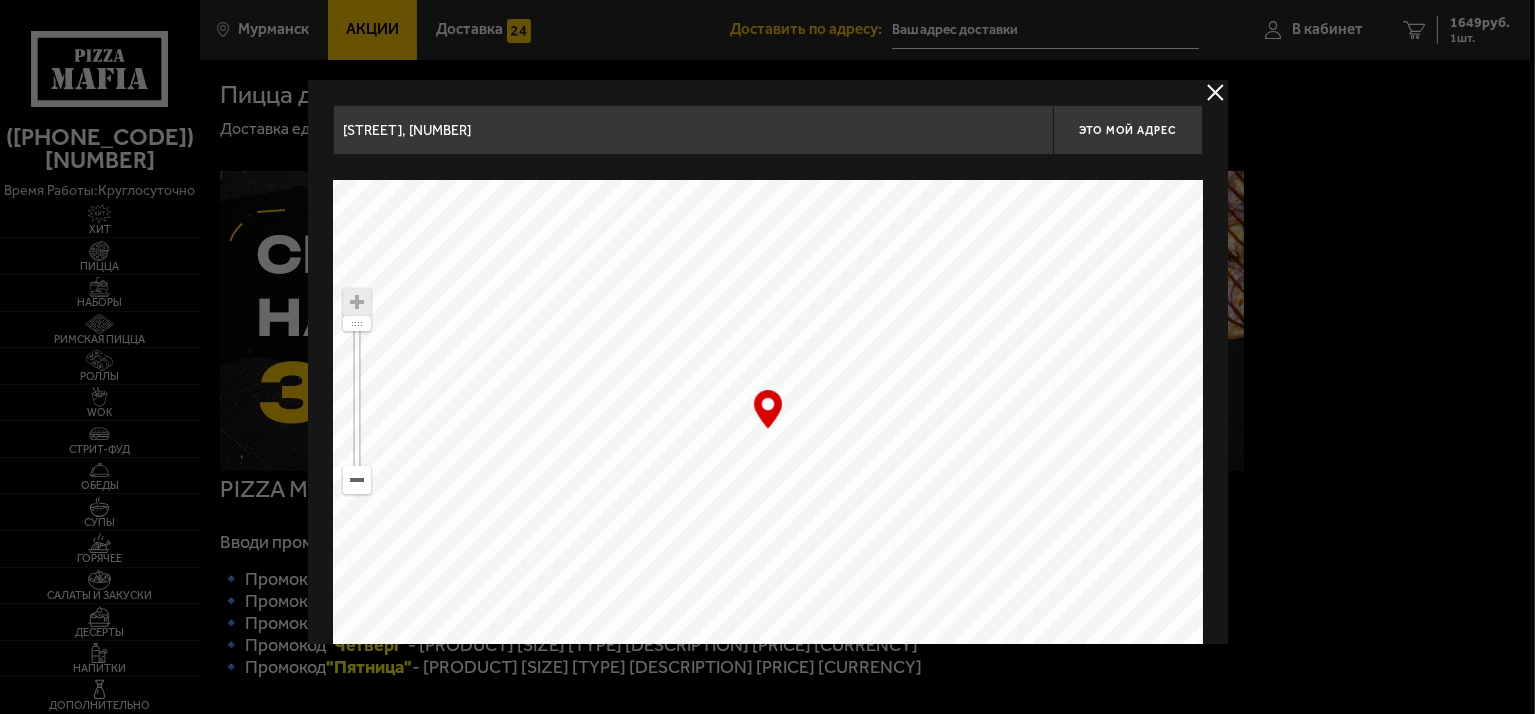 type on "[STREET], [NUMBER]" 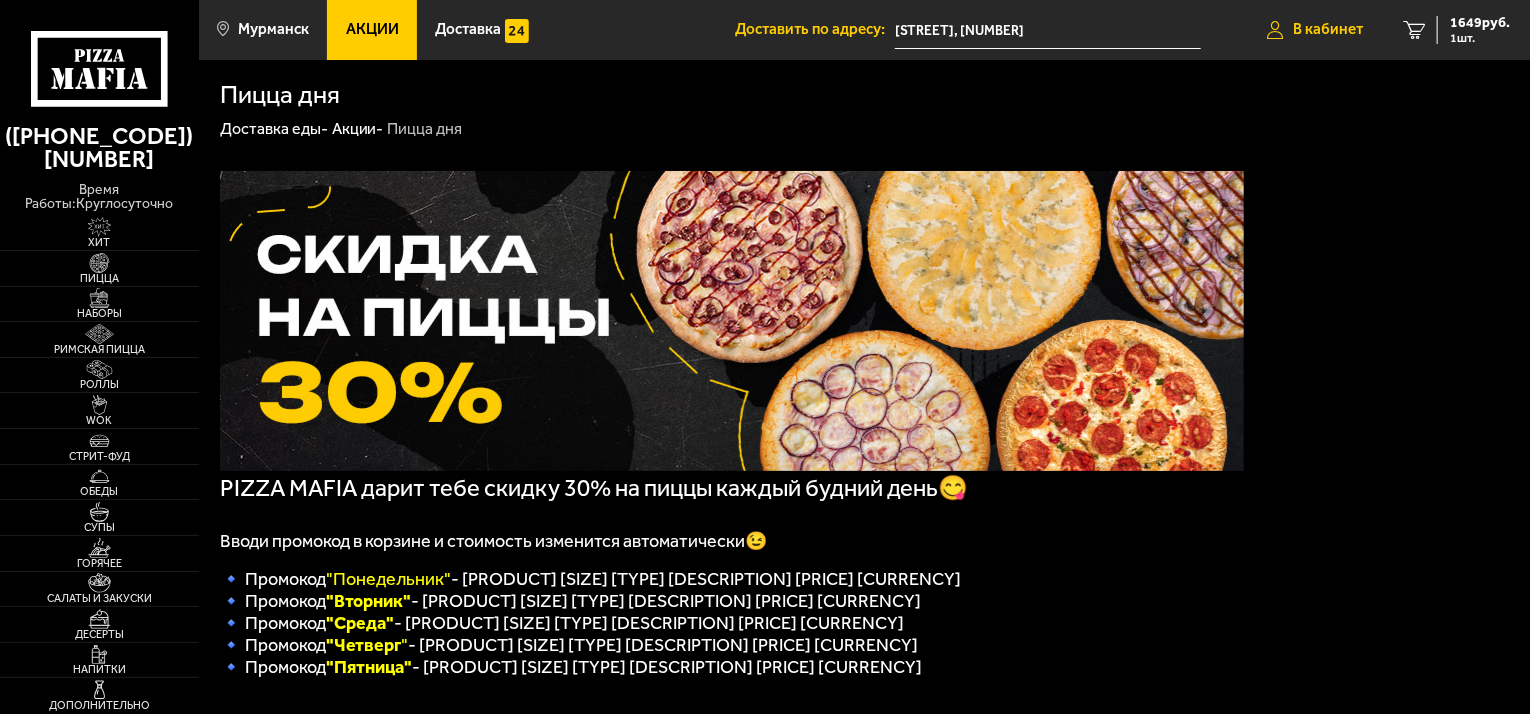 click on "В кабинет" at bounding box center (1328, 29) 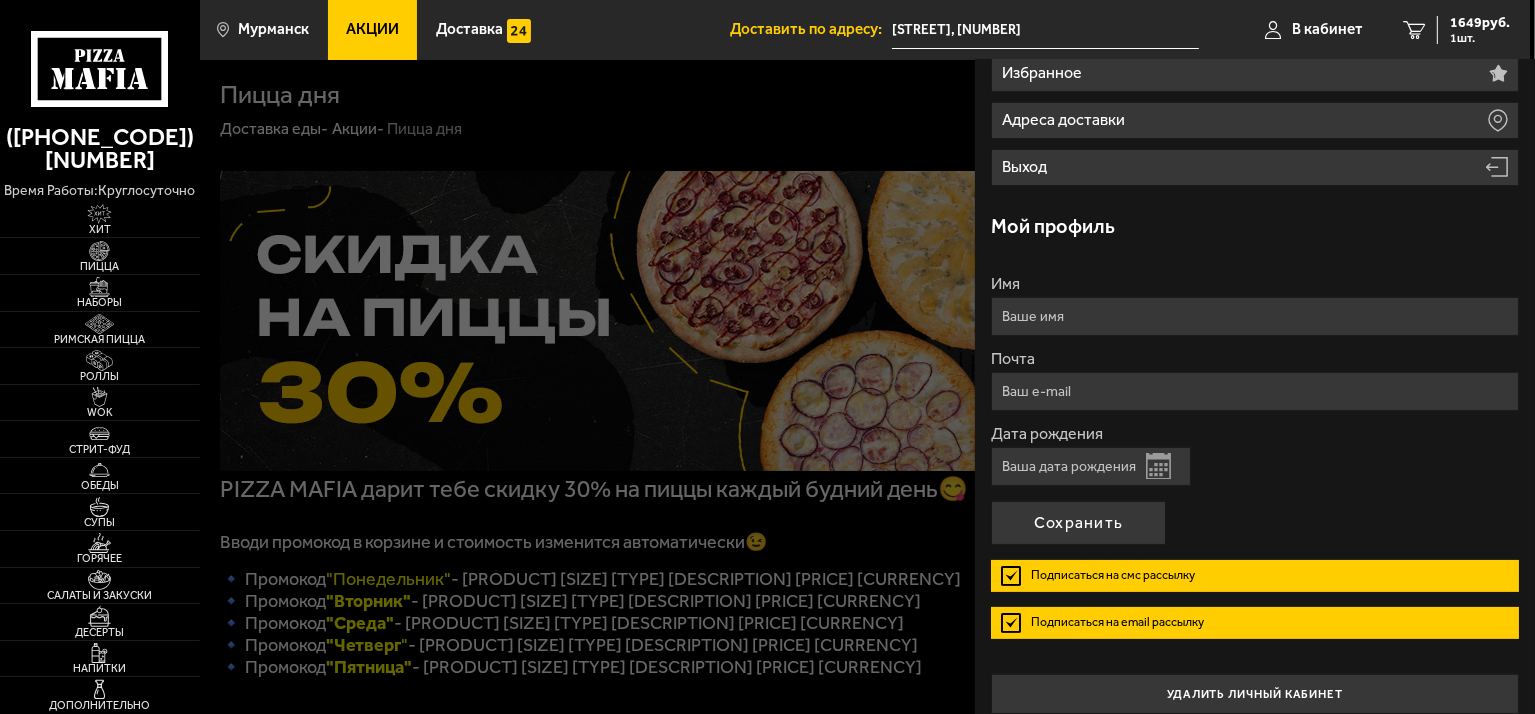 scroll, scrollTop: 236, scrollLeft: 0, axis: vertical 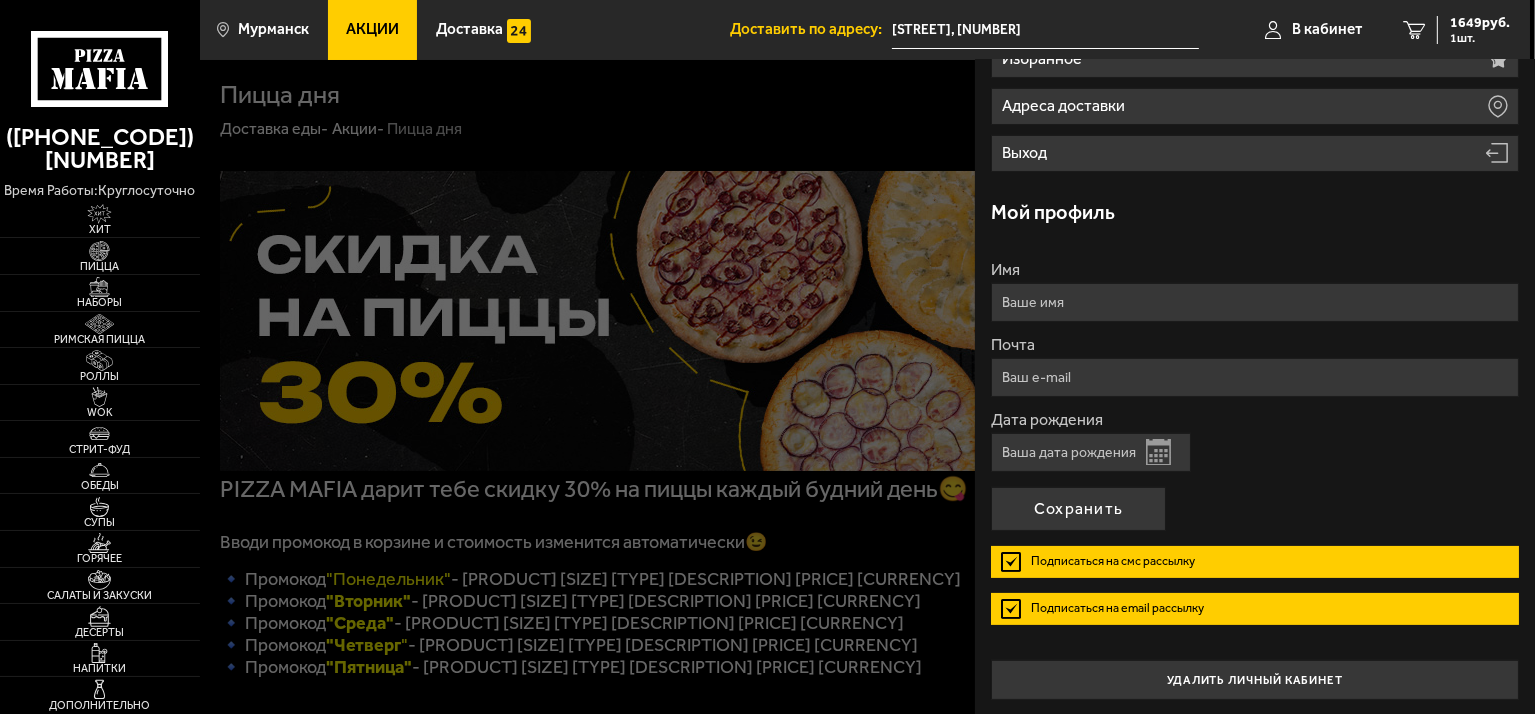 click on "Имя" at bounding box center (1255, 302) 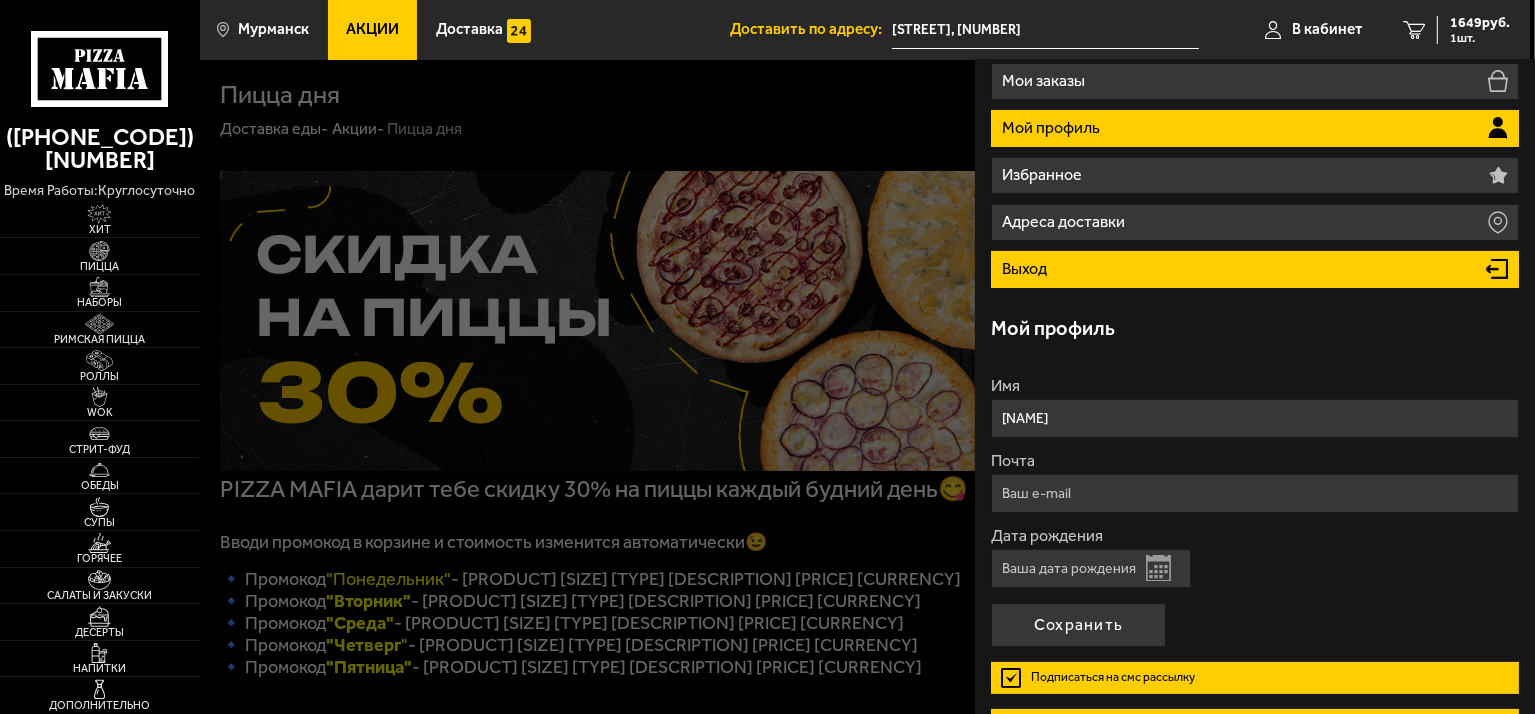 scroll, scrollTop: 36, scrollLeft: 0, axis: vertical 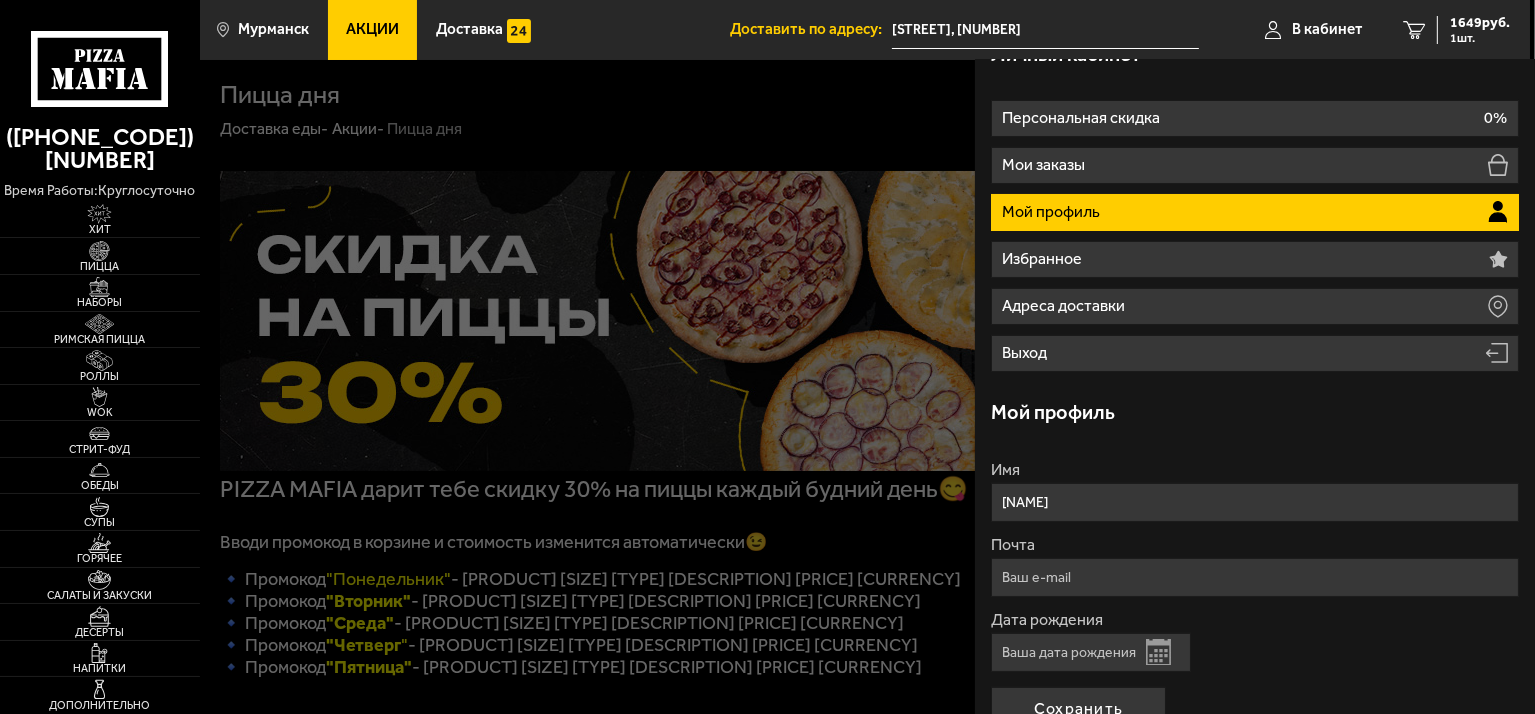 click on "Мой профиль" at bounding box center (1053, 212) 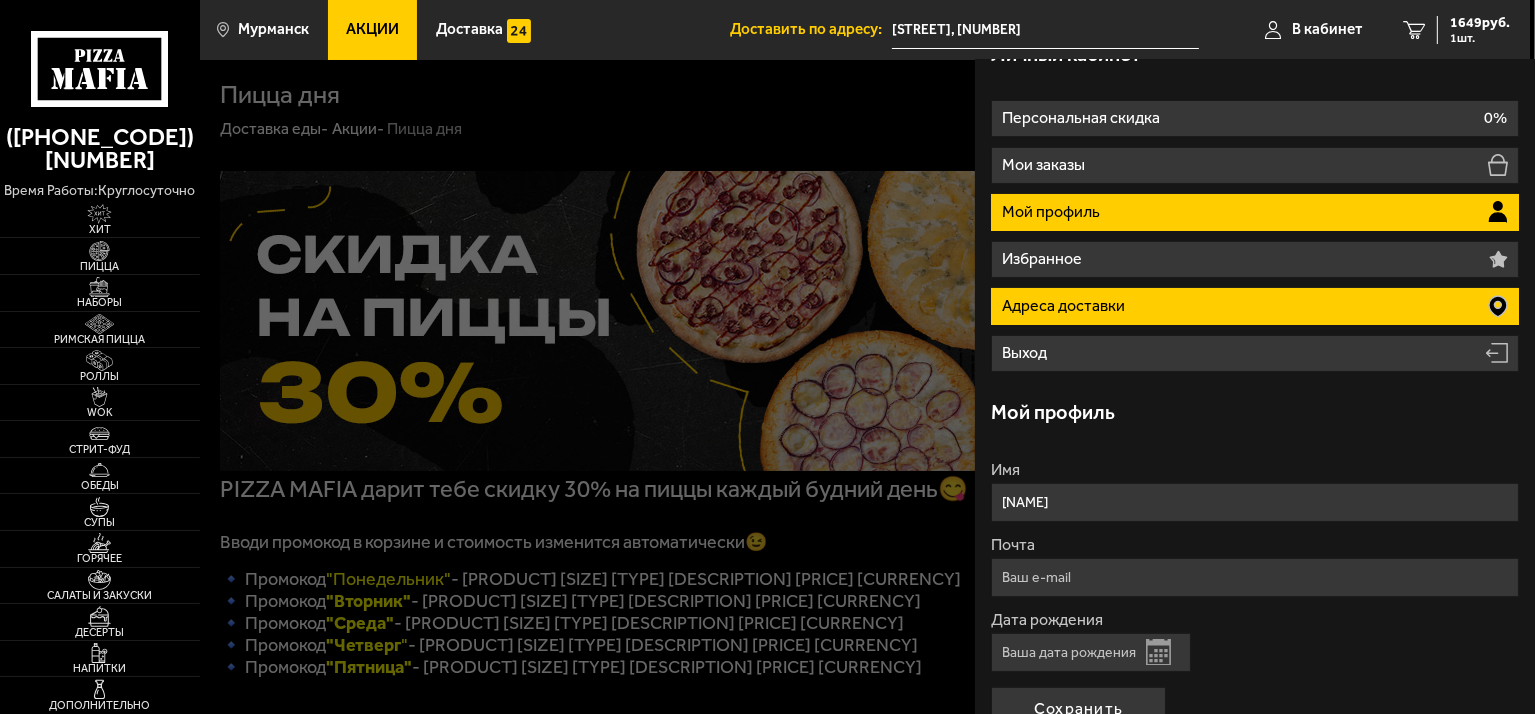 click on "Адреса доставки" at bounding box center (1065, 306) 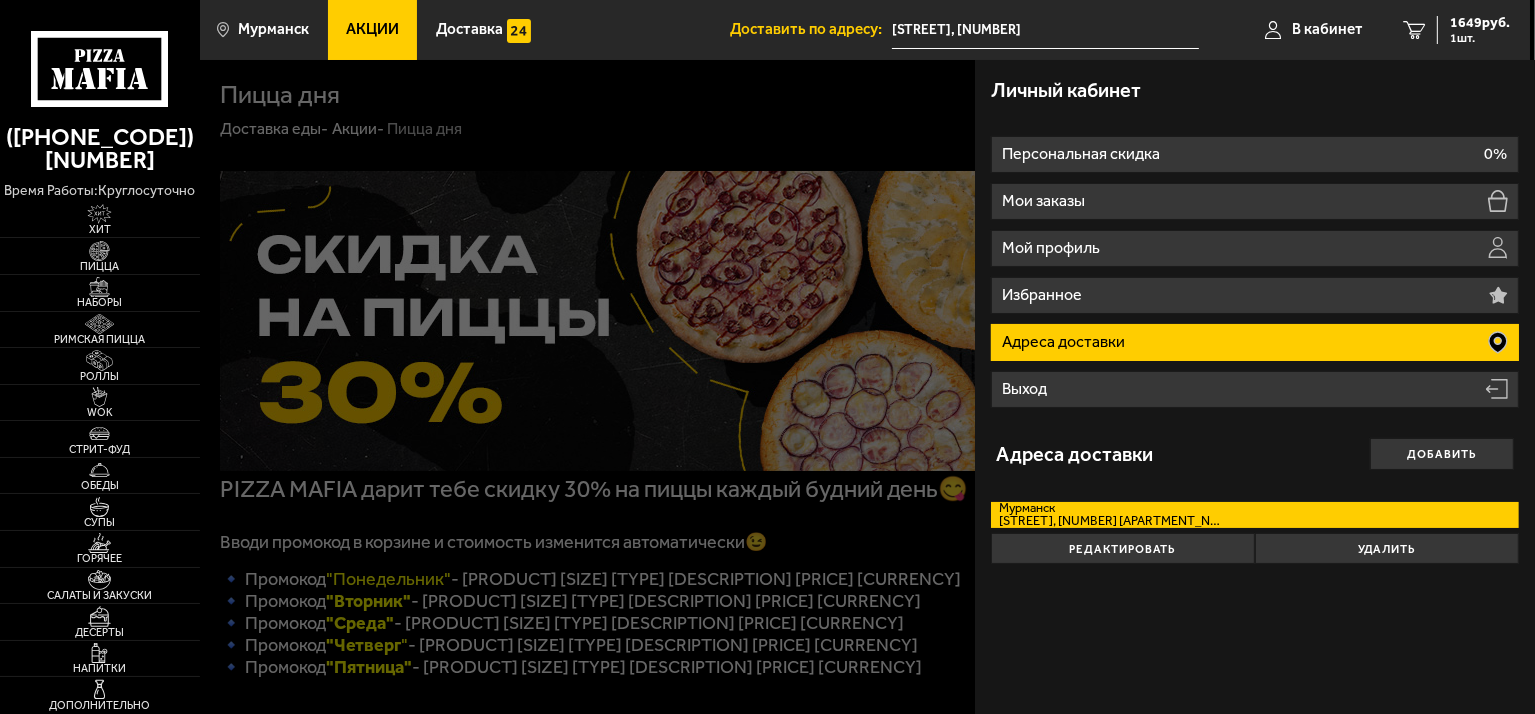 click on "Адреса доставки" at bounding box center [1255, 342] 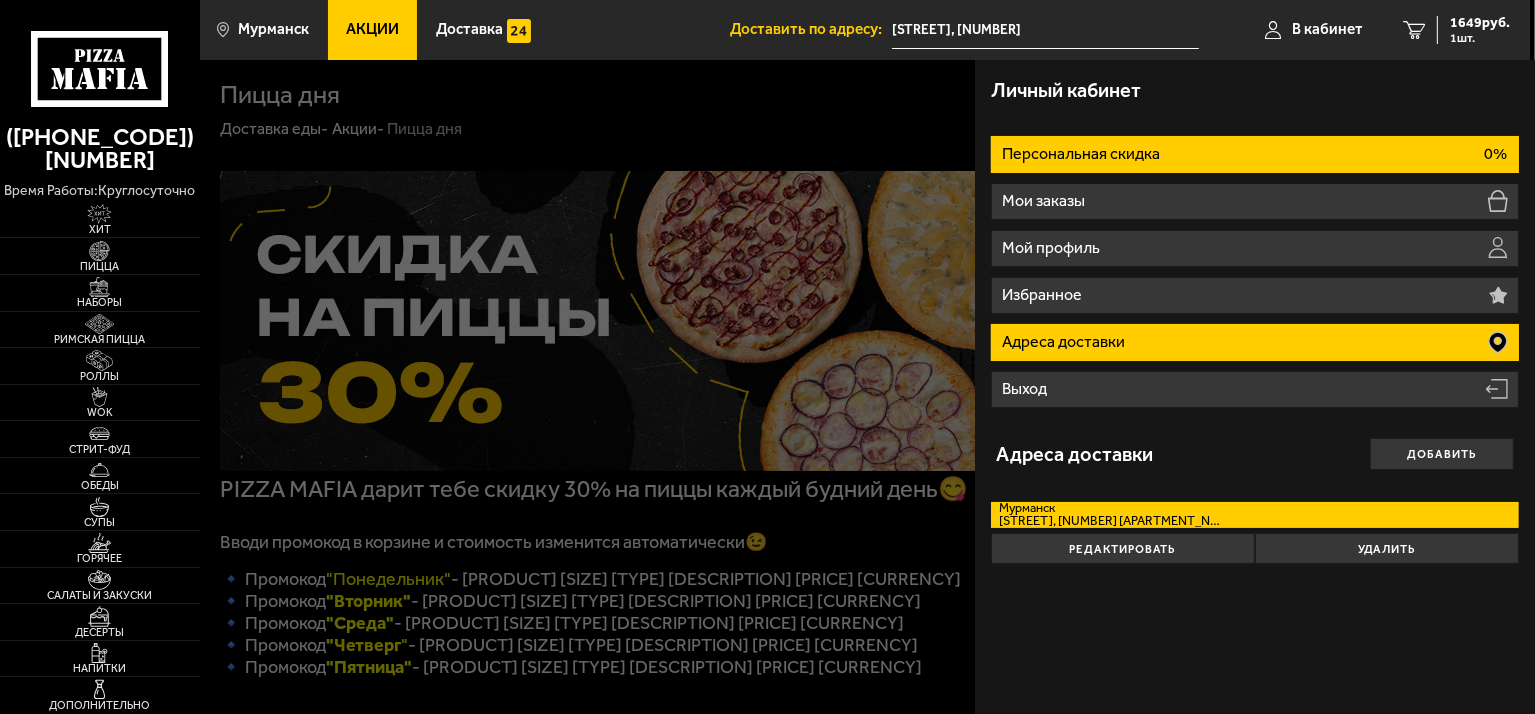 click on "Персональная скидка" at bounding box center (1083, 154) 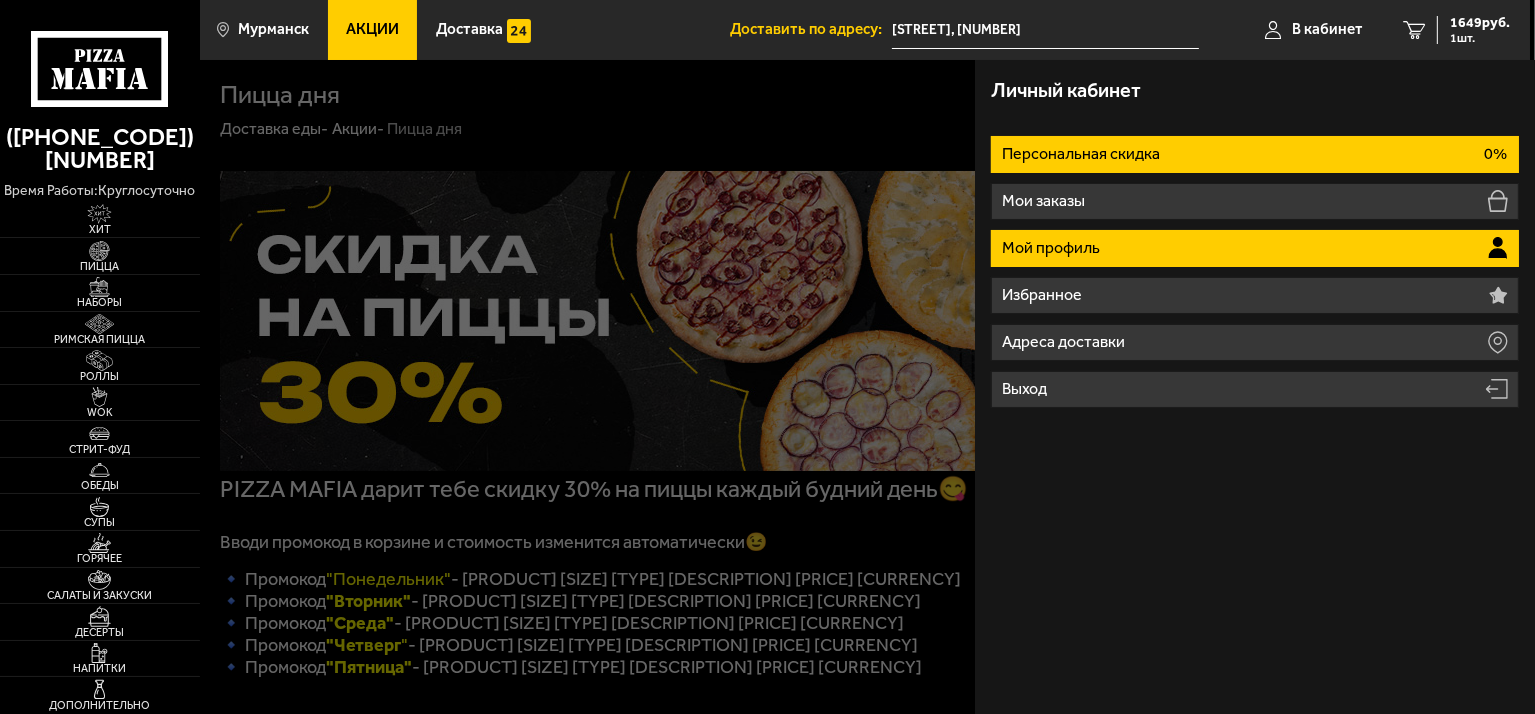 click on "Мой профиль" at bounding box center [1053, 248] 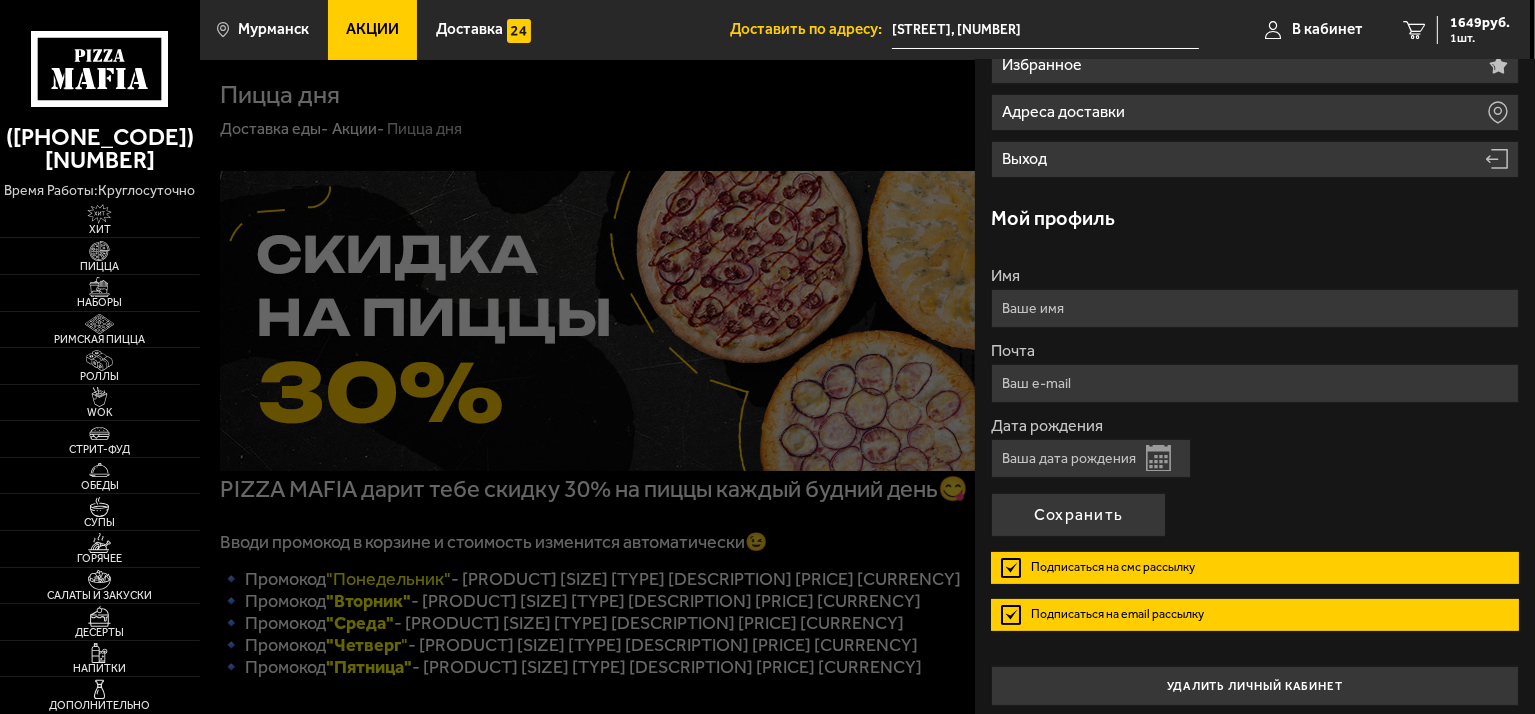 scroll, scrollTop: 236, scrollLeft: 0, axis: vertical 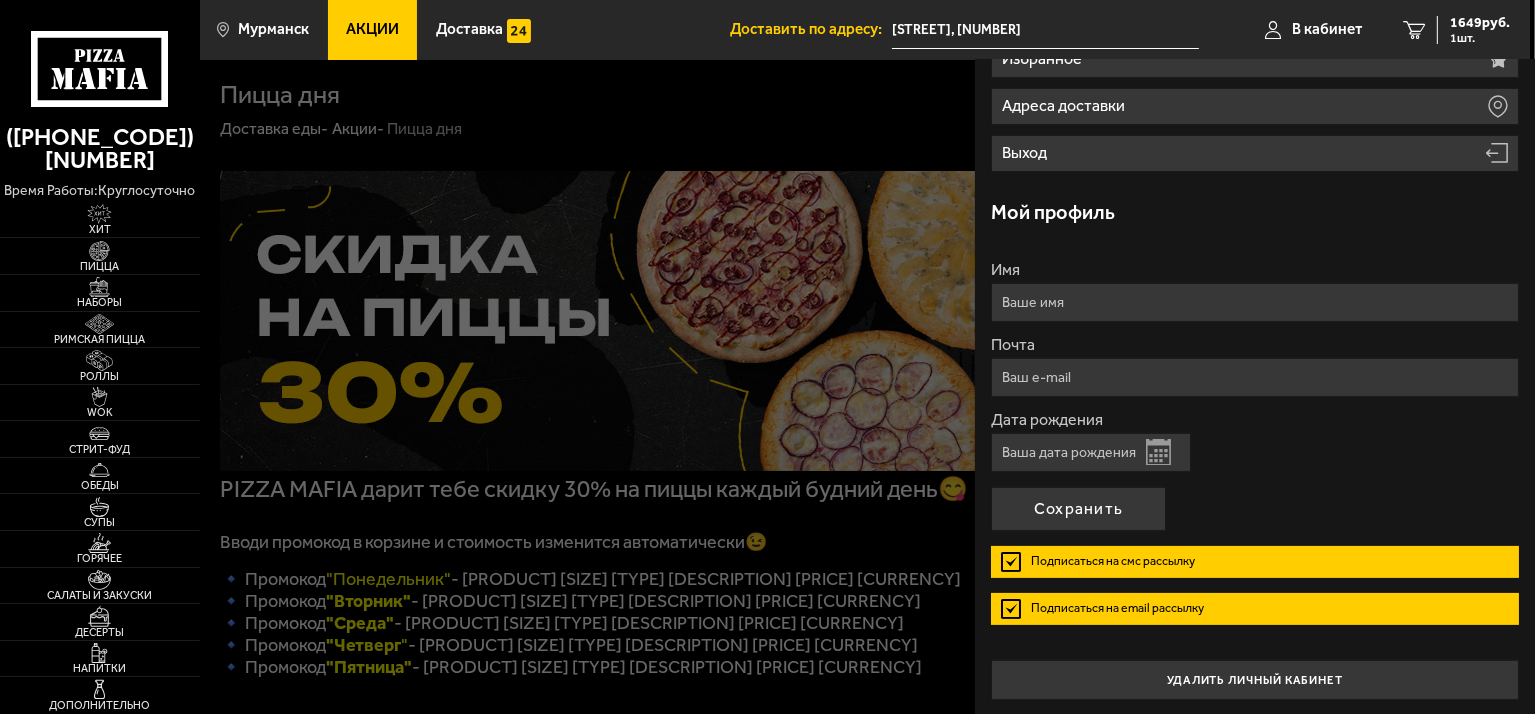 click on "Имя" at bounding box center (1255, 302) 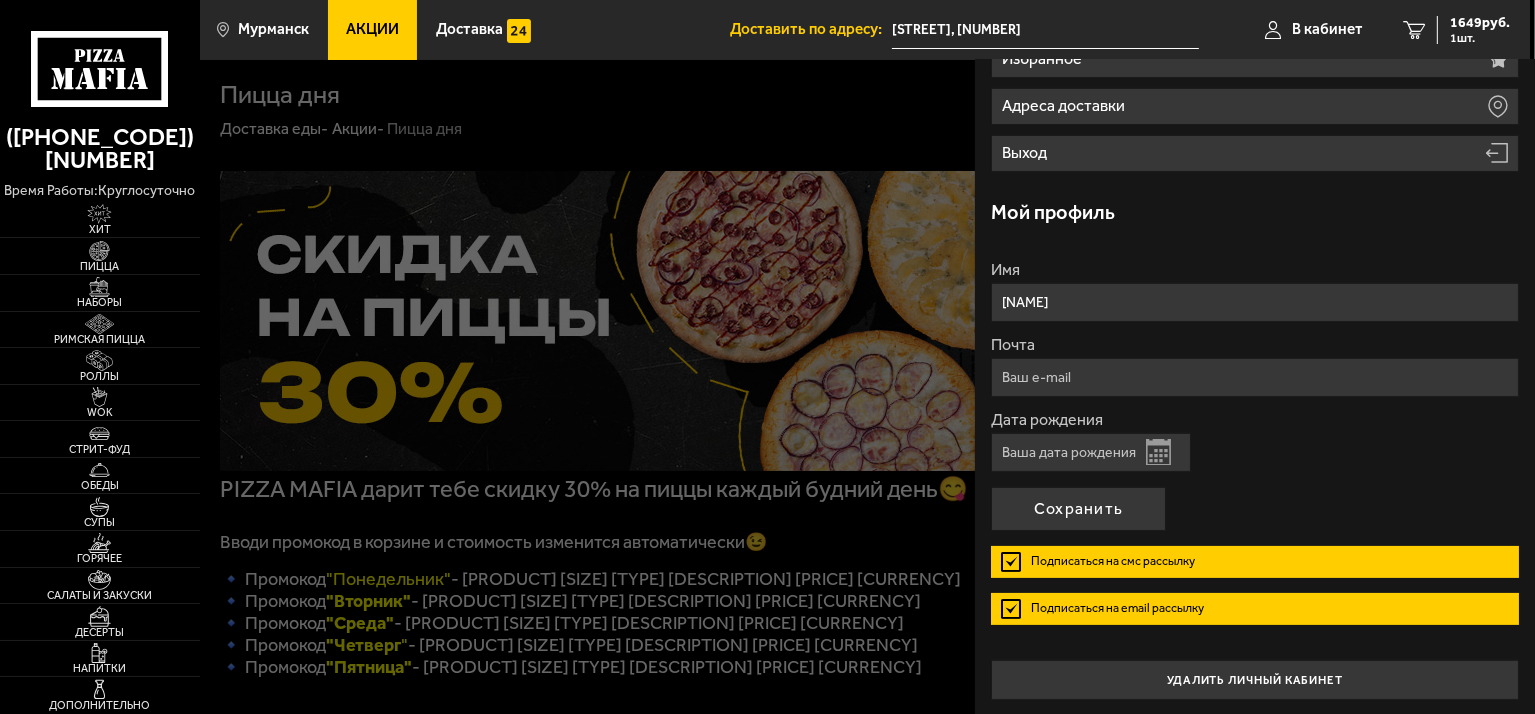 click on "Почта" at bounding box center [1255, 377] 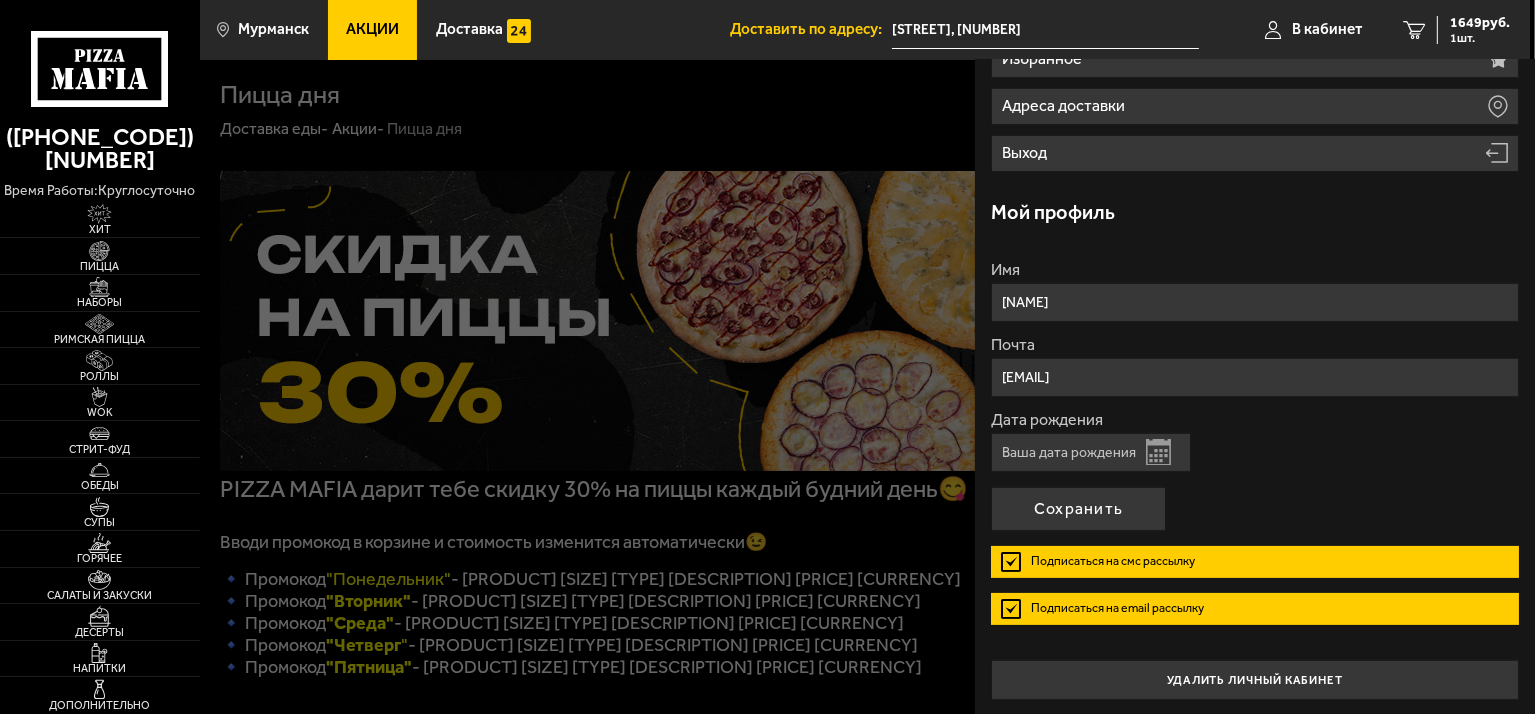 click on "Дата рождения" at bounding box center [1091, 452] 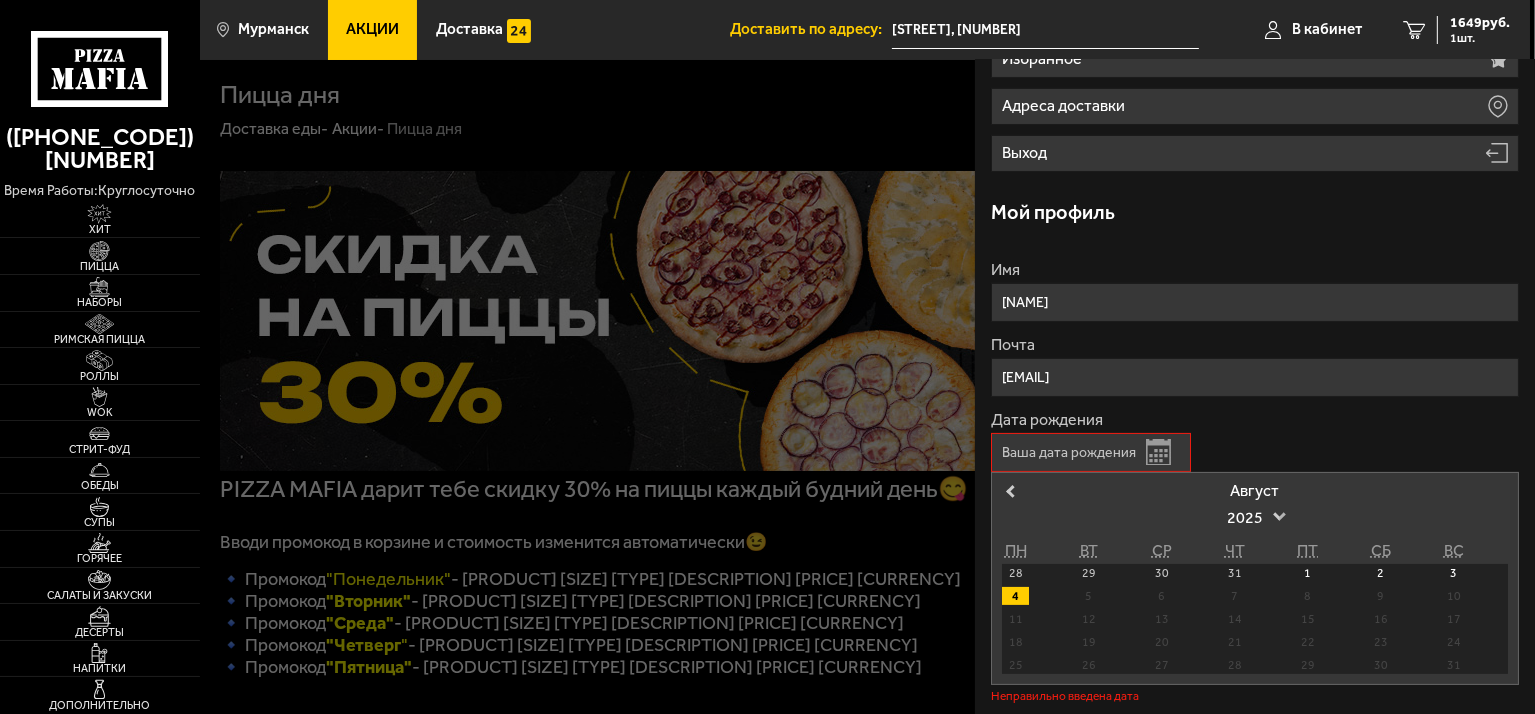 click at bounding box center [1279, 514] 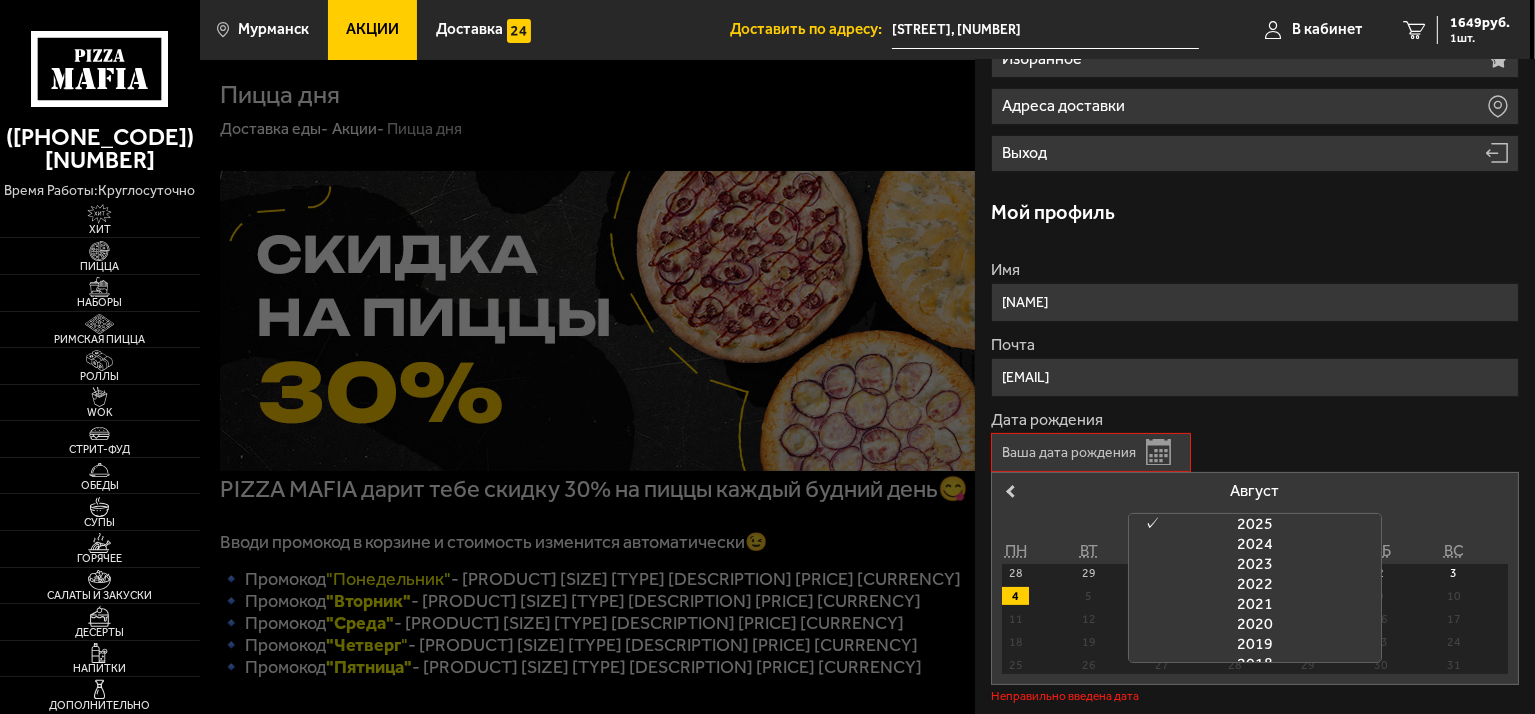 scroll, scrollTop: 448, scrollLeft: 0, axis: vertical 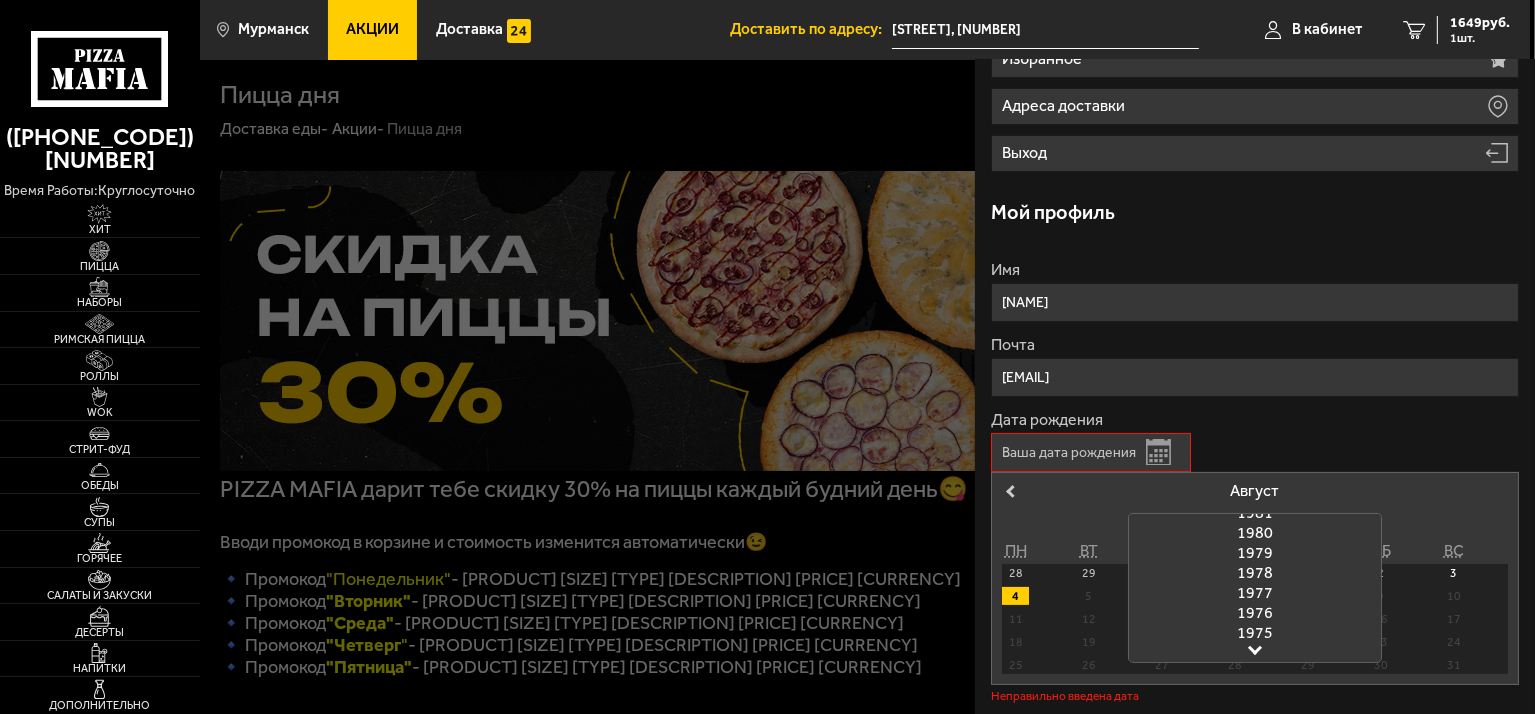 click on "1977" at bounding box center [1254, 593] 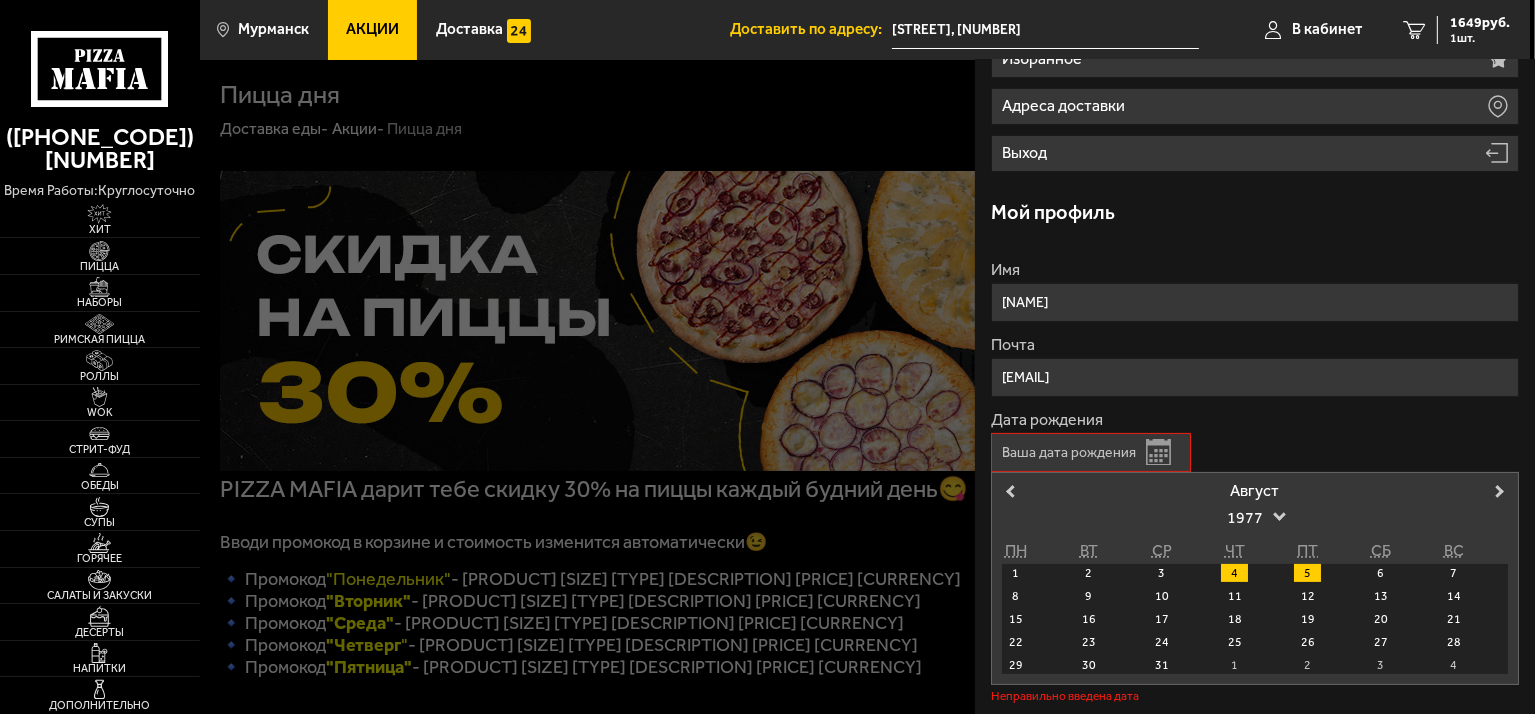 click on "5" at bounding box center (1307, 573) 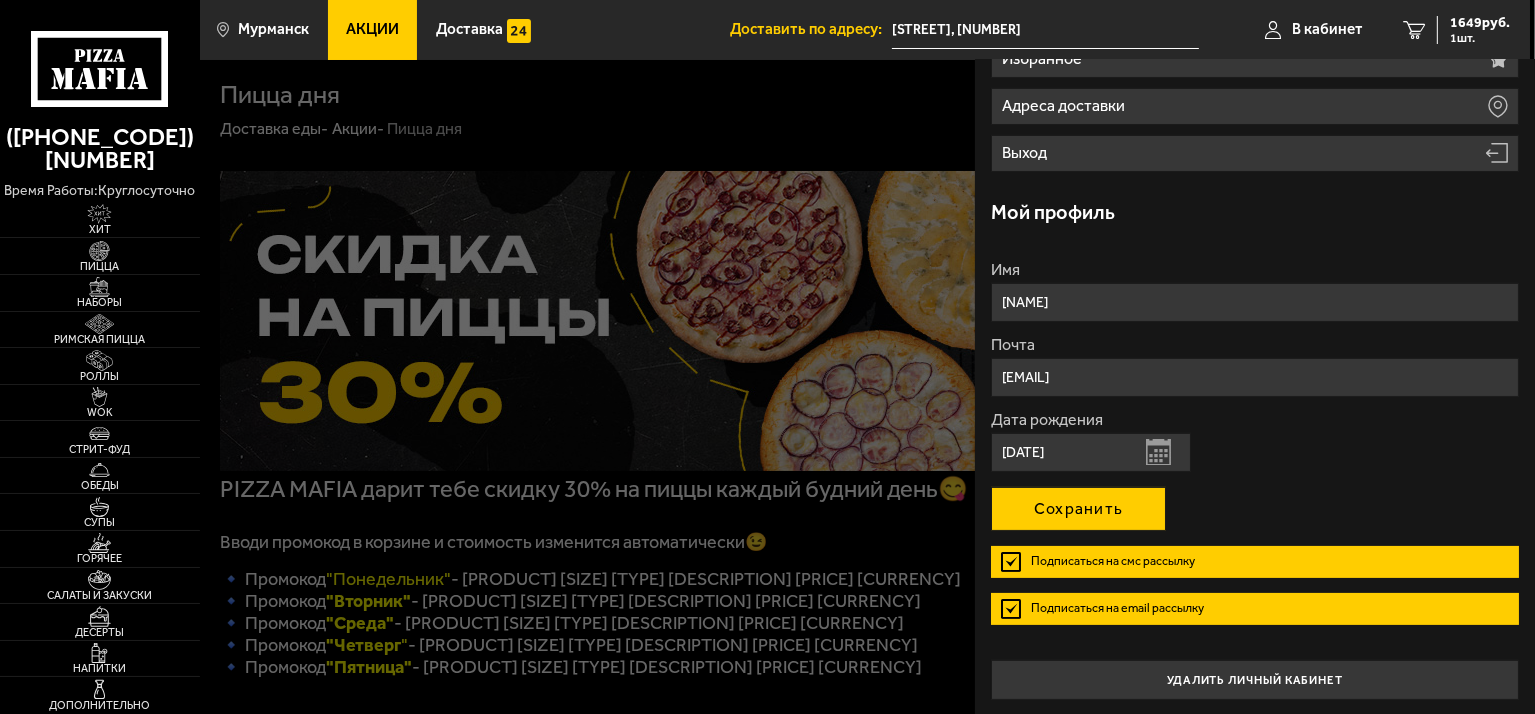 click on "Сохранить" at bounding box center [1078, 509] 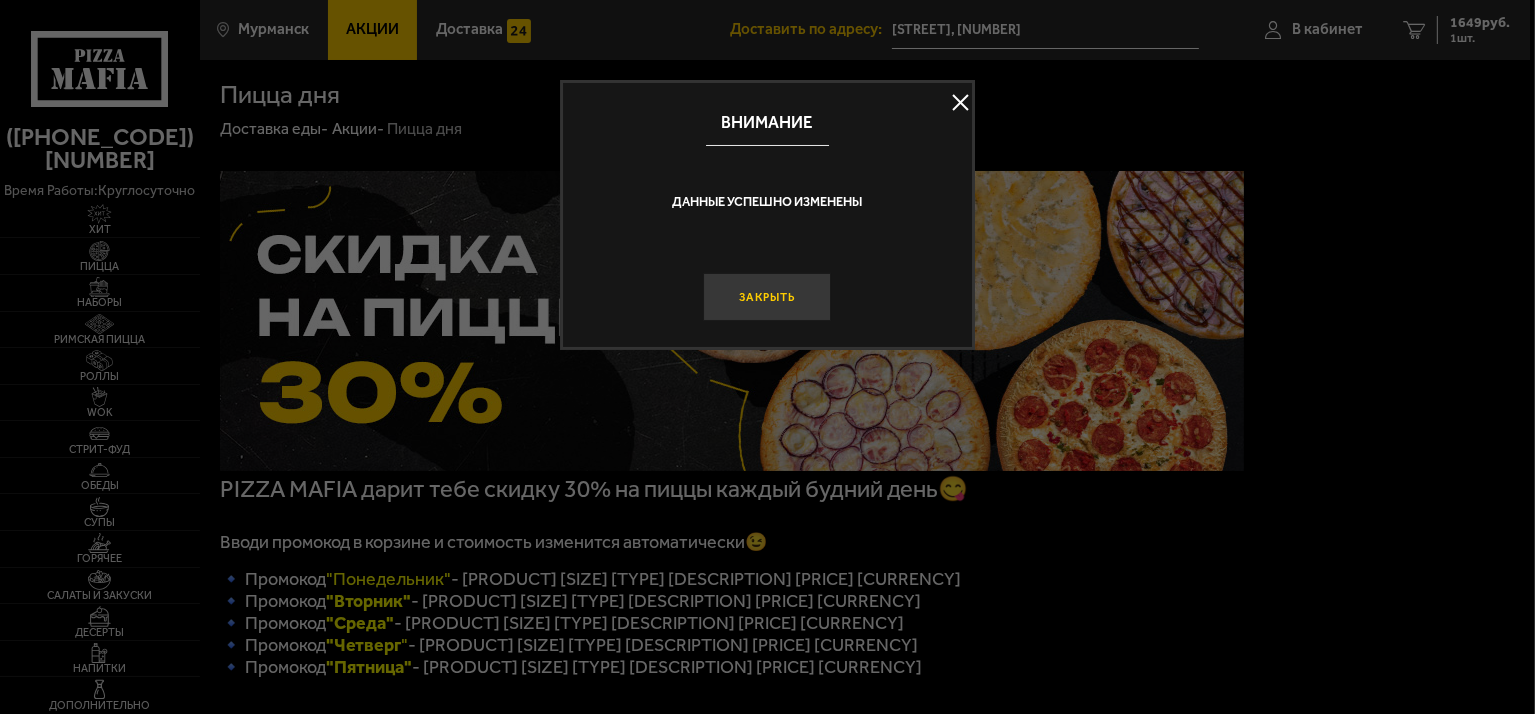 click on "Закрыть" at bounding box center (768, 297) 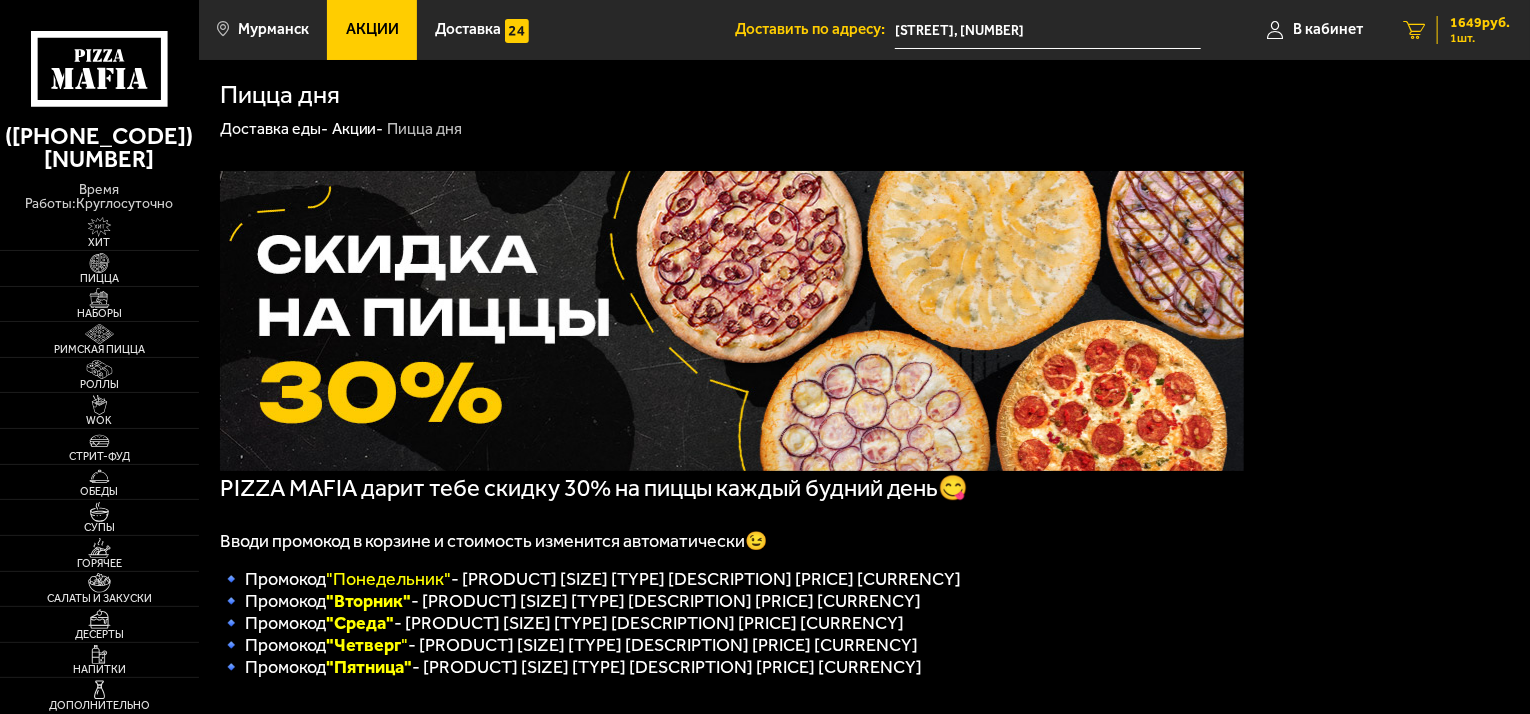 click on "[NUMBER] [CURRENCY]" at bounding box center (1480, 23) 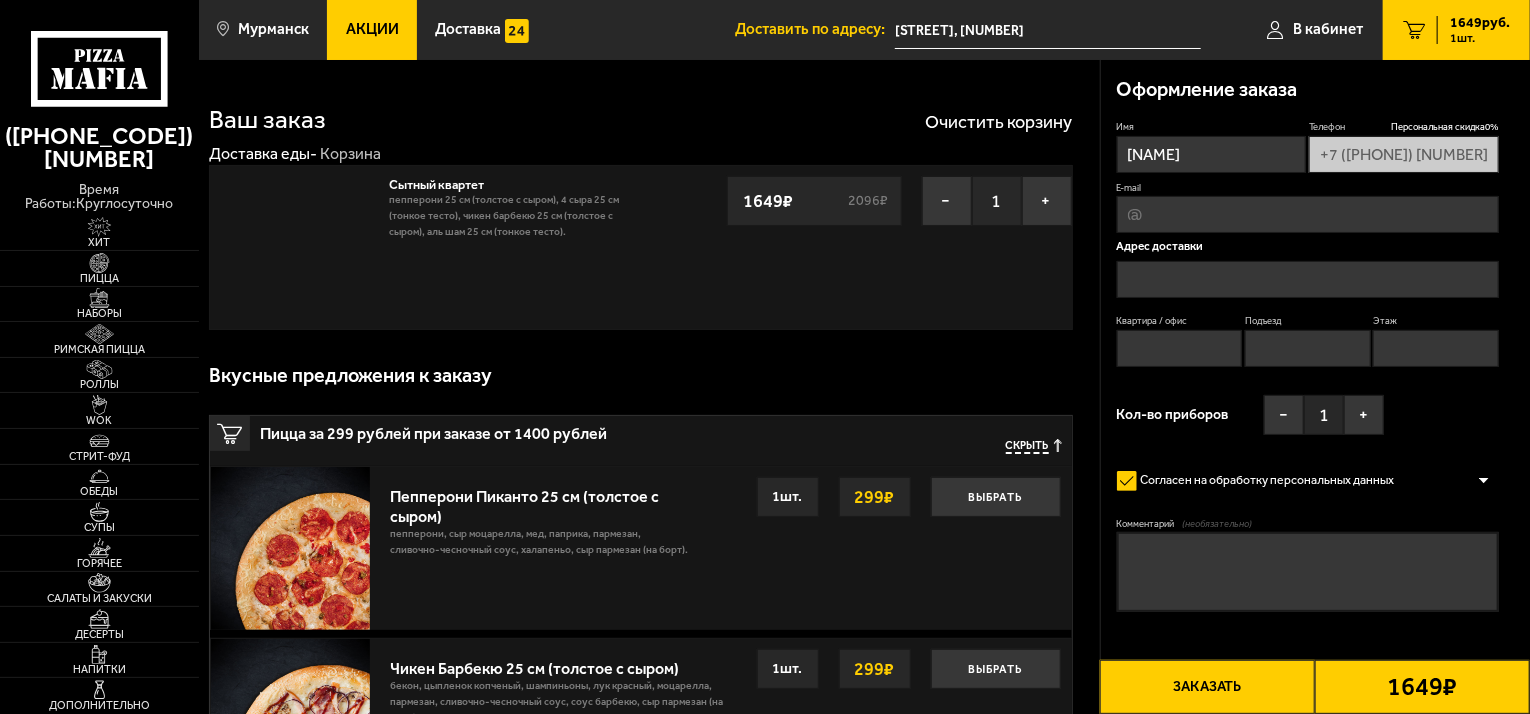 type on "[STREET], [NUMBER]" 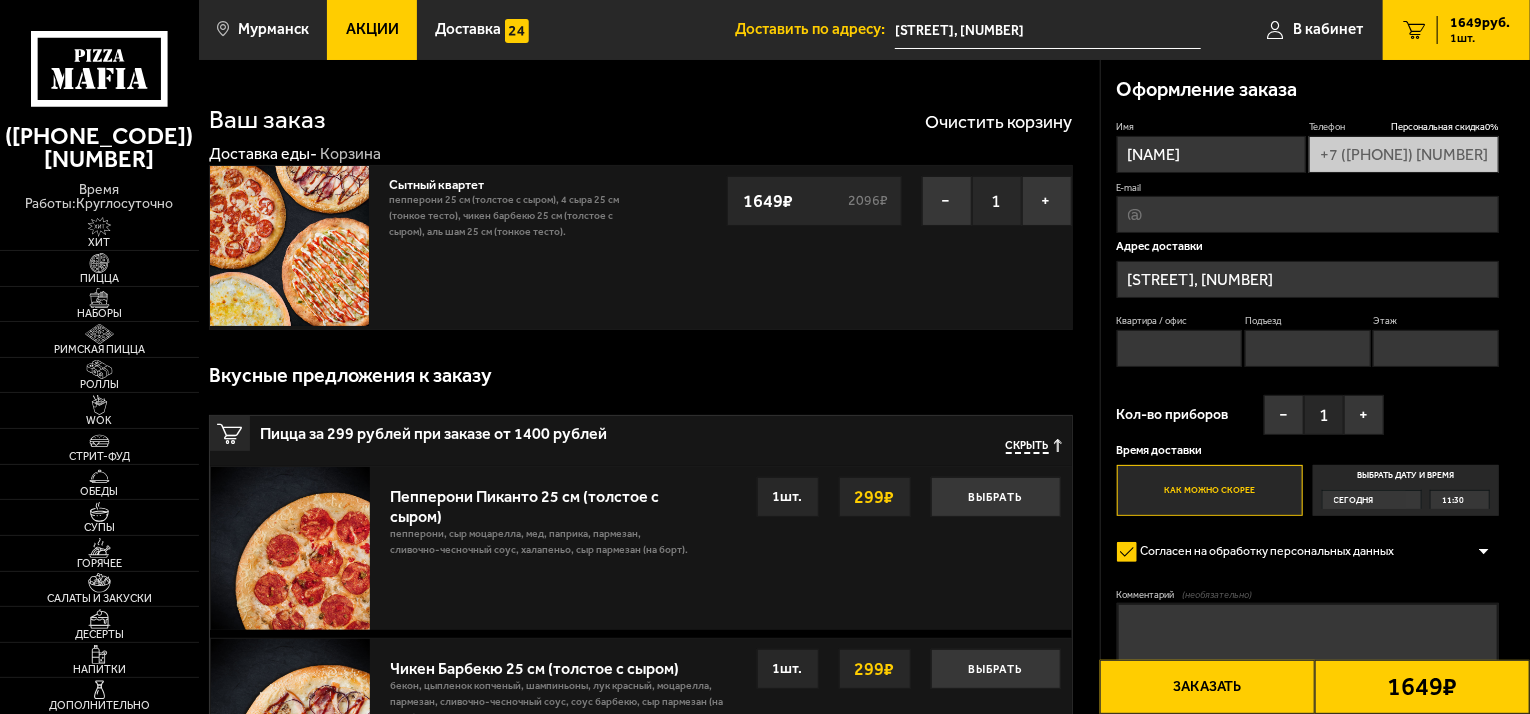click on "Сегодня" at bounding box center [1354, 500] 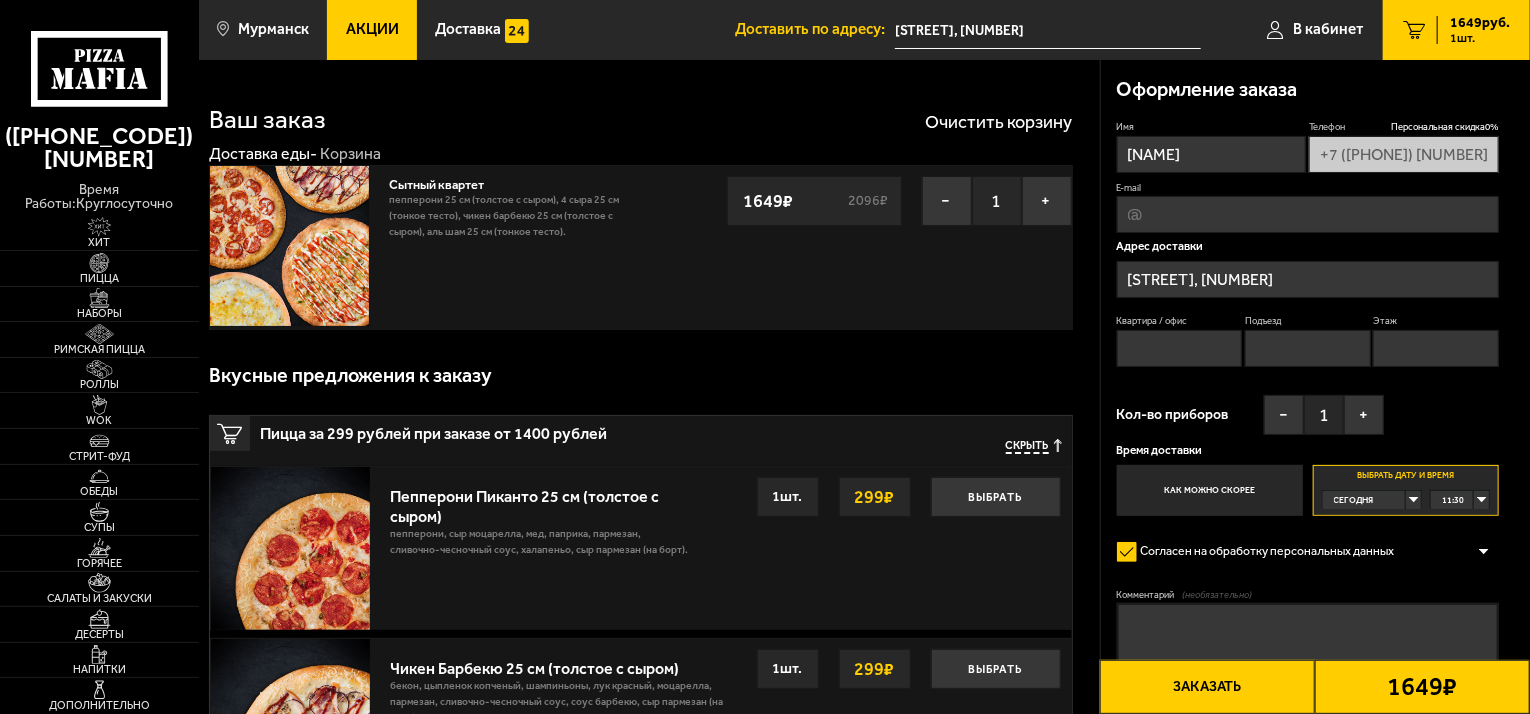 click on "Сегодня" at bounding box center [1365, 500] 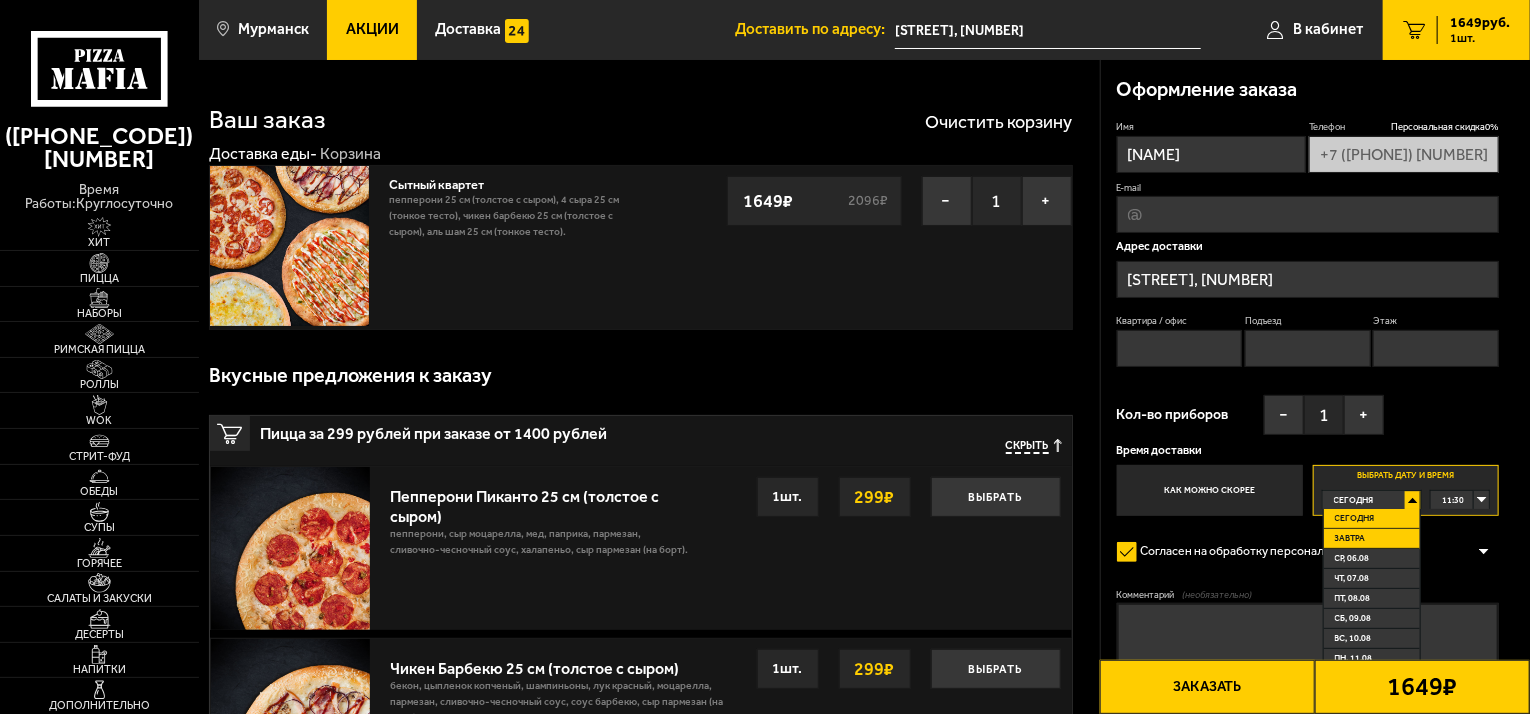 click on "Завтра" at bounding box center [1372, 539] 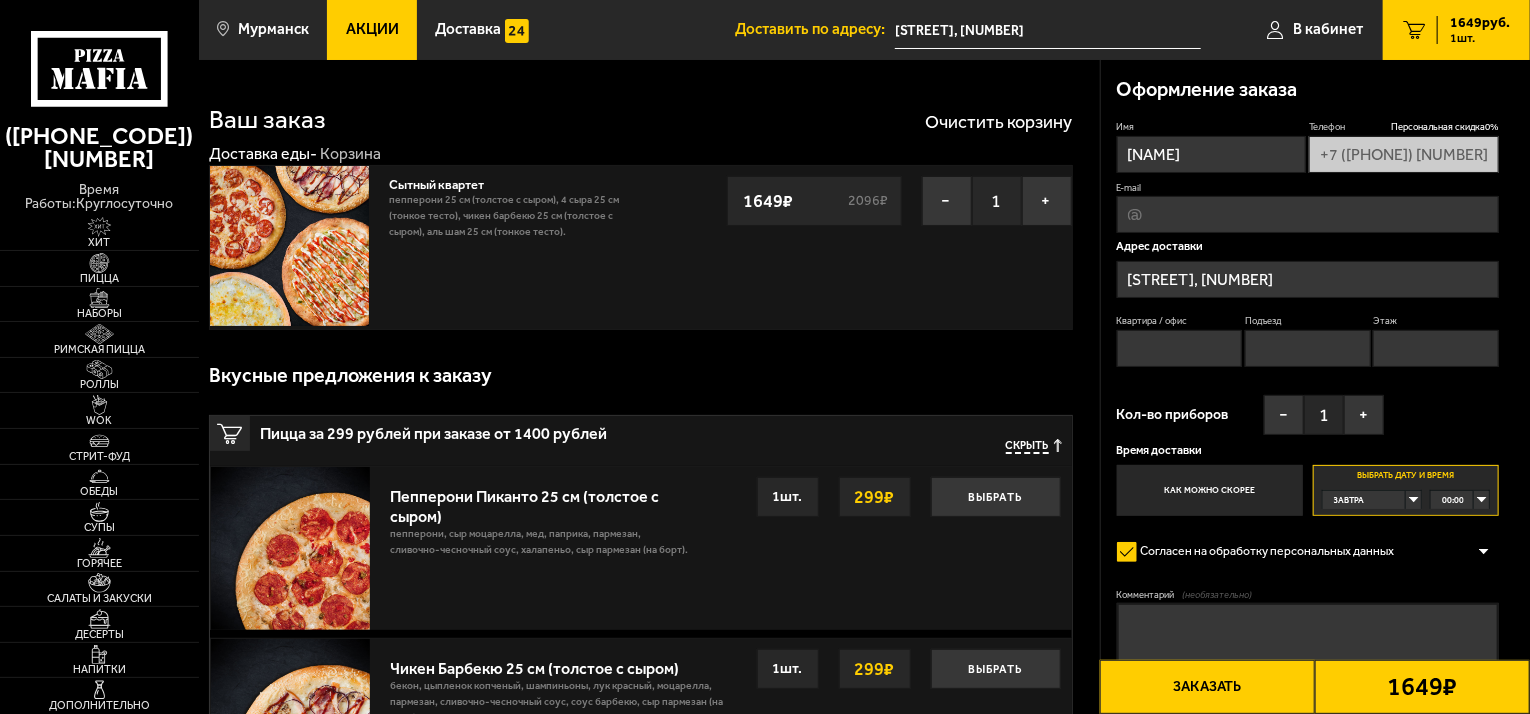 click on "00:00" at bounding box center [1460, 500] 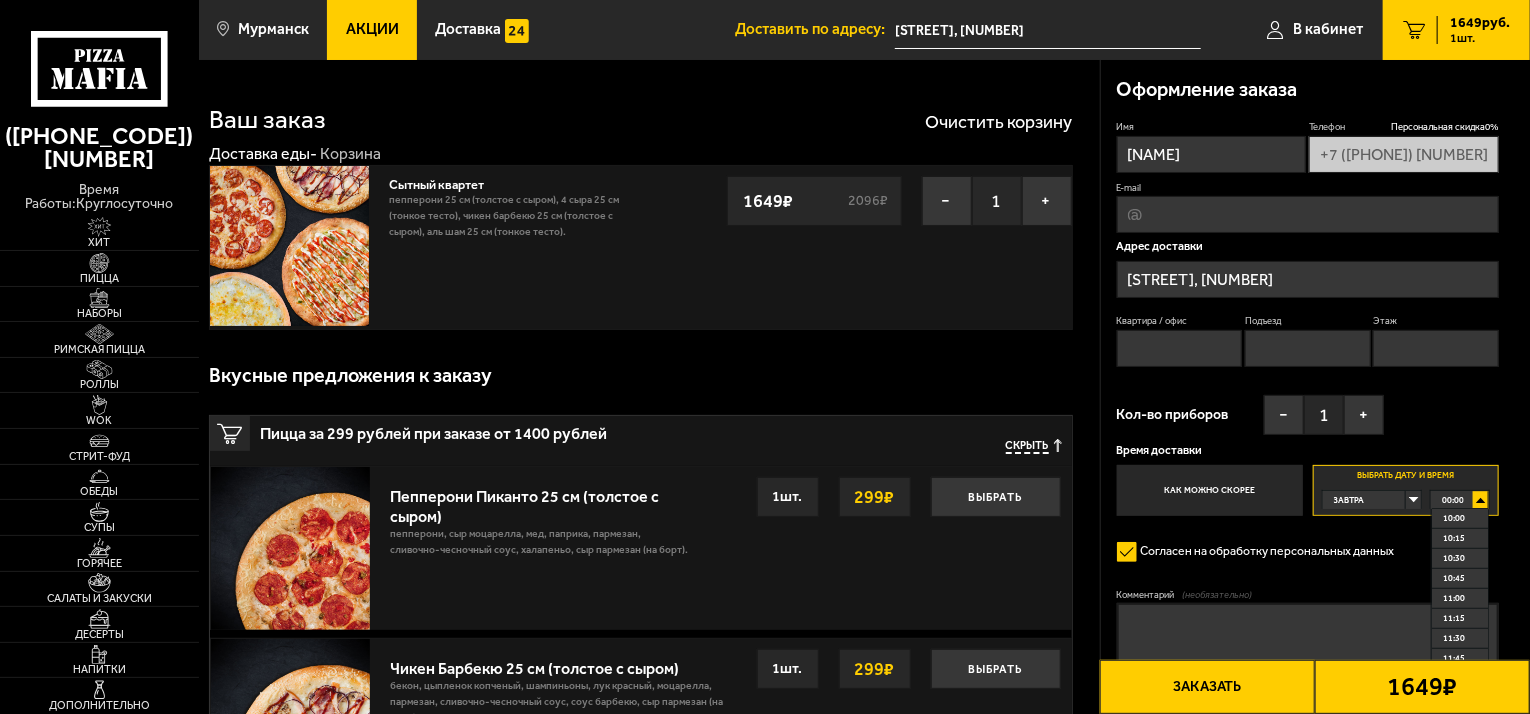 scroll, scrollTop: 800, scrollLeft: 0, axis: vertical 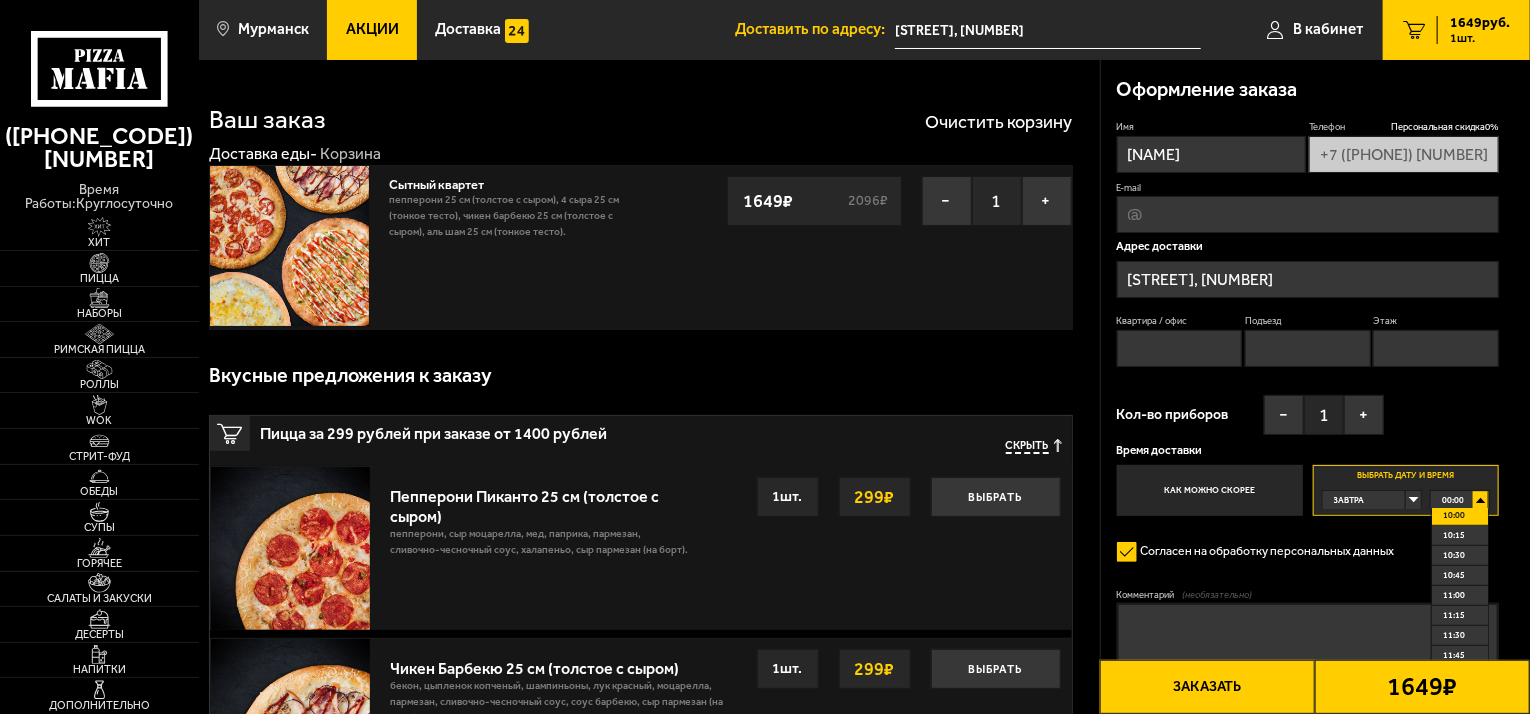 click on "10:00" at bounding box center (1454, 515) 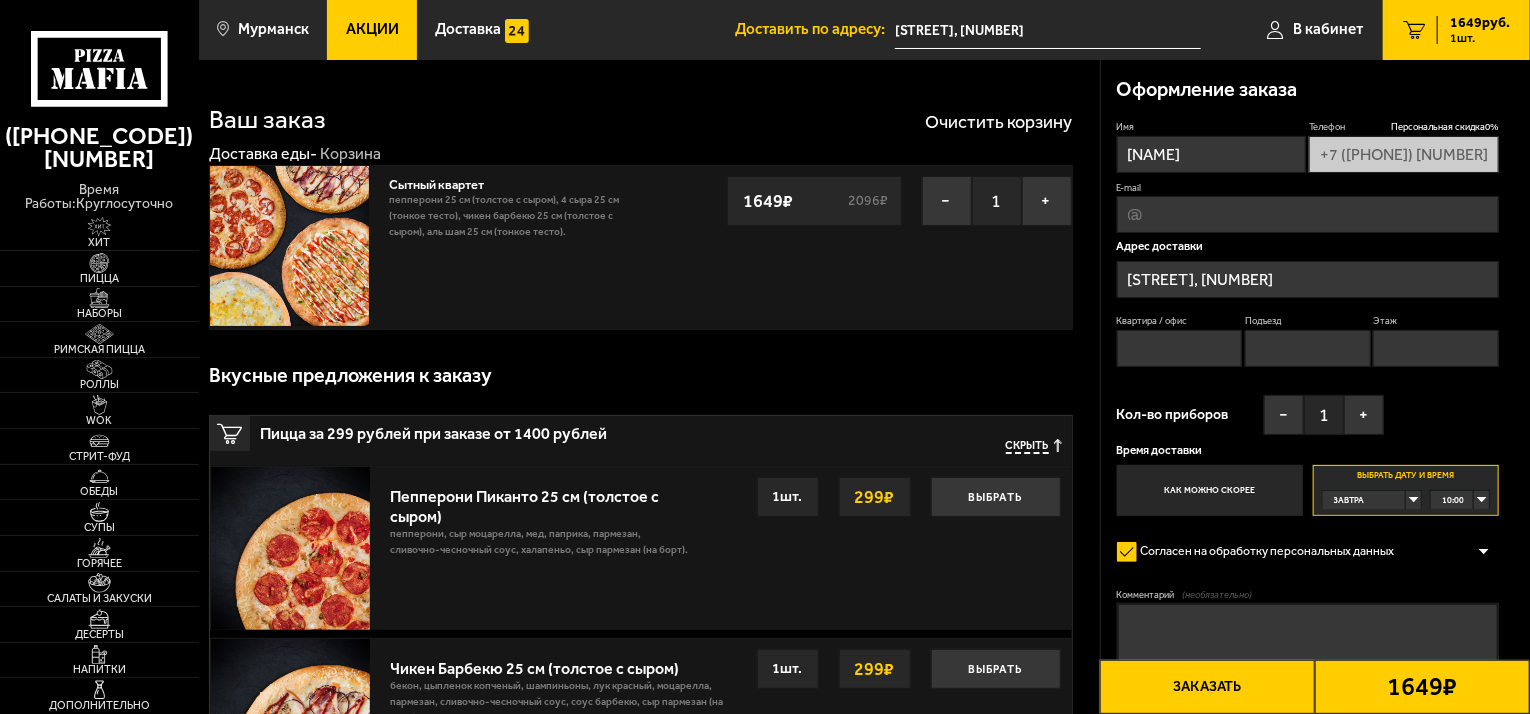 click on "[PRODUCT_GROUP] [PRICE] [CURRENCY] [DESCRIPTION] [PRICE] [CURRENCY] [PRODUCT_GROUP] [PRICE] [CURRENCY] [DESCRIPTION] [PRICE] [CURRENCY]" at bounding box center [641, 247] 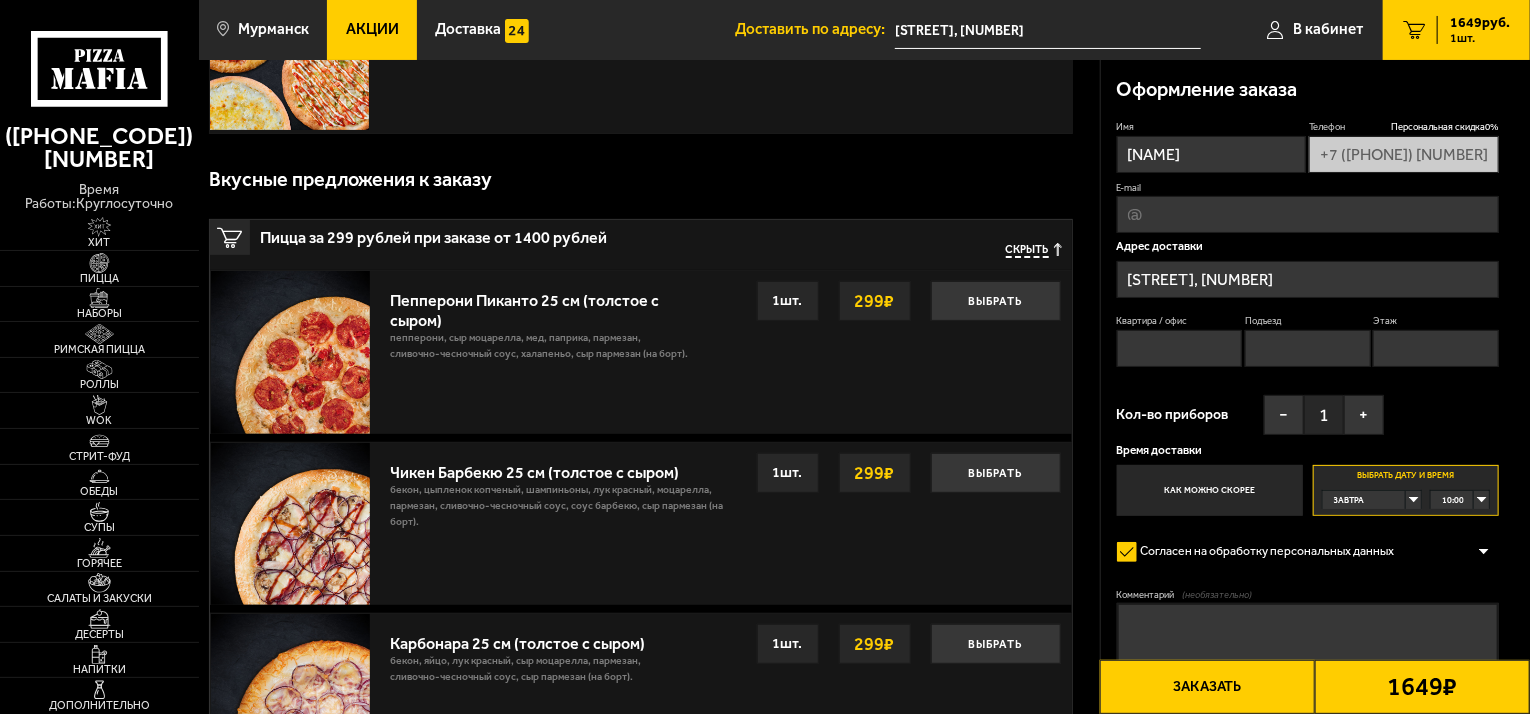 scroll, scrollTop: 100, scrollLeft: 0, axis: vertical 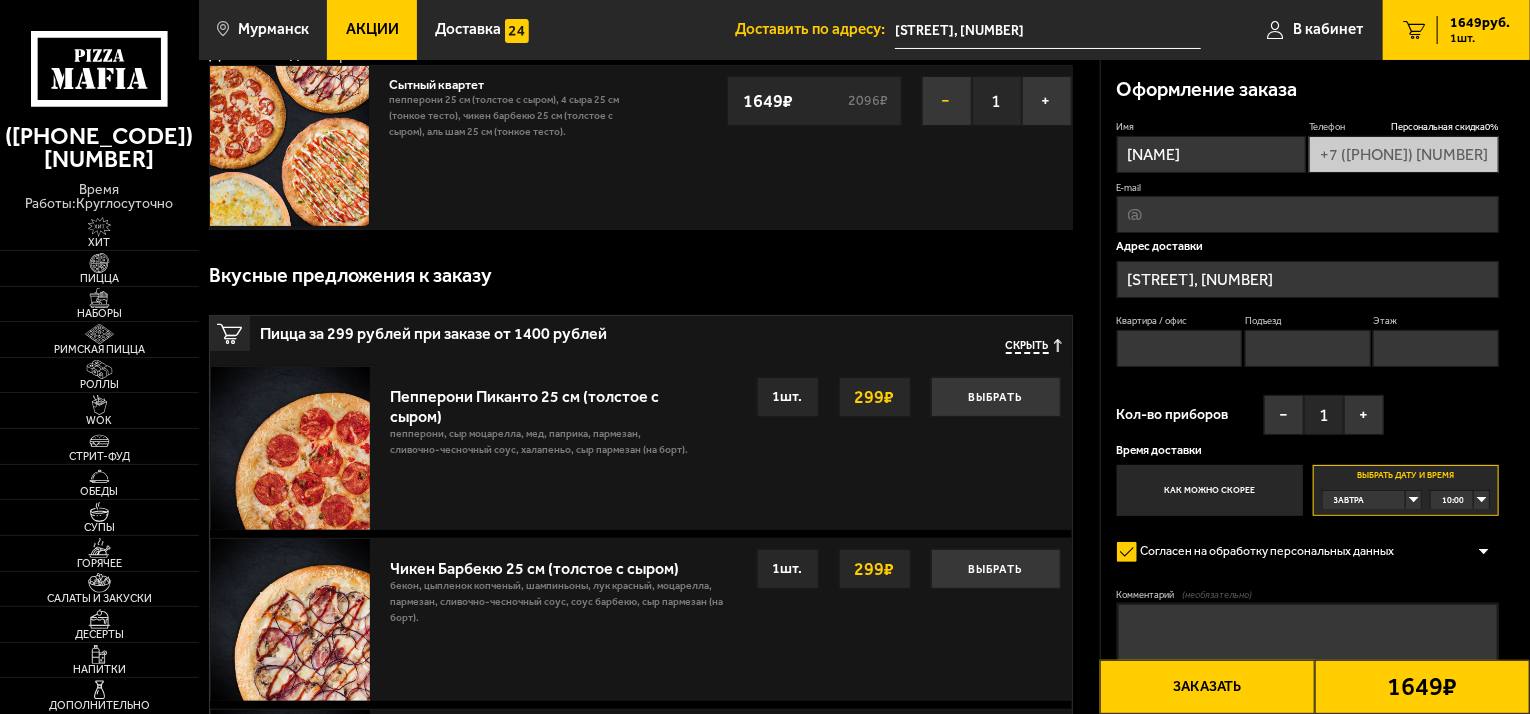 click on "−" at bounding box center [947, 101] 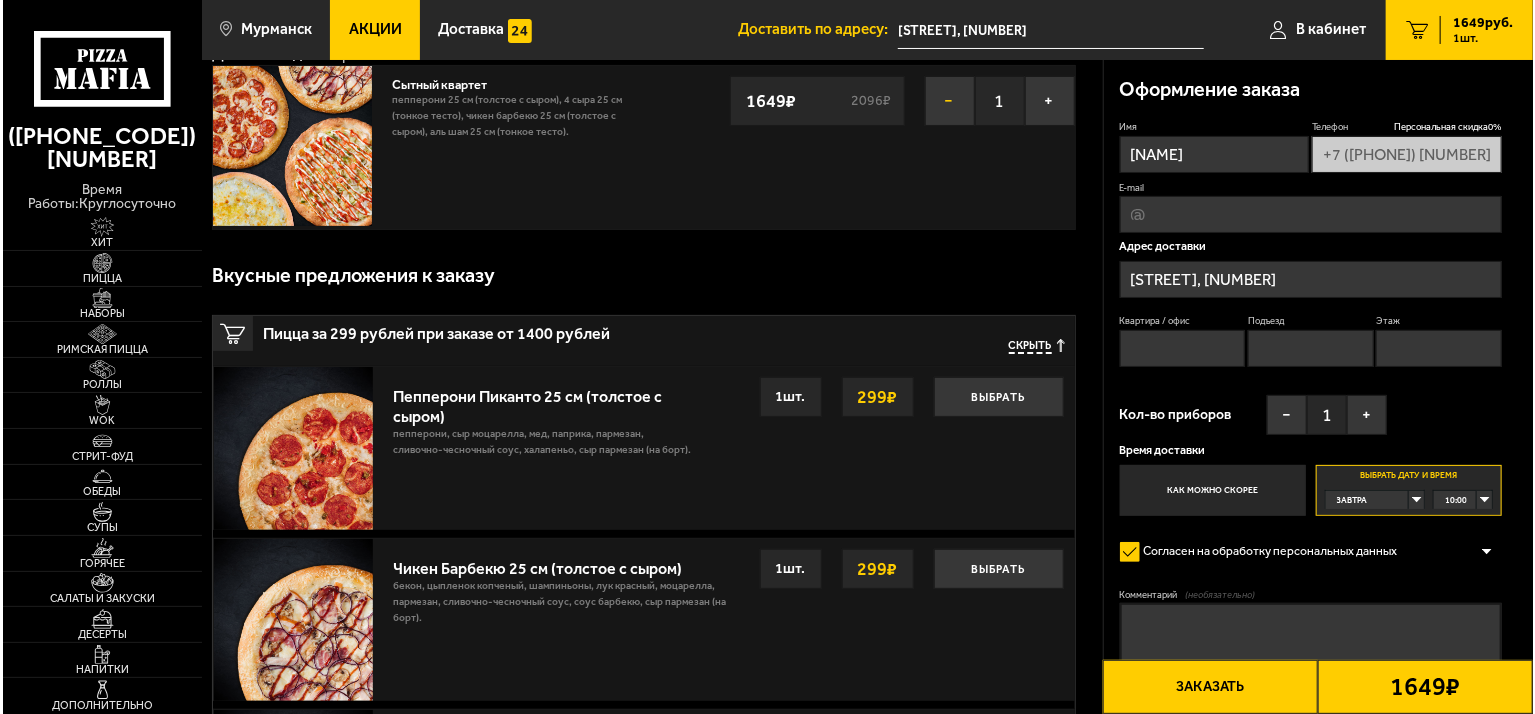 scroll, scrollTop: 16, scrollLeft: 0, axis: vertical 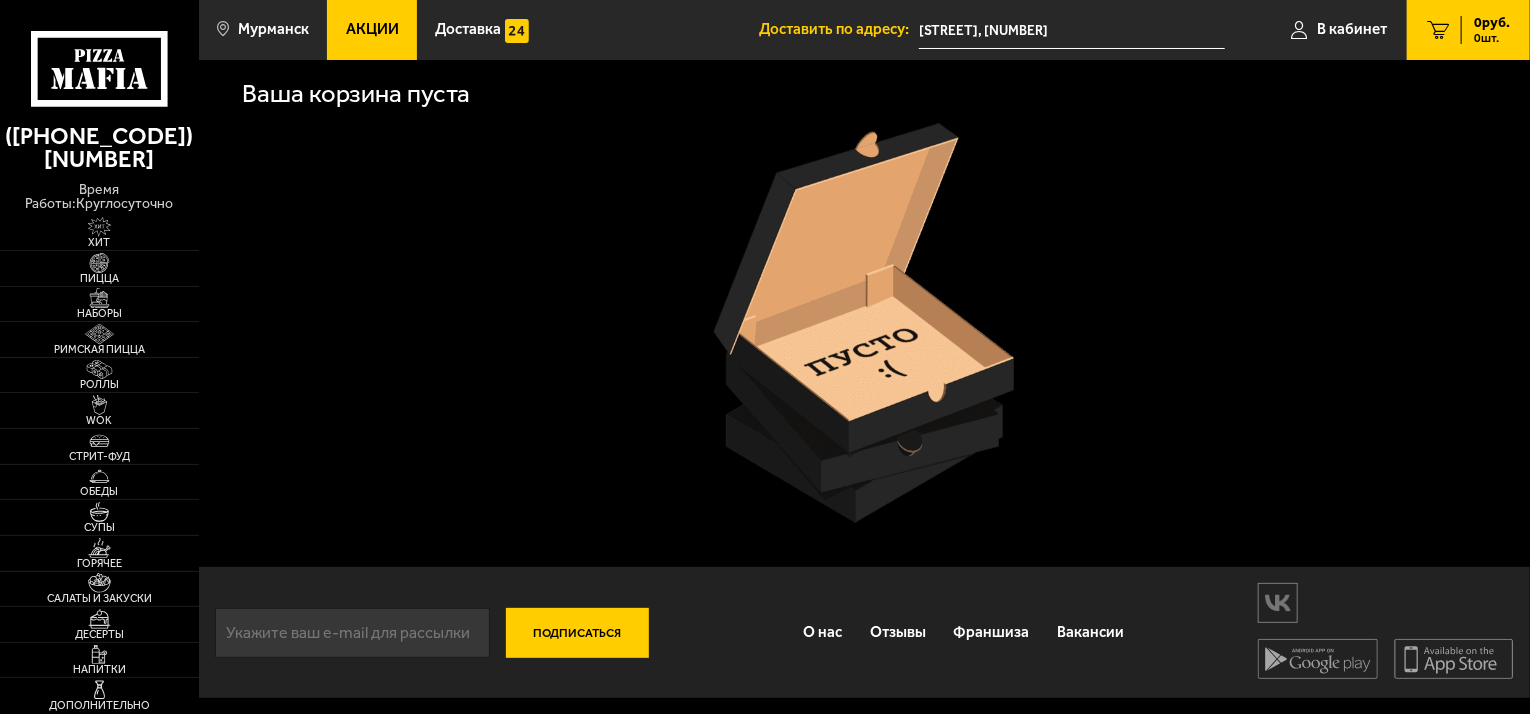 click at bounding box center (1438, 30) 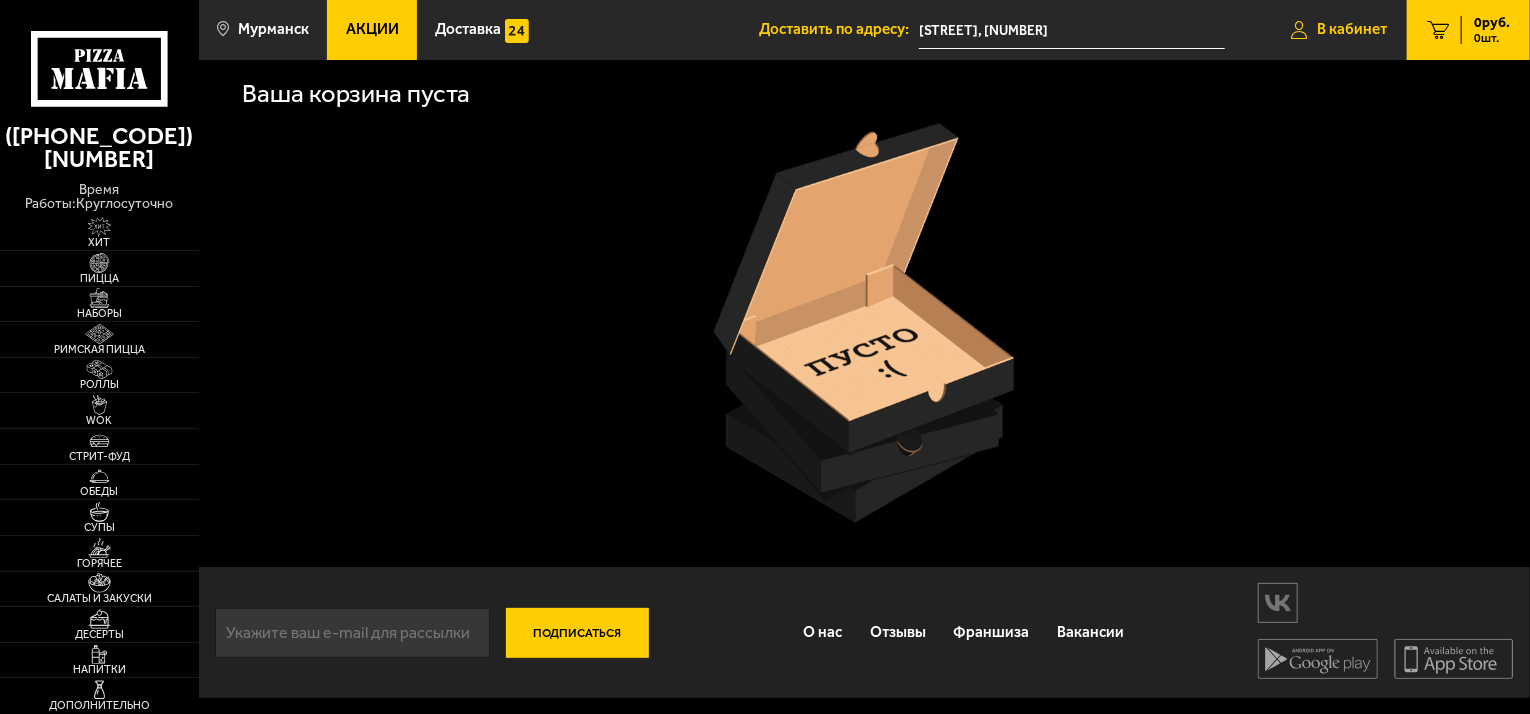 click on "В кабинет" at bounding box center [1352, 29] 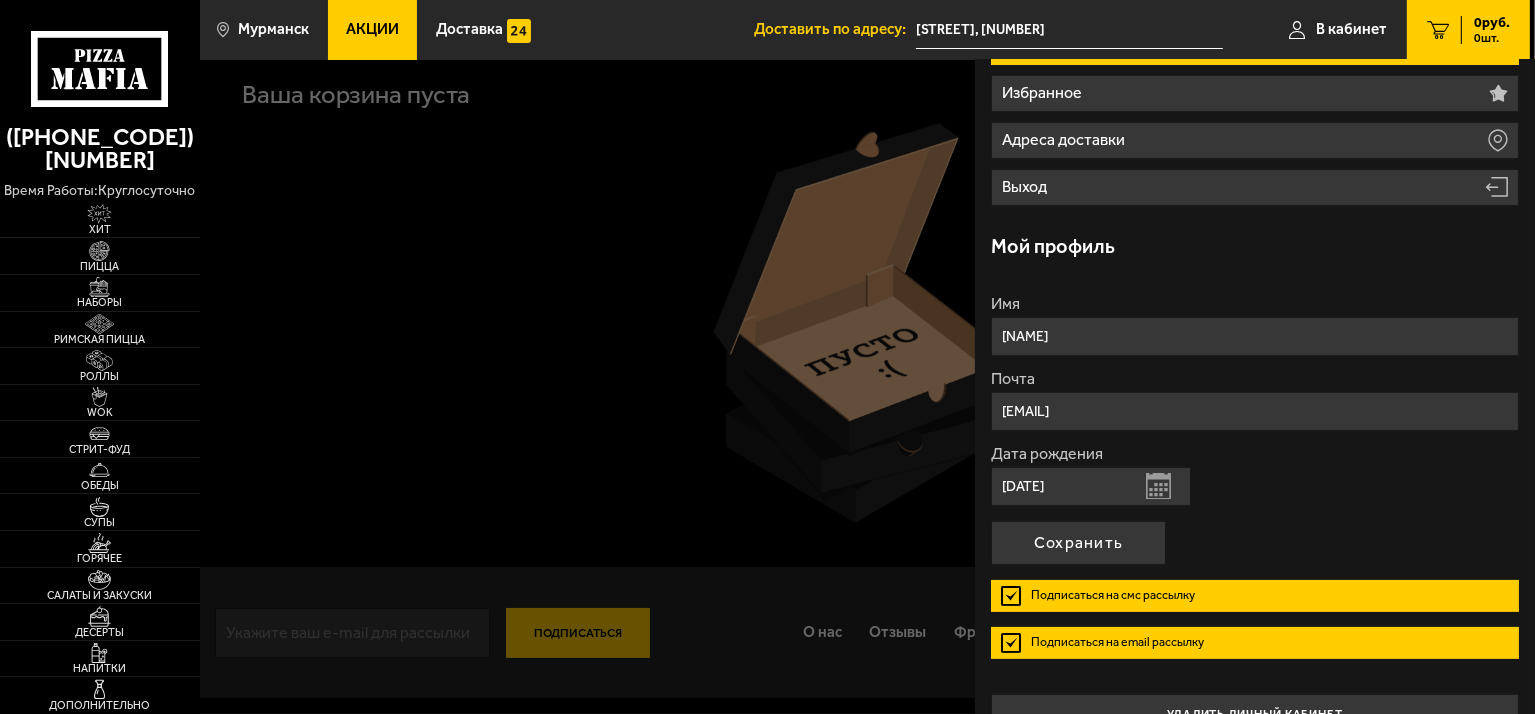 scroll, scrollTop: 236, scrollLeft: 0, axis: vertical 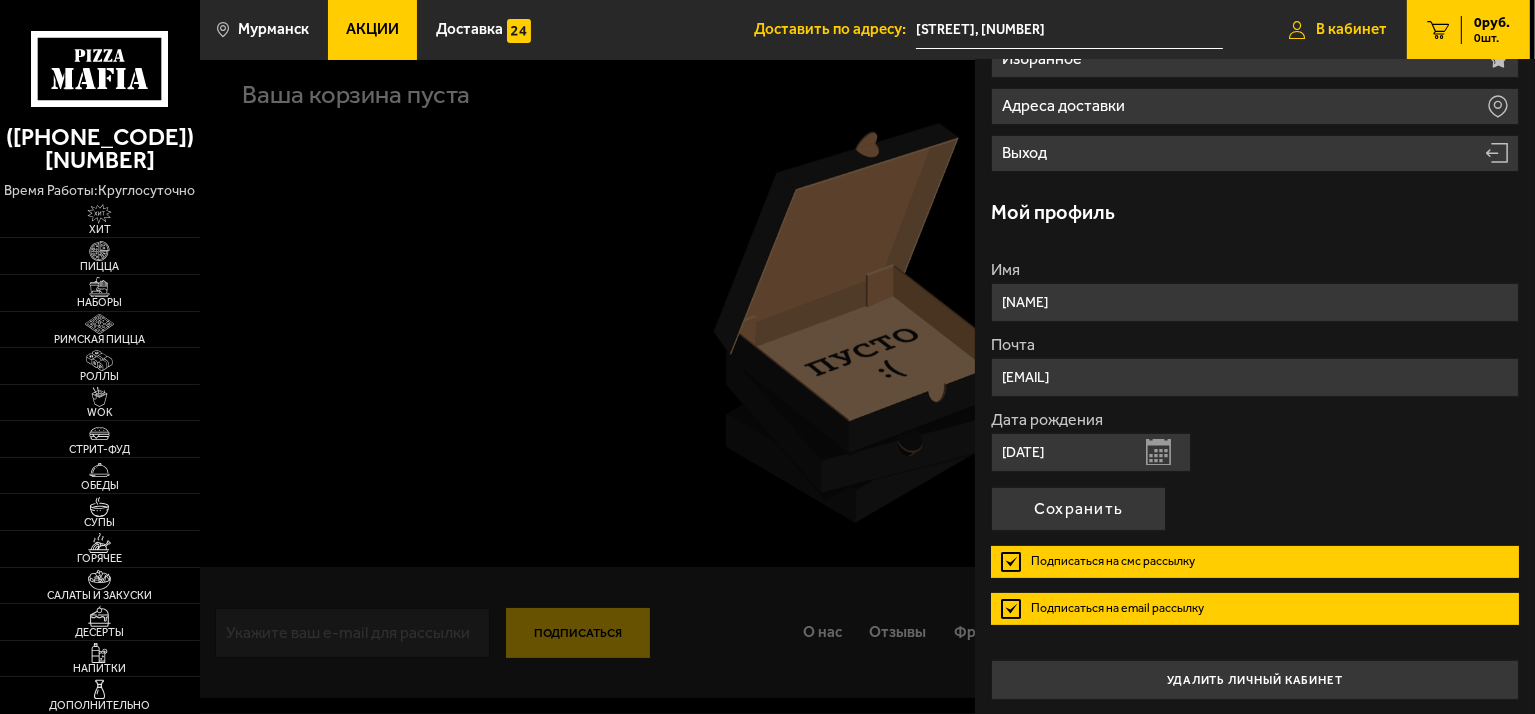 click on "В кабинет" at bounding box center (1351, 29) 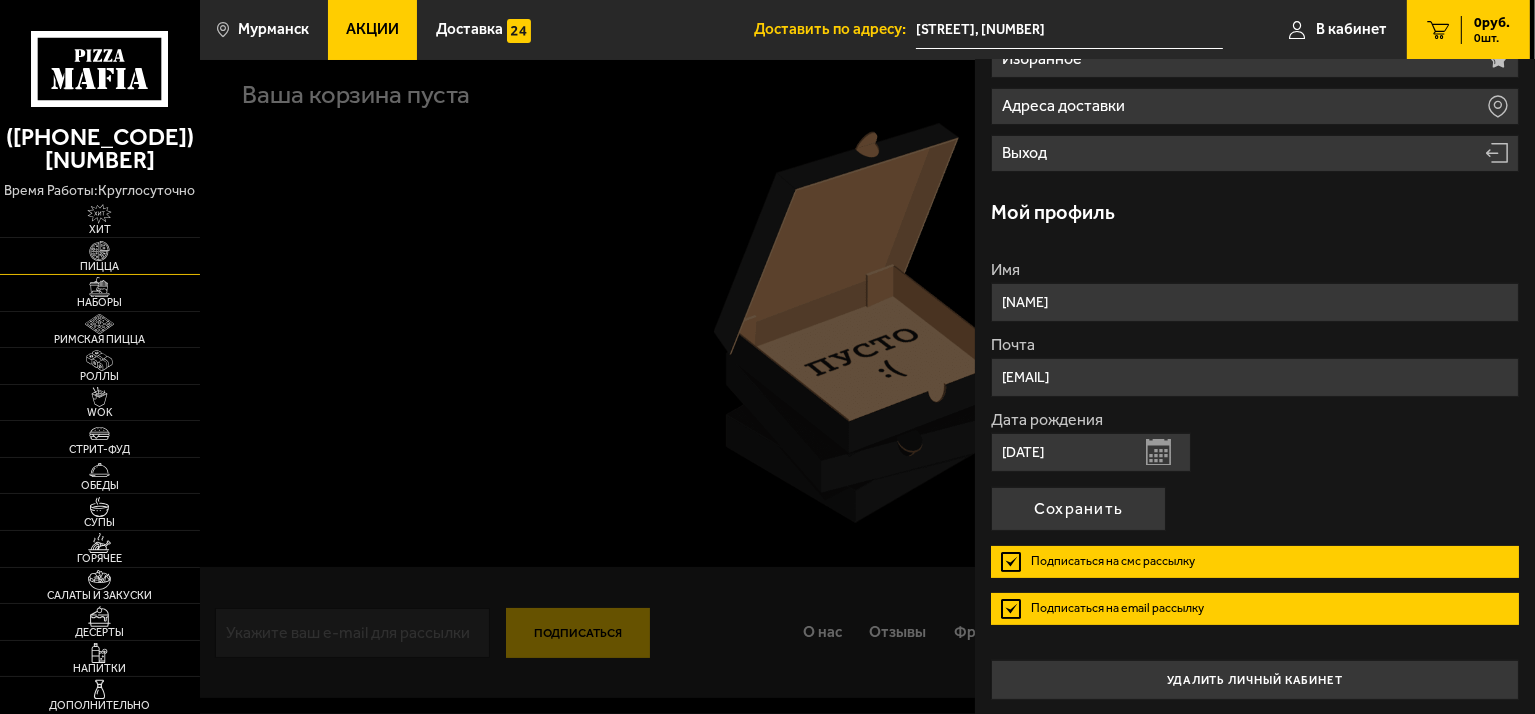 click at bounding box center (99, 251) 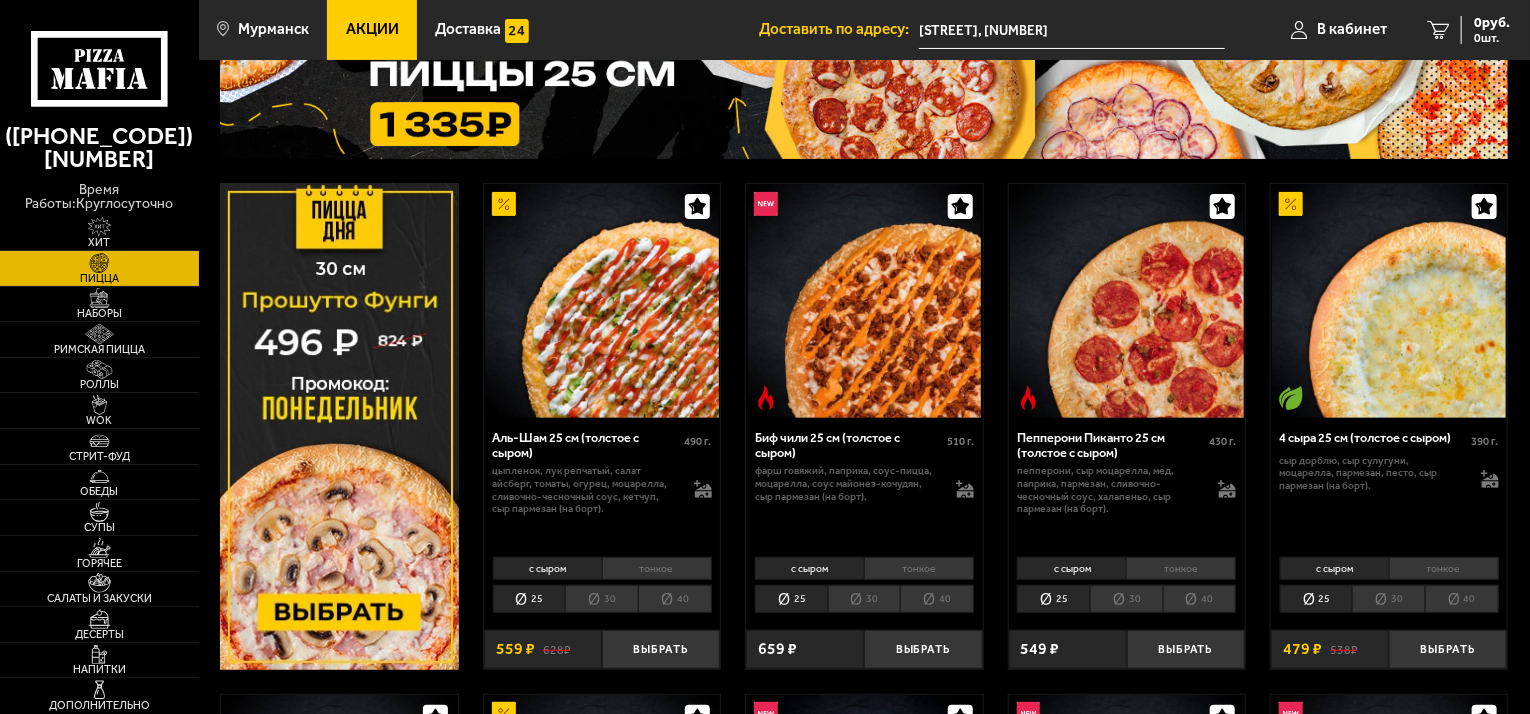 scroll, scrollTop: 200, scrollLeft: 0, axis: vertical 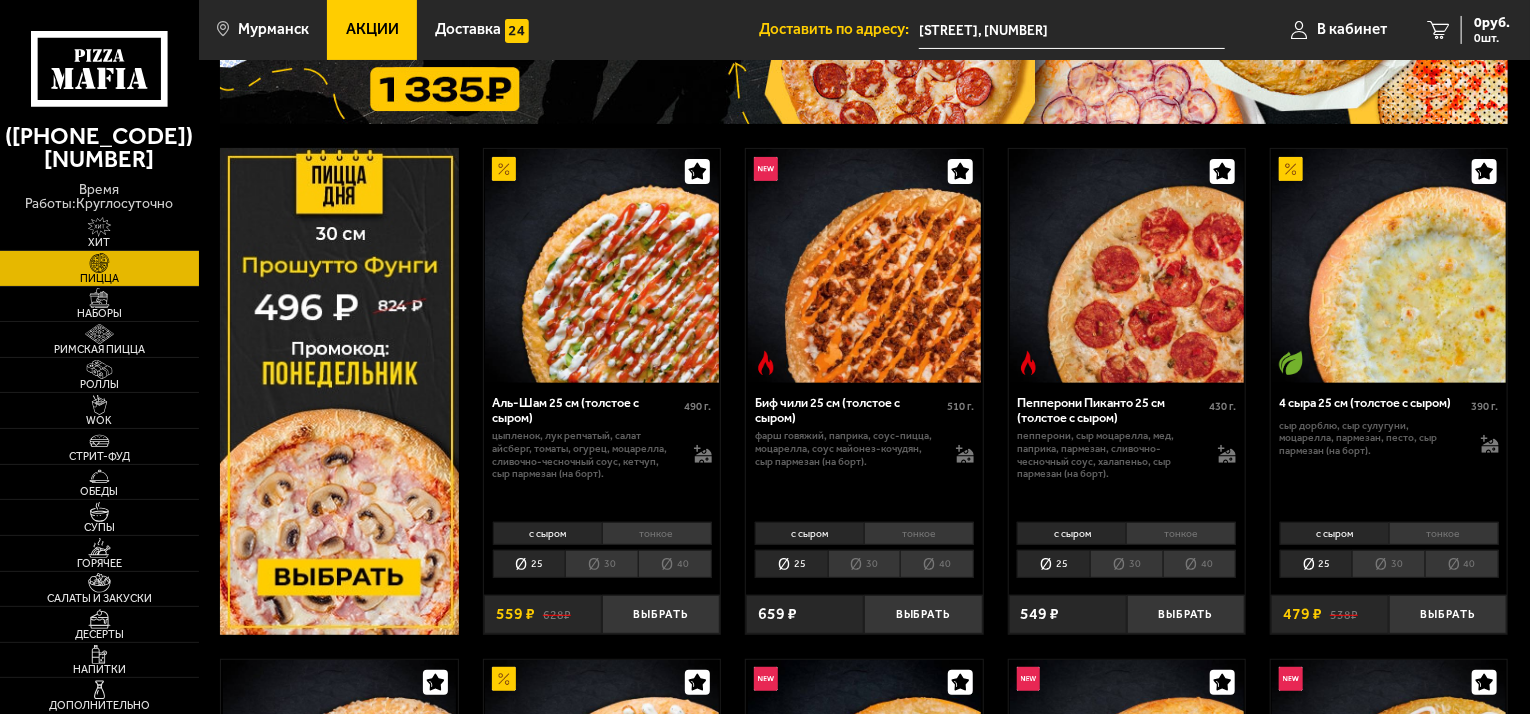 click on "30" at bounding box center (1388, 564) 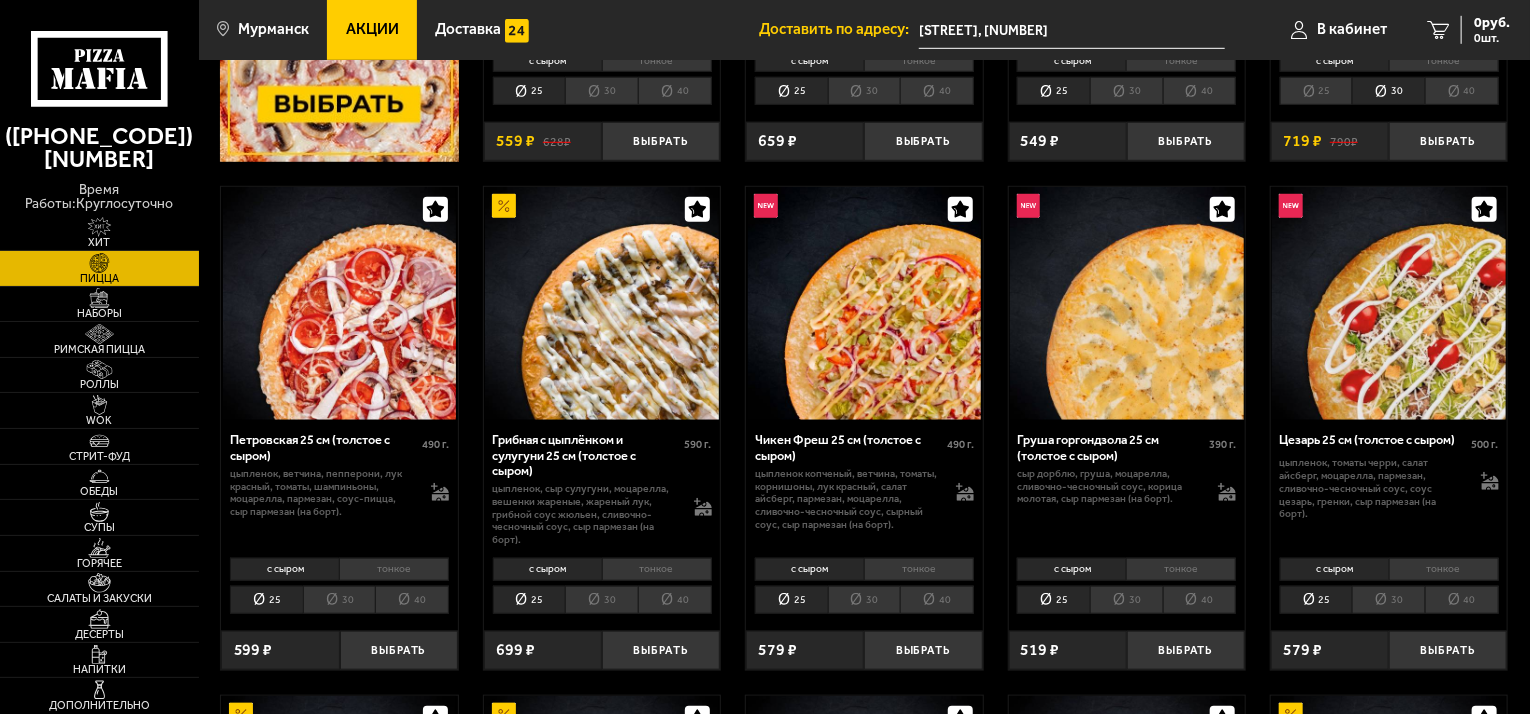 scroll, scrollTop: 700, scrollLeft: 0, axis: vertical 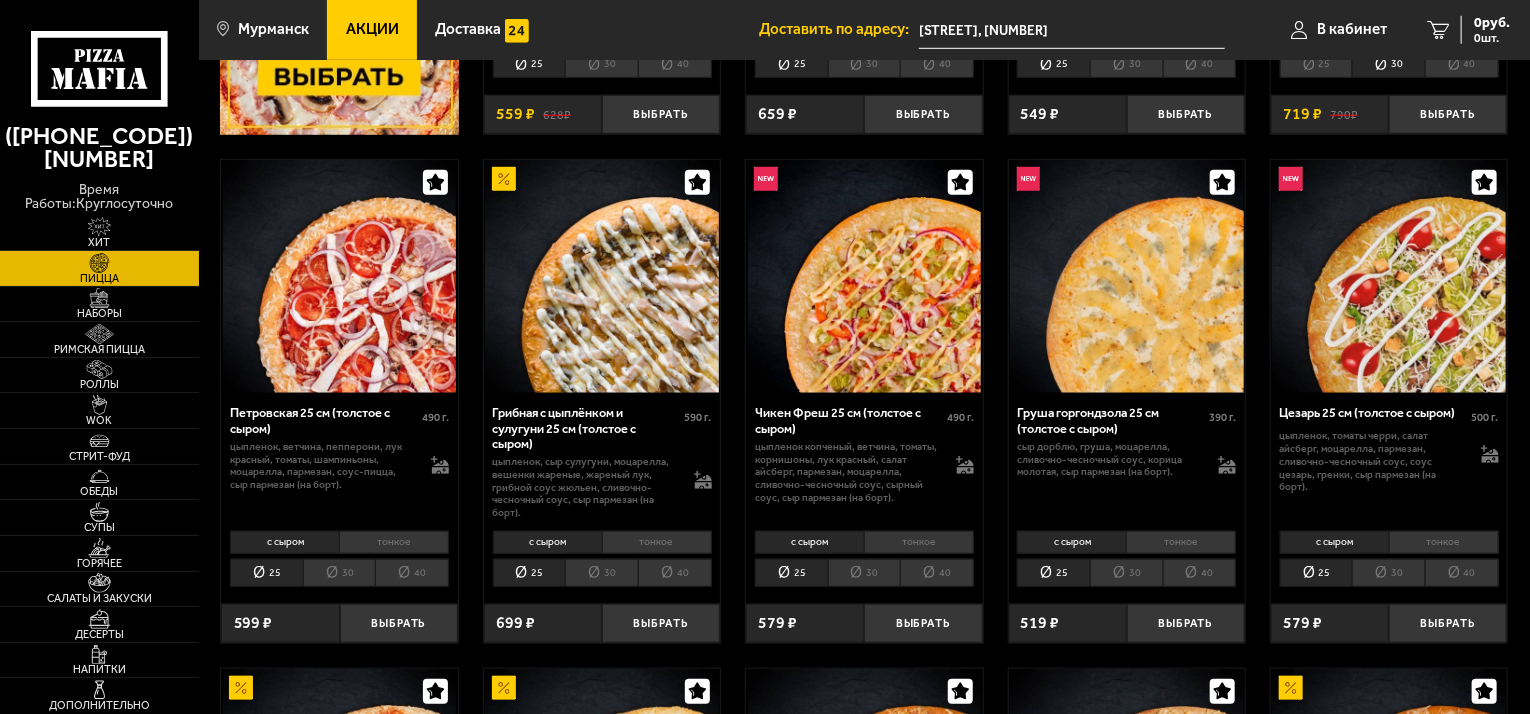 click on "30" at bounding box center [1126, 573] 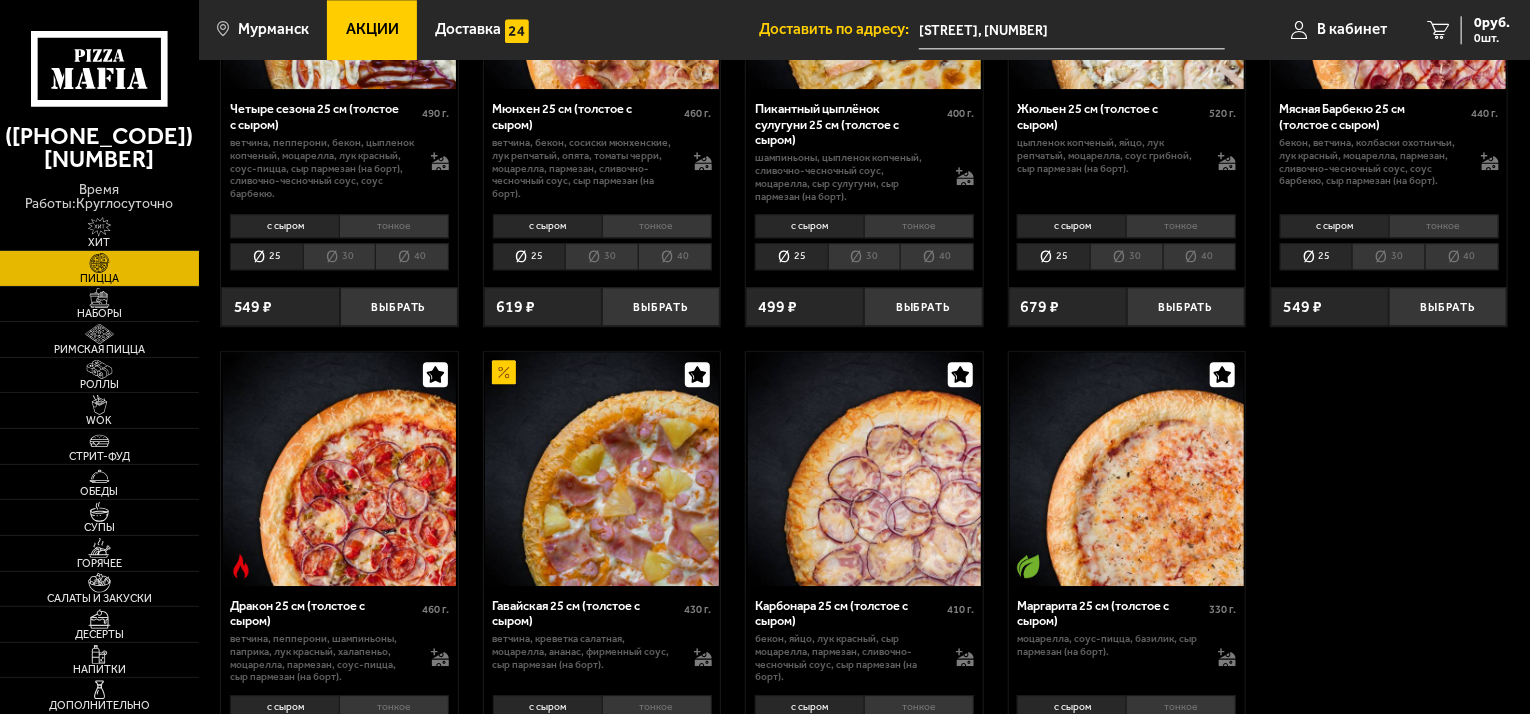 scroll, scrollTop: 2600, scrollLeft: 0, axis: vertical 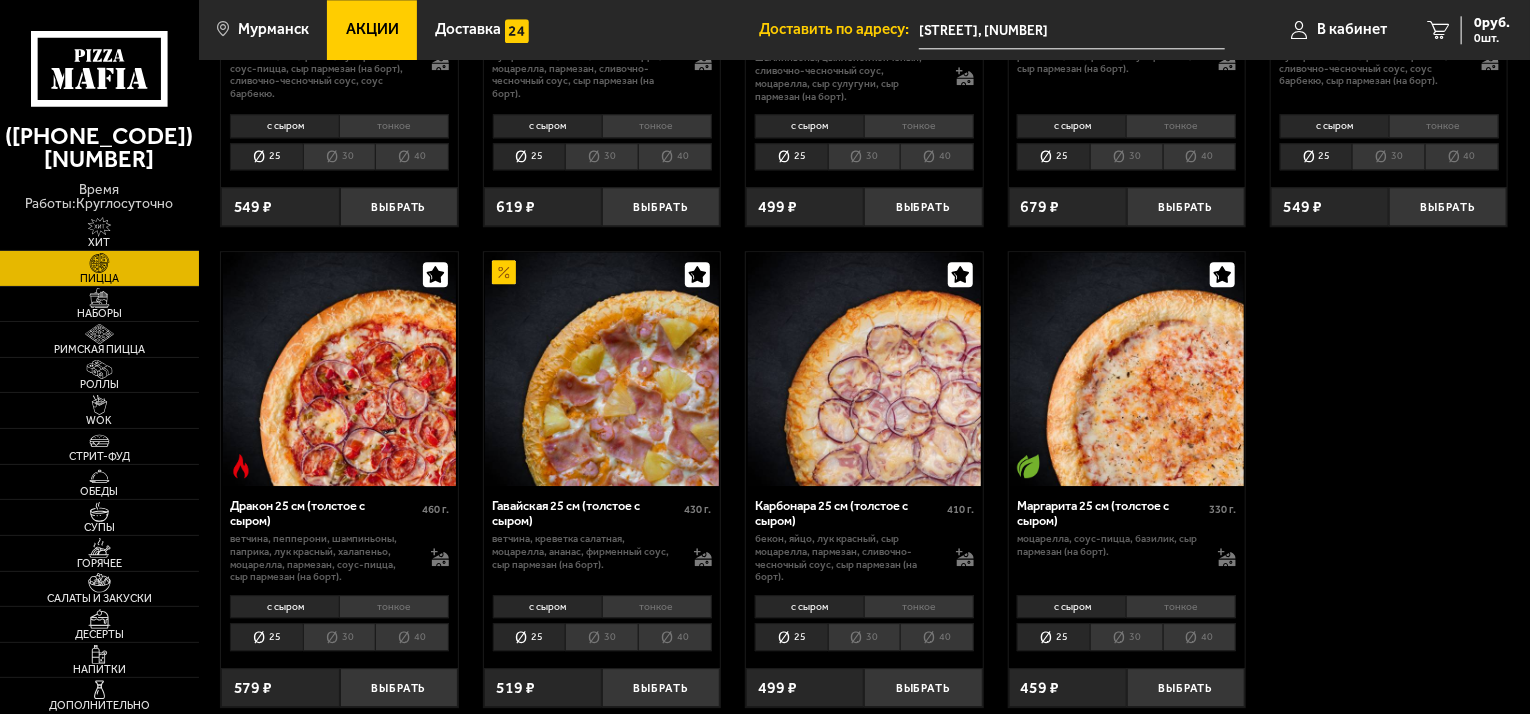 click on "30" at bounding box center [1126, 637] 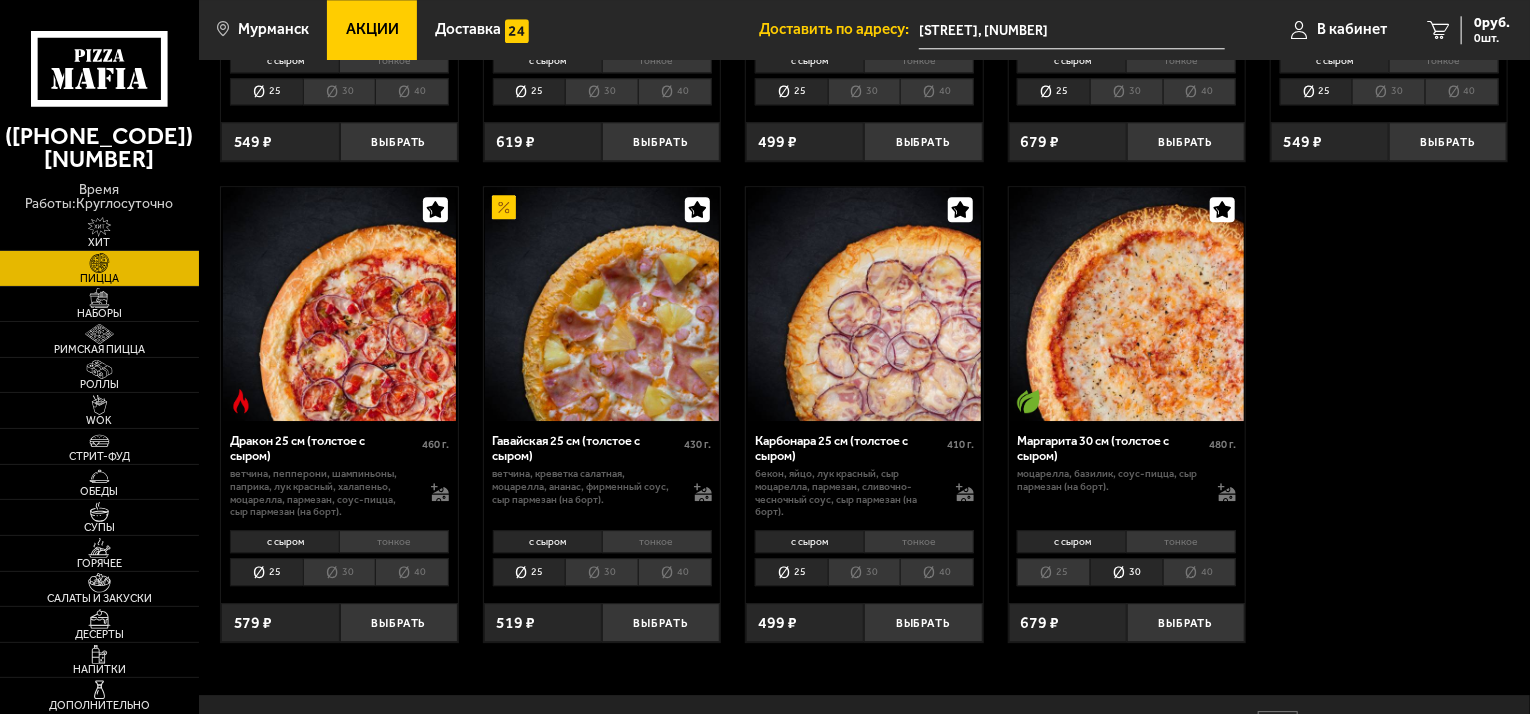 scroll, scrollTop: 2700, scrollLeft: 0, axis: vertical 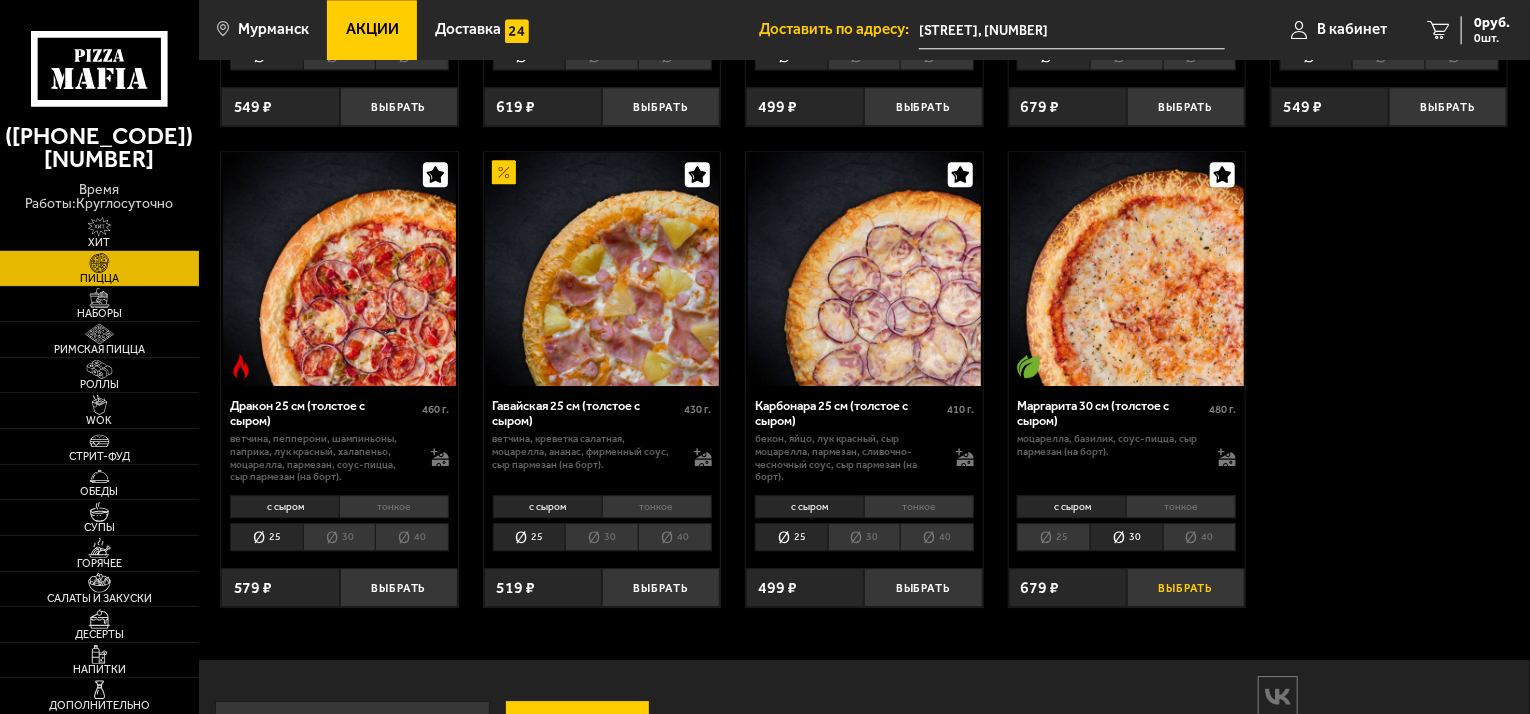 click on "Выбрать" at bounding box center [1186, 587] 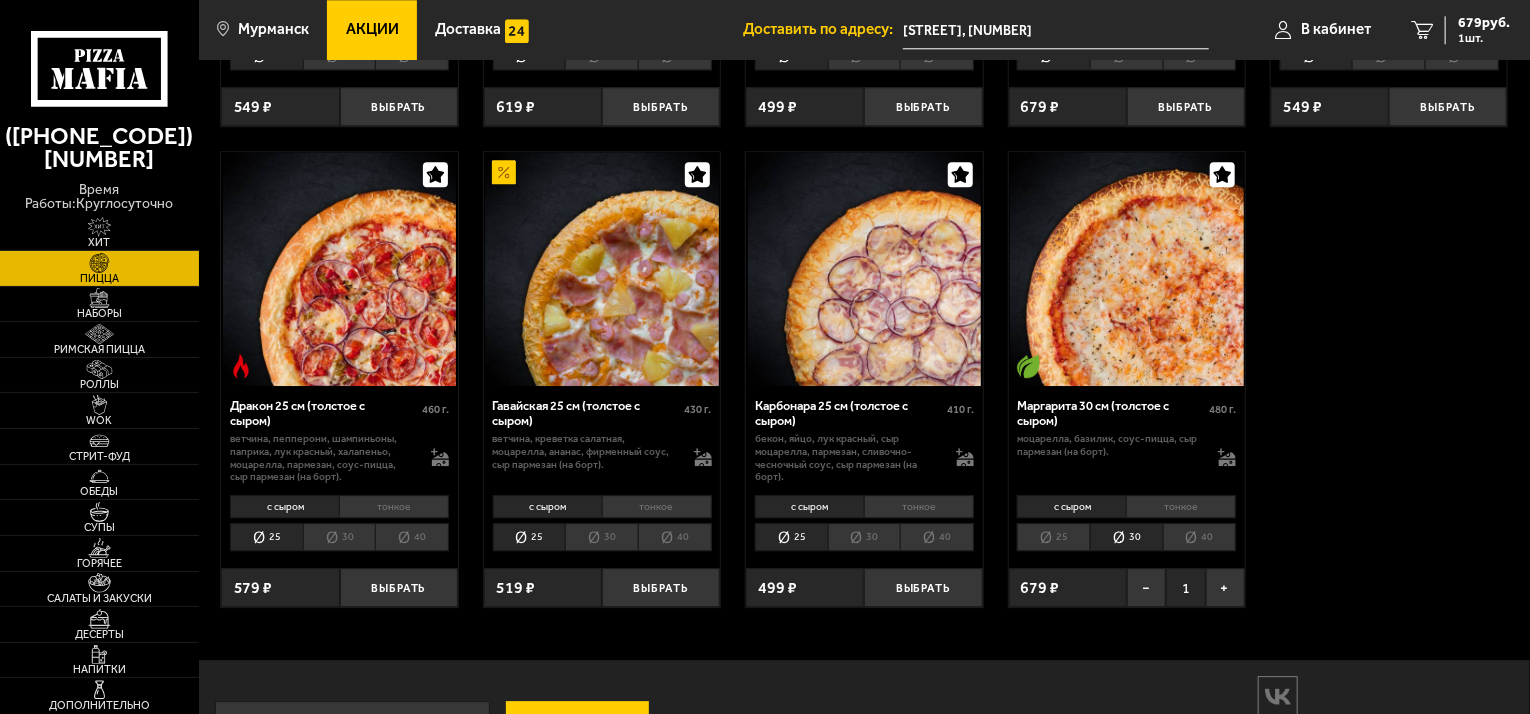 click on "30" at bounding box center (864, 537) 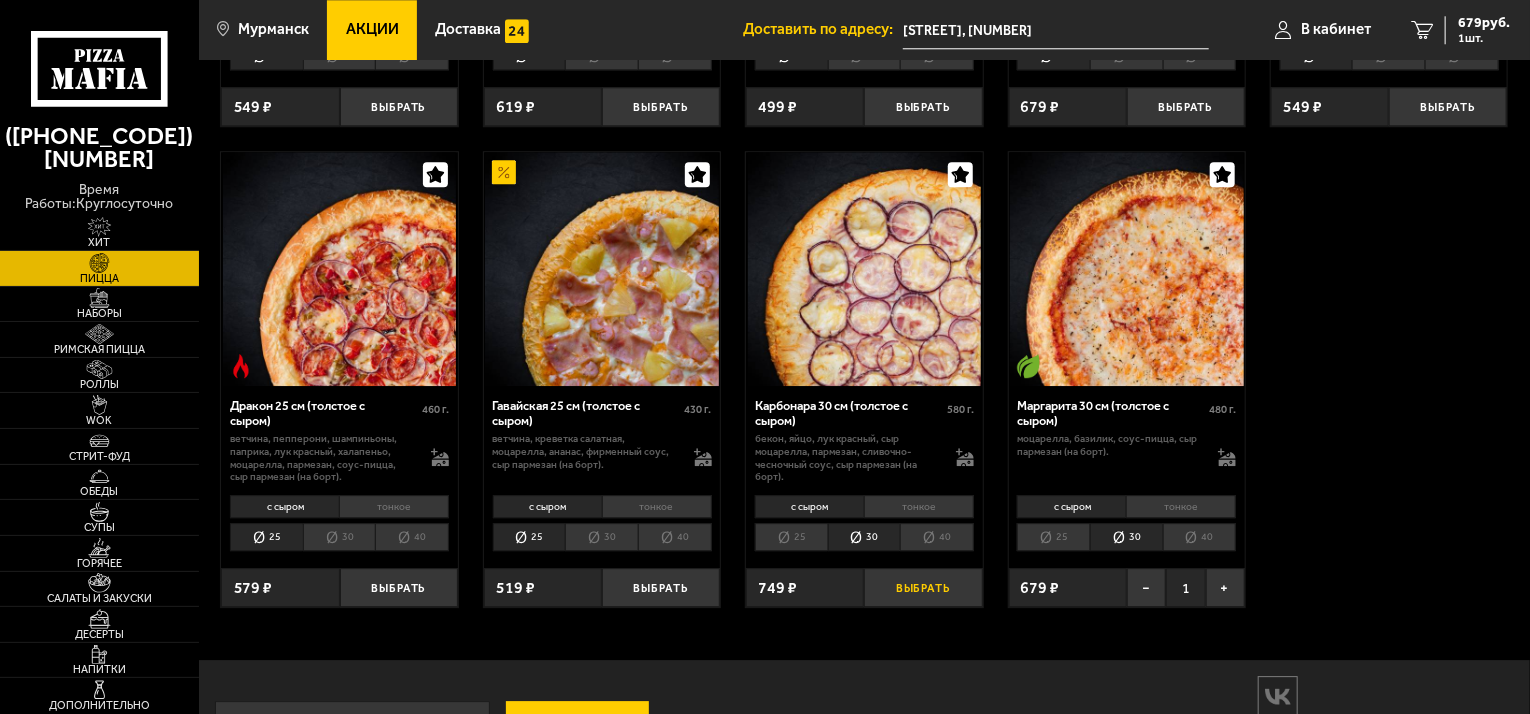 click on "Выбрать" at bounding box center (923, 587) 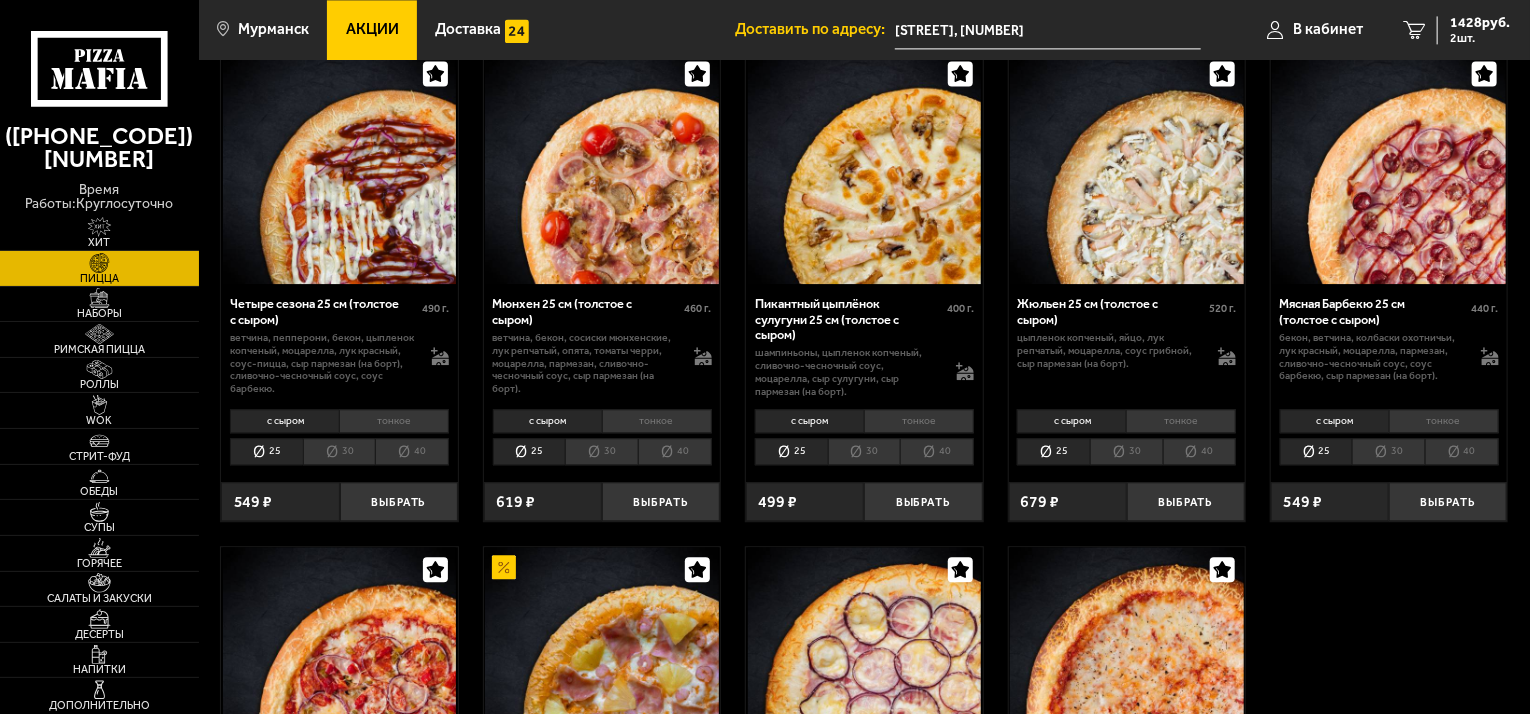 scroll, scrollTop: 2300, scrollLeft: 0, axis: vertical 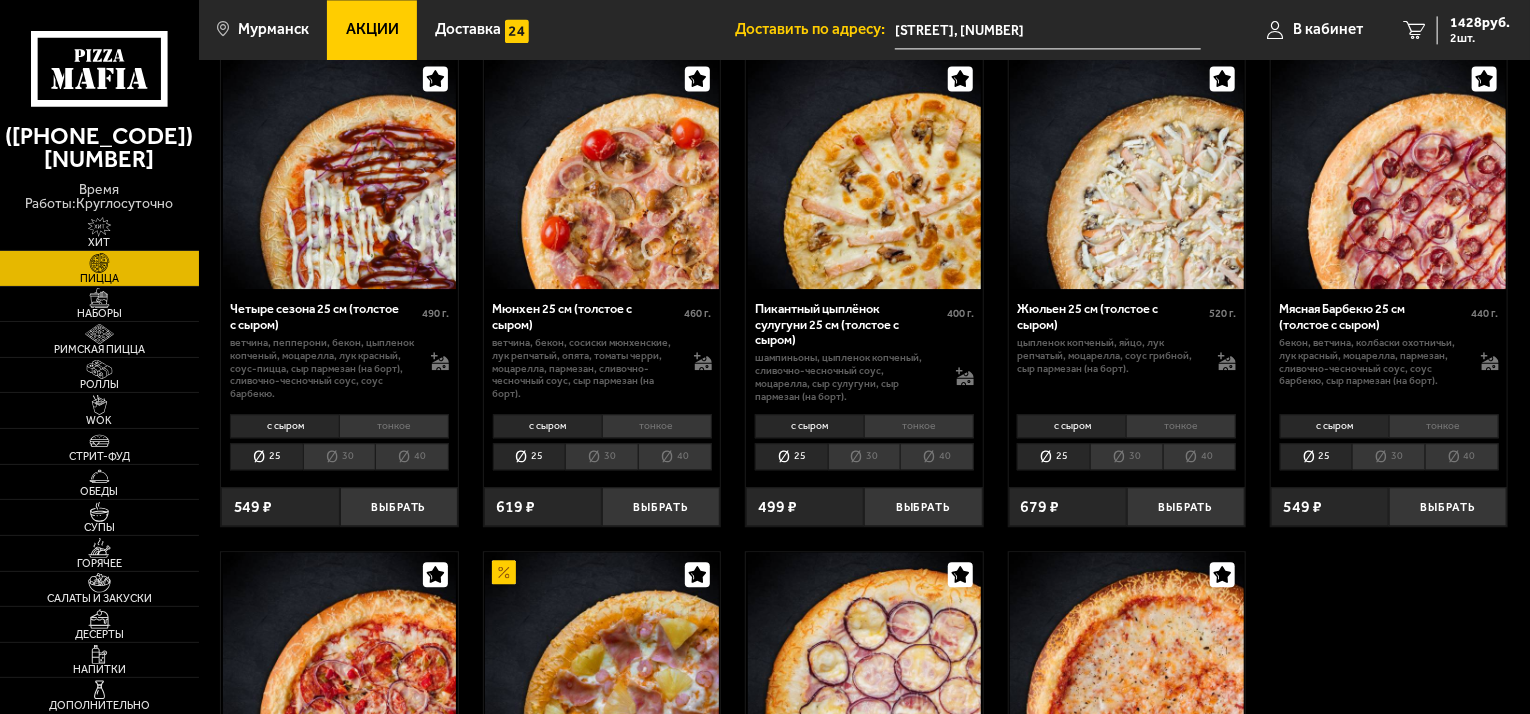 click on "30" at bounding box center (864, 457) 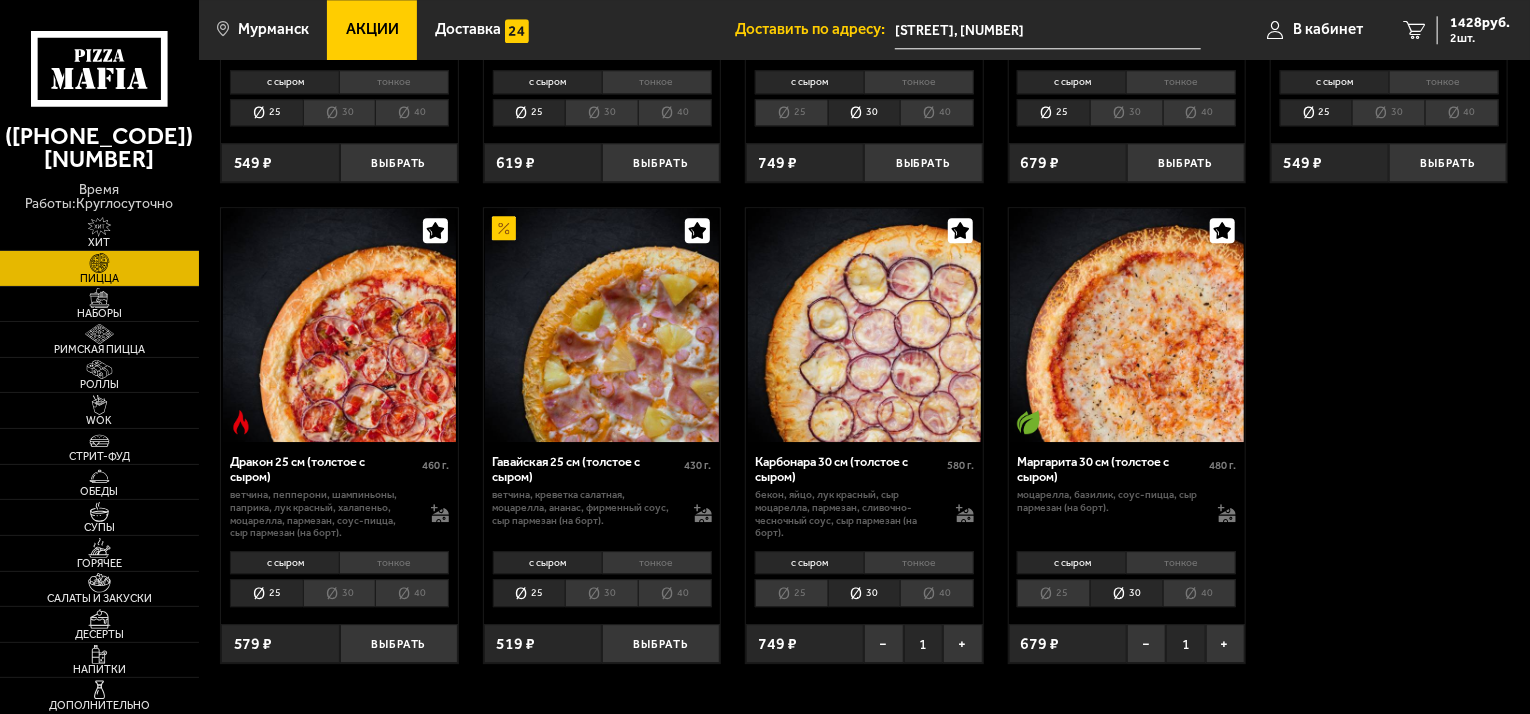 scroll, scrollTop: 2791, scrollLeft: 0, axis: vertical 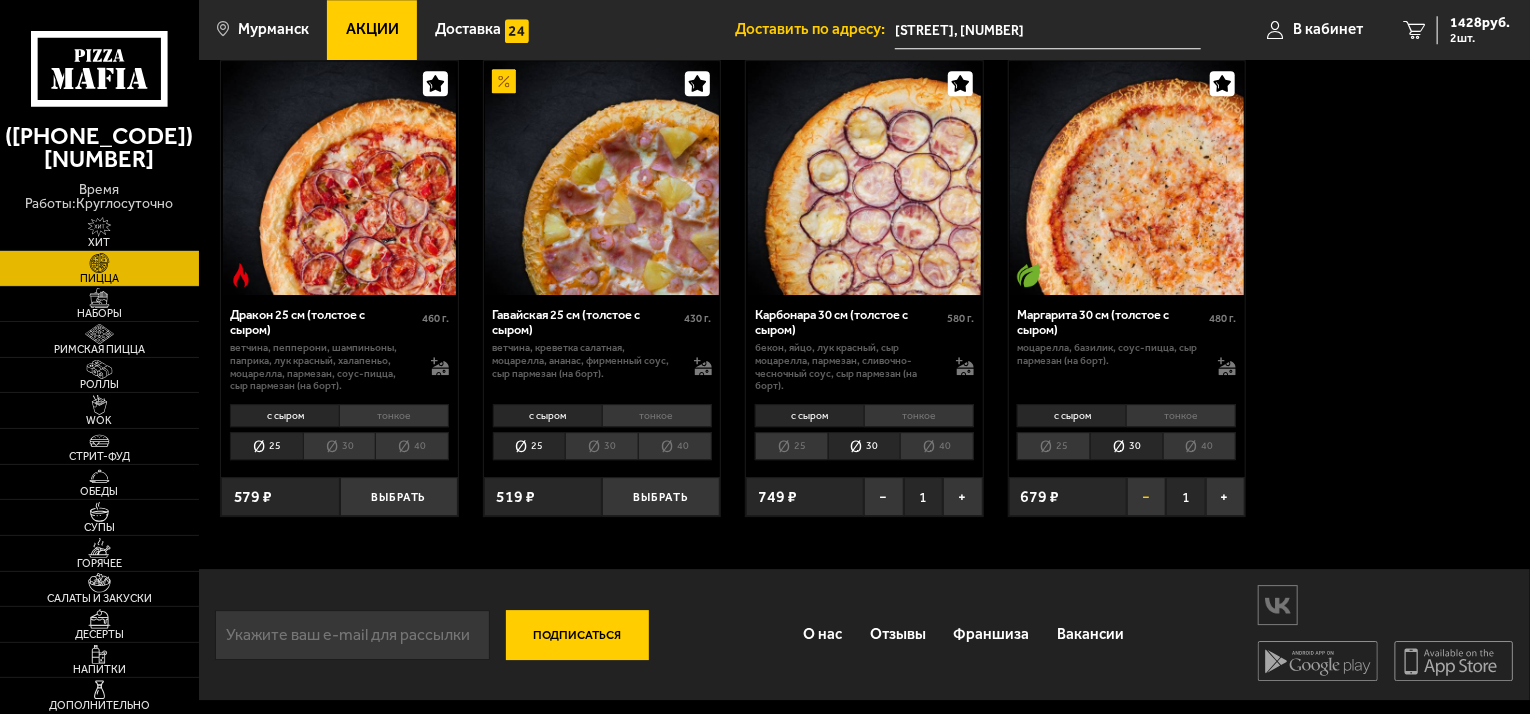click on "−" at bounding box center (1146, 496) 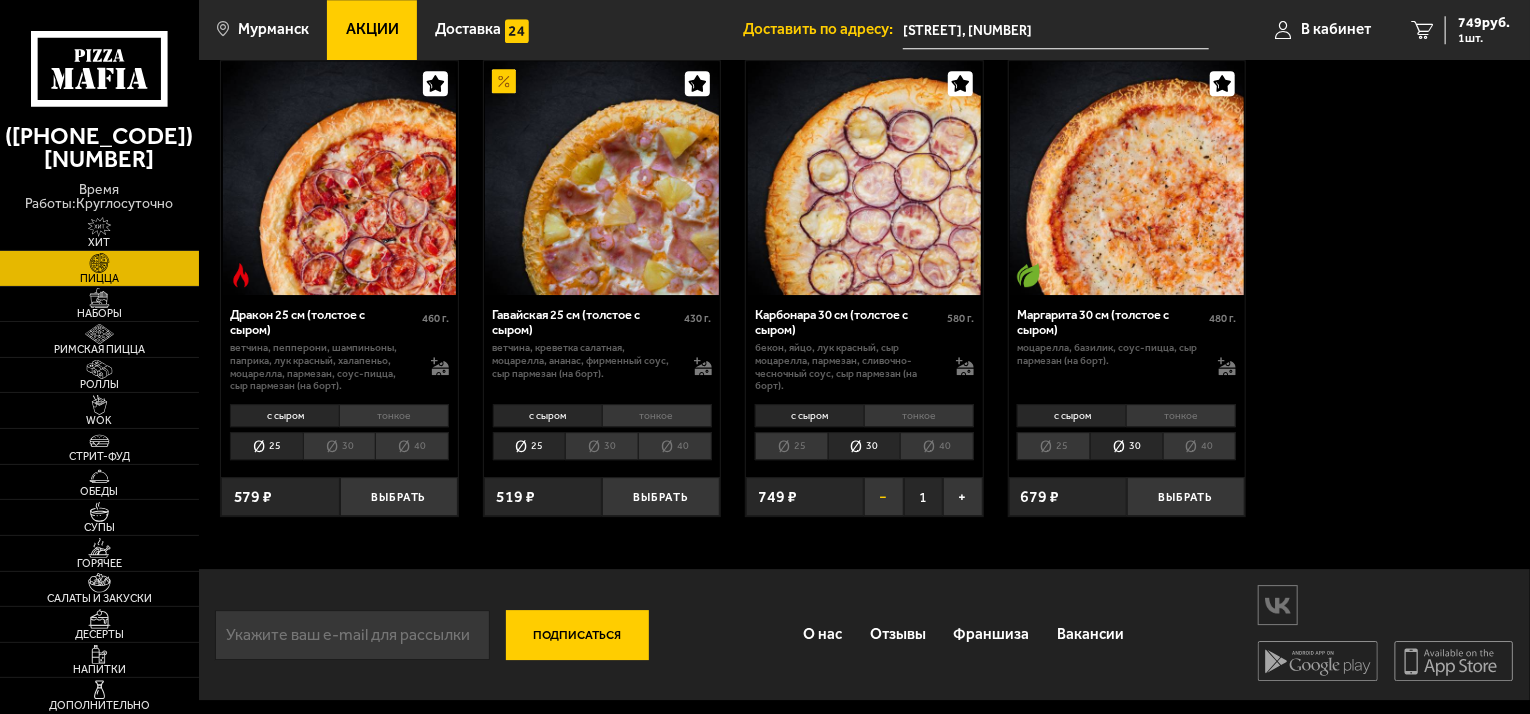 click on "−" at bounding box center [883, 496] 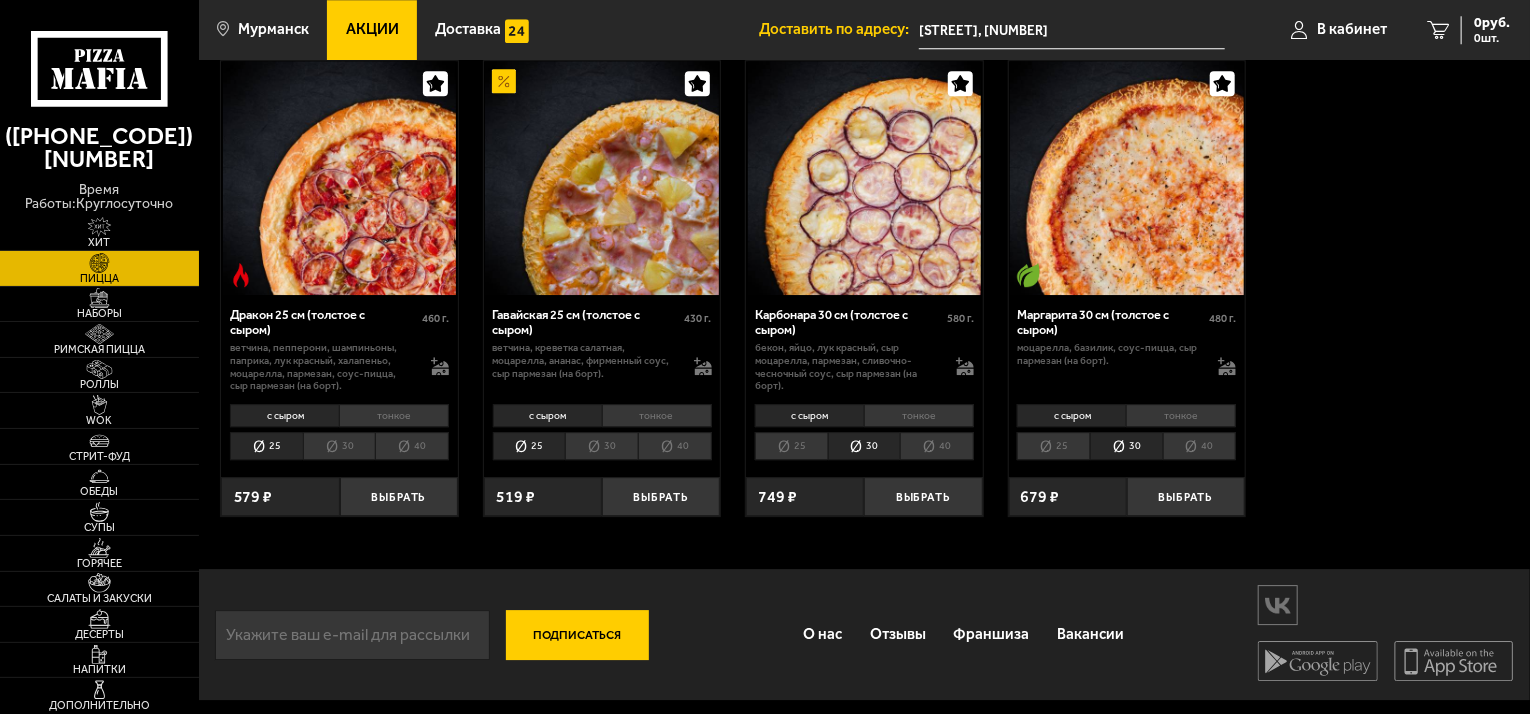 click on "тонкое" at bounding box center [1181, 415] 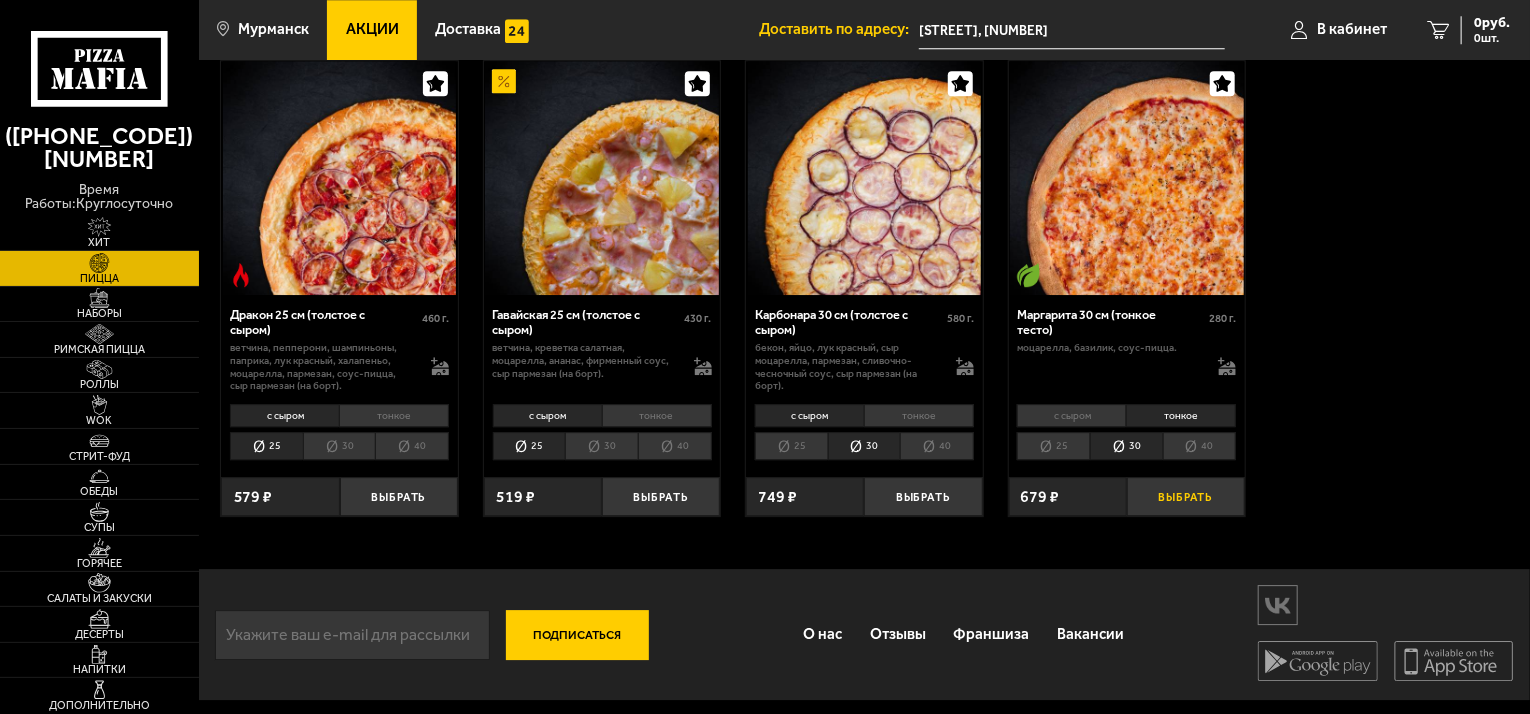 click on "Выбрать" at bounding box center [1186, 496] 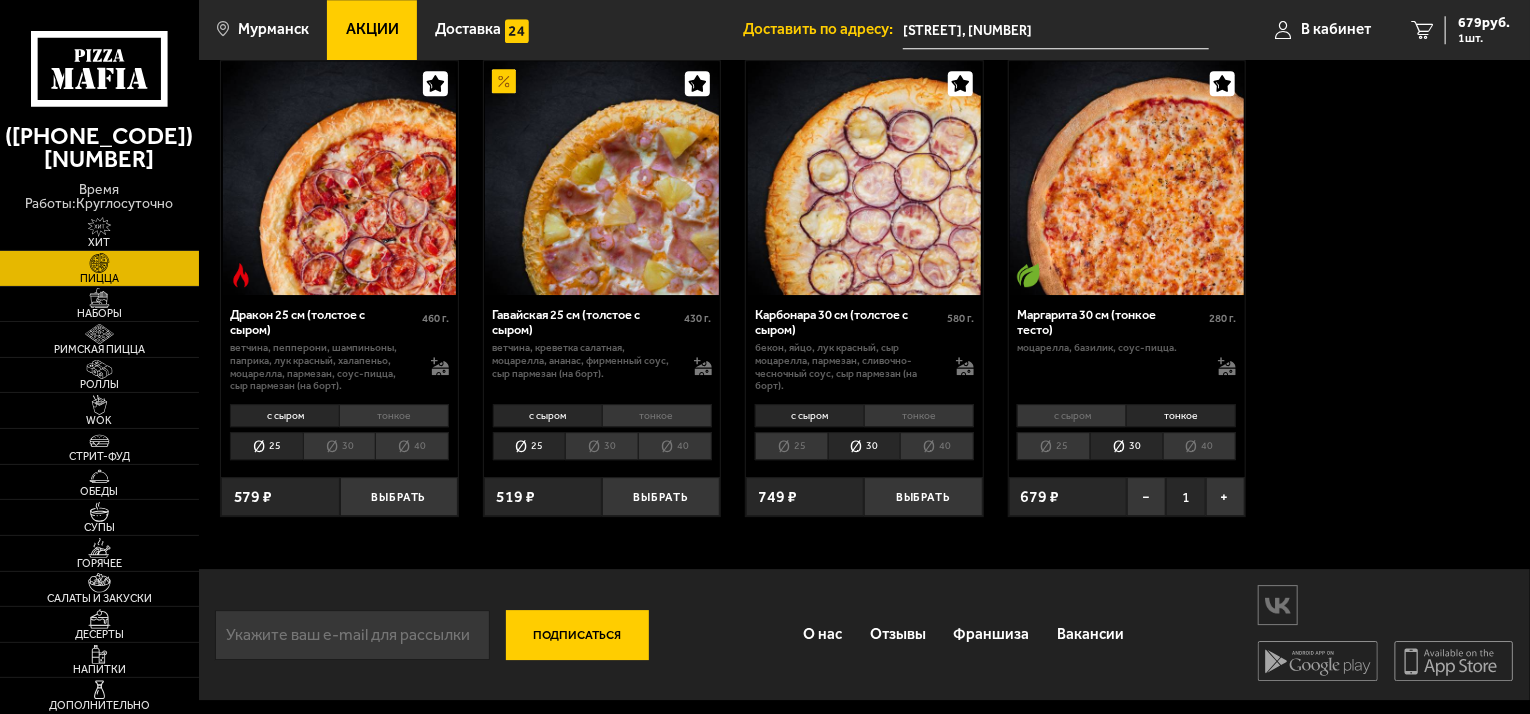 click on "тонкое" at bounding box center [919, 415] 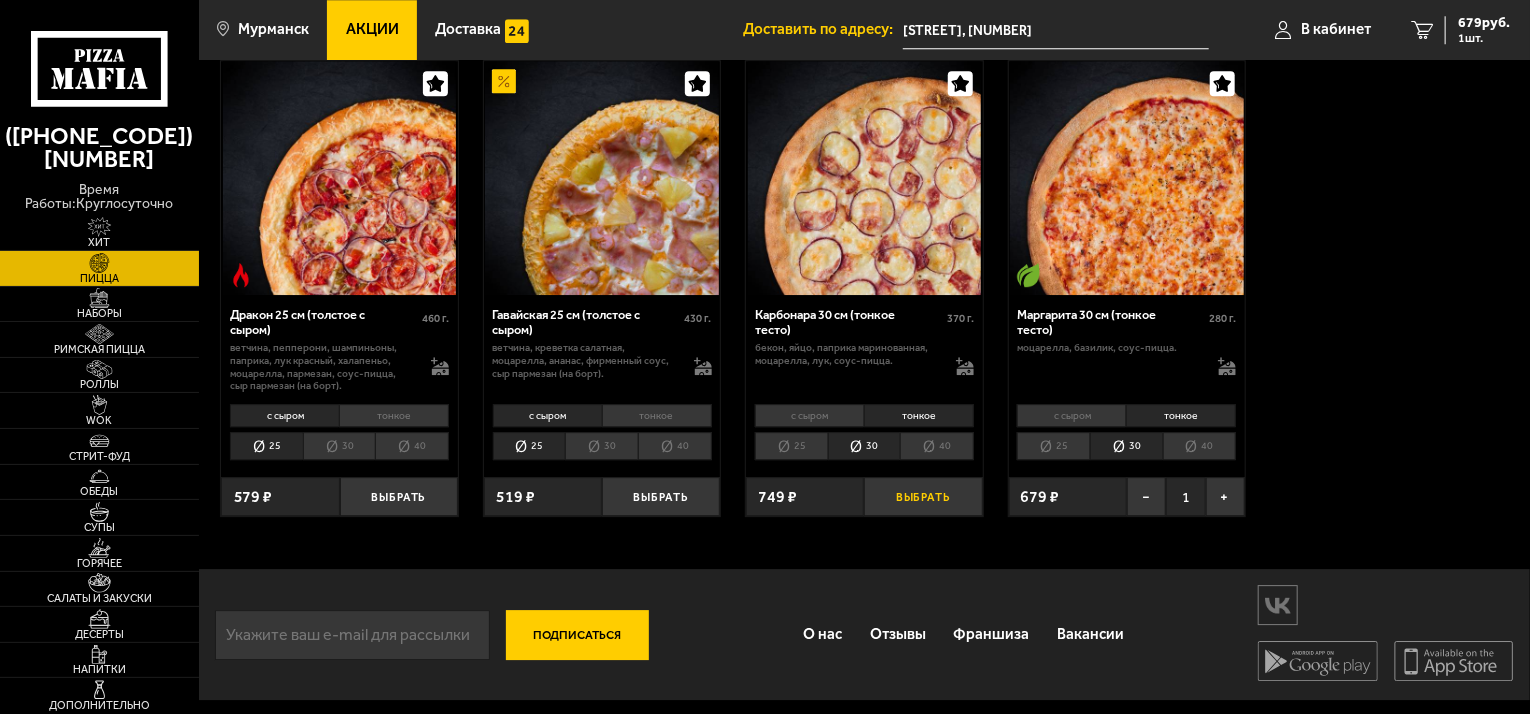 click on "Выбрать" at bounding box center [923, 496] 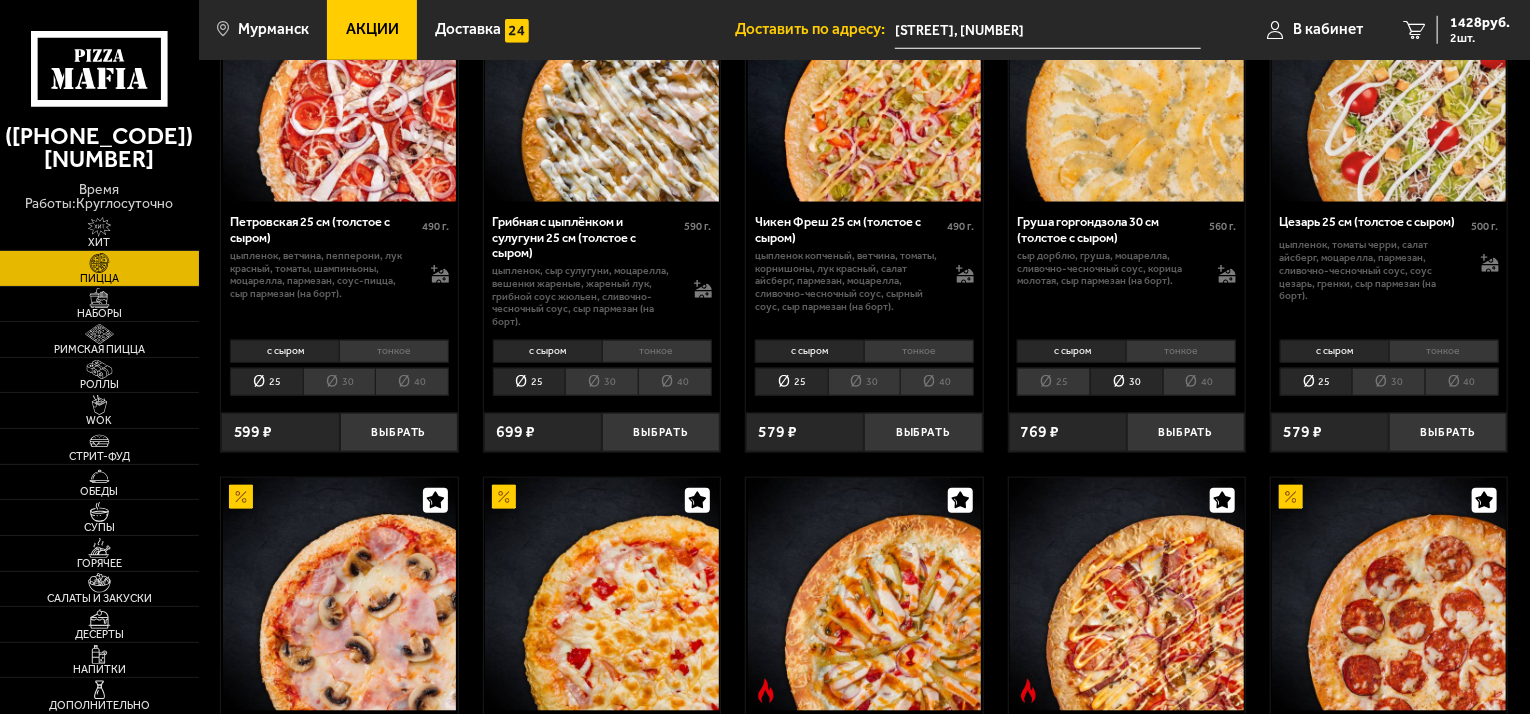 scroll, scrollTop: 791, scrollLeft: 0, axis: vertical 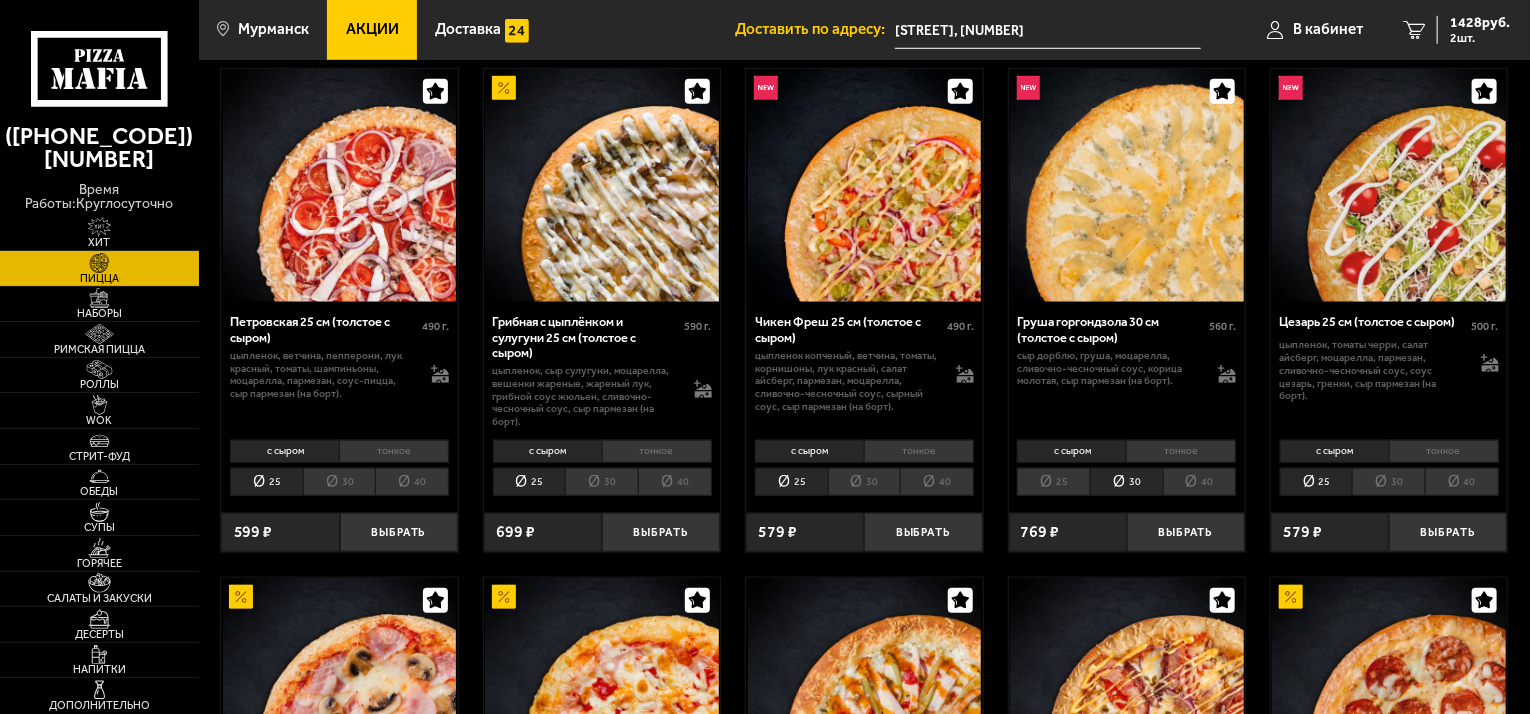 click on "тонкое" at bounding box center [1181, 451] 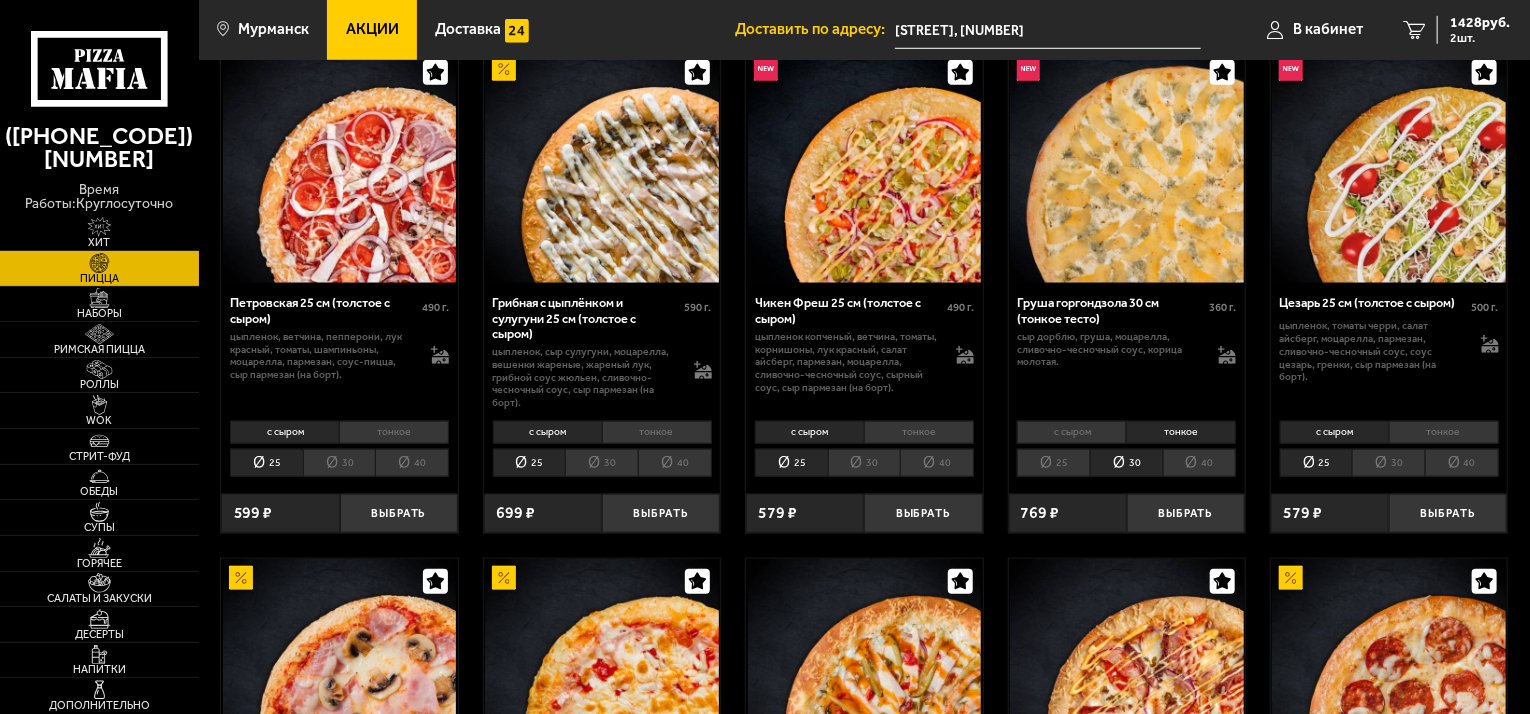 scroll, scrollTop: 891, scrollLeft: 0, axis: vertical 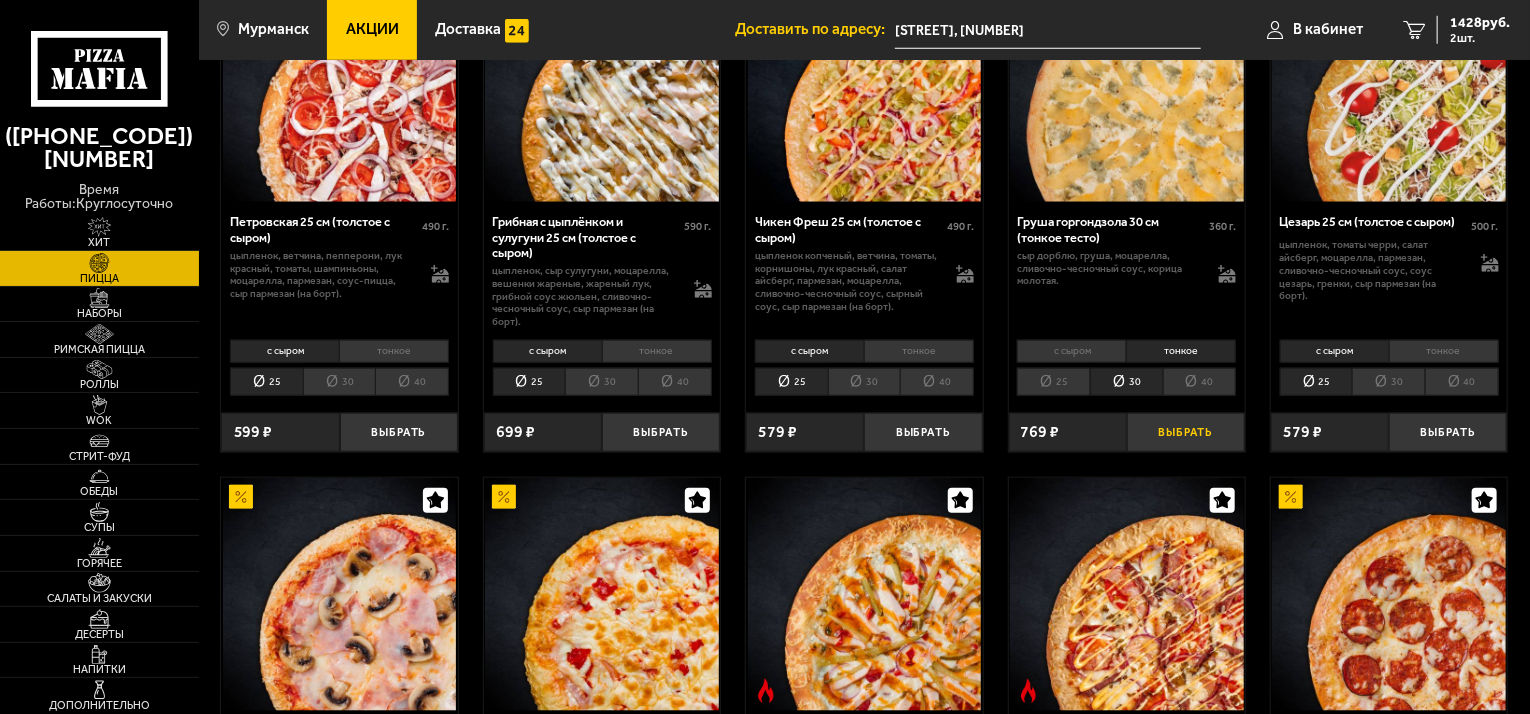 click on "Выбрать" at bounding box center (1186, 432) 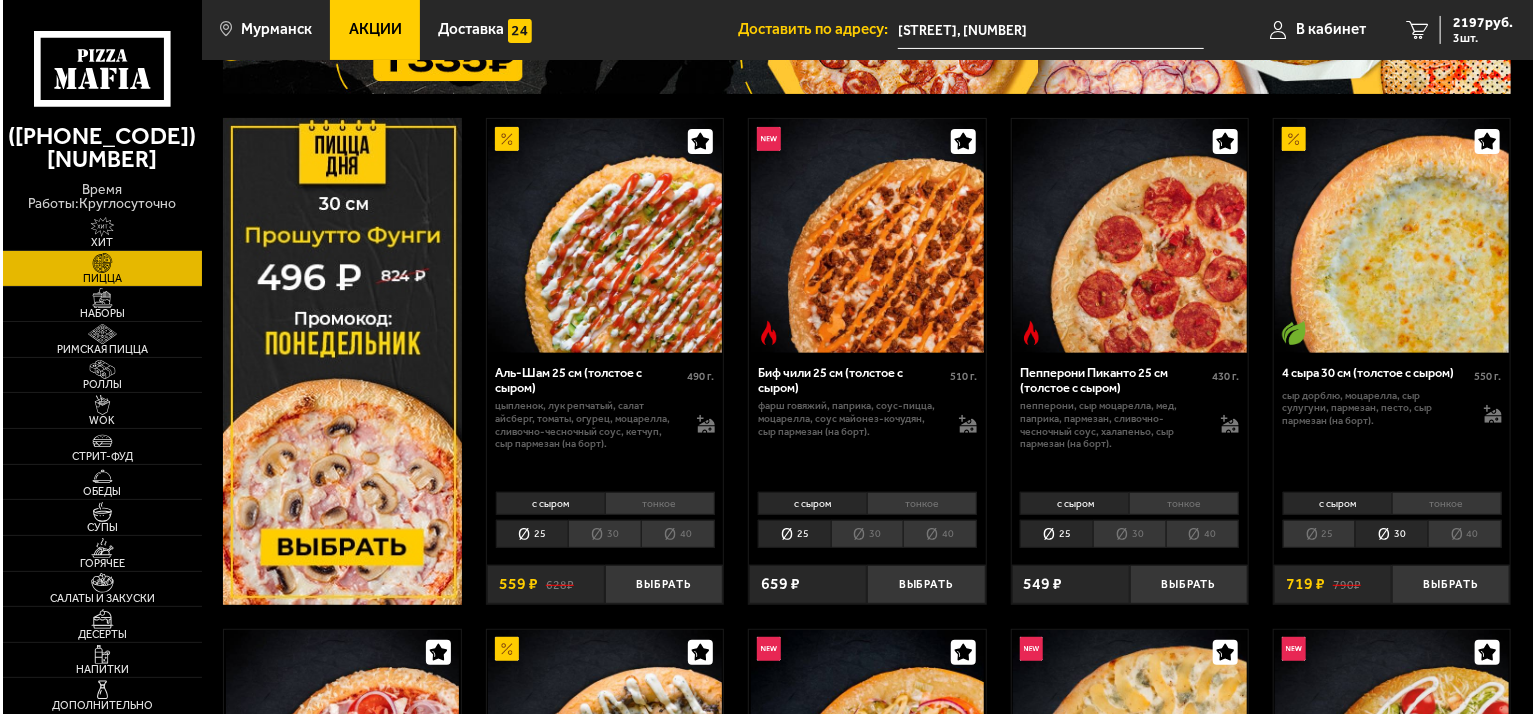 scroll, scrollTop: 191, scrollLeft: 0, axis: vertical 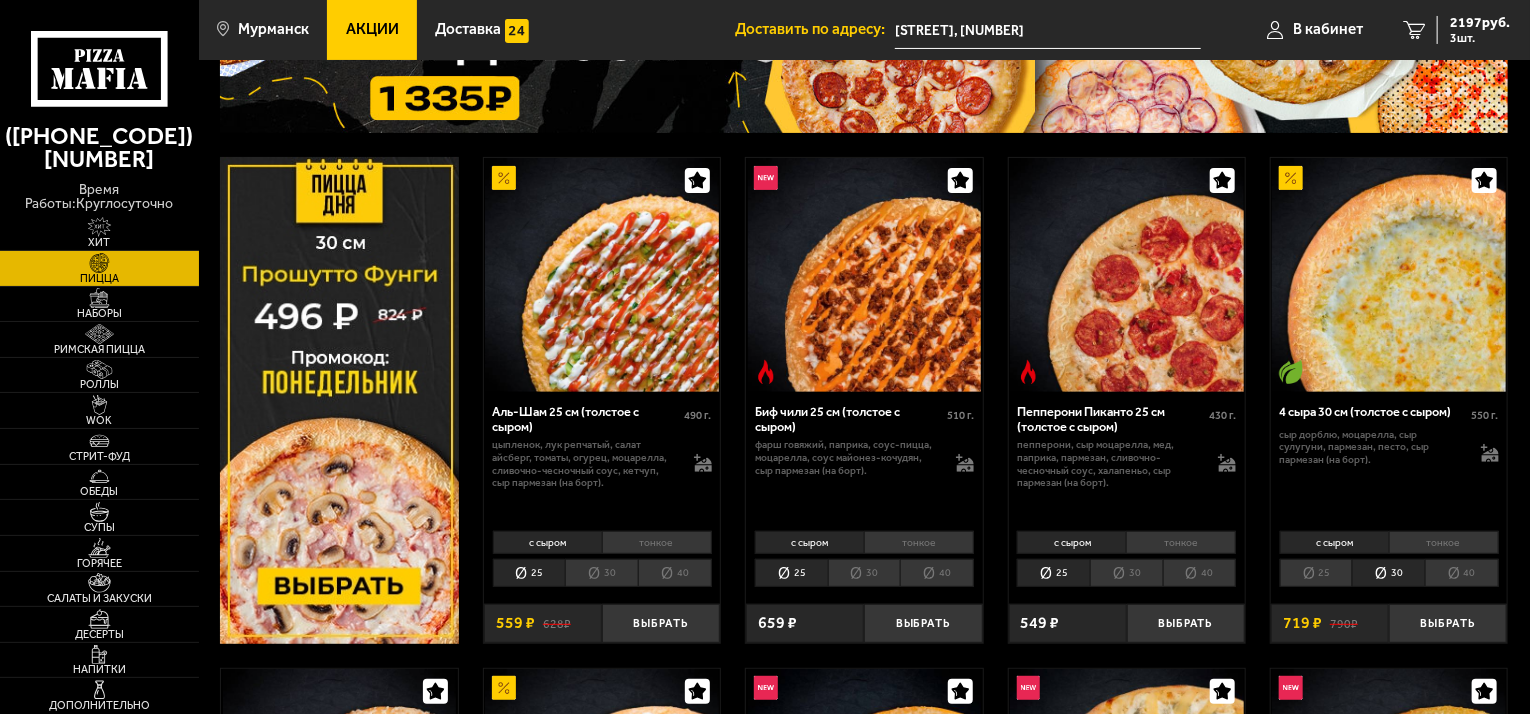 click on "тонкое" at bounding box center (1444, 542) 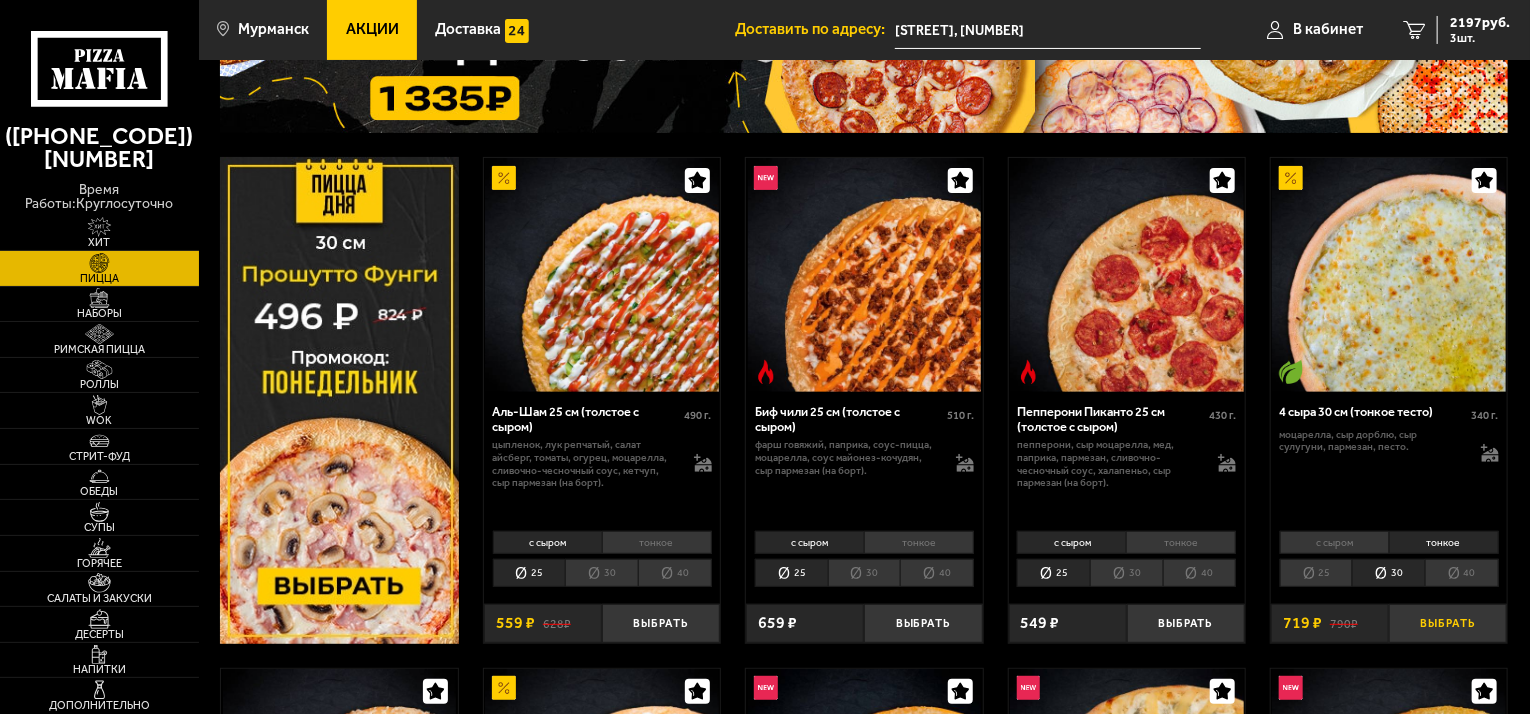 click on "Выбрать" at bounding box center [1448, 623] 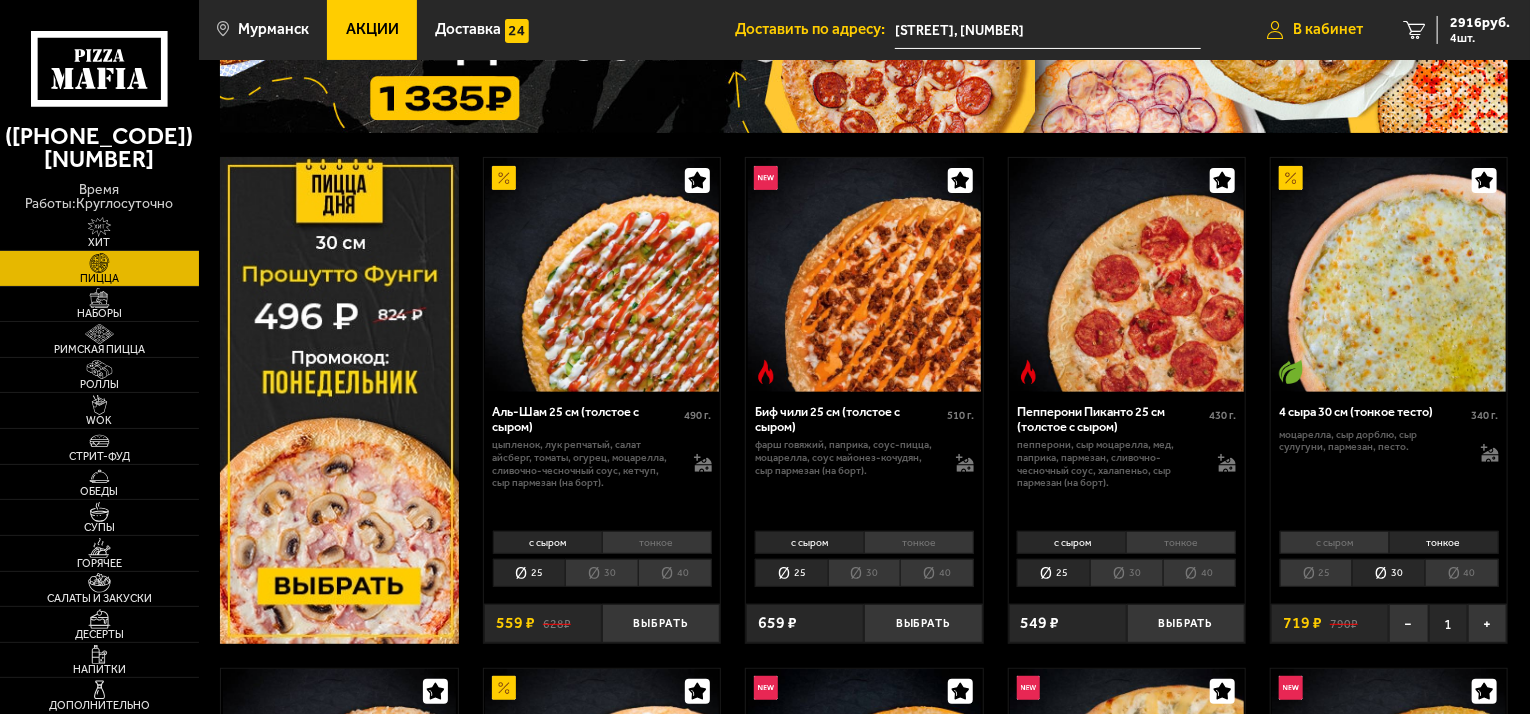 click on "В кабинет" at bounding box center [1328, 29] 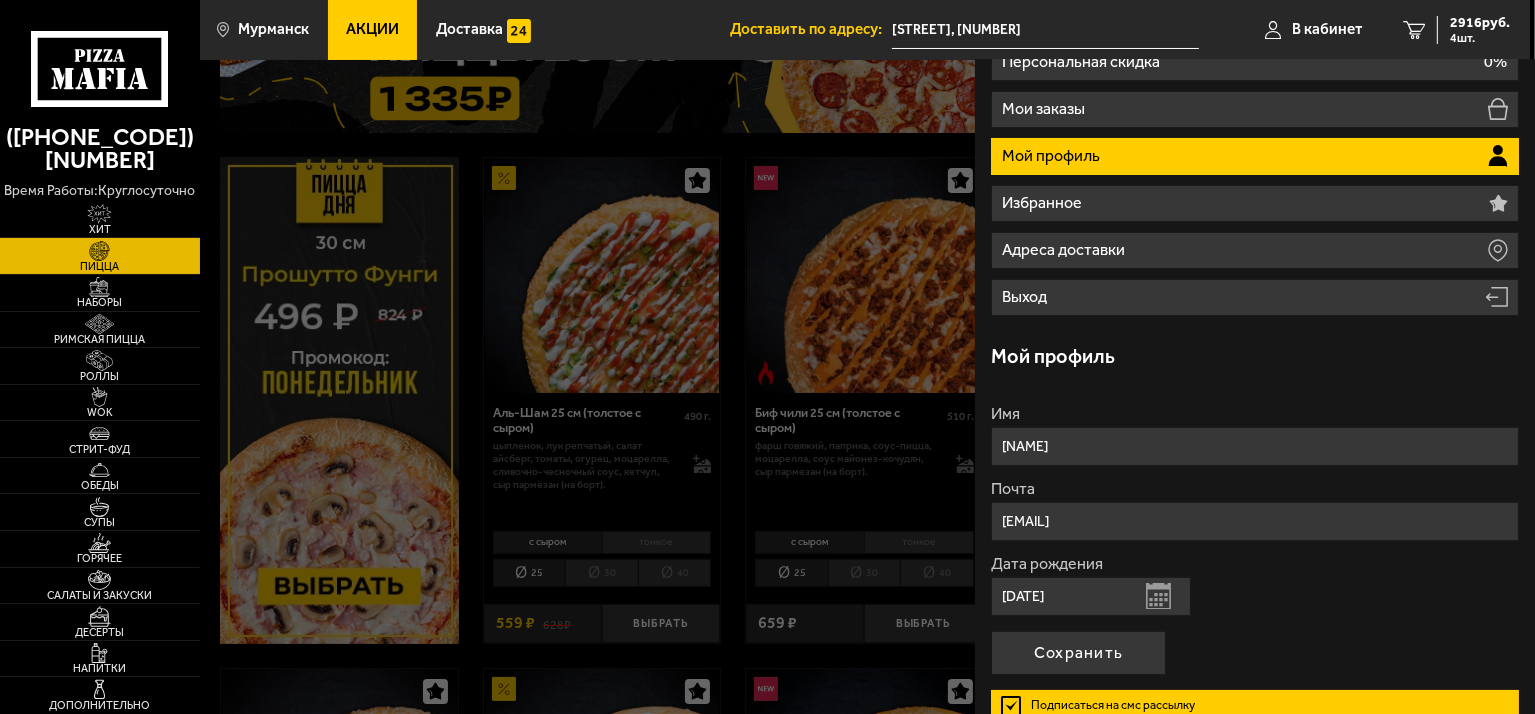 scroll, scrollTop: 236, scrollLeft: 0, axis: vertical 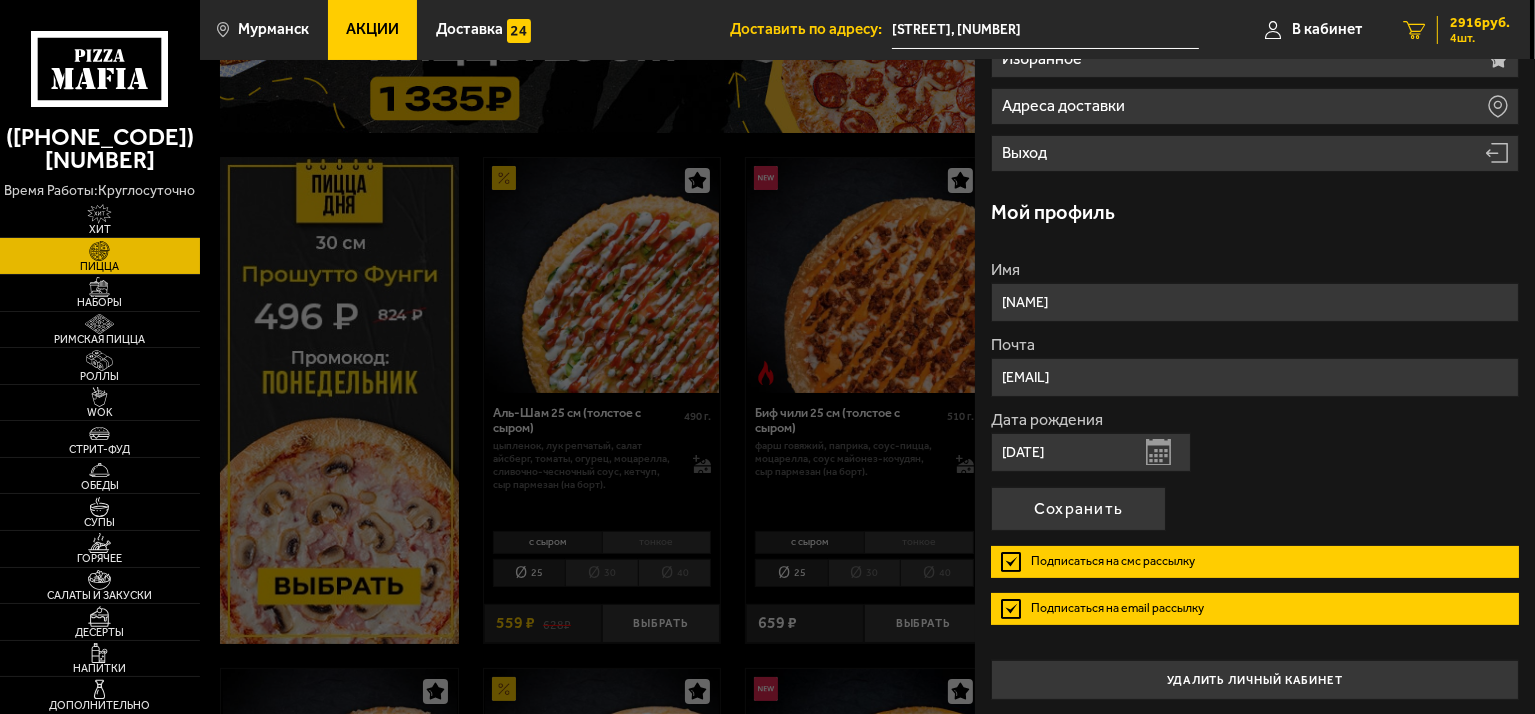 click on "[NUMBER] [CURRENCY]" at bounding box center [1480, 23] 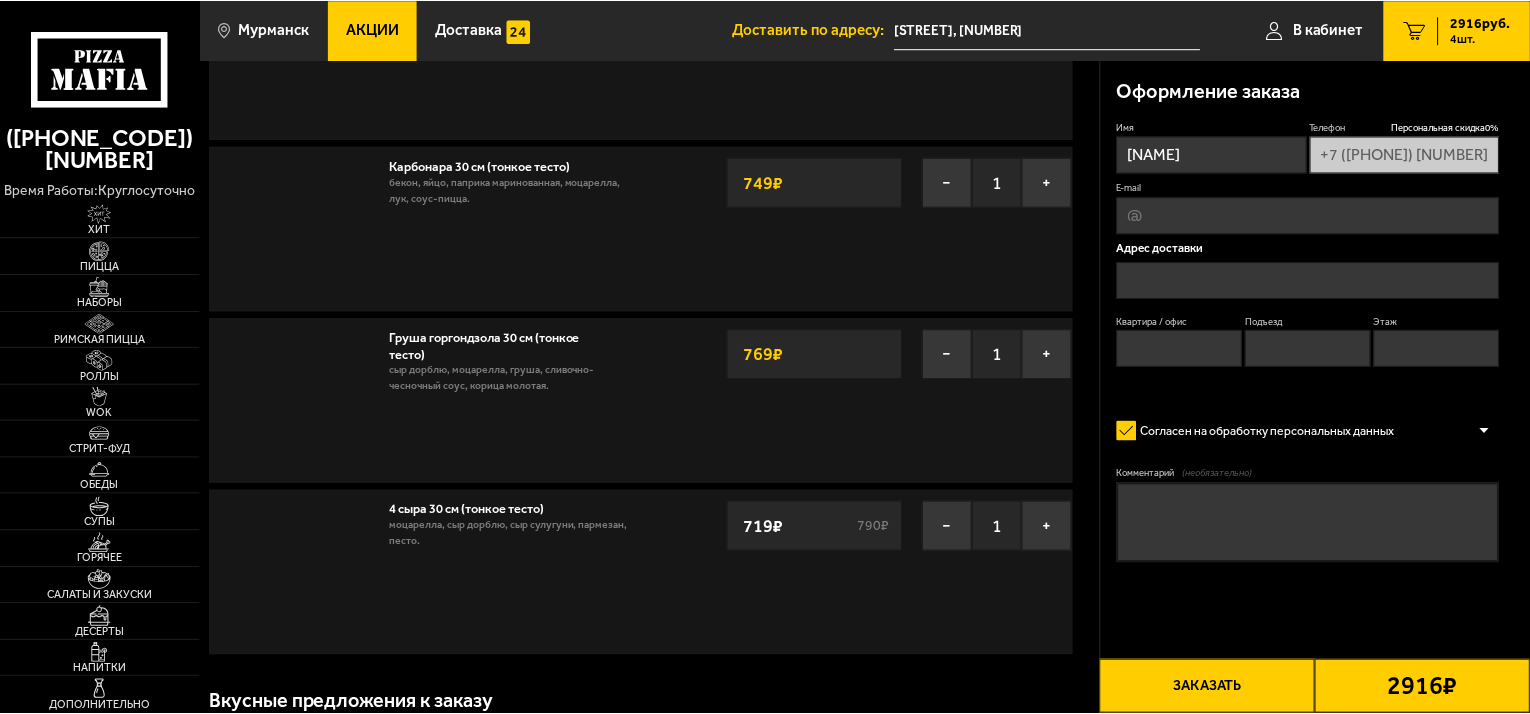 scroll, scrollTop: 0, scrollLeft: 0, axis: both 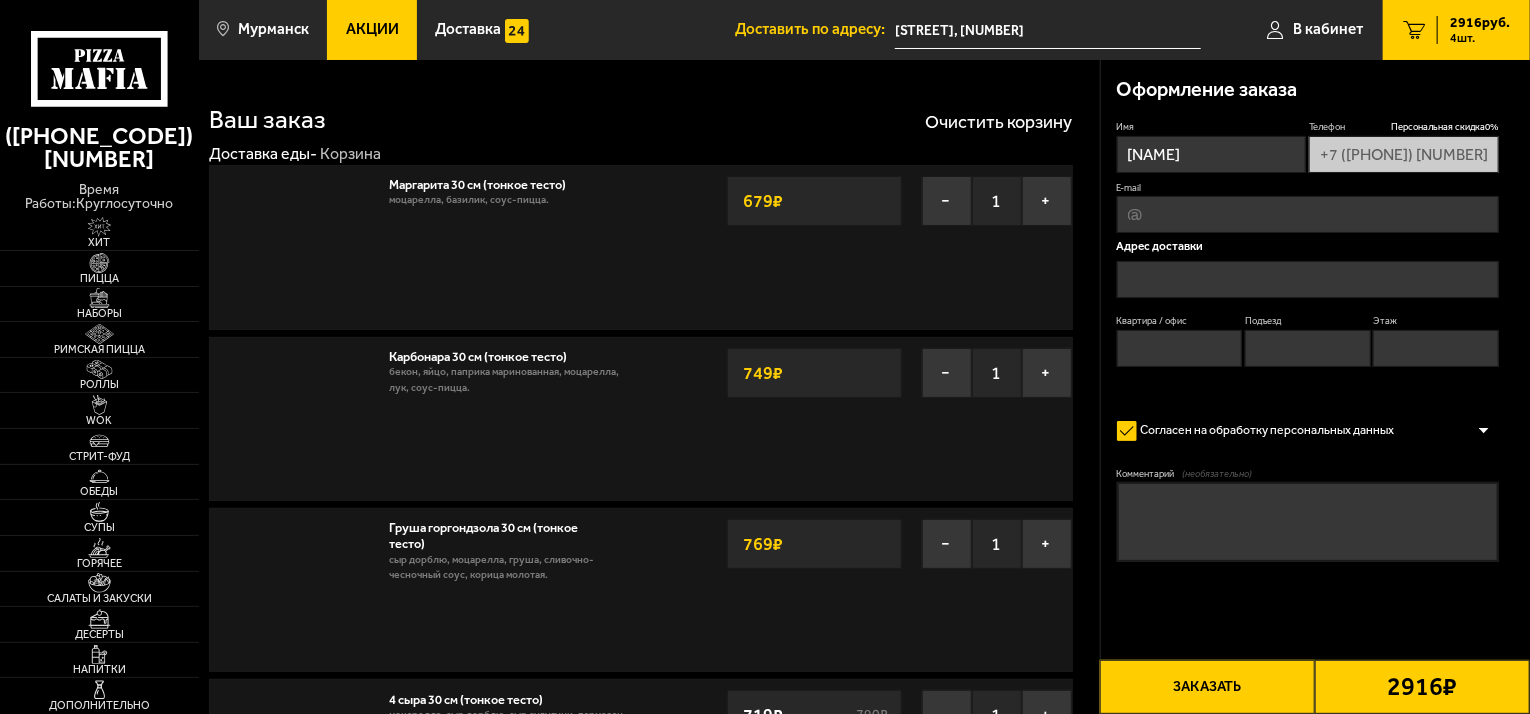 type on "[STREET], [NUMBER]" 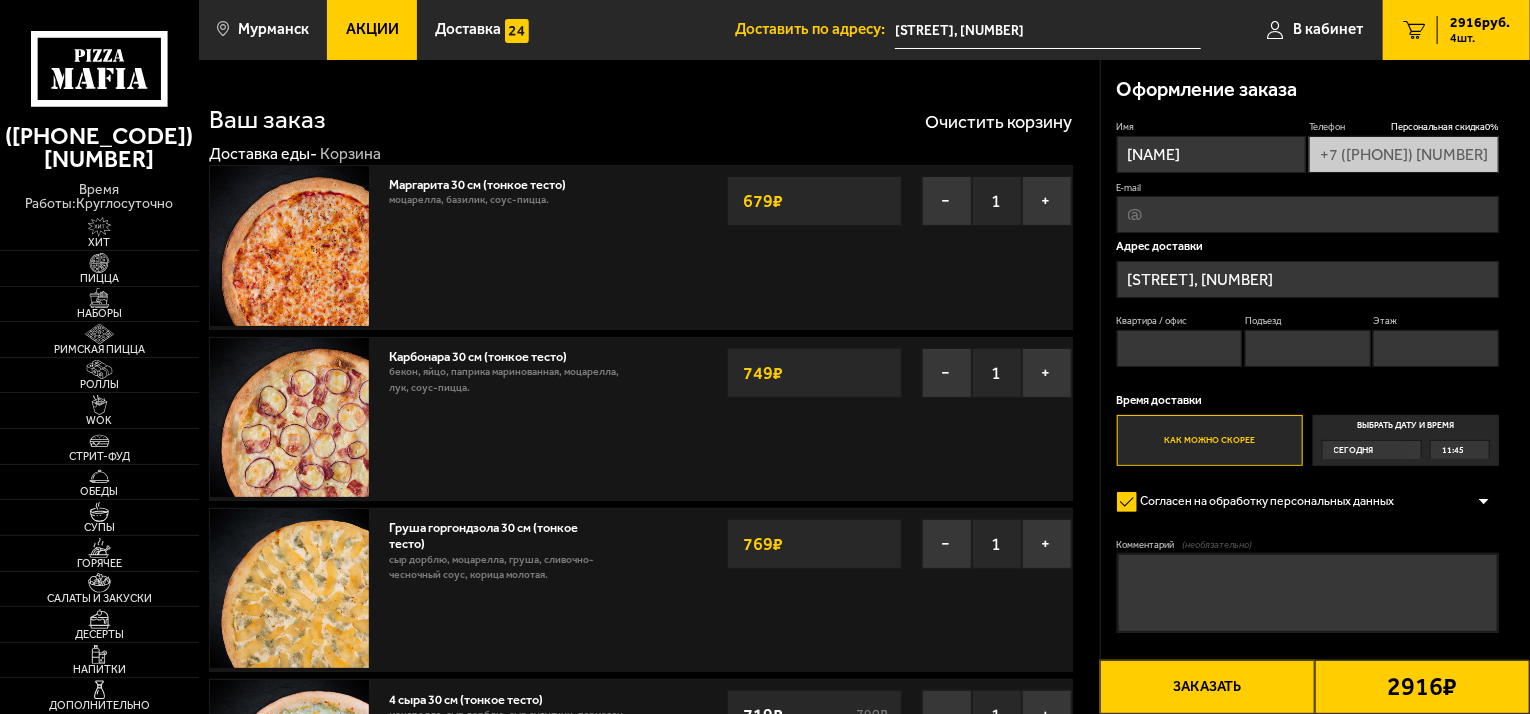 click on "Сегодня" at bounding box center [1372, 449] 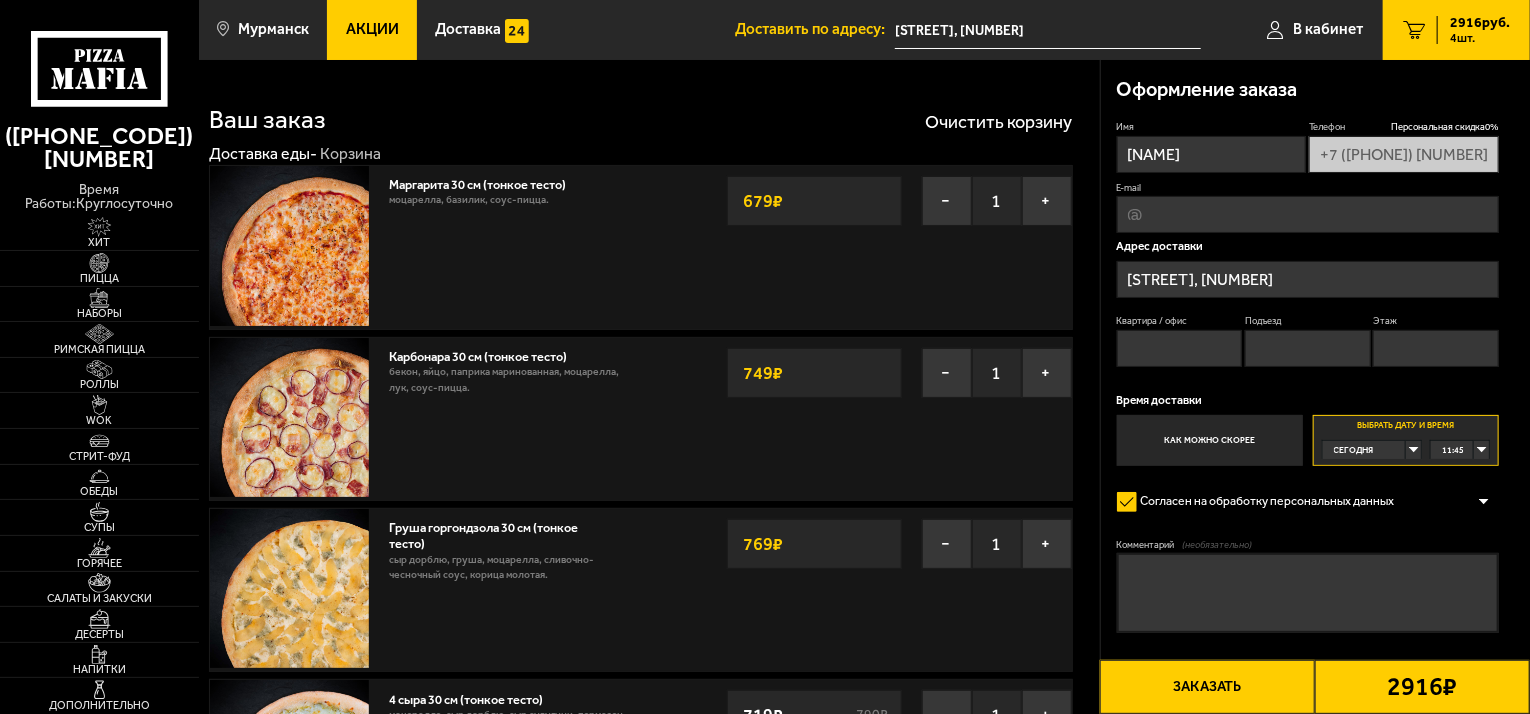 click on "Сегодня" at bounding box center (1365, 450) 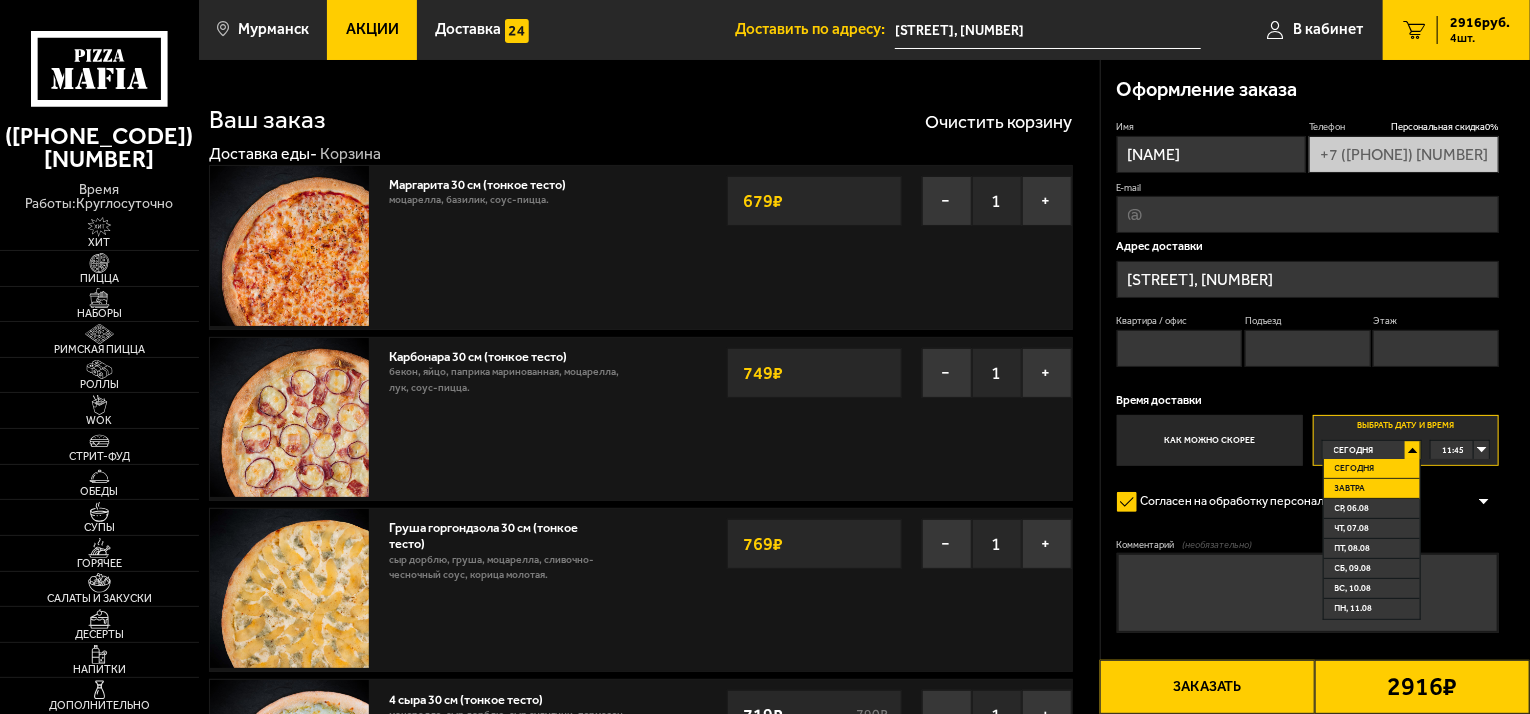 click on "Завтра" at bounding box center [1372, 489] 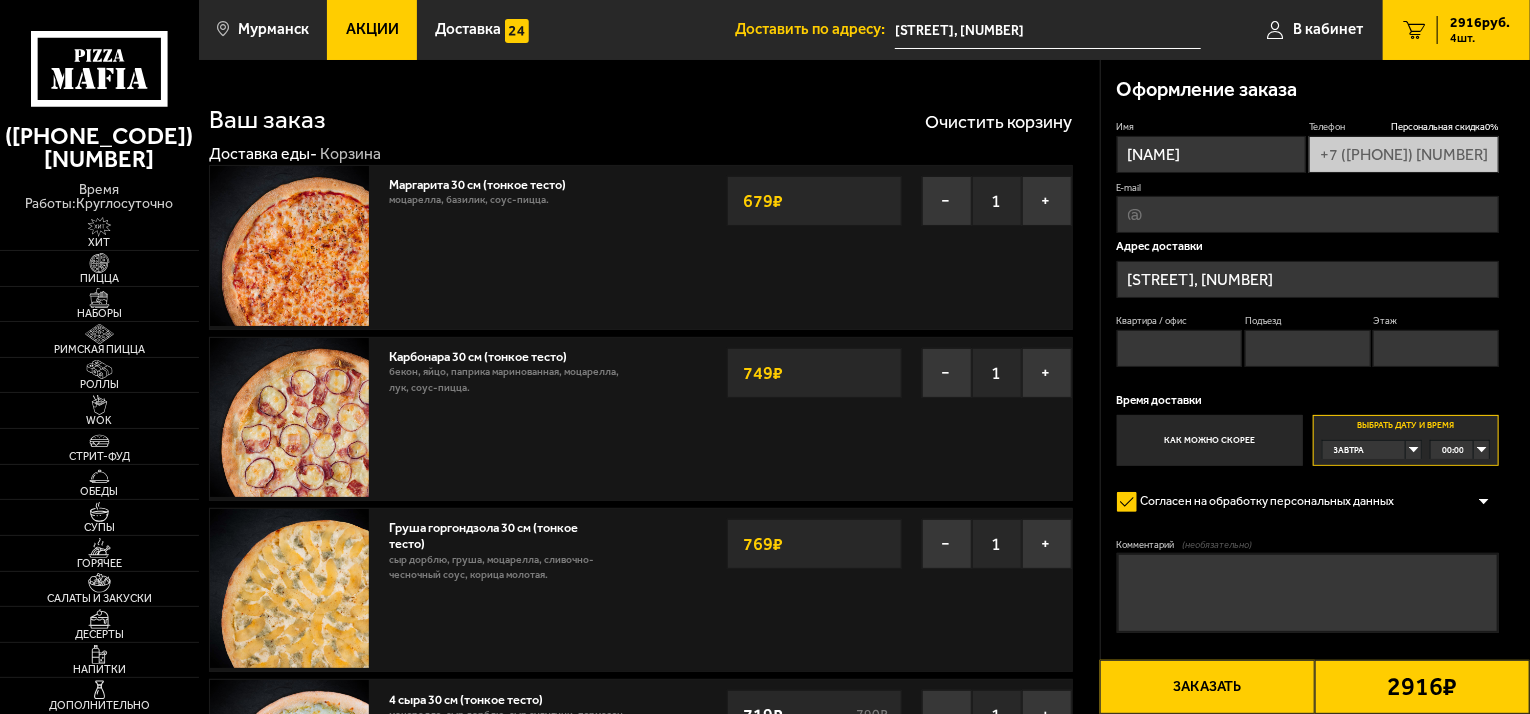 click on "00:00" at bounding box center [1460, 450] 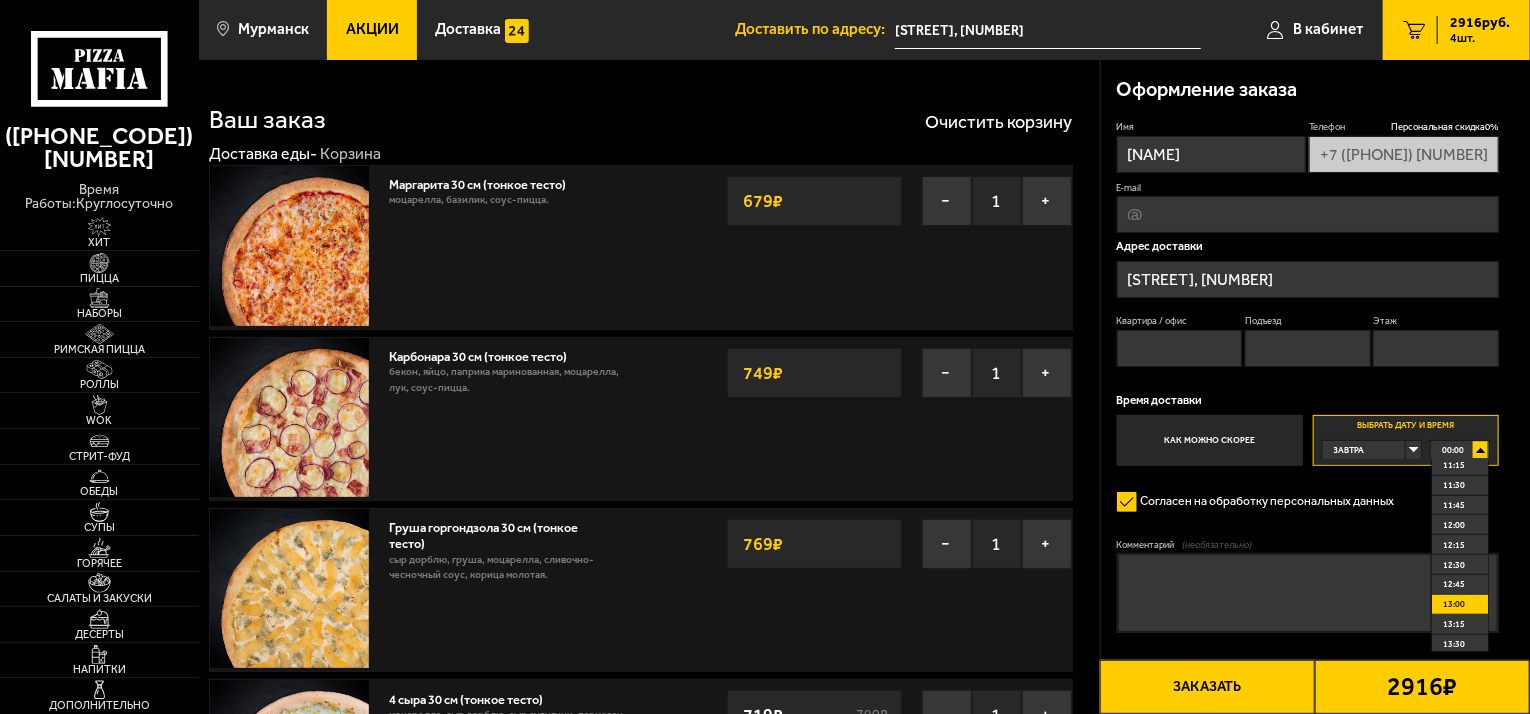 scroll, scrollTop: 700, scrollLeft: 0, axis: vertical 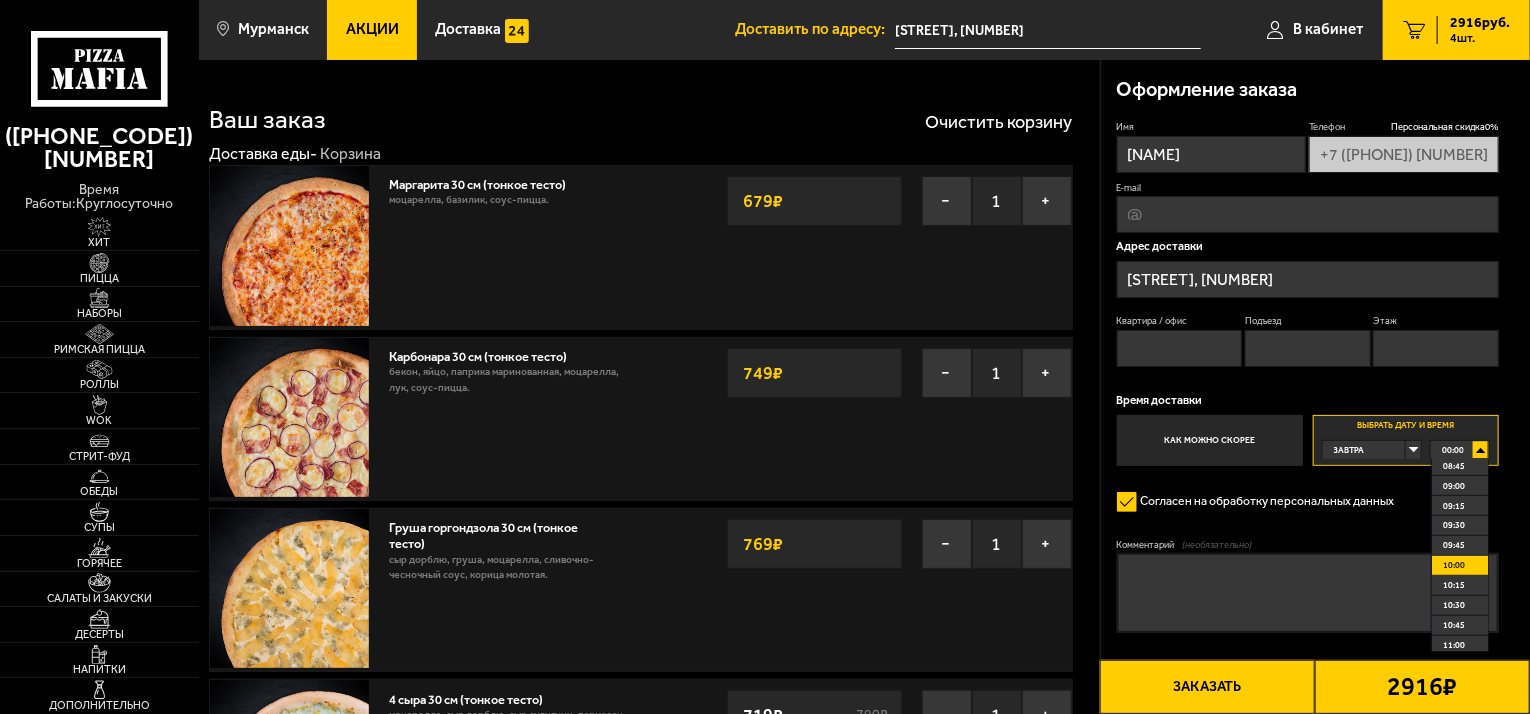 click on "10:00" at bounding box center (1460, 566) 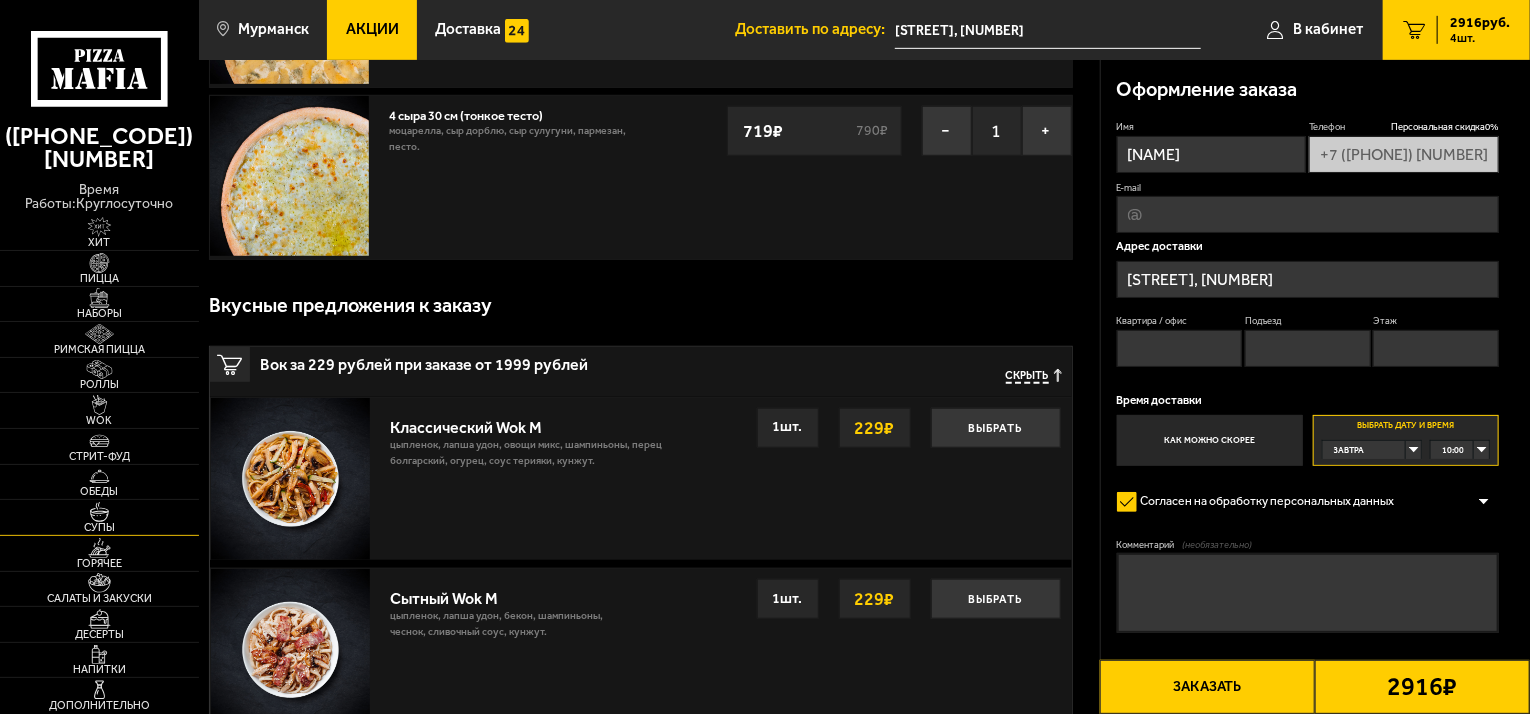 scroll, scrollTop: 600, scrollLeft: 0, axis: vertical 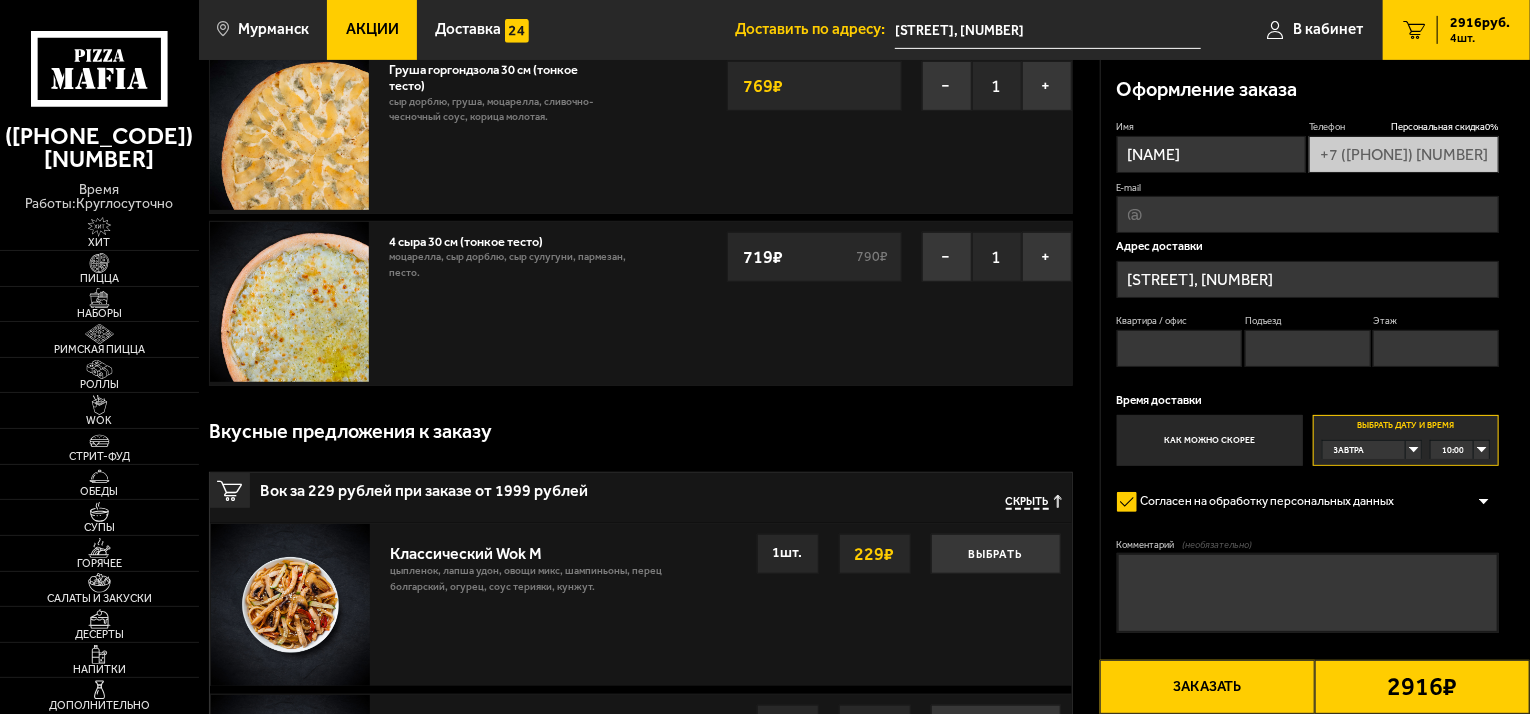 click on "Акции" at bounding box center [372, 29] 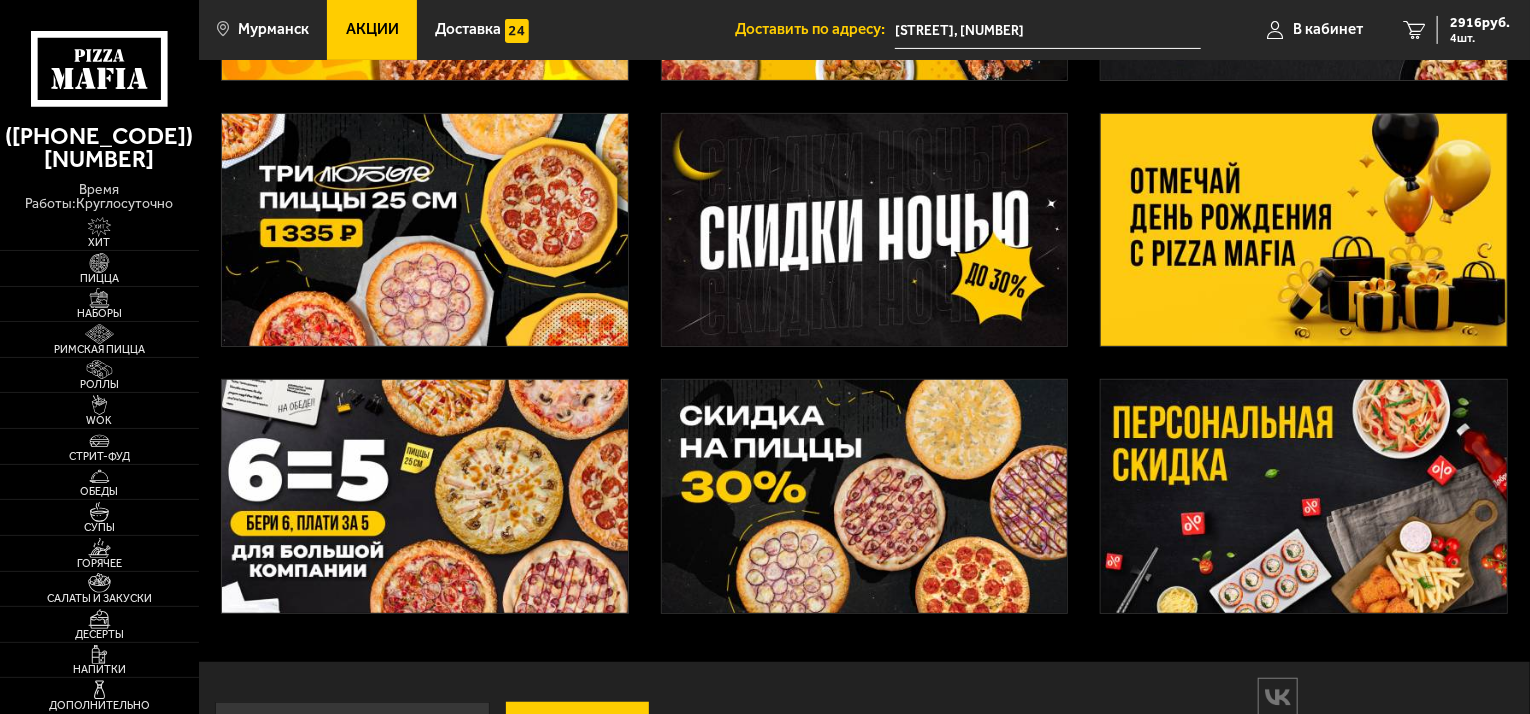 scroll, scrollTop: 411, scrollLeft: 0, axis: vertical 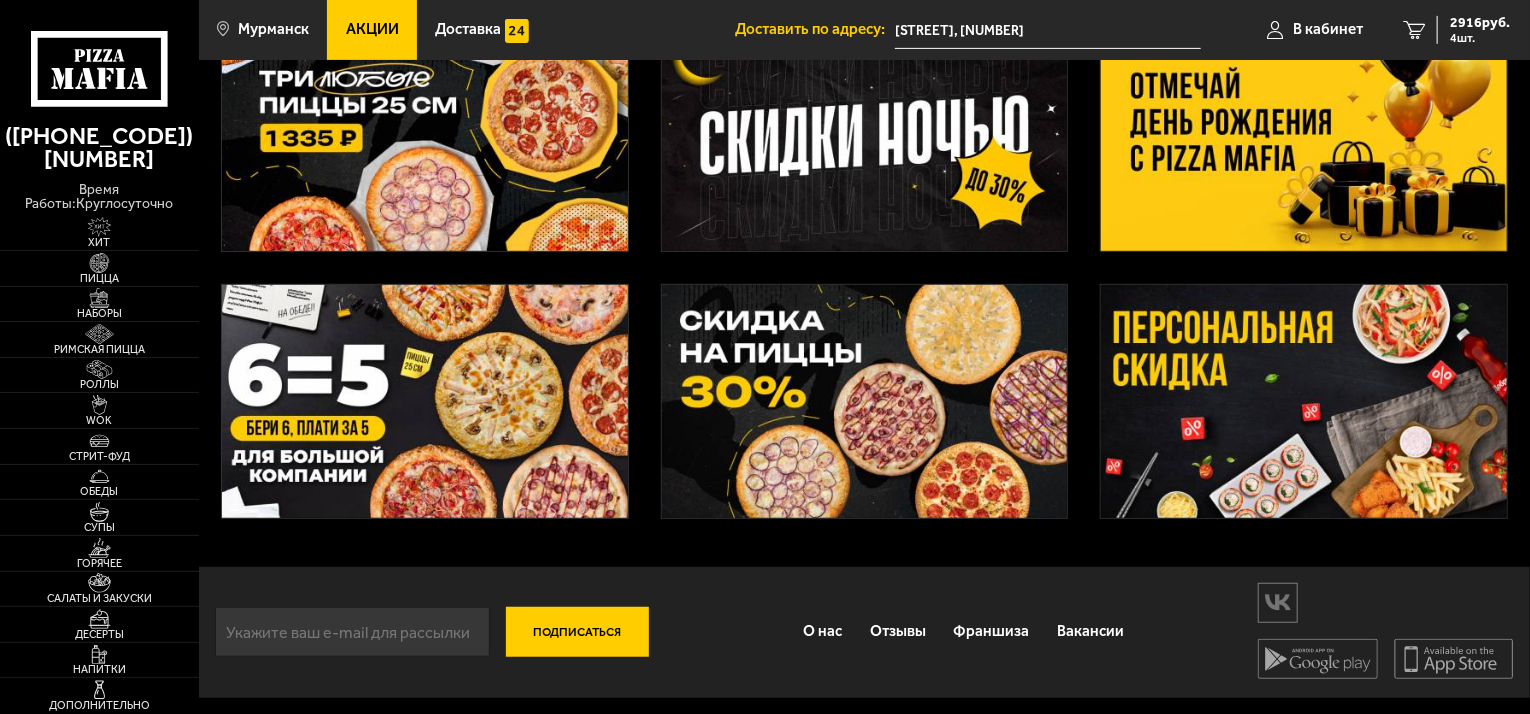 click at bounding box center (865, 401) 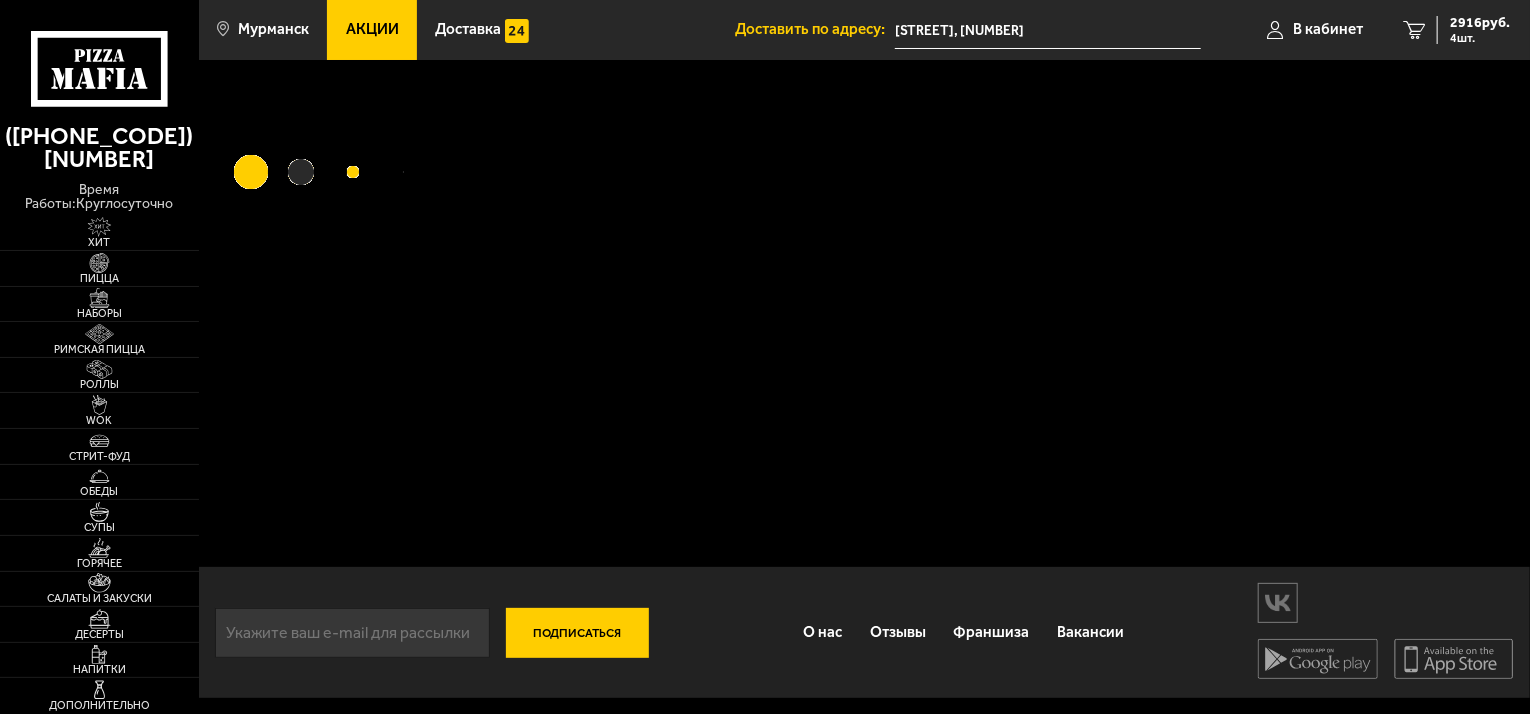 scroll, scrollTop: 0, scrollLeft: 0, axis: both 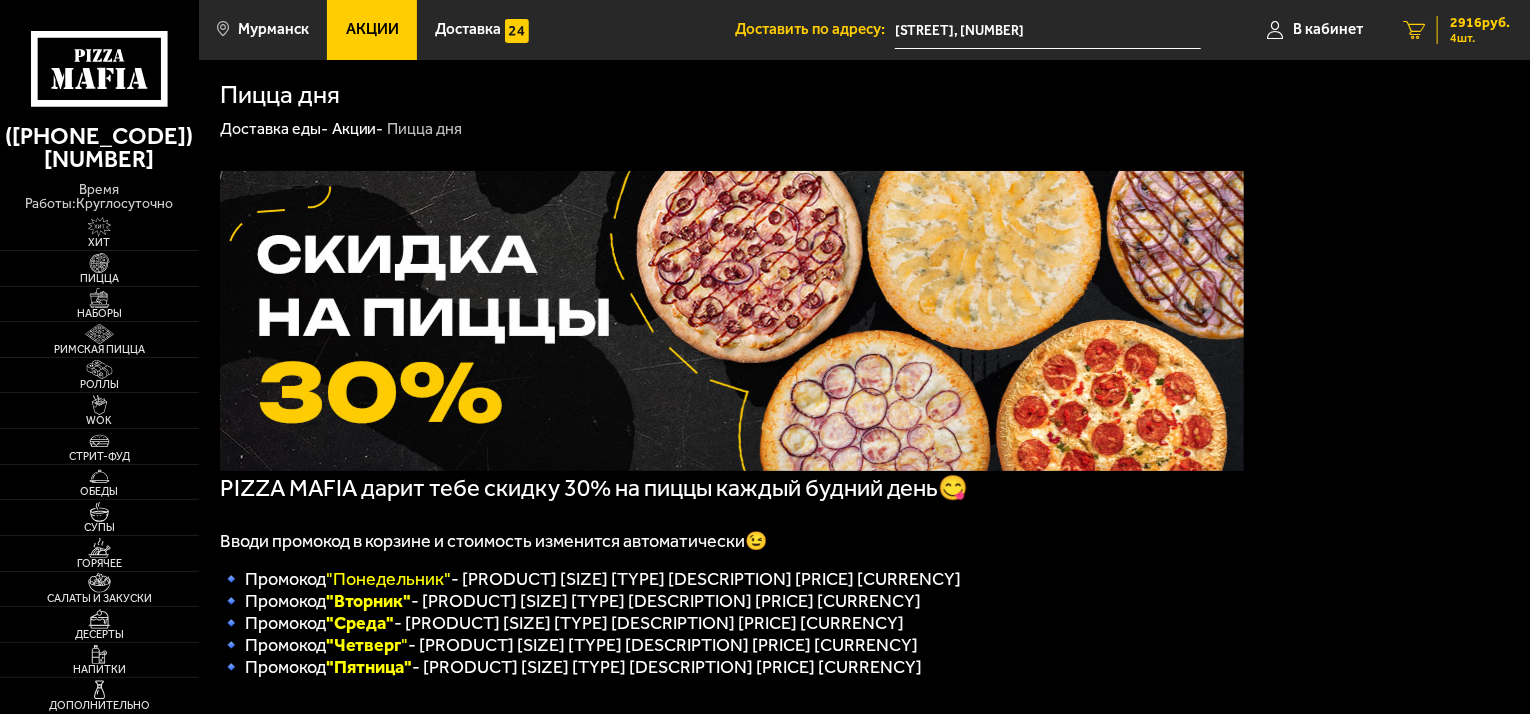 click on "[NUMBER] [CURRENCY]" at bounding box center [1480, 23] 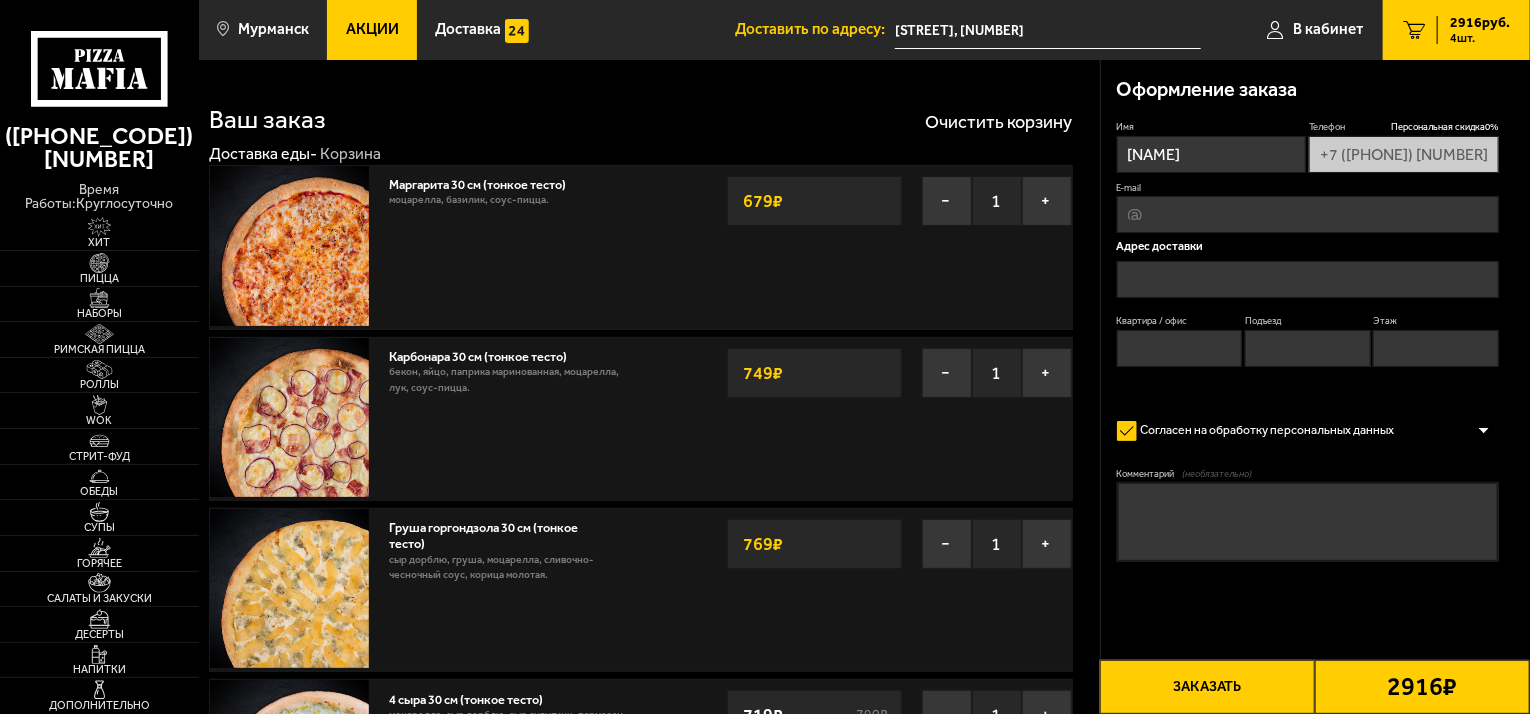 type on "[STREET], [NUMBER]" 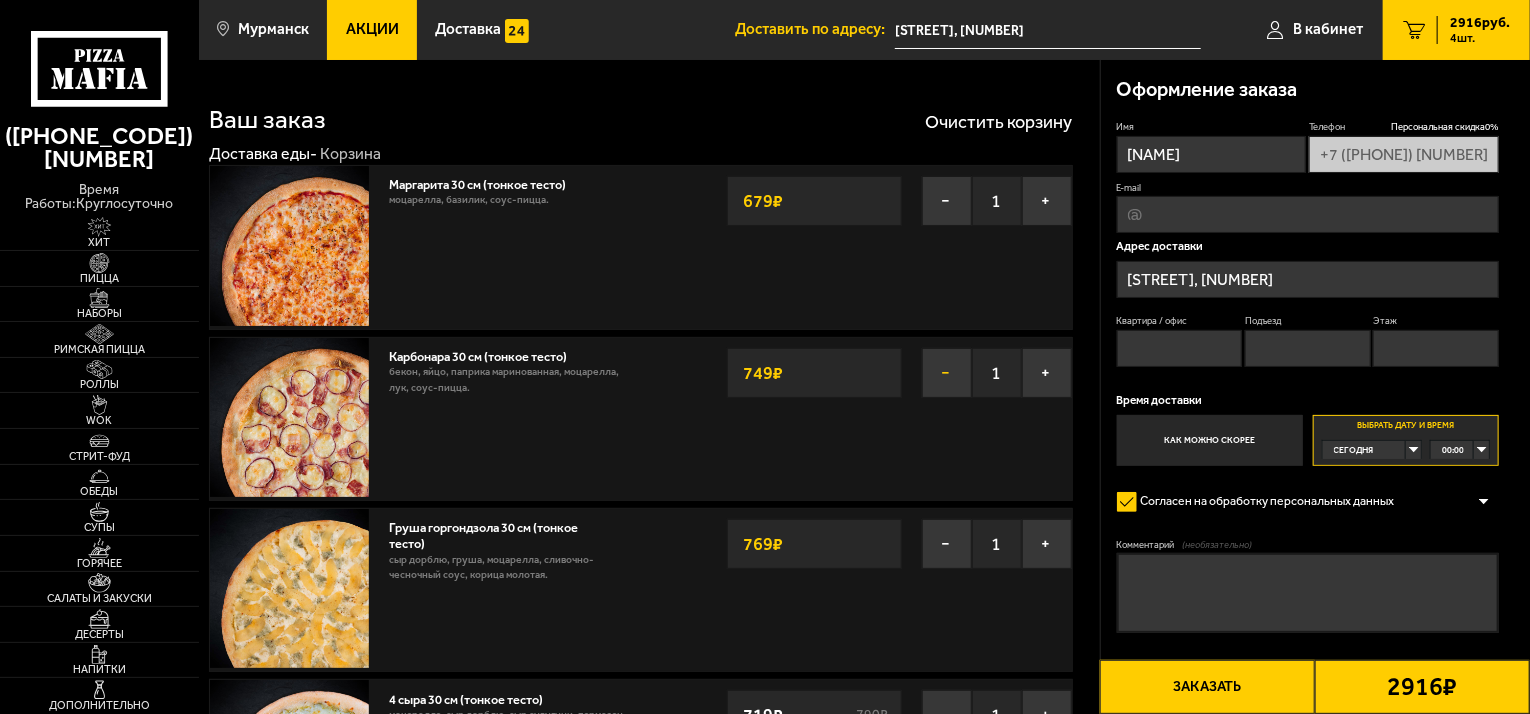 click on "−" at bounding box center (947, 373) 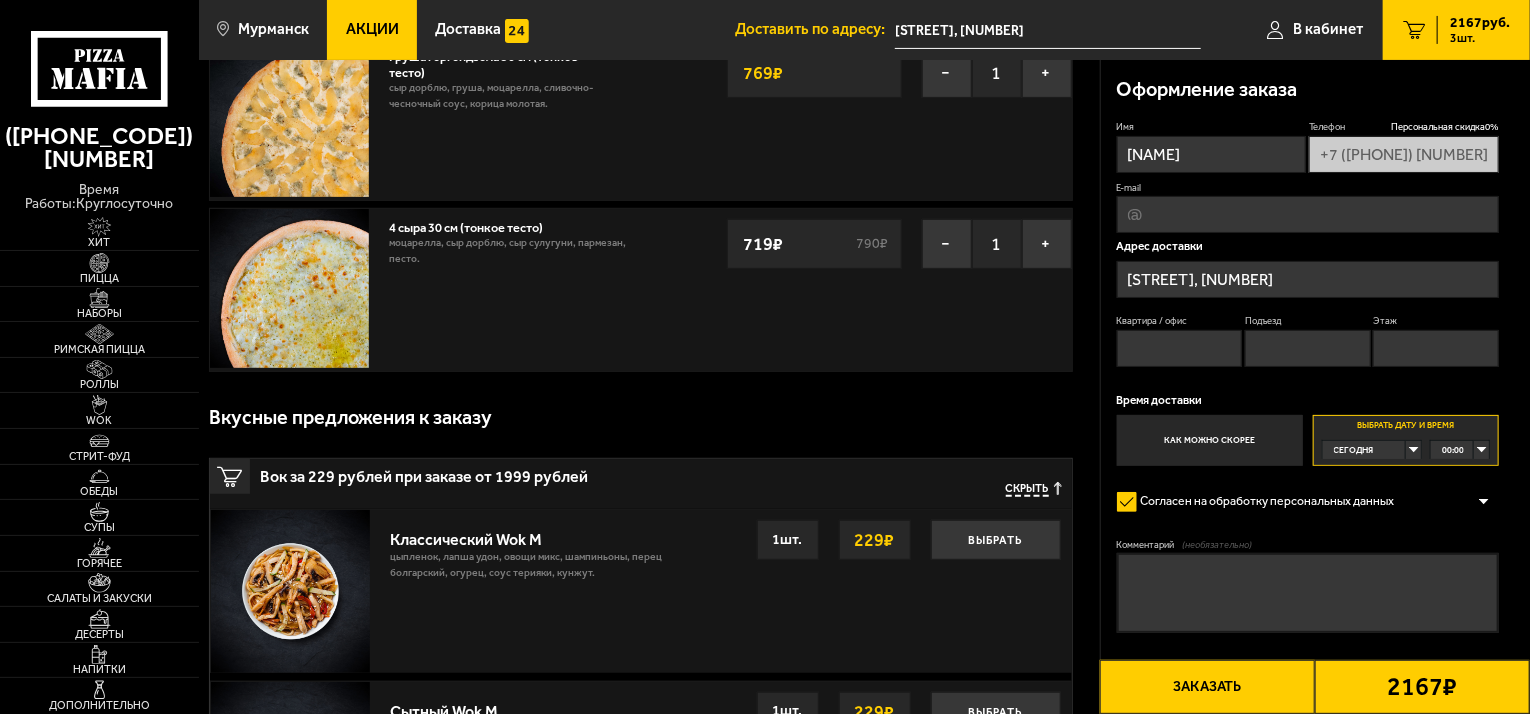 scroll, scrollTop: 0, scrollLeft: 0, axis: both 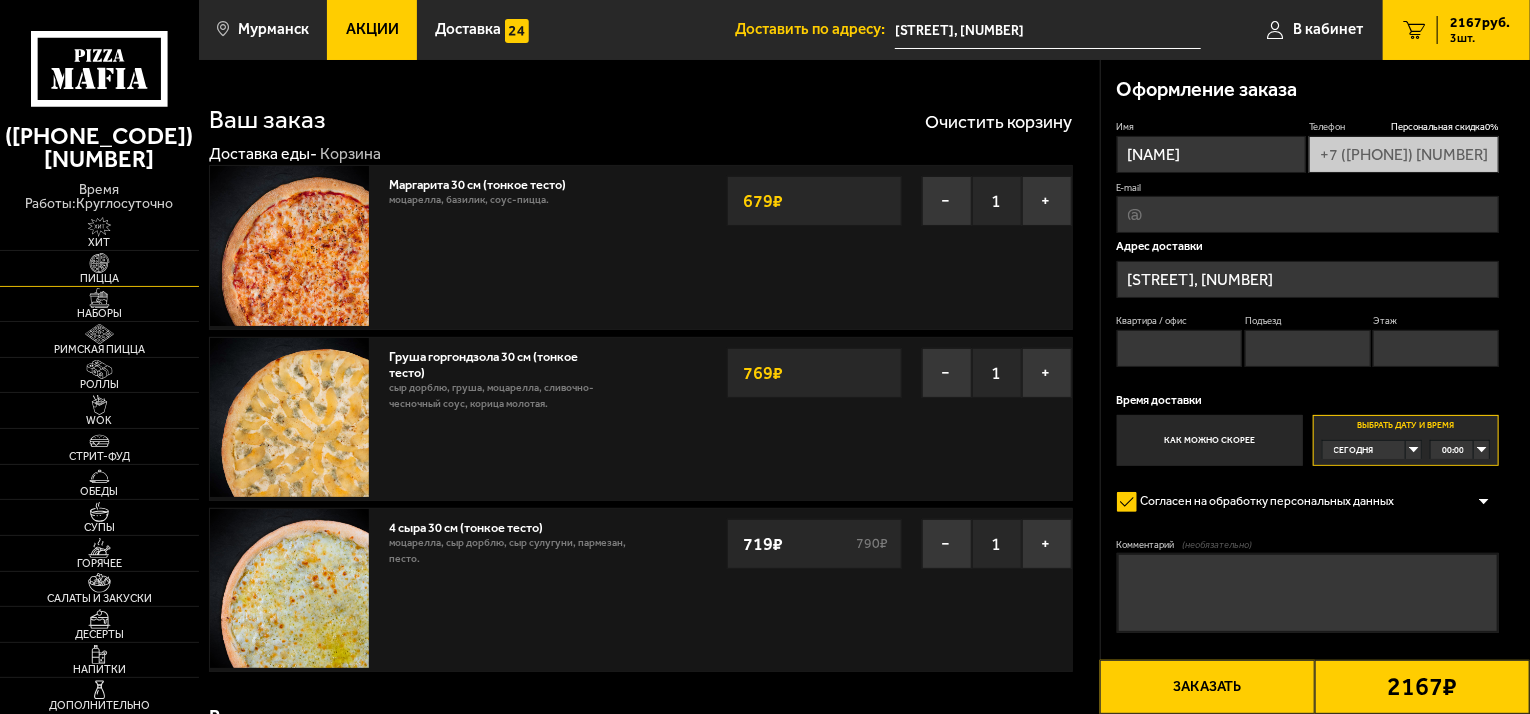 click on "Пицца" at bounding box center [99, 278] 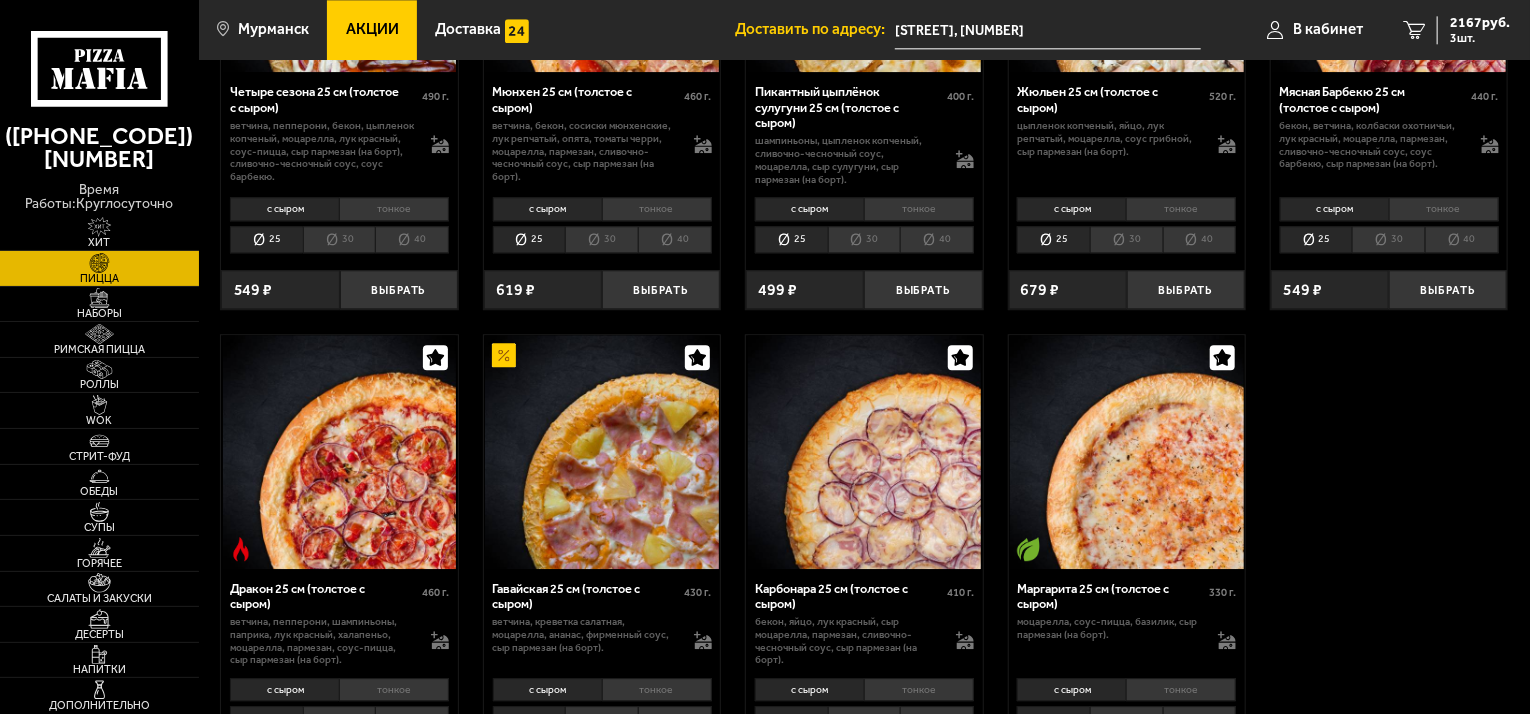 scroll, scrollTop: 2600, scrollLeft: 0, axis: vertical 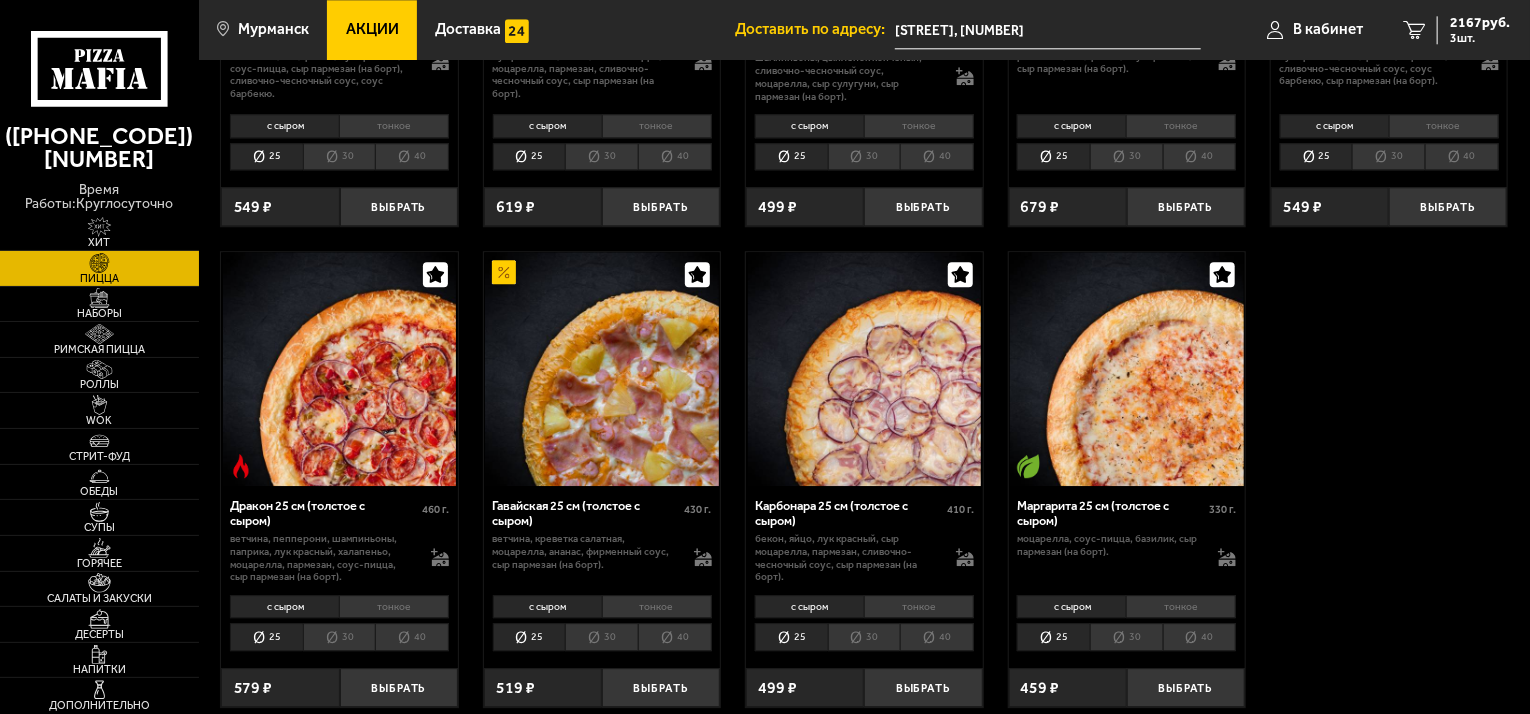 click on "30" at bounding box center [864, 637] 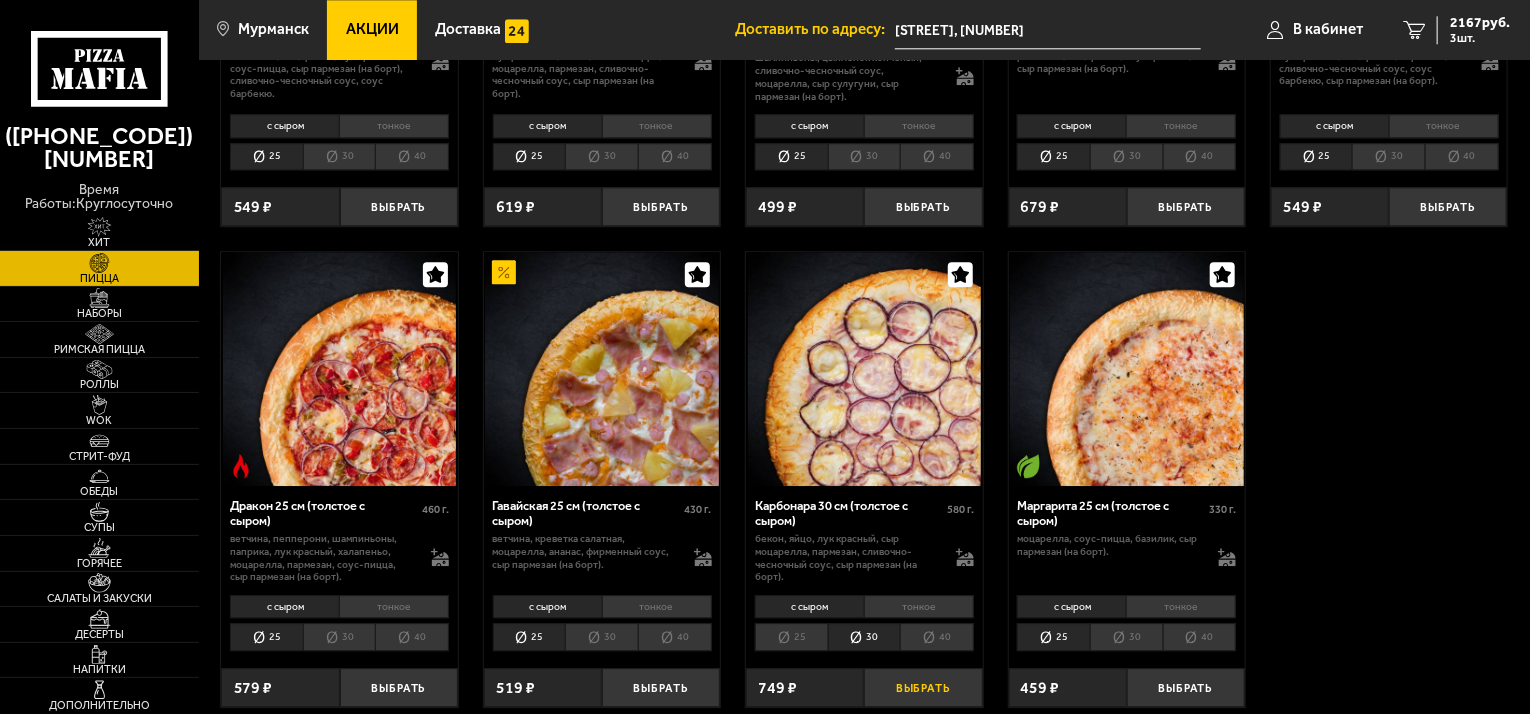 click on "Выбрать" at bounding box center [923, 687] 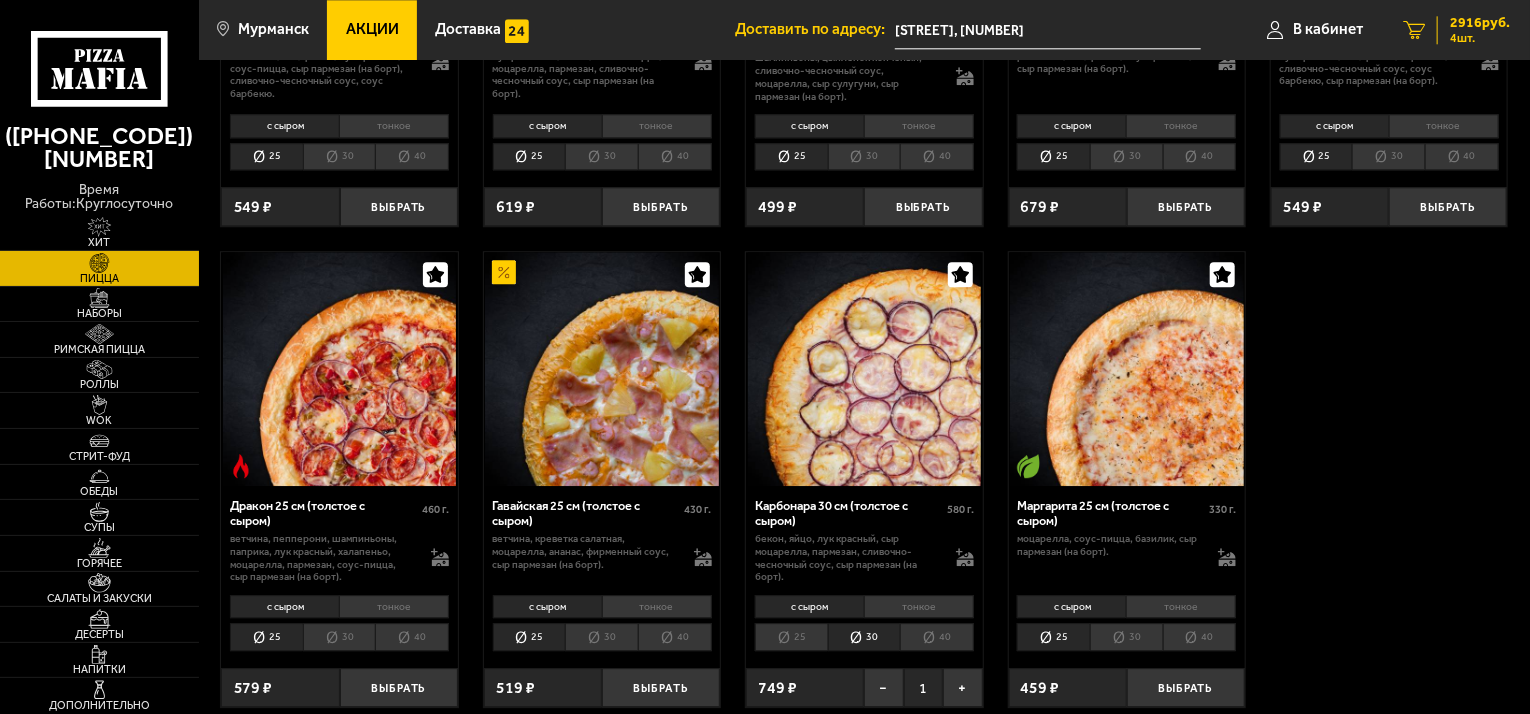click on "4" at bounding box center [1414, 30] 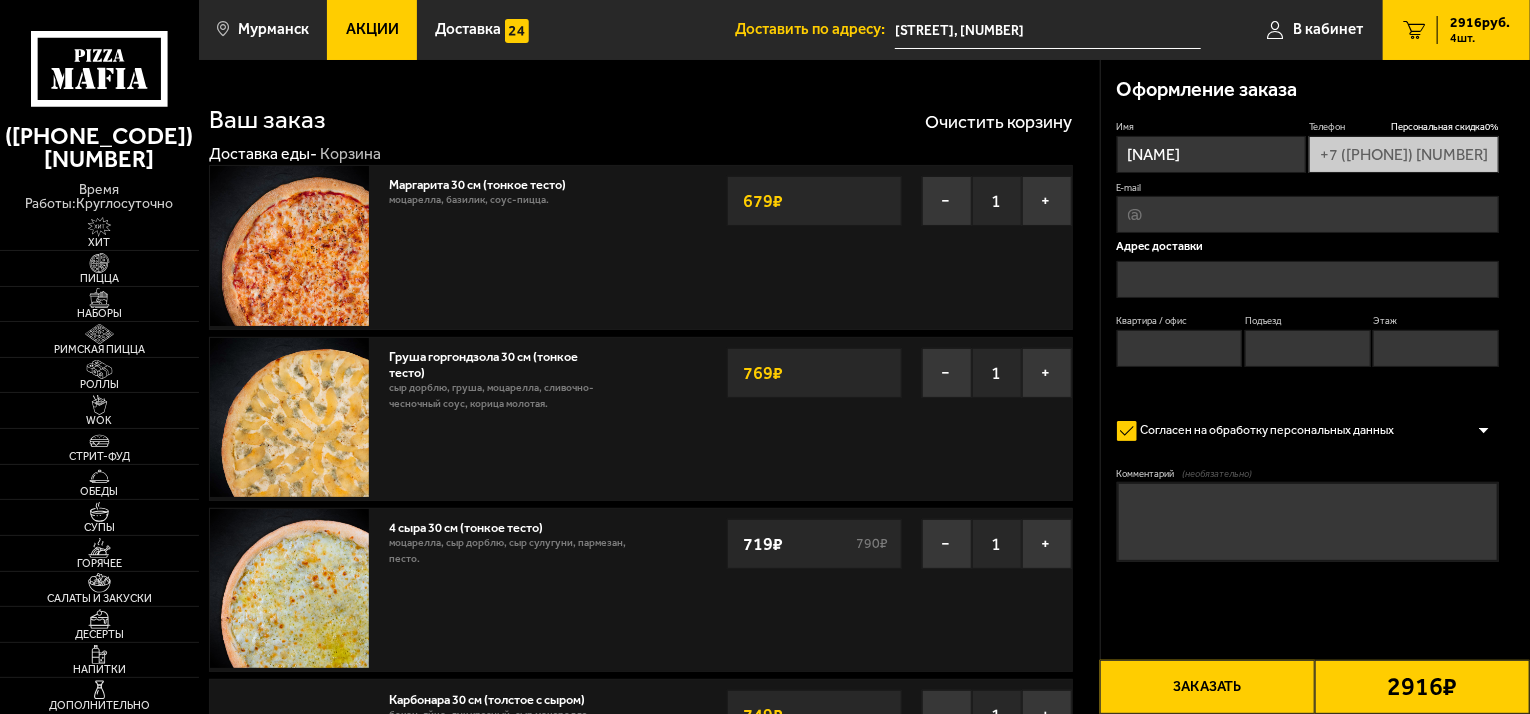 type on "[STREET], [NUMBER]" 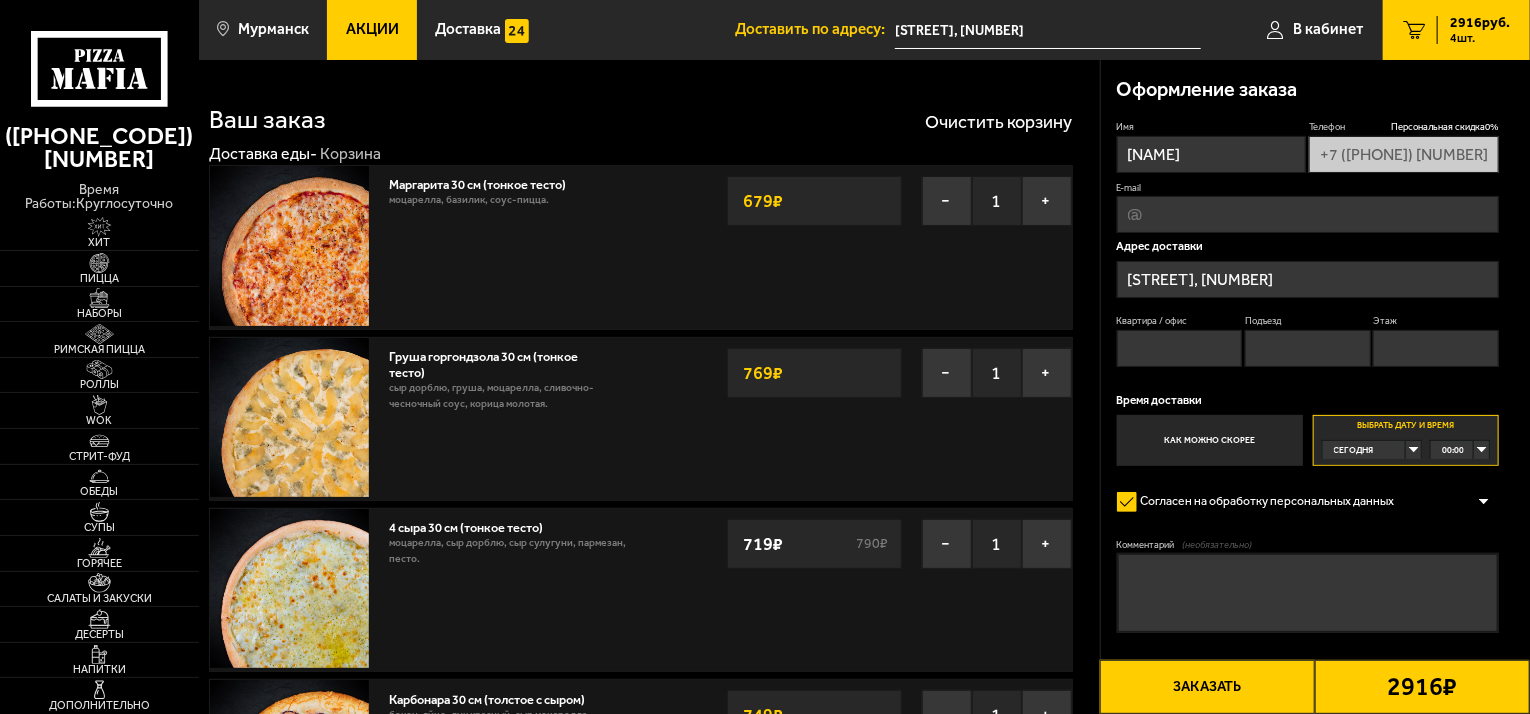 click on "Сегодня" at bounding box center (1365, 450) 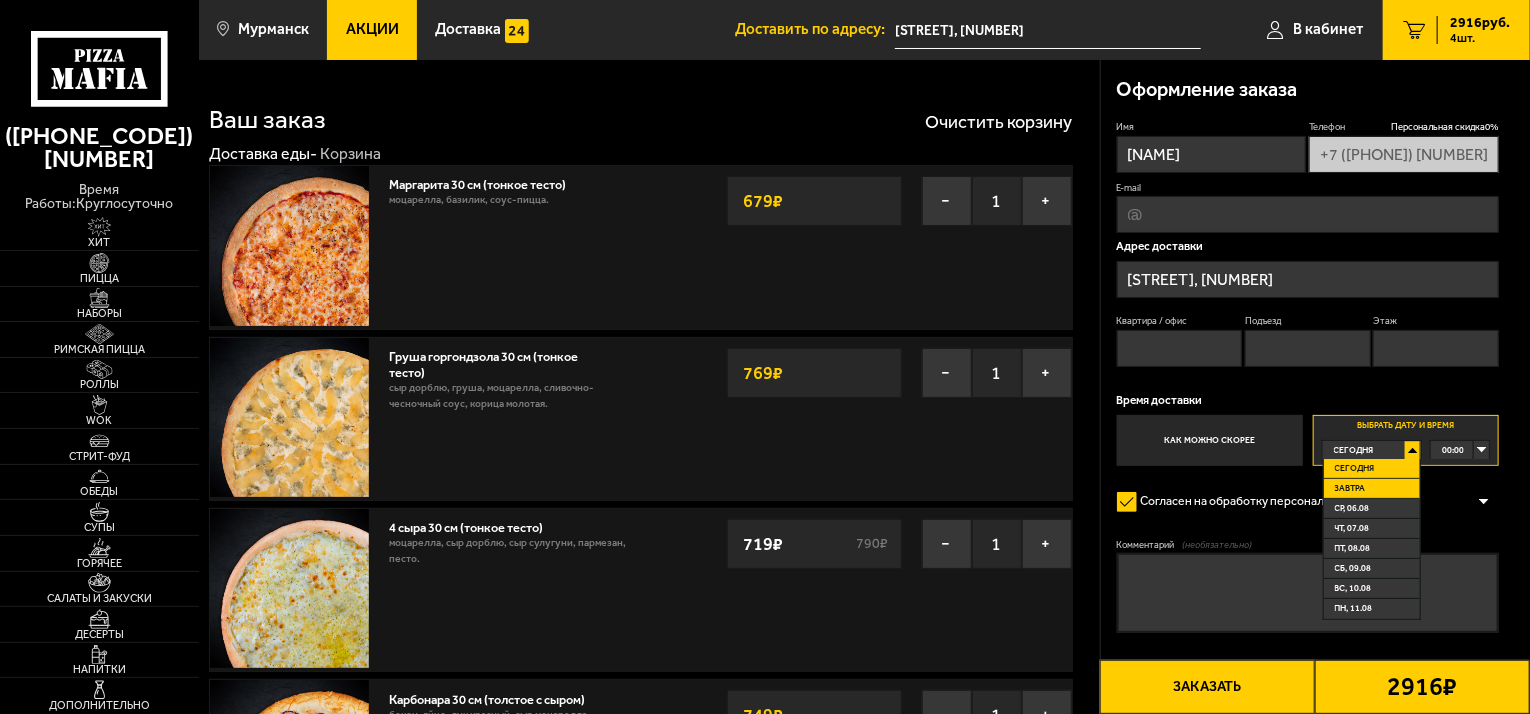 click on "Завтра" at bounding box center (1372, 489) 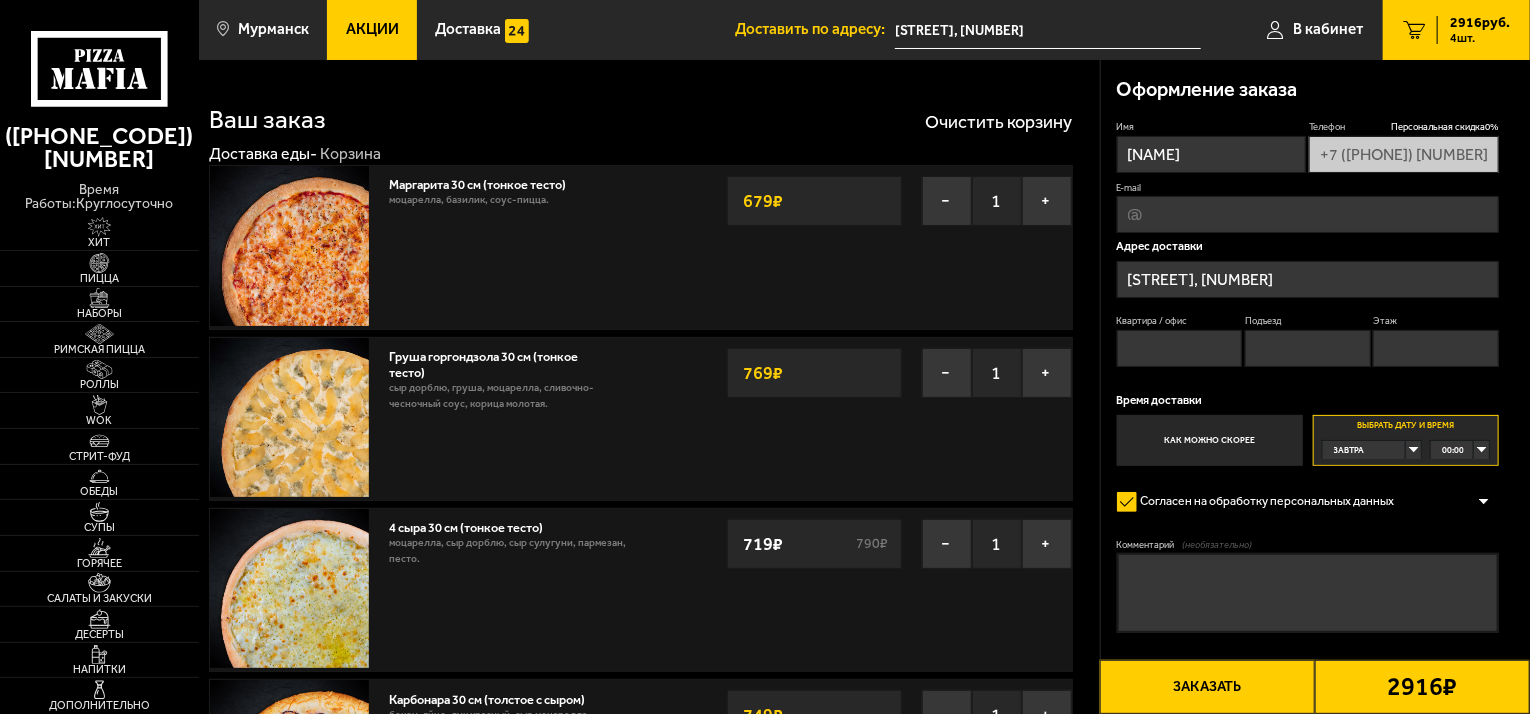 click on "00:00" at bounding box center [1460, 450] 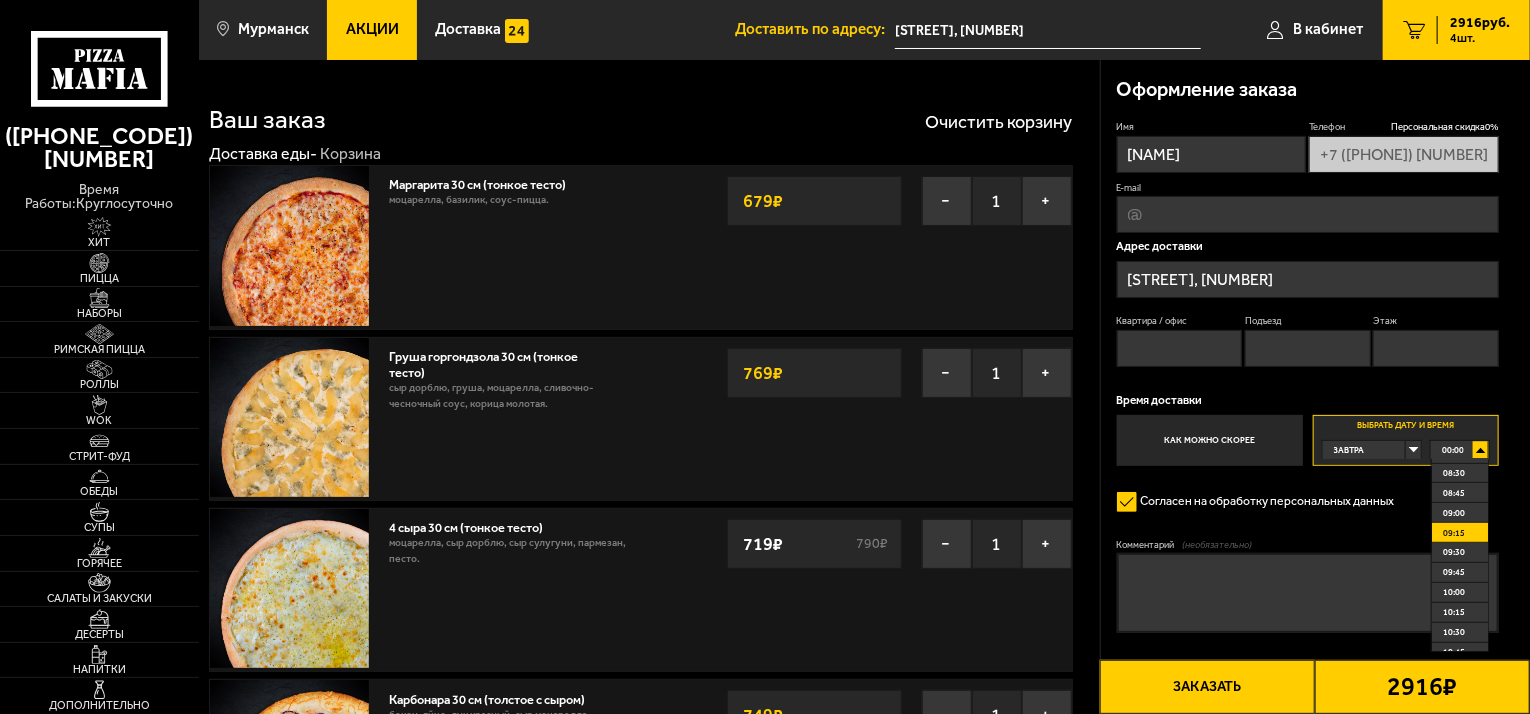 scroll, scrollTop: 700, scrollLeft: 0, axis: vertical 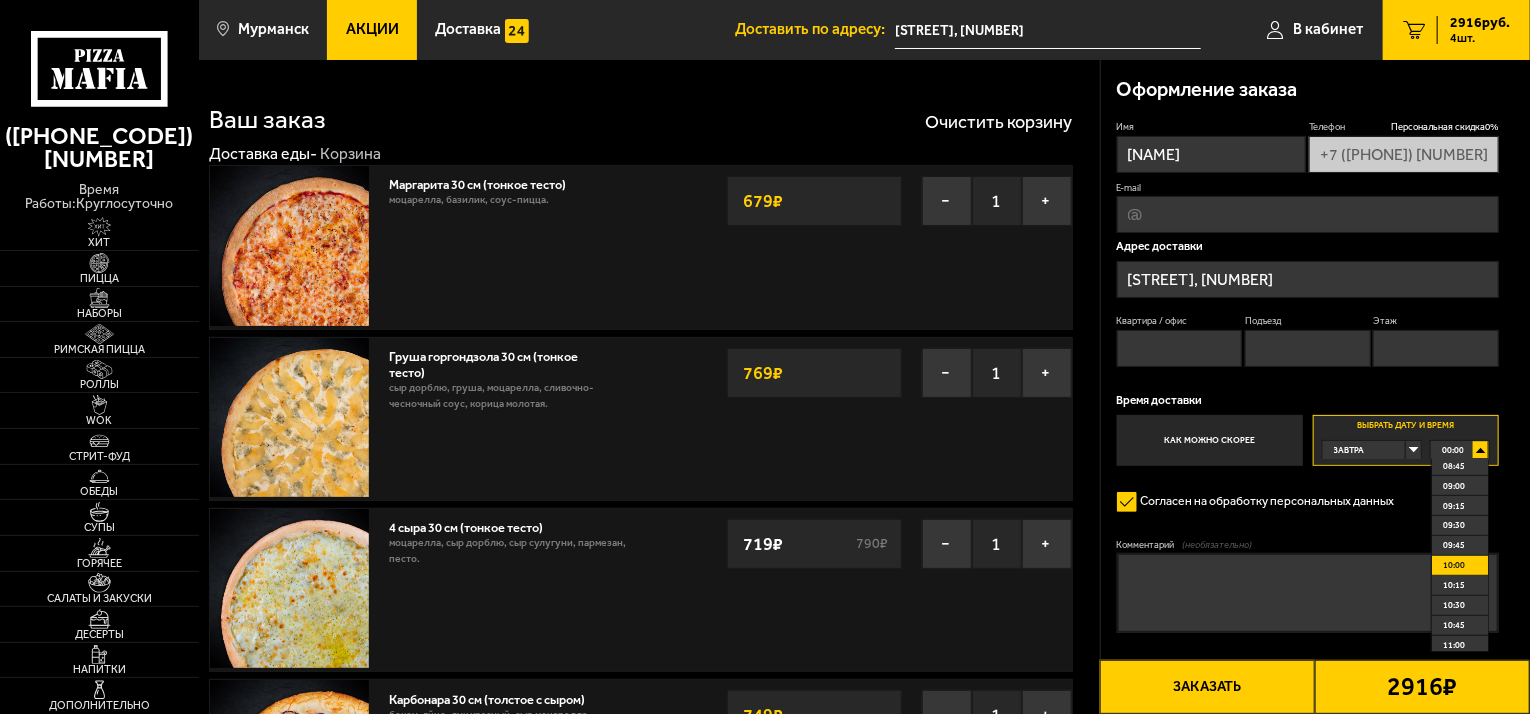 click on "10:00" at bounding box center [1454, 565] 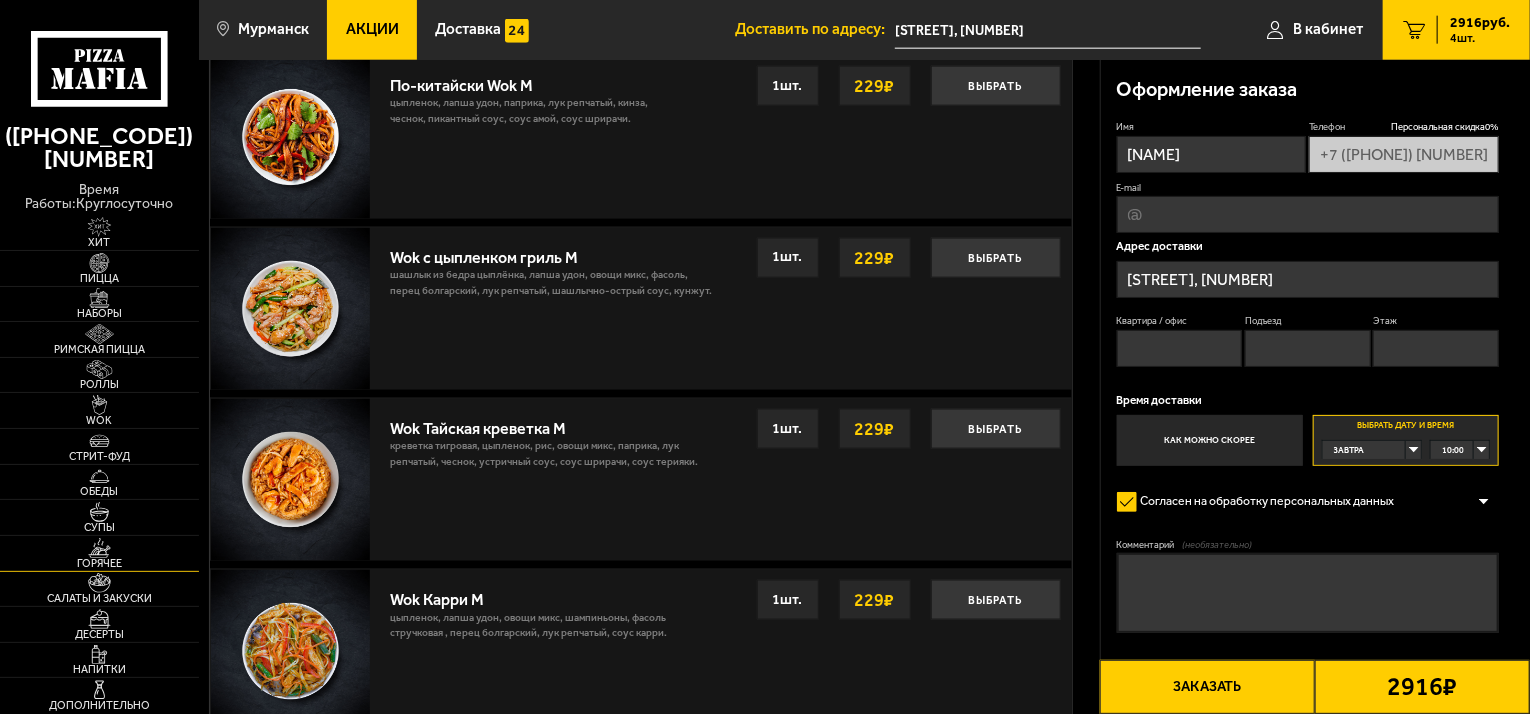scroll, scrollTop: 1400, scrollLeft: 0, axis: vertical 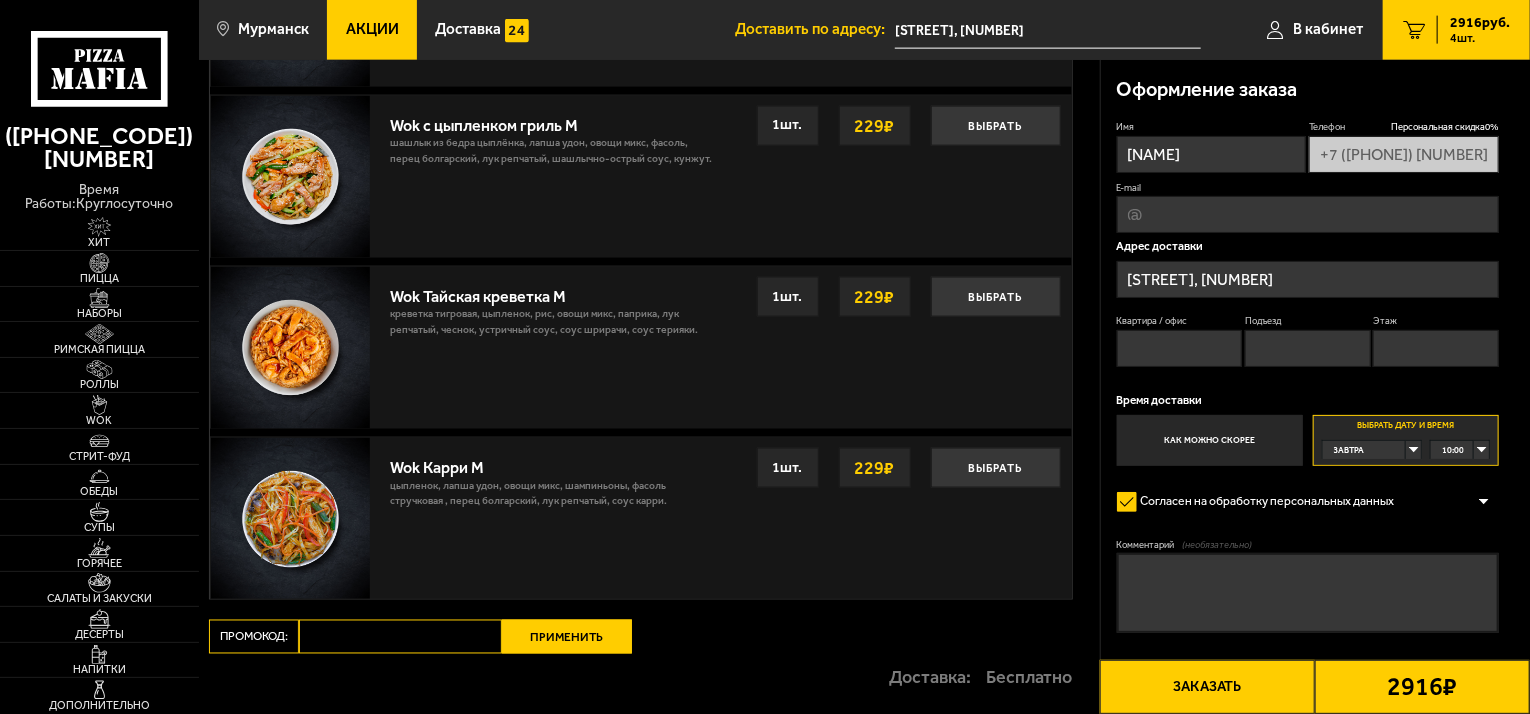 click on "Промокод:" at bounding box center [400, 637] 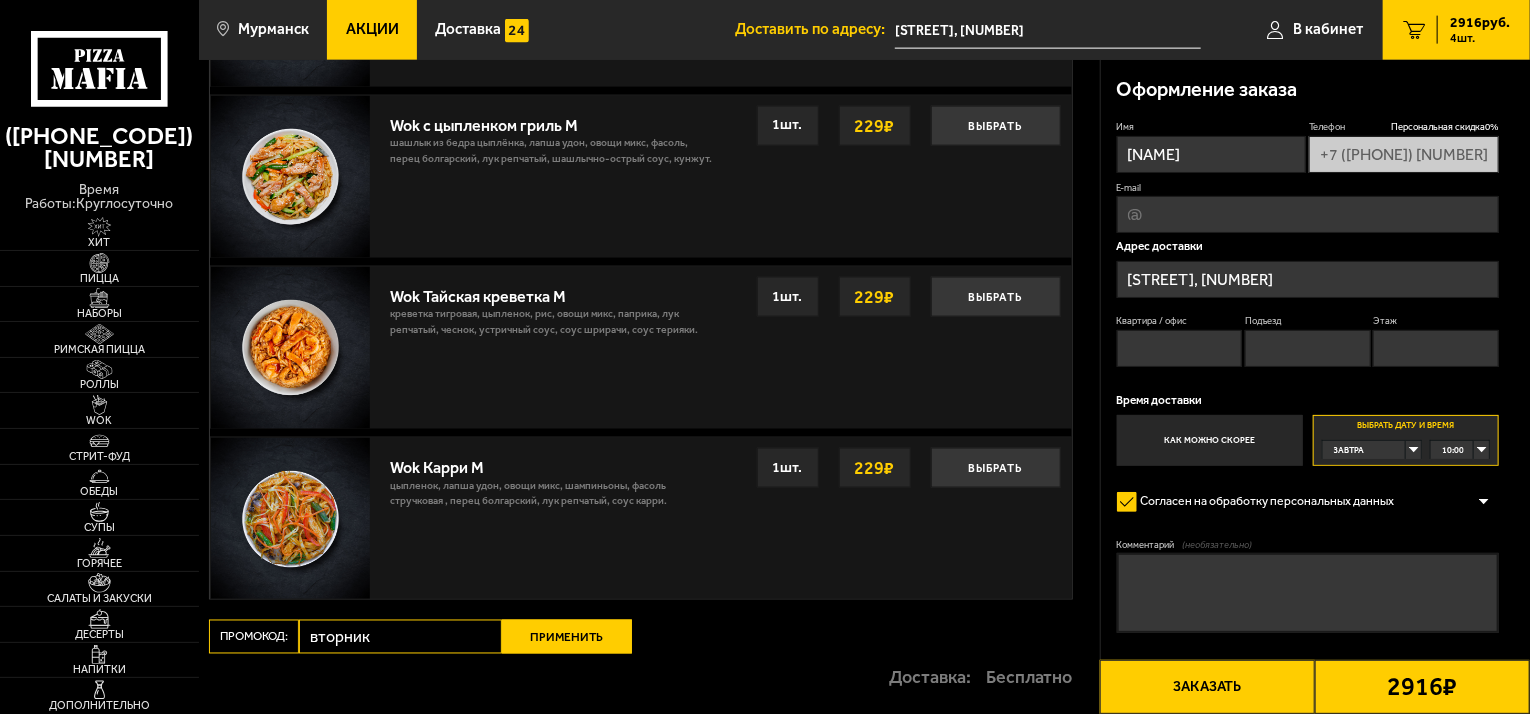 type on "вторник" 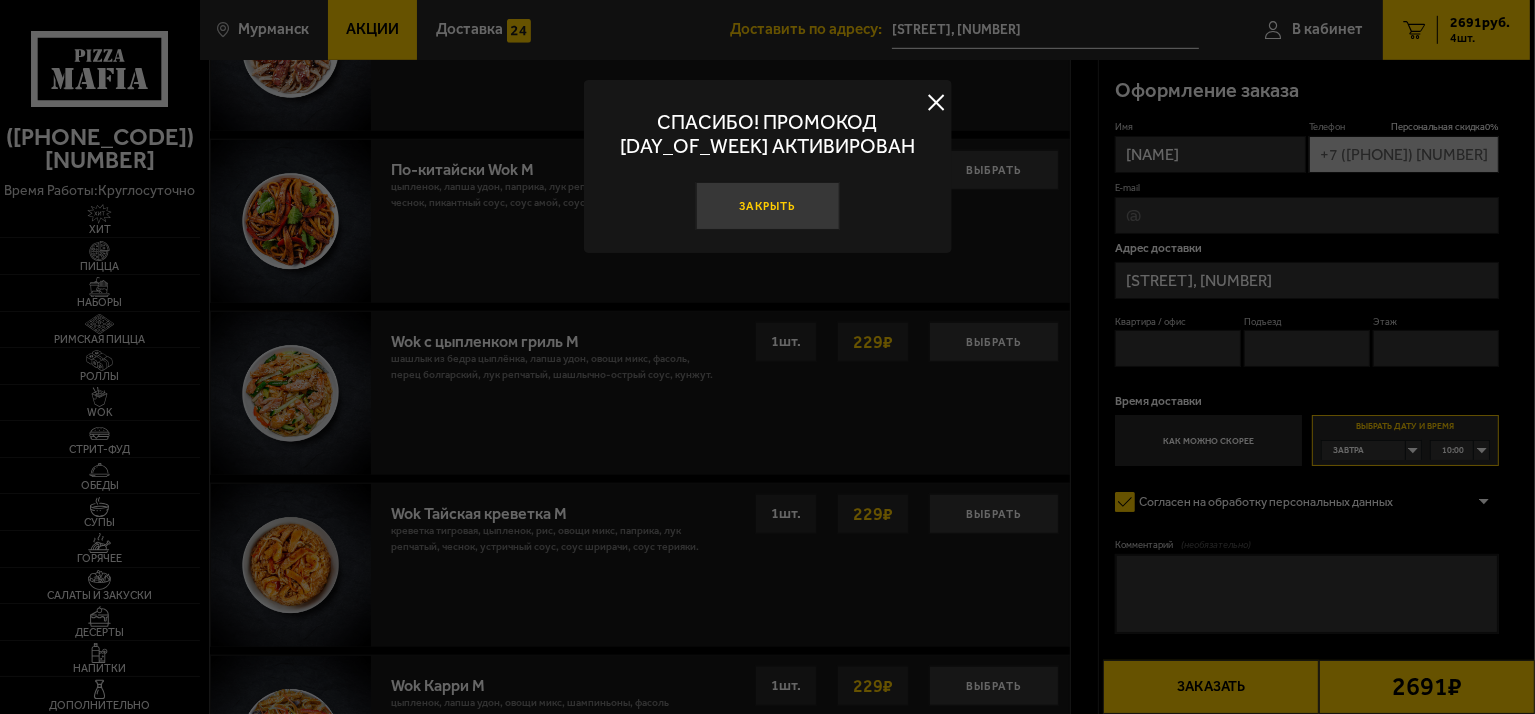 click on "Закрыть" at bounding box center (768, 206) 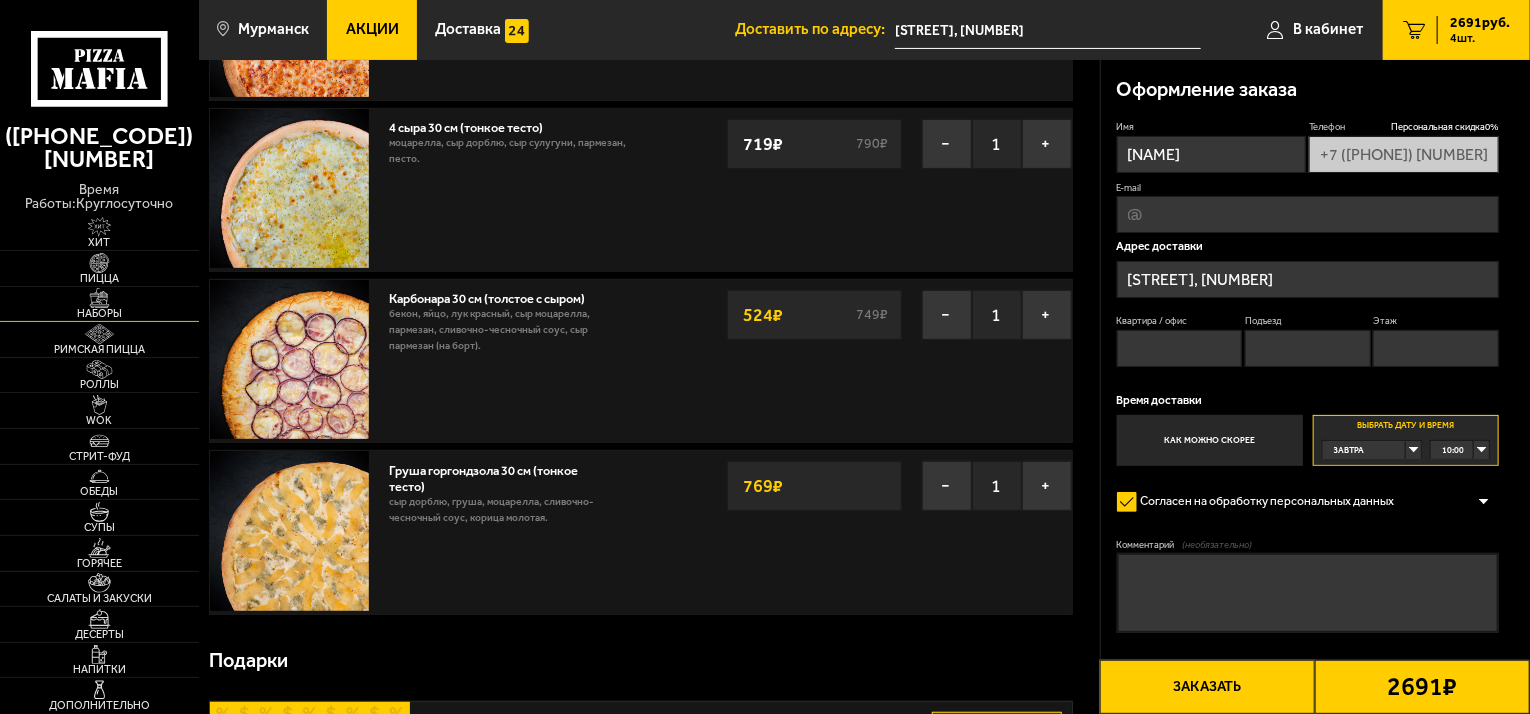 scroll, scrollTop: 300, scrollLeft: 0, axis: vertical 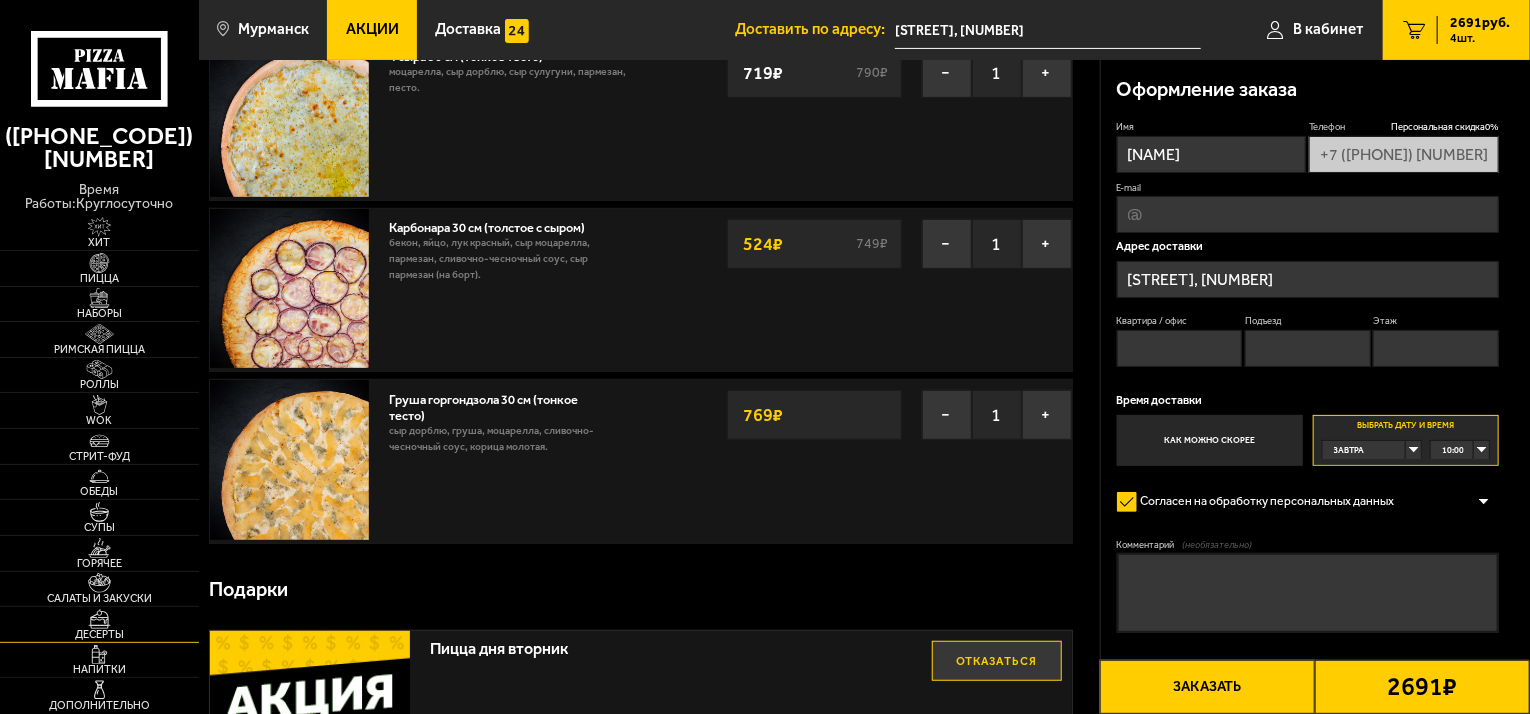 click at bounding box center (99, 619) 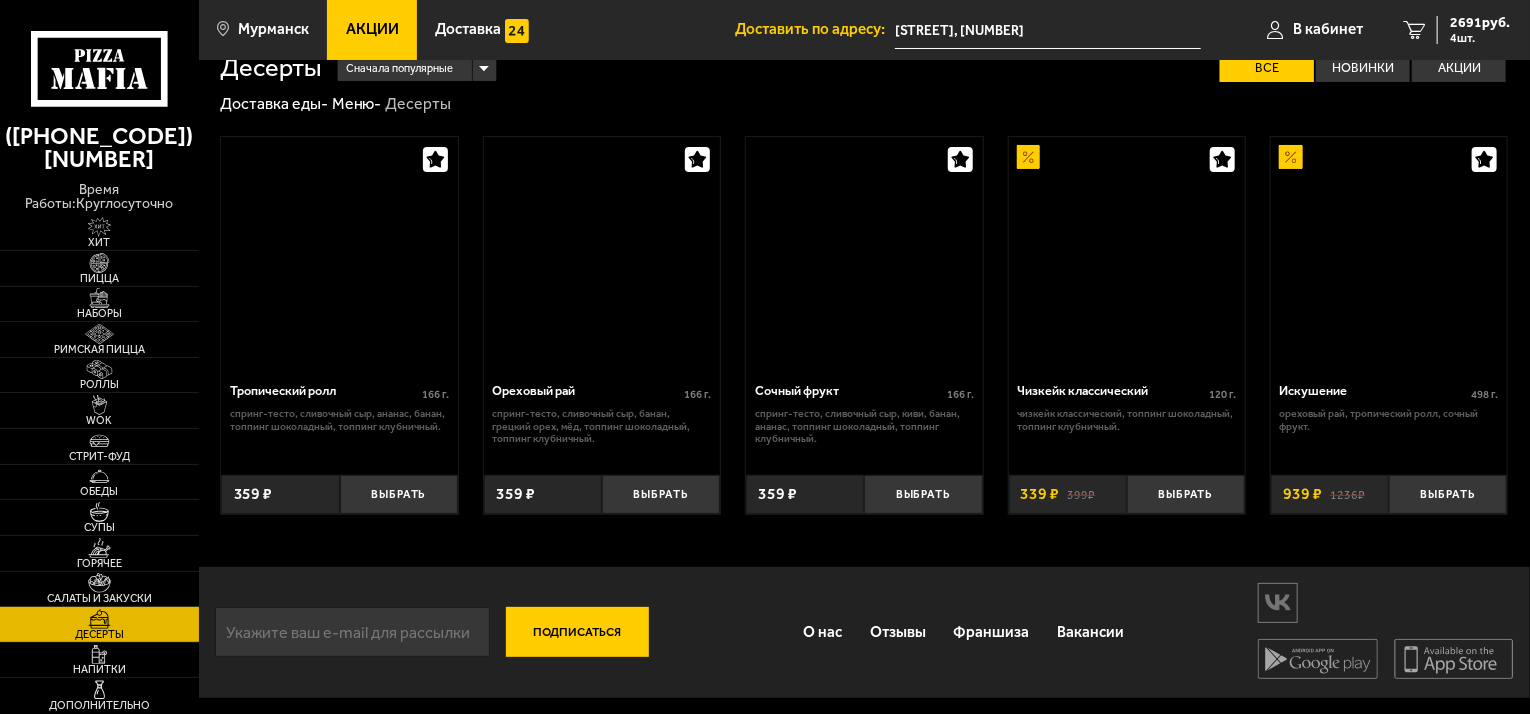 scroll, scrollTop: 0, scrollLeft: 0, axis: both 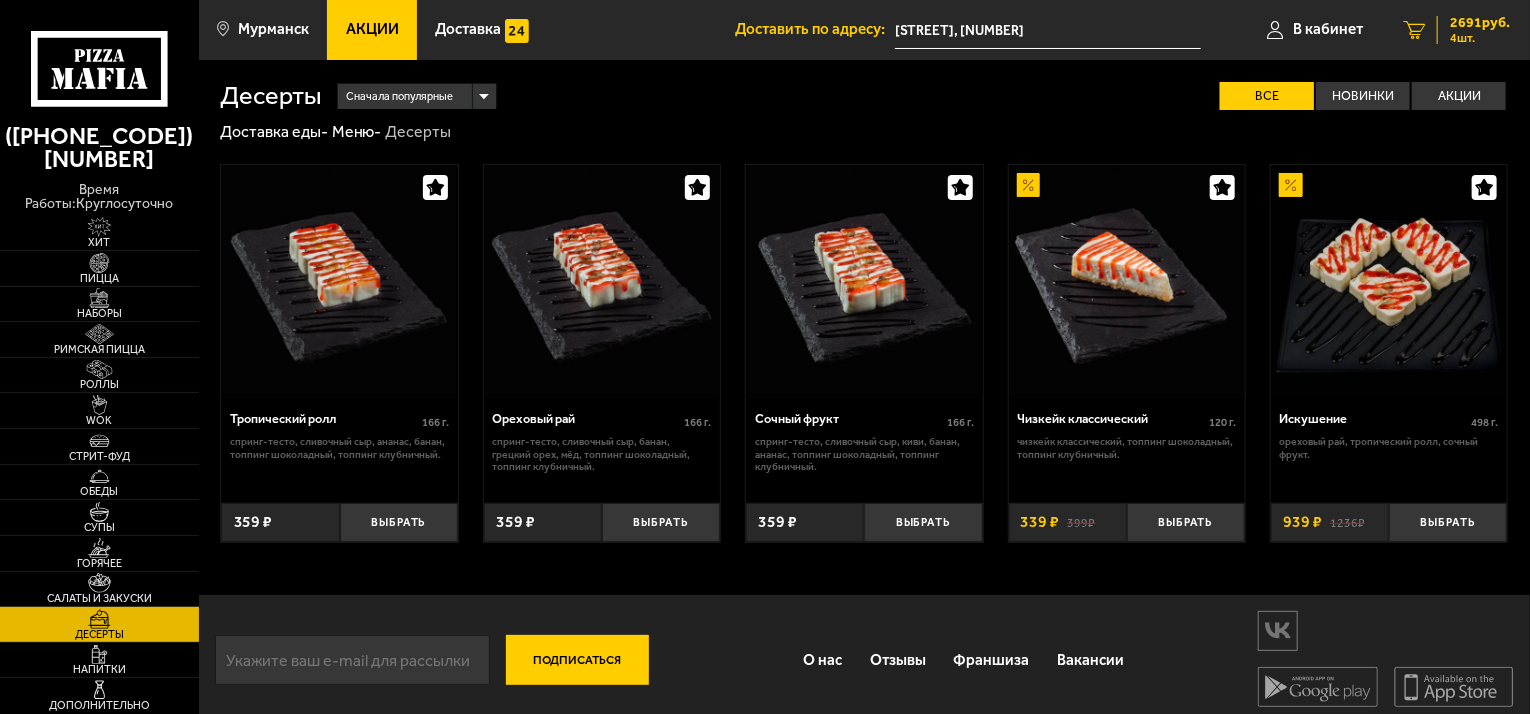 click on "[NUMBER] [CURRENCY]" at bounding box center [1480, 23] 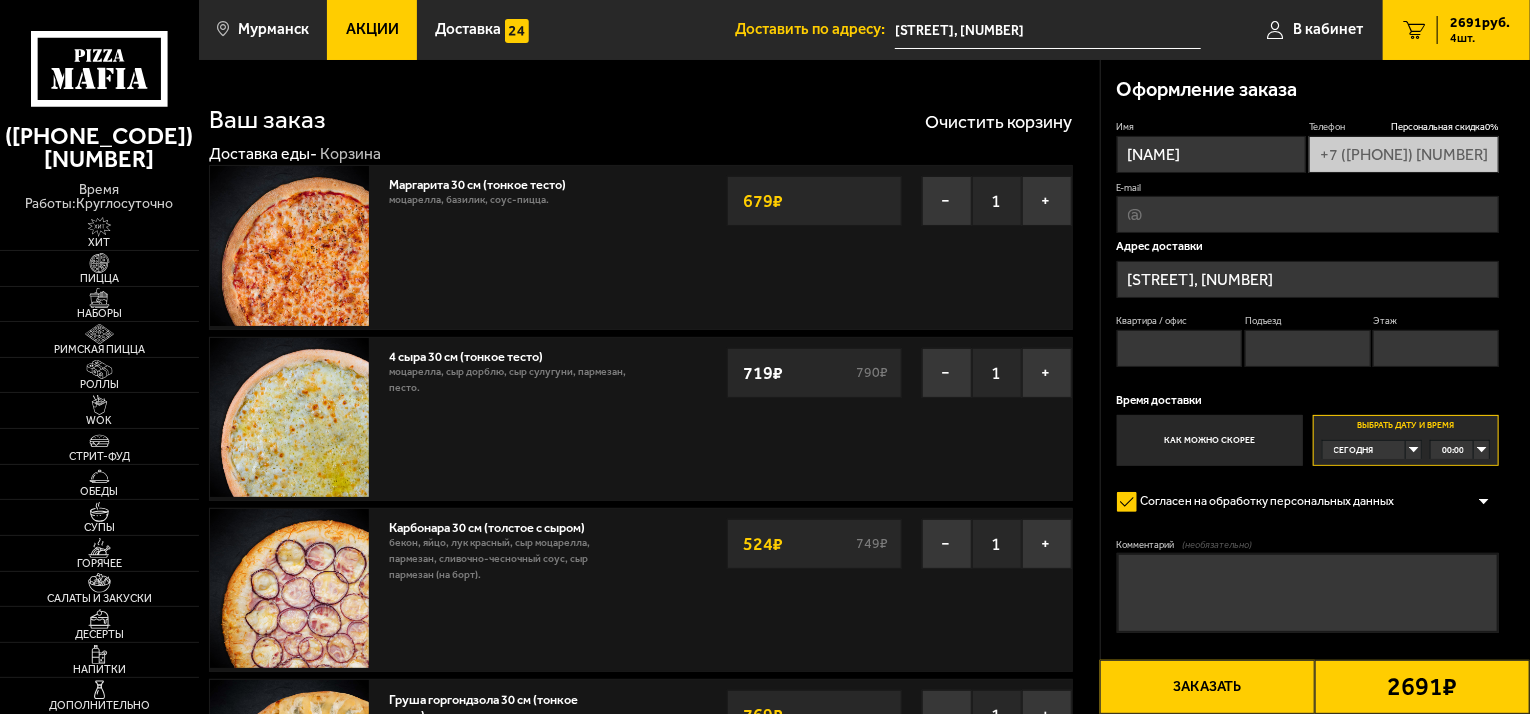 scroll, scrollTop: 100, scrollLeft: 0, axis: vertical 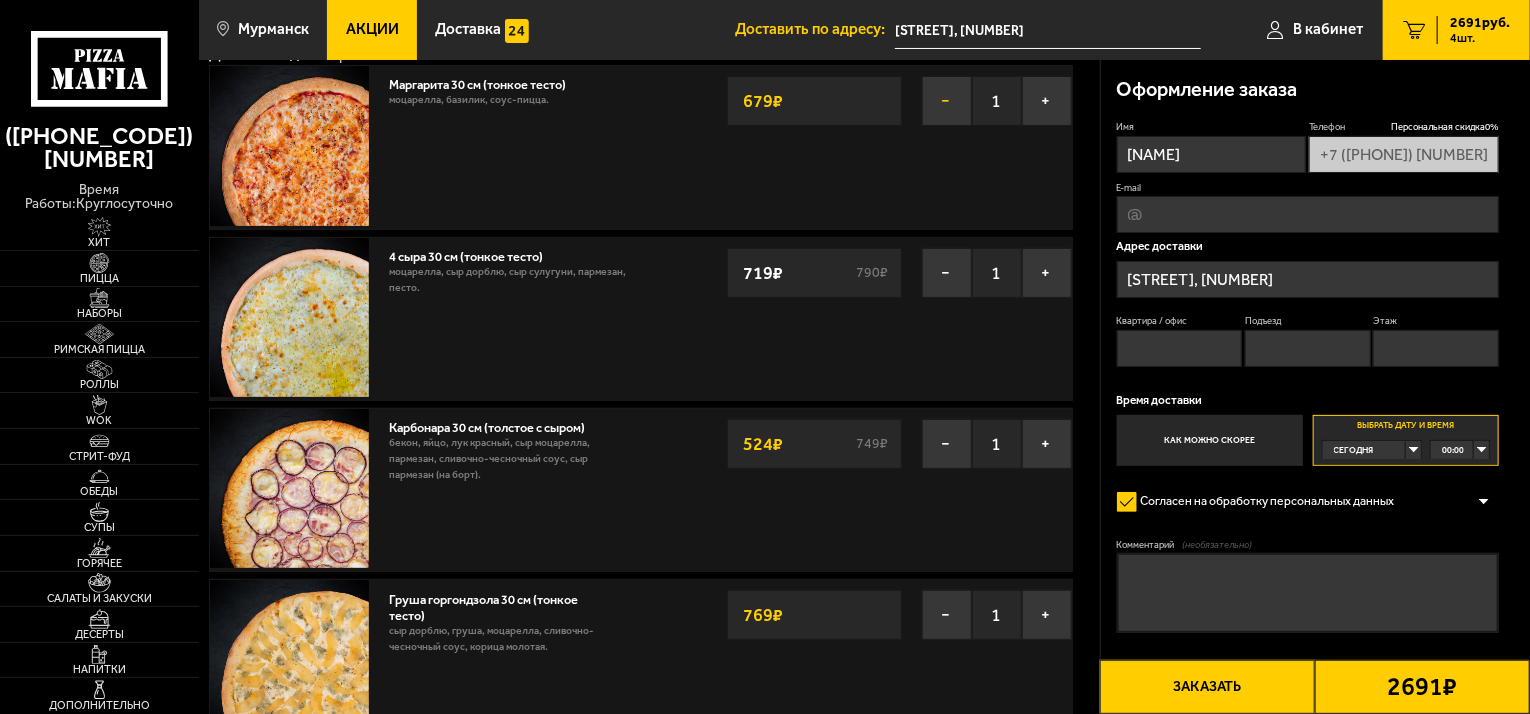 click on "−" at bounding box center [947, 101] 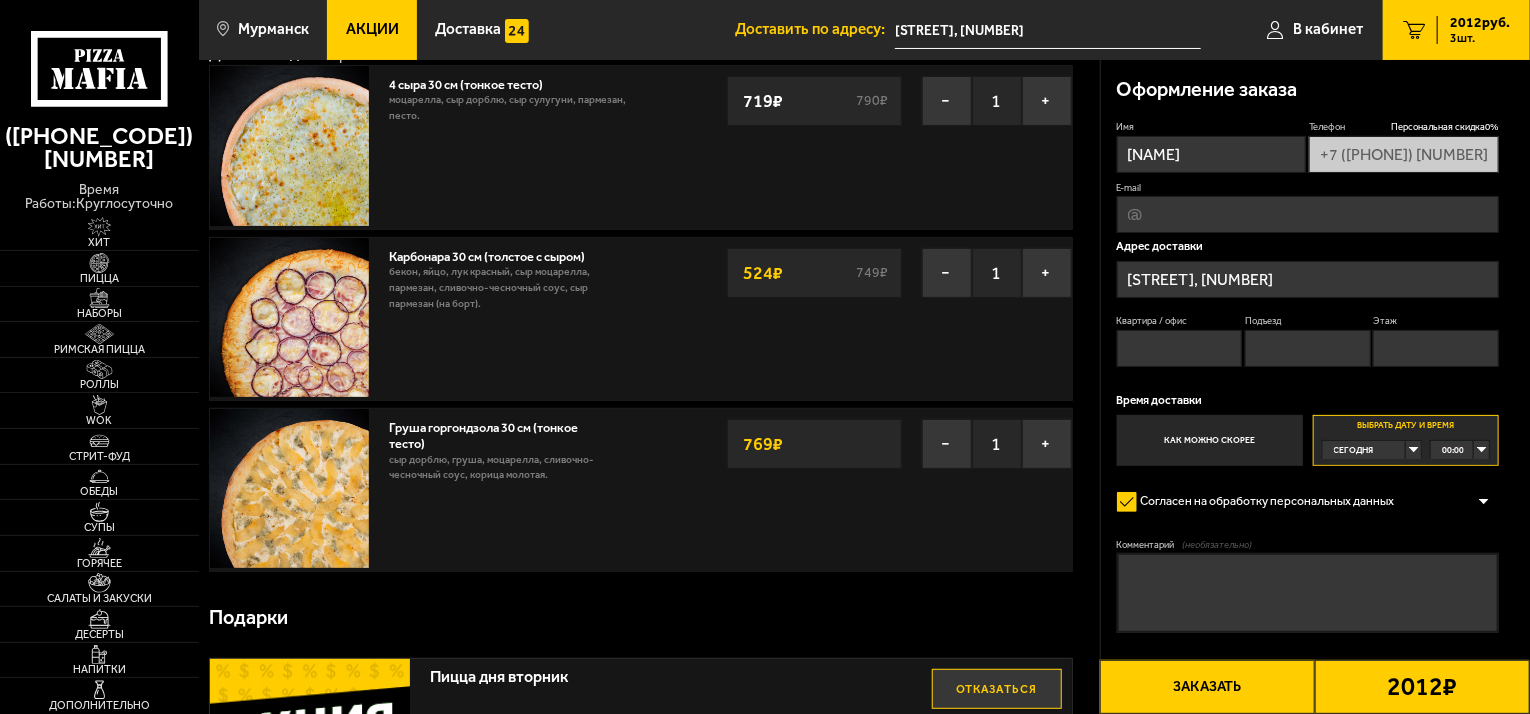 click on "Сегодня" at bounding box center [1365, 450] 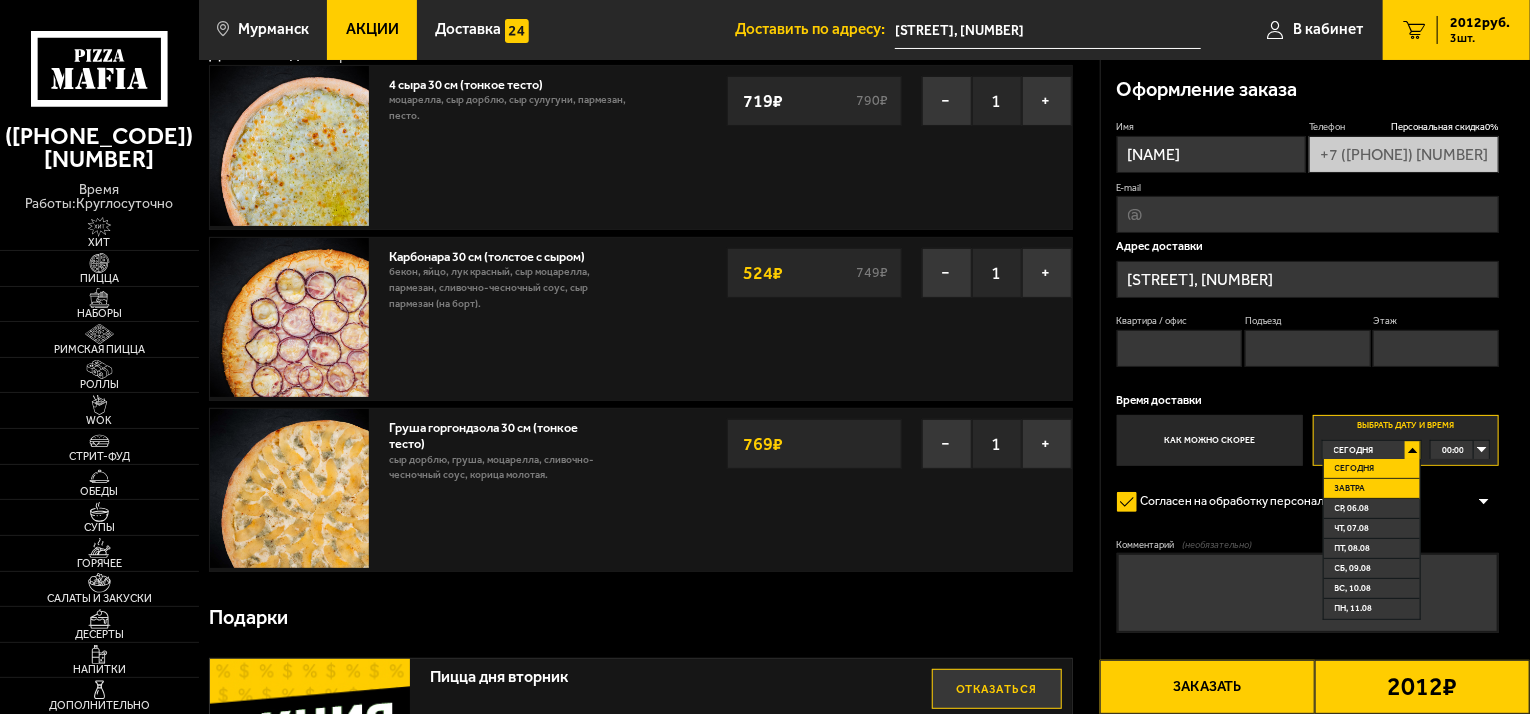 click on "Завтра" at bounding box center [1372, 489] 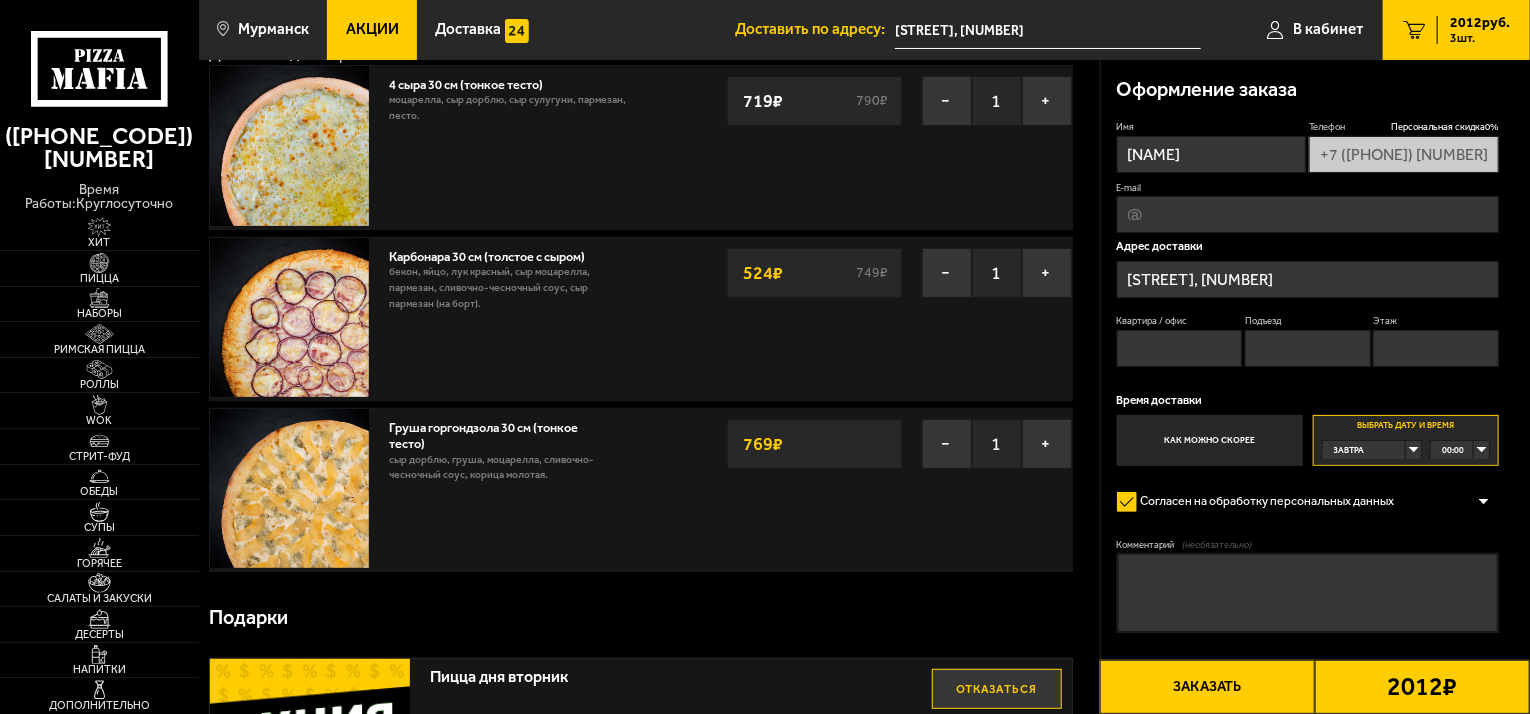 click on "00:00" at bounding box center (1460, 450) 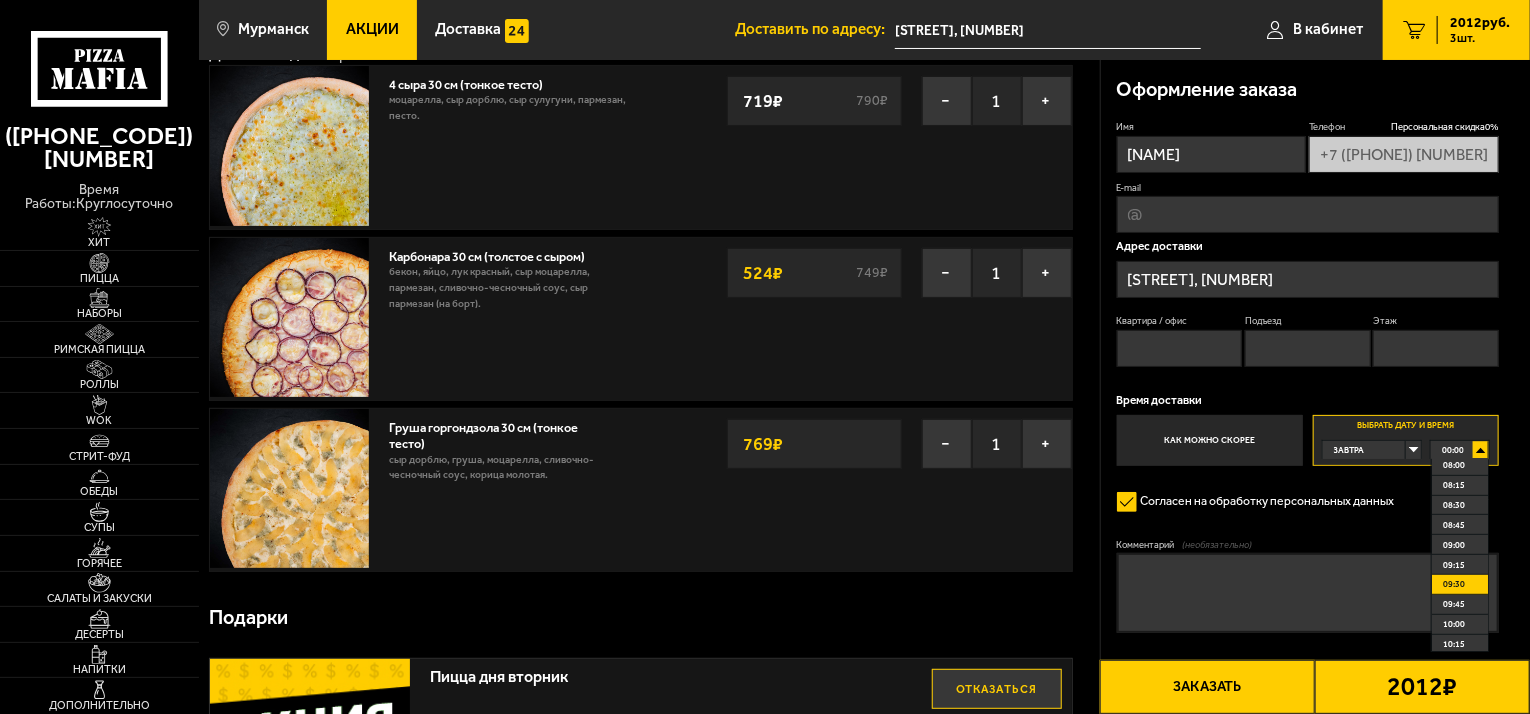 scroll, scrollTop: 700, scrollLeft: 0, axis: vertical 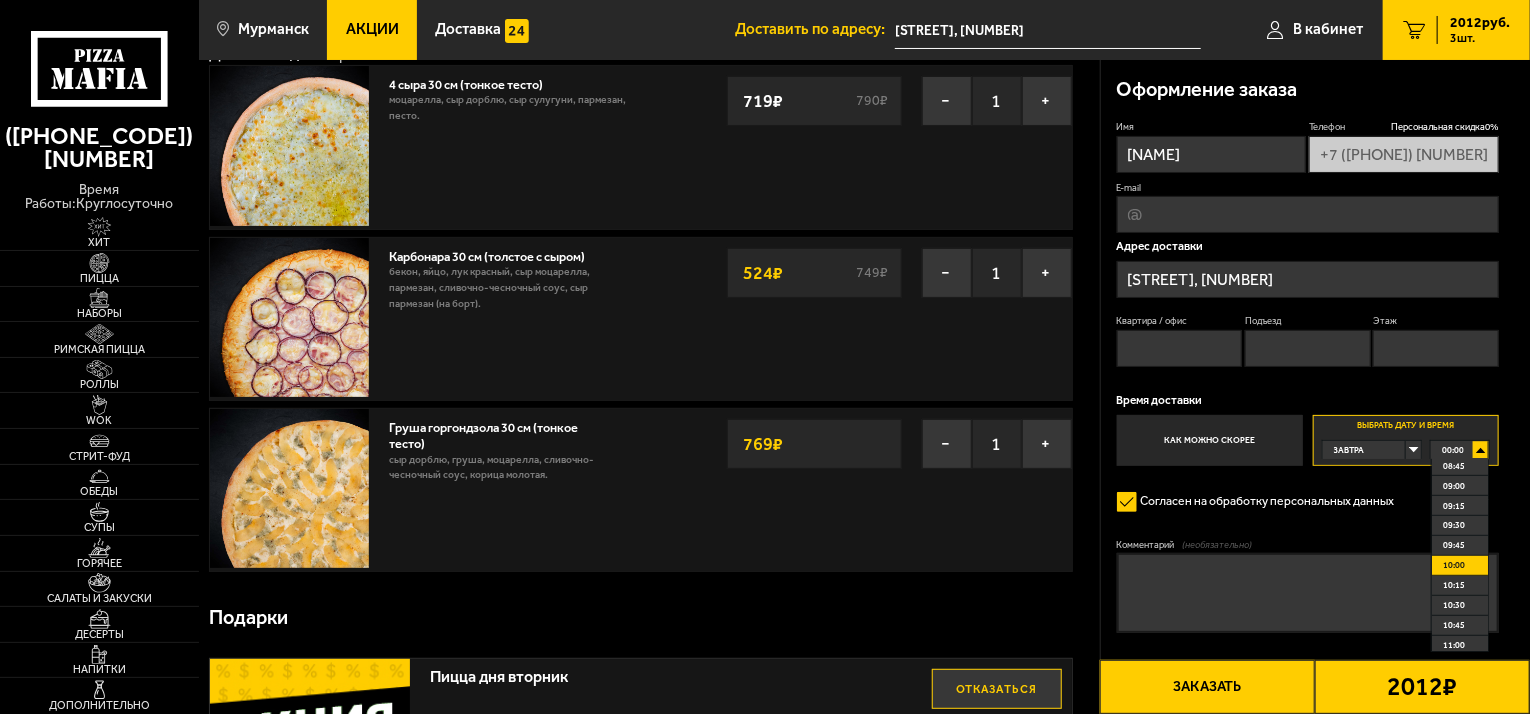 click on "10:00" at bounding box center [1454, 565] 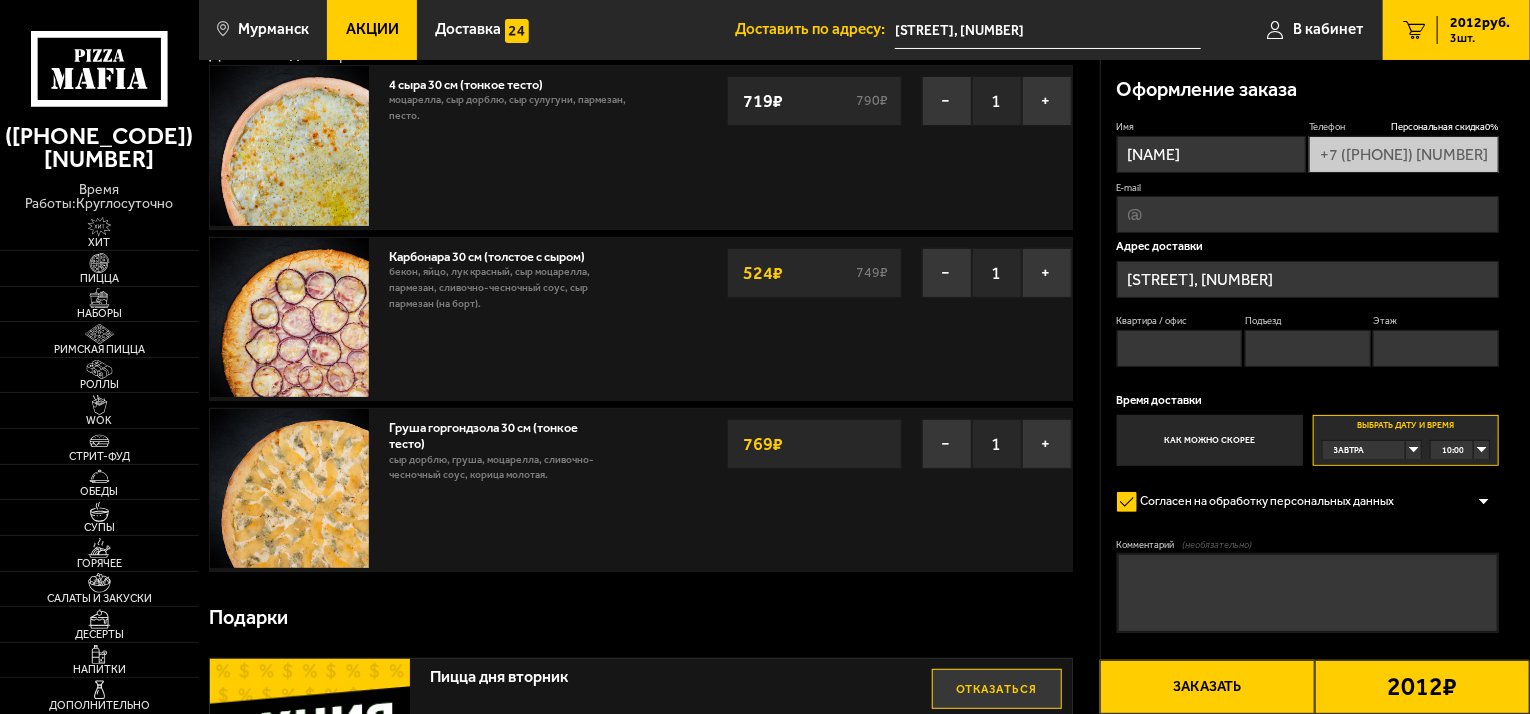 scroll, scrollTop: 0, scrollLeft: 0, axis: both 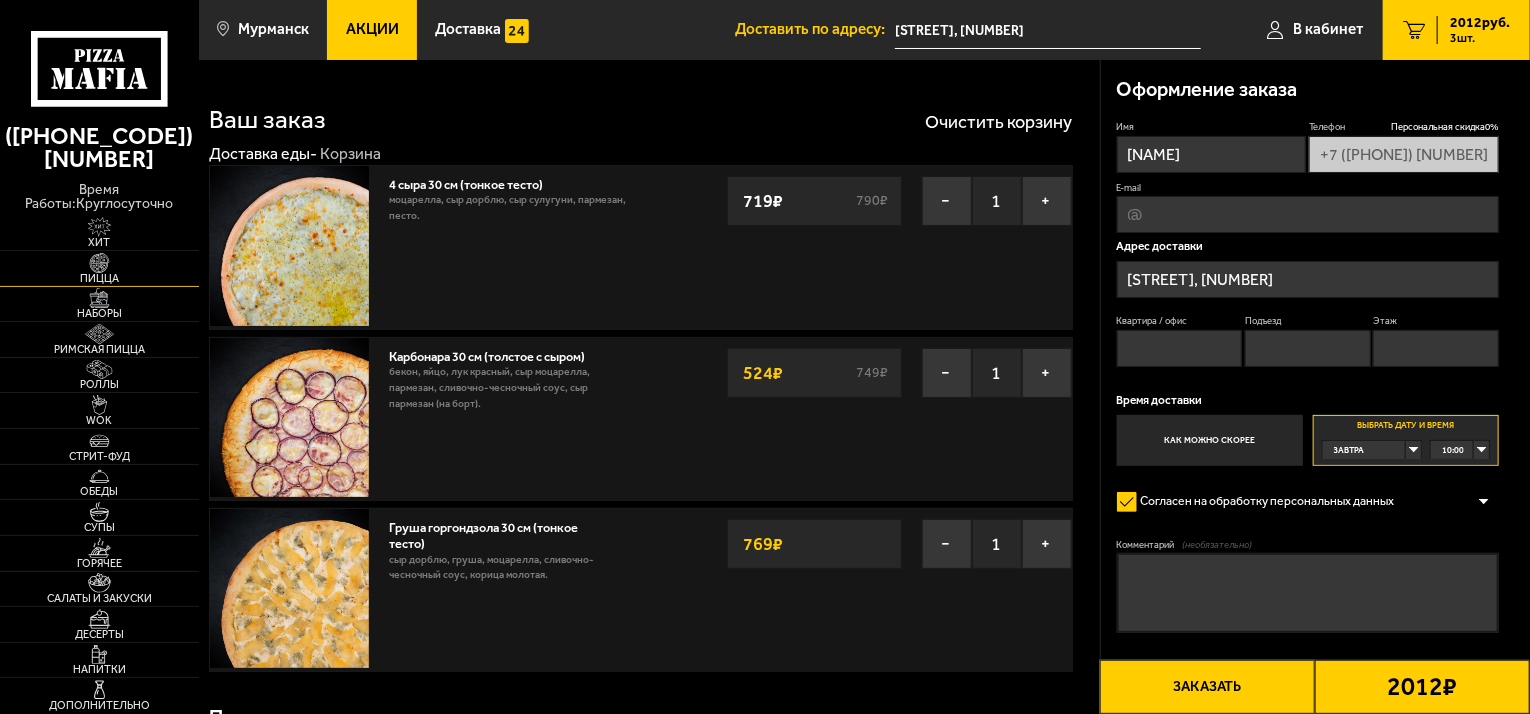 click at bounding box center [99, 263] 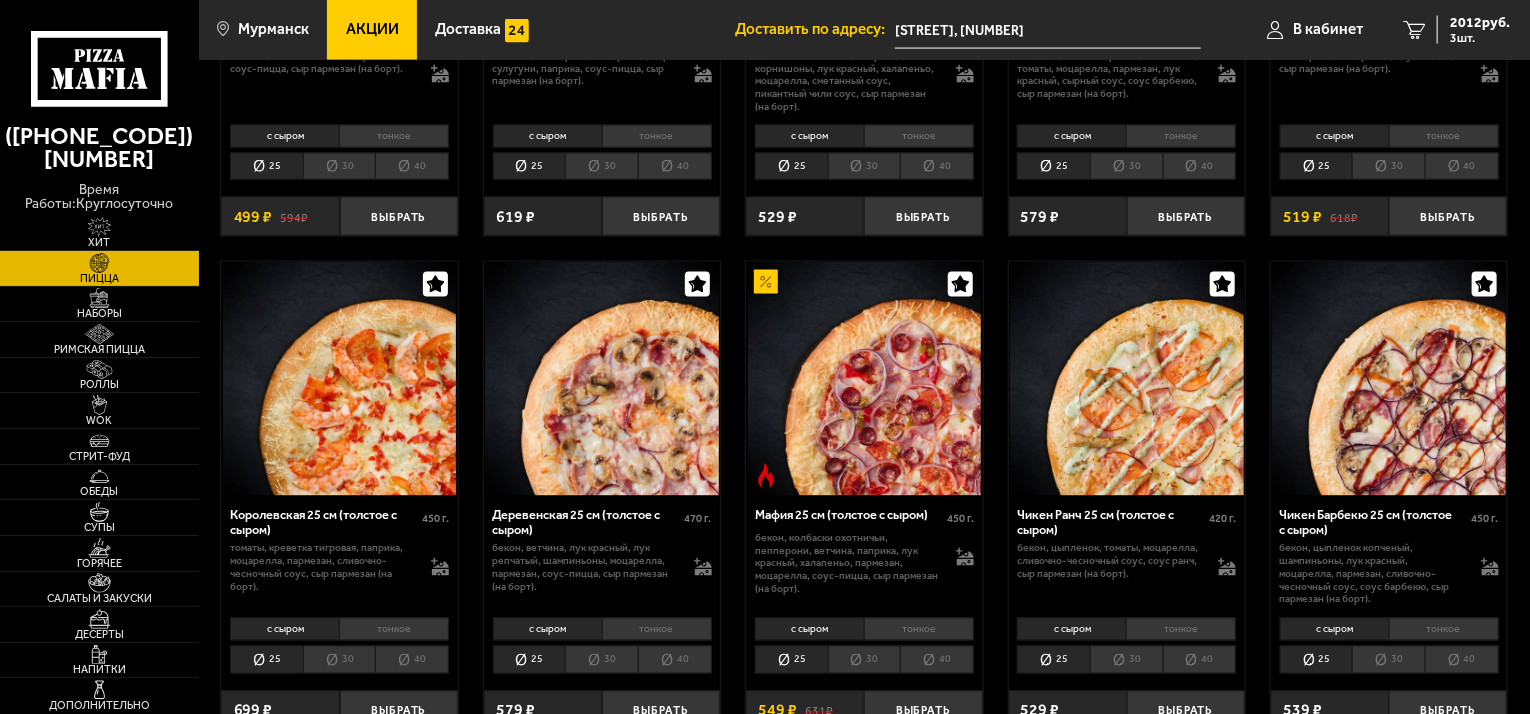 scroll, scrollTop: 1800, scrollLeft: 0, axis: vertical 